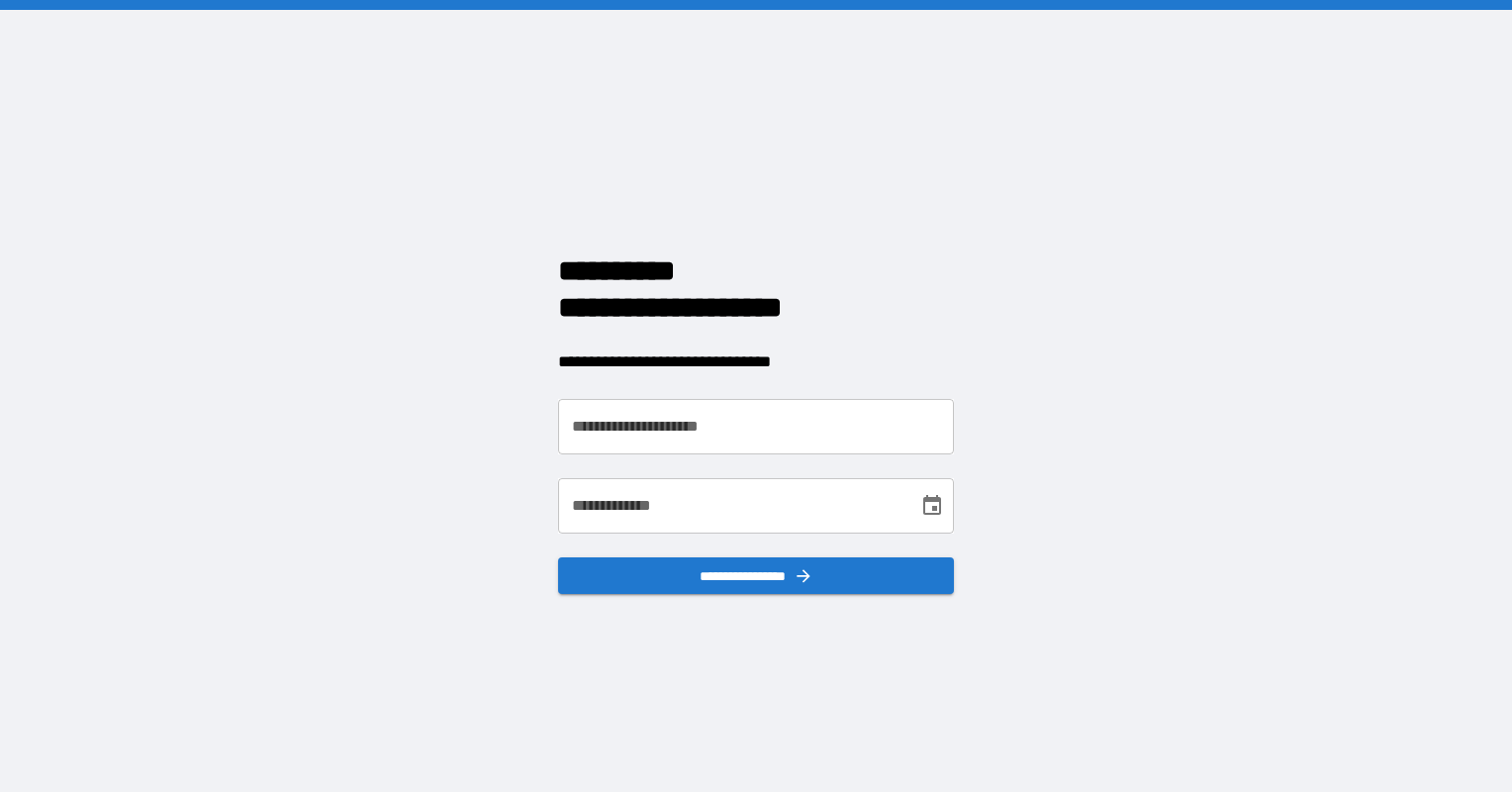 scroll, scrollTop: 0, scrollLeft: 0, axis: both 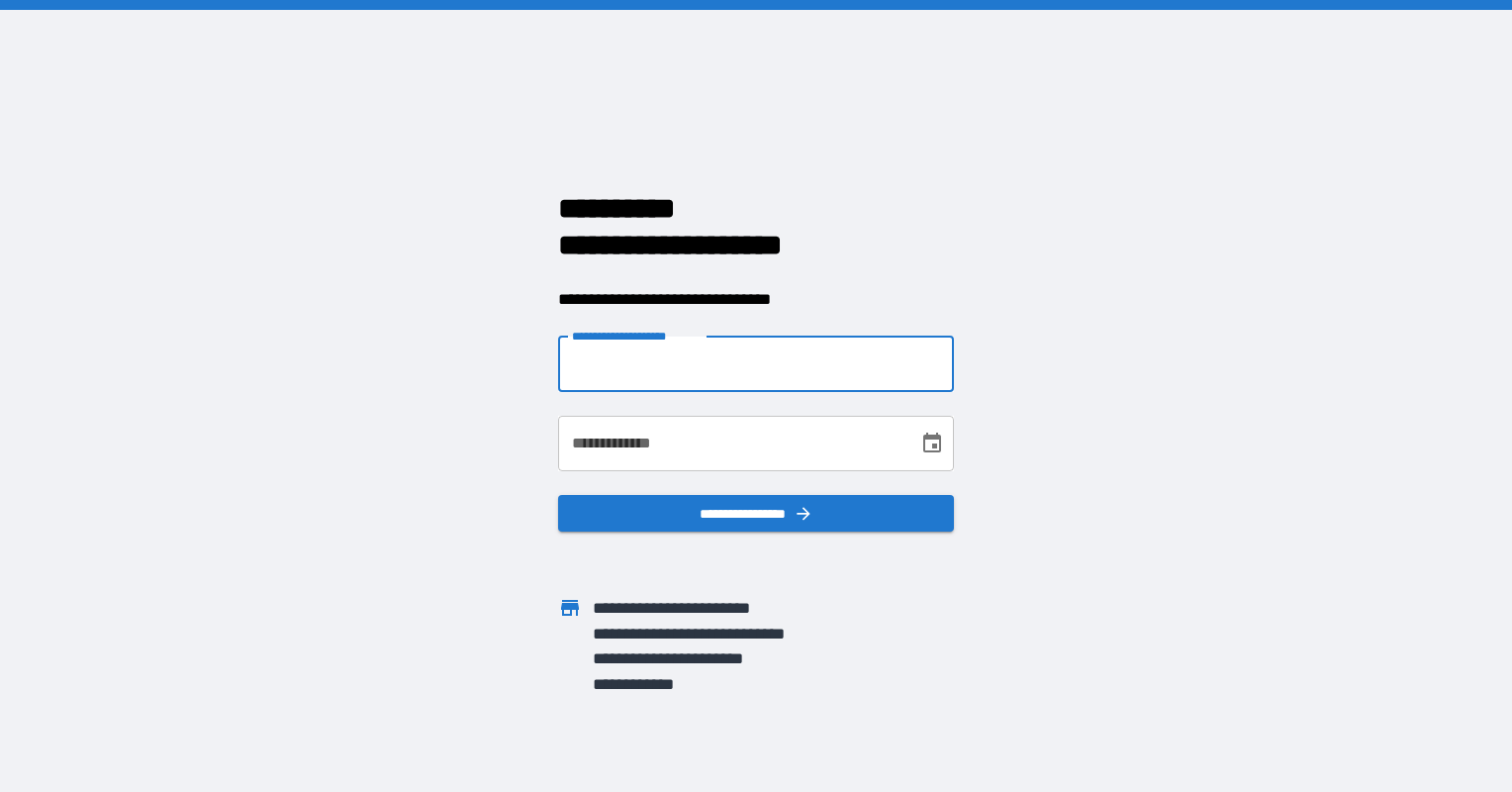 click on "**********" at bounding box center (756, 364) 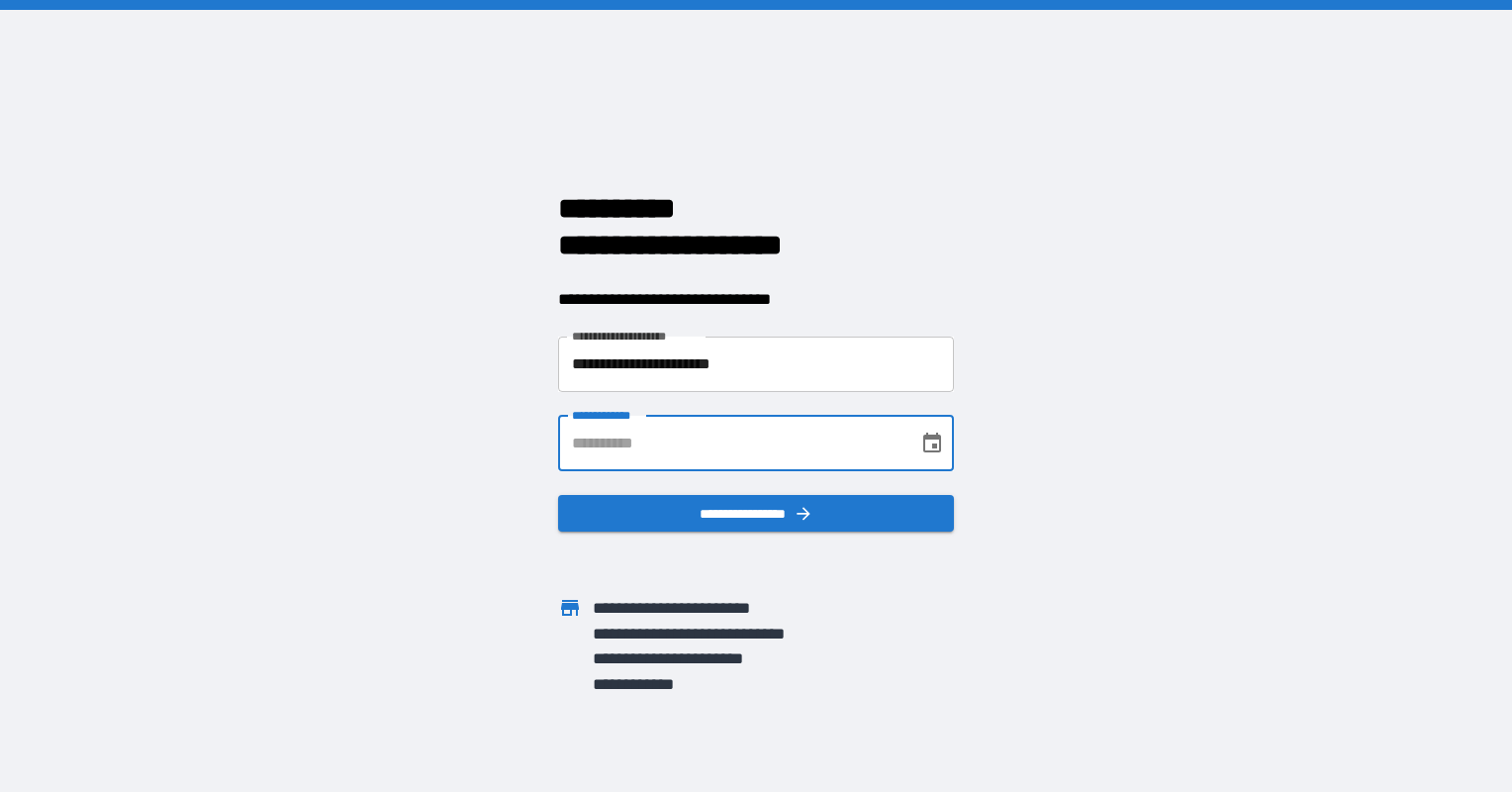 click on "**********" at bounding box center [731, 444] 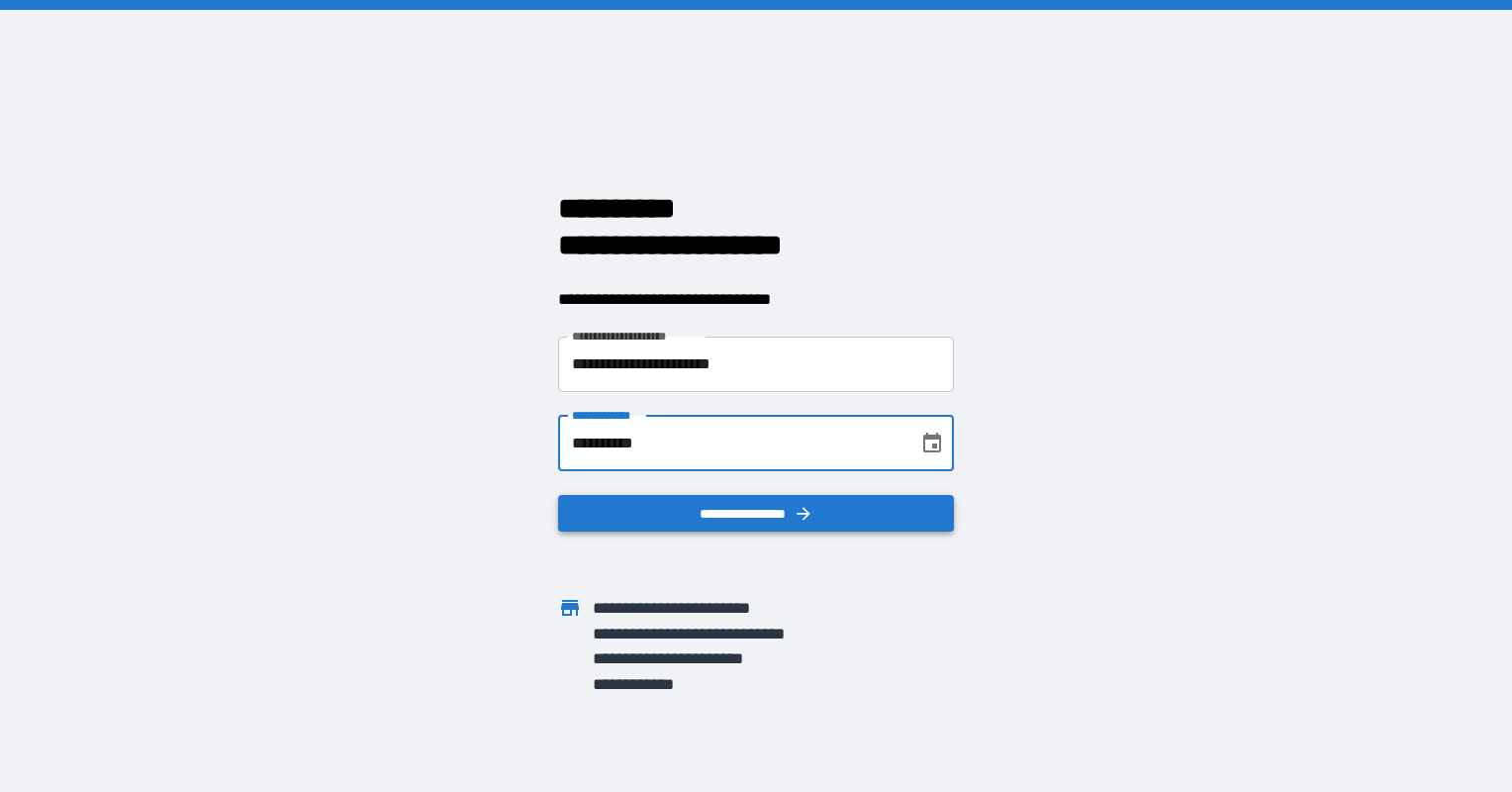 type on "**********" 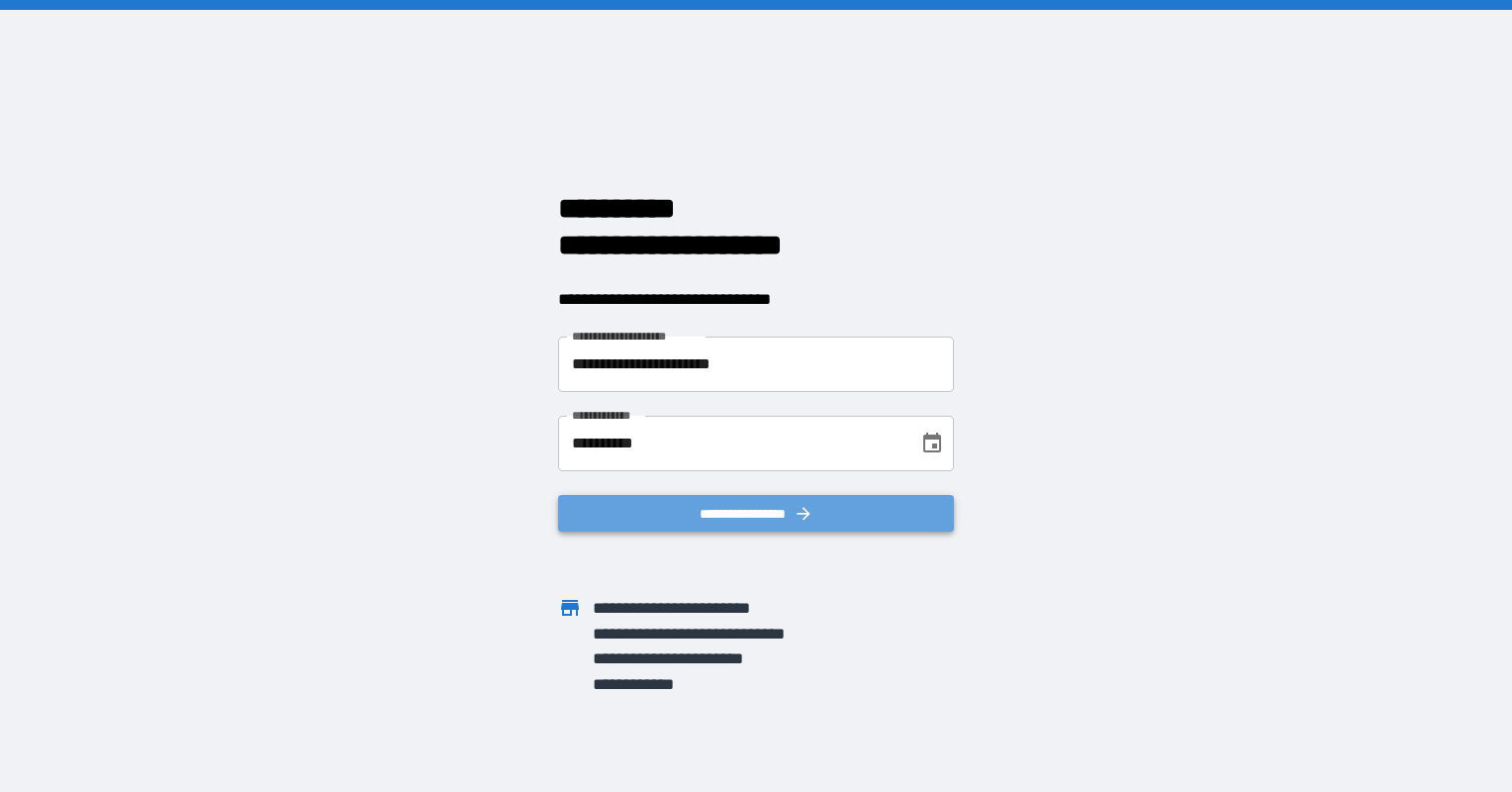 click on "**********" at bounding box center [756, 514] 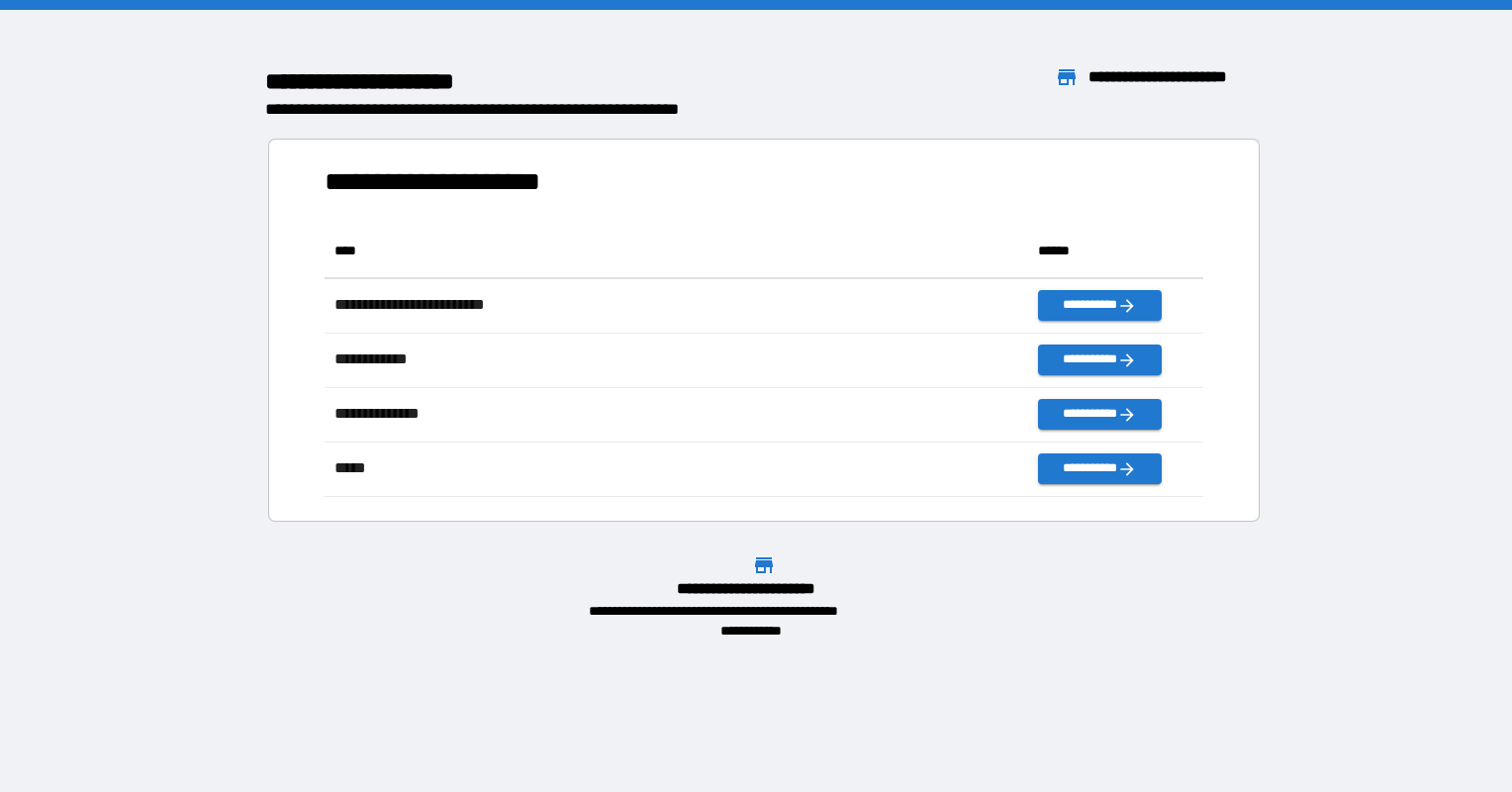scroll, scrollTop: 16, scrollLeft: 16, axis: both 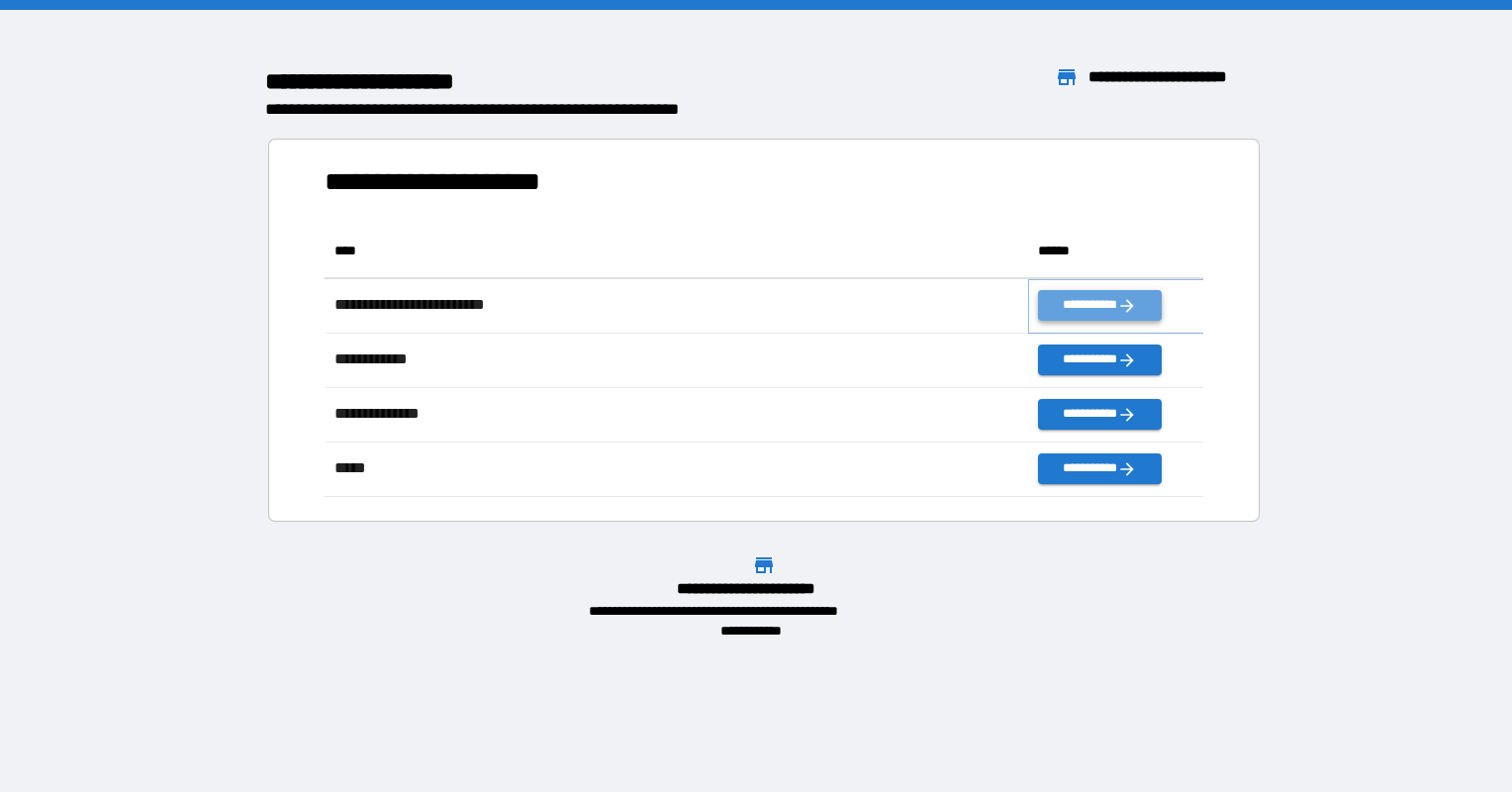 click on "**********" at bounding box center (1099, 305) 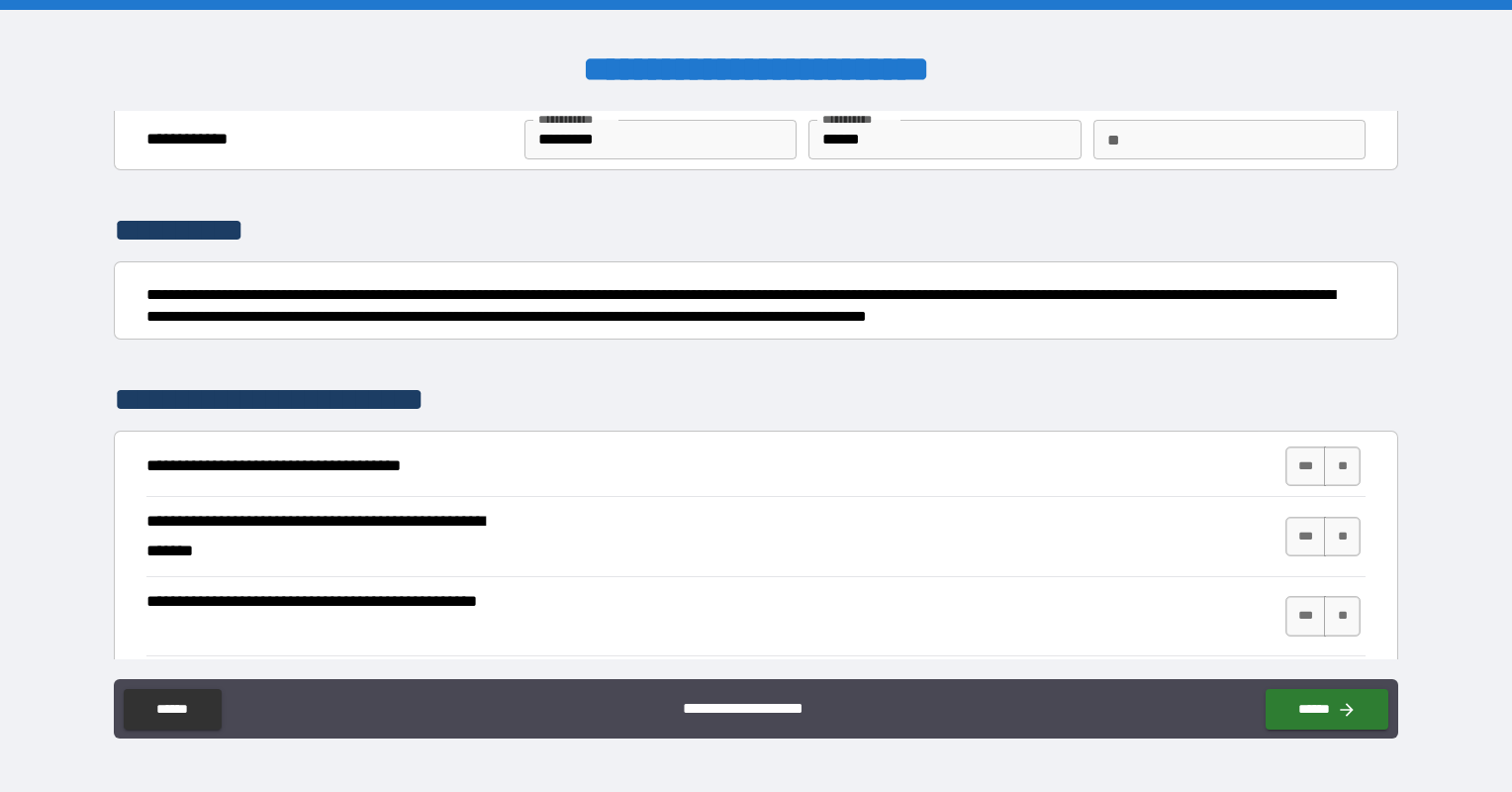 scroll, scrollTop: 99, scrollLeft: 0, axis: vertical 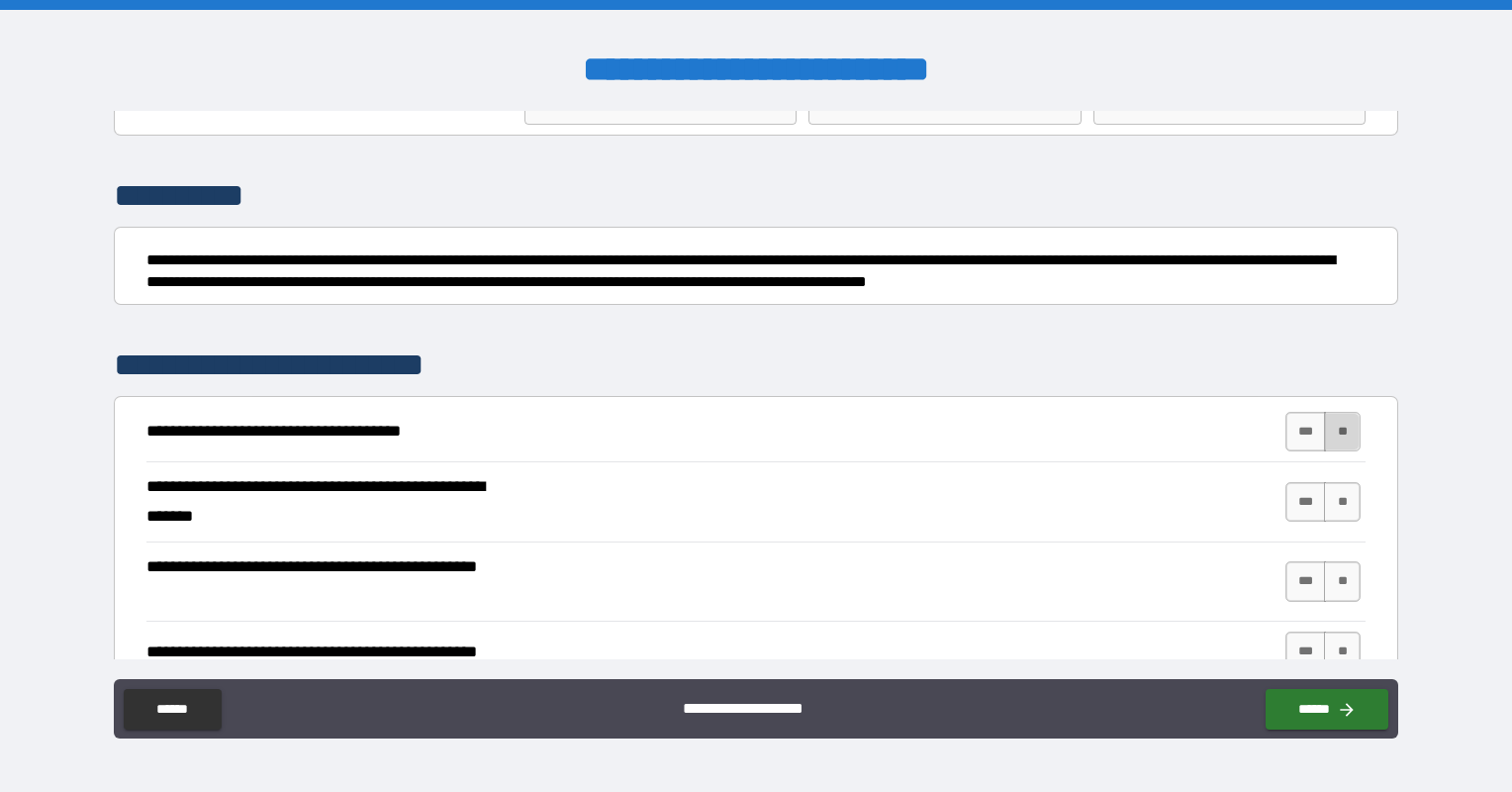 click on "**" at bounding box center (1342, 432) 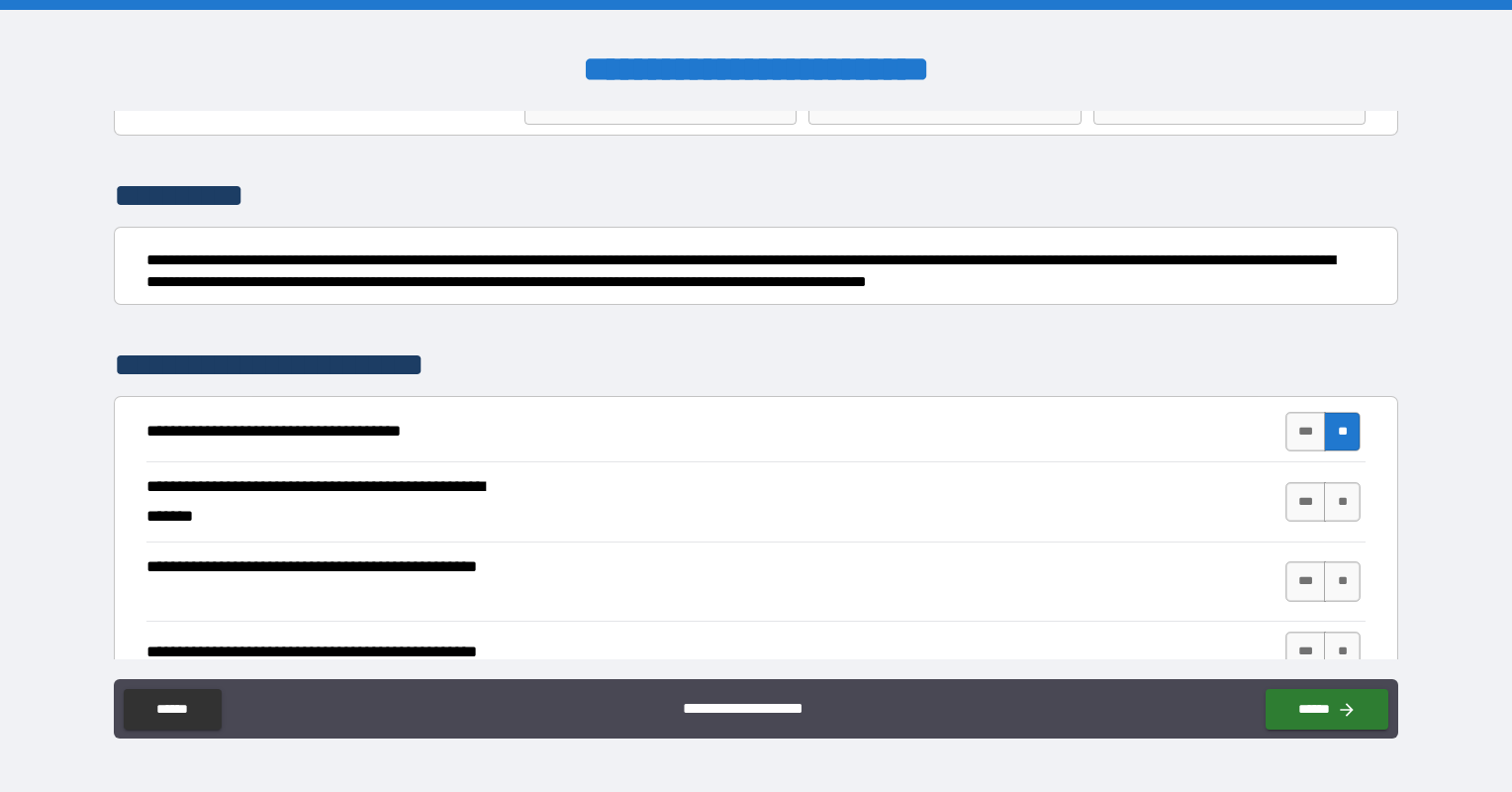 scroll, scrollTop: 198, scrollLeft: 0, axis: vertical 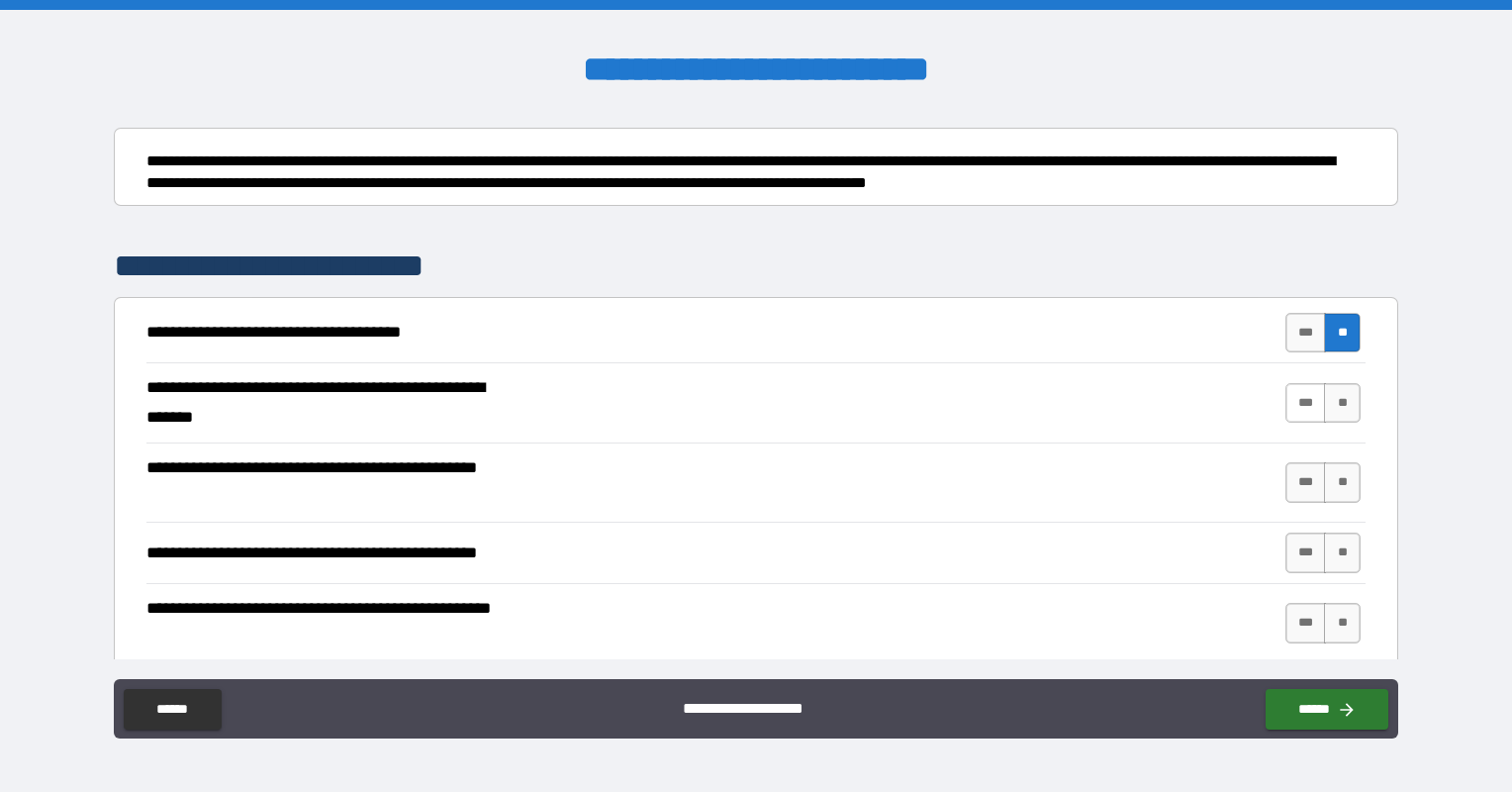click on "***" at bounding box center (1306, 403) 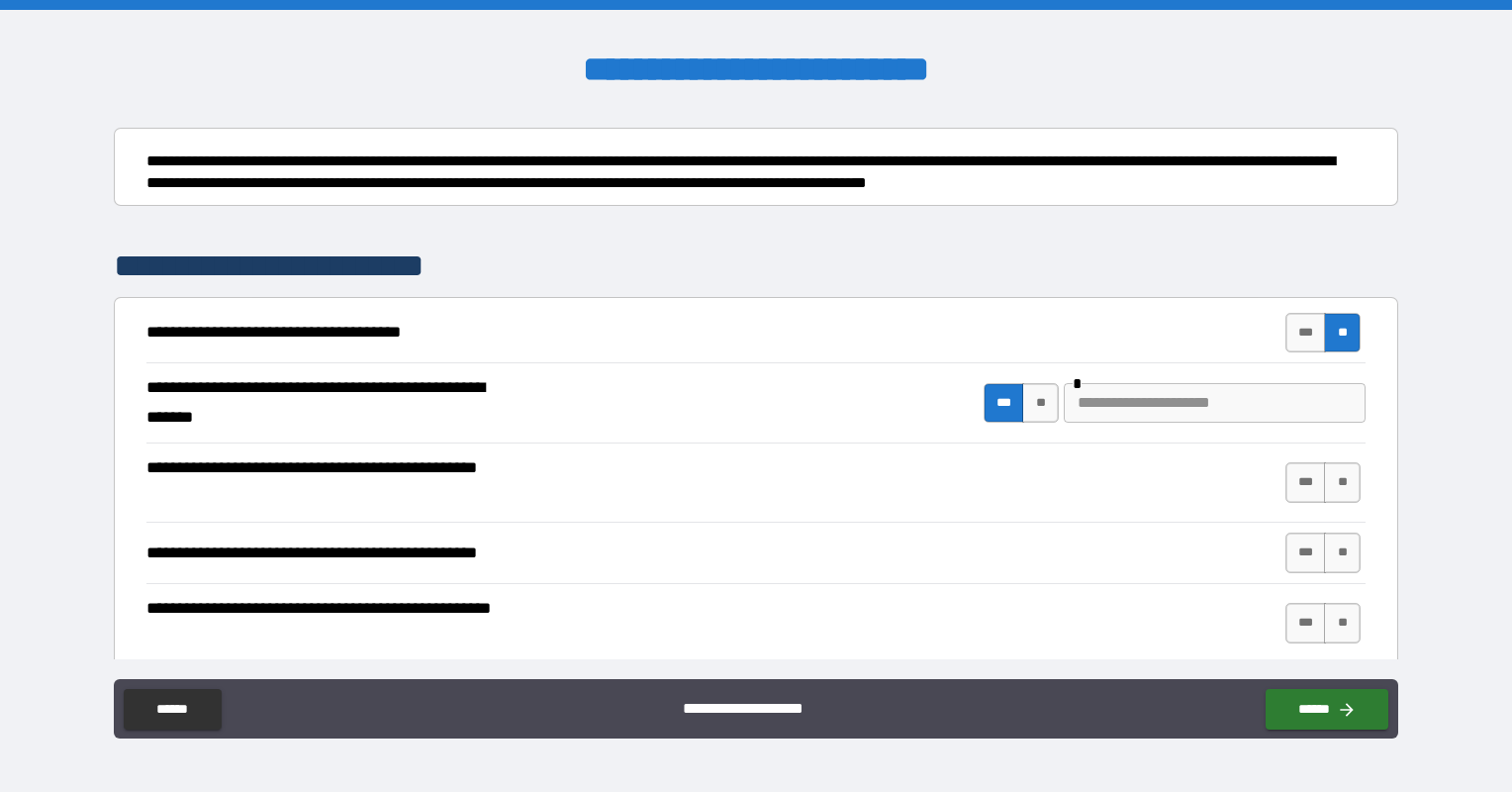click at bounding box center (1214, 403) 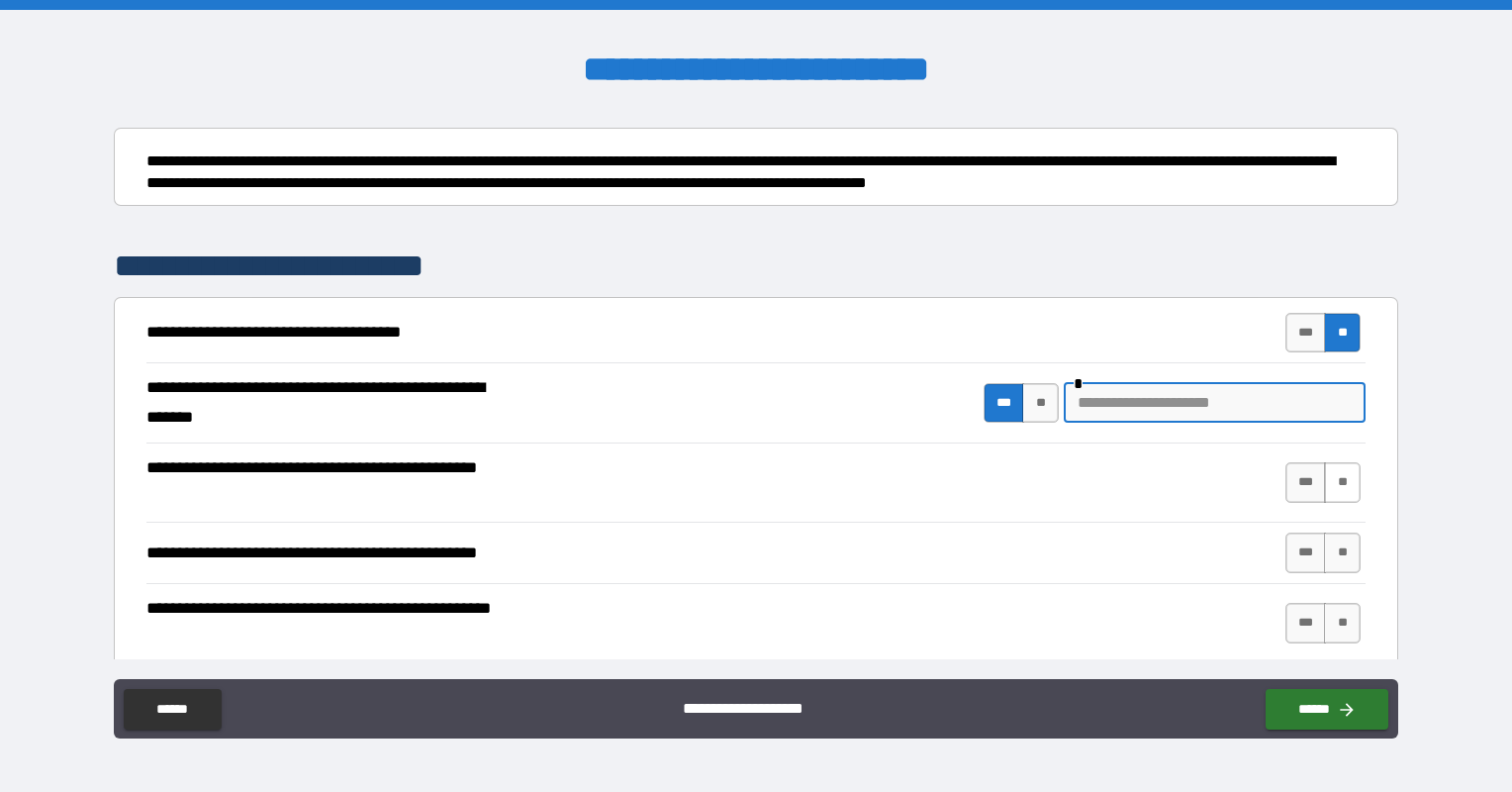 click on "**" at bounding box center [1342, 482] 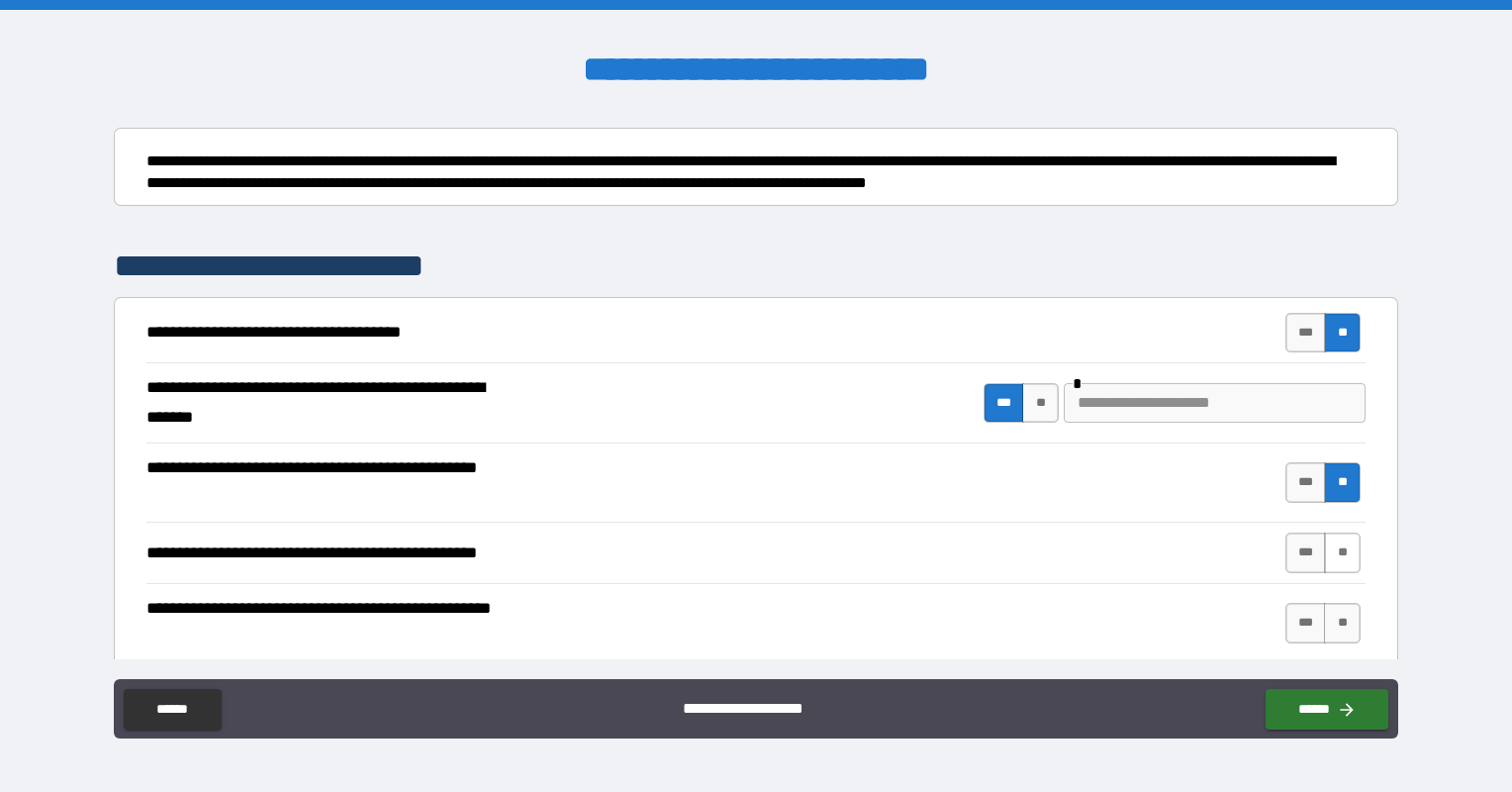 click on "**" at bounding box center [1342, 552] 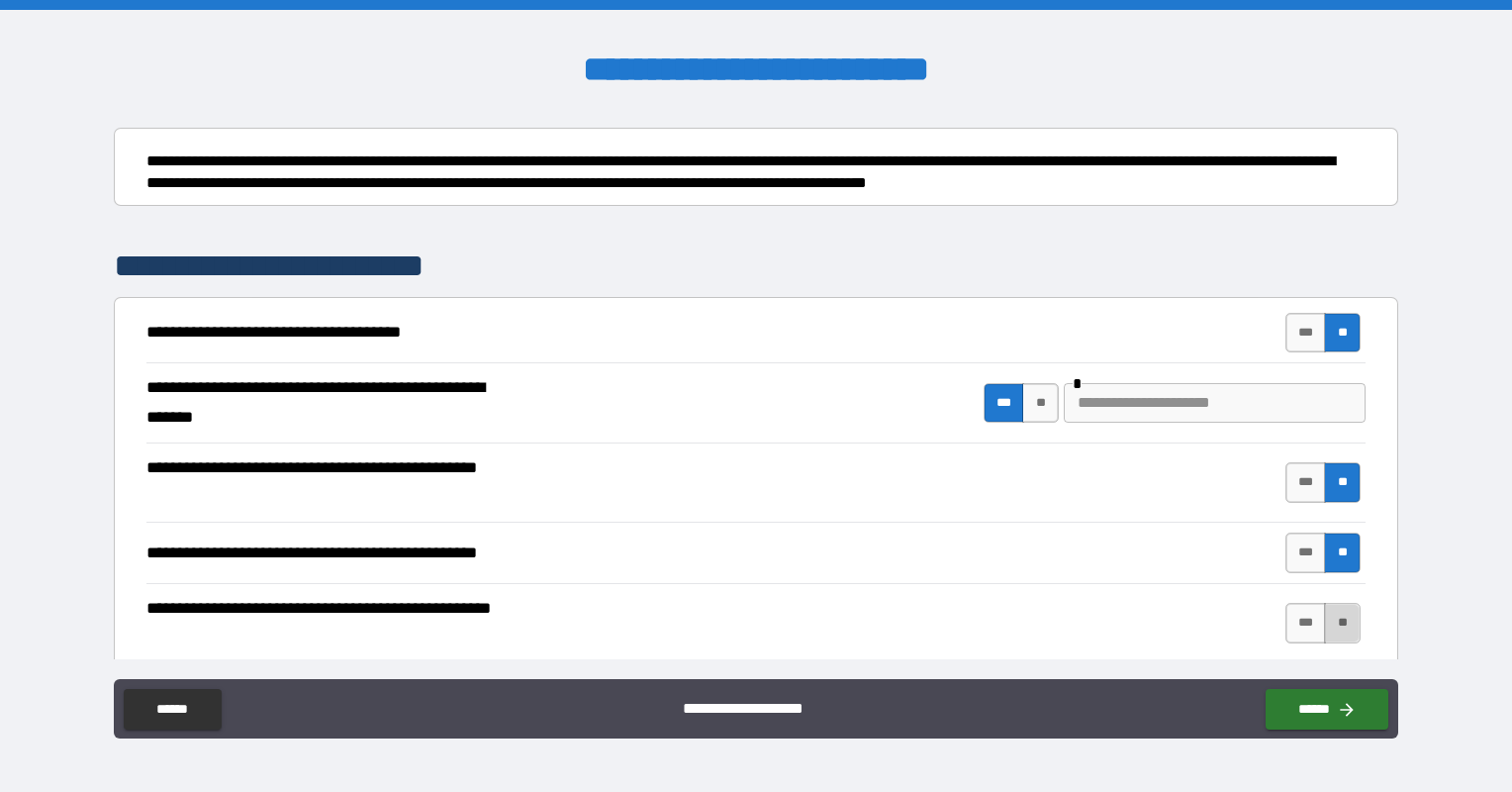 click on "**" at bounding box center (1342, 623) 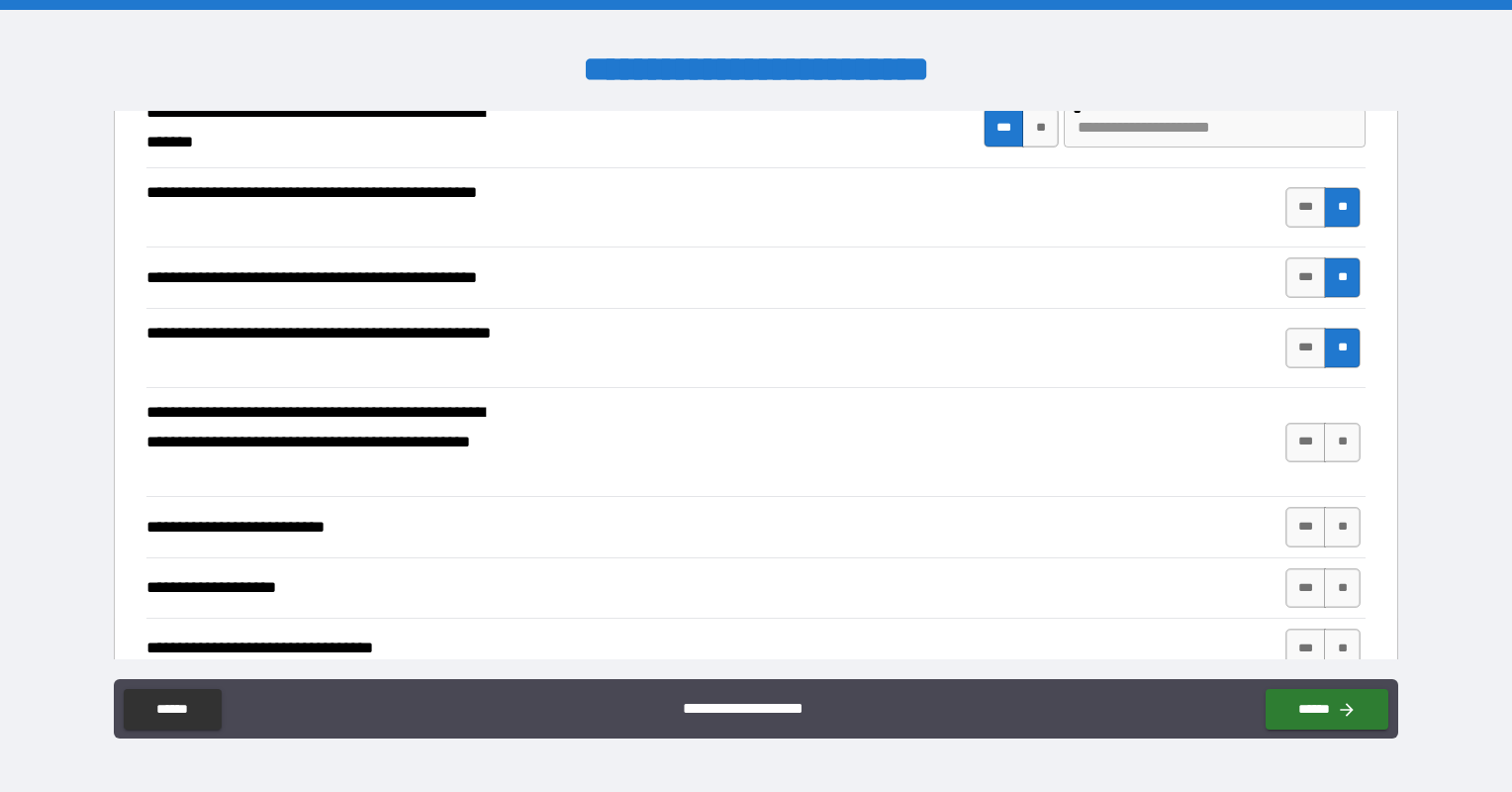 scroll, scrollTop: 495, scrollLeft: 0, axis: vertical 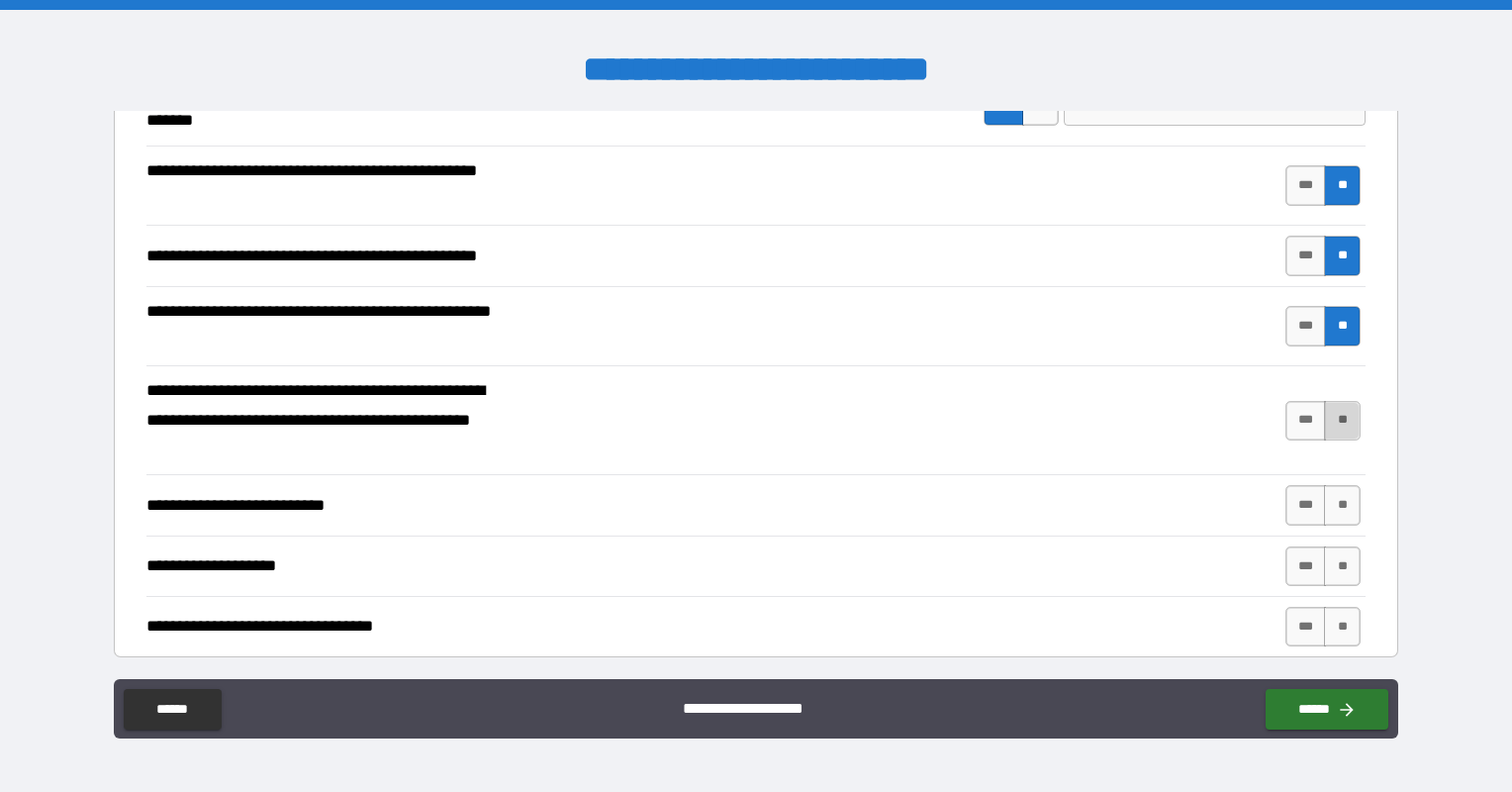 click on "**" at bounding box center [1342, 421] 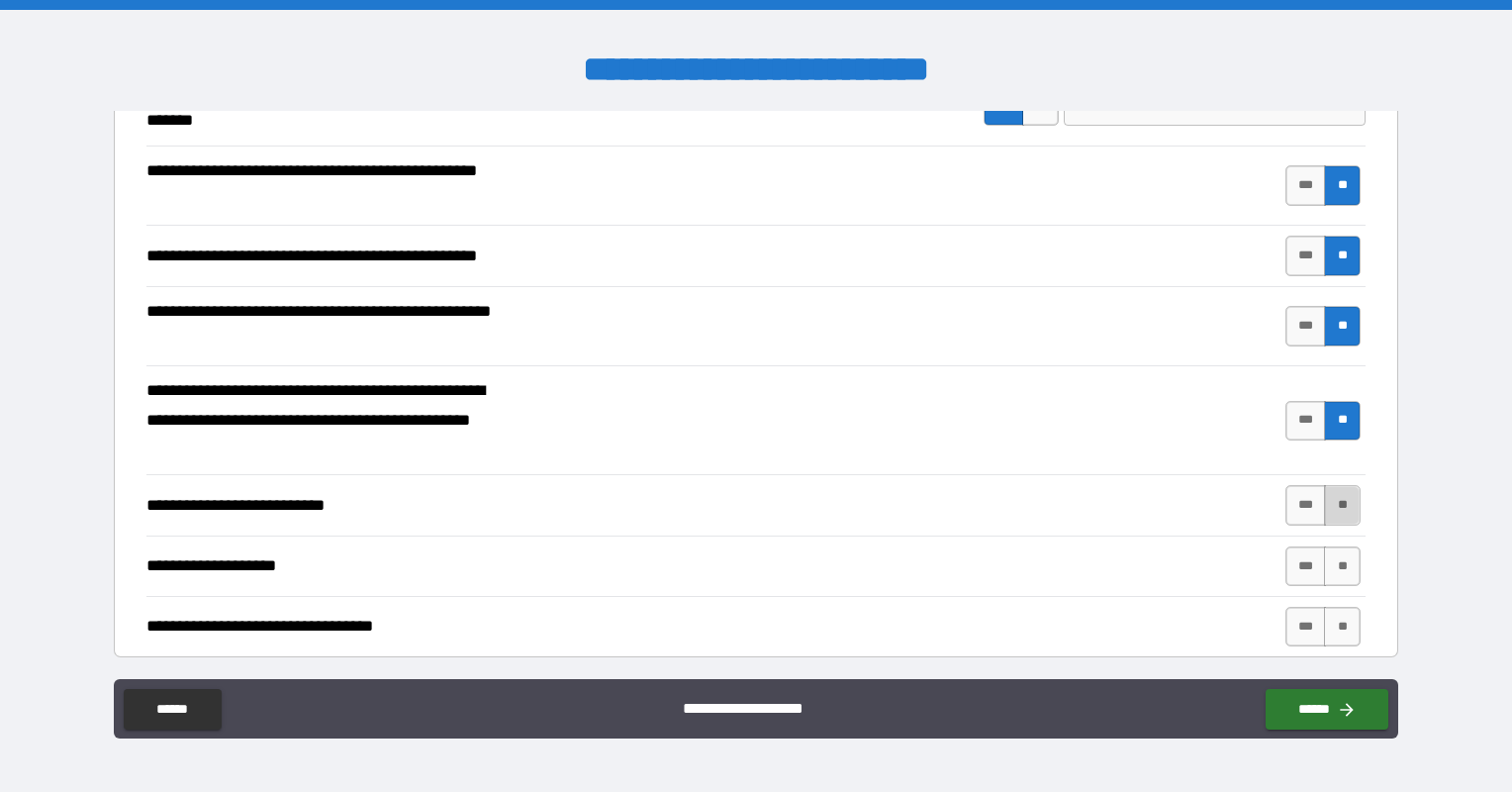 click on "**" at bounding box center (1342, 505) 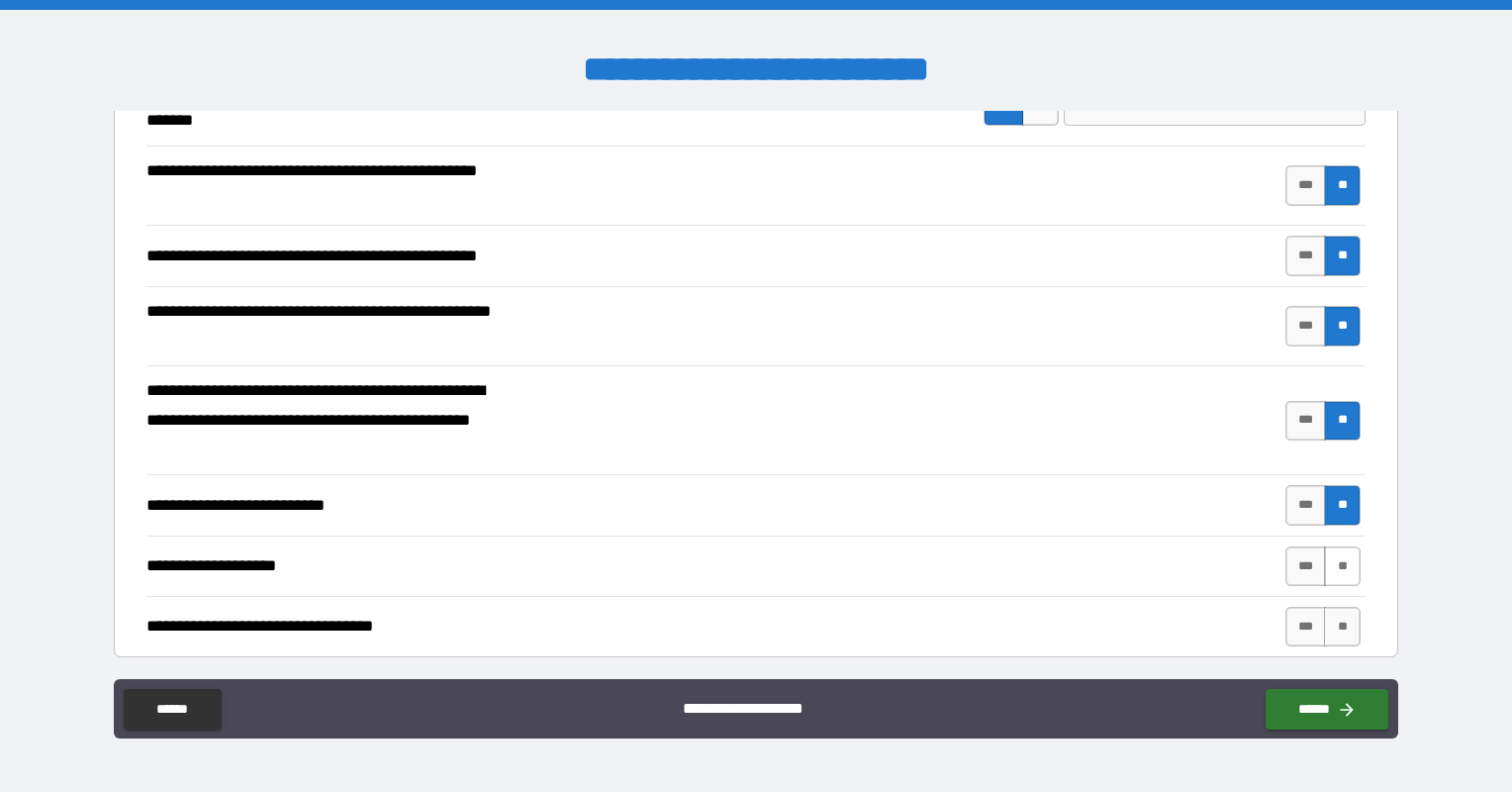 click on "**" at bounding box center [1342, 566] 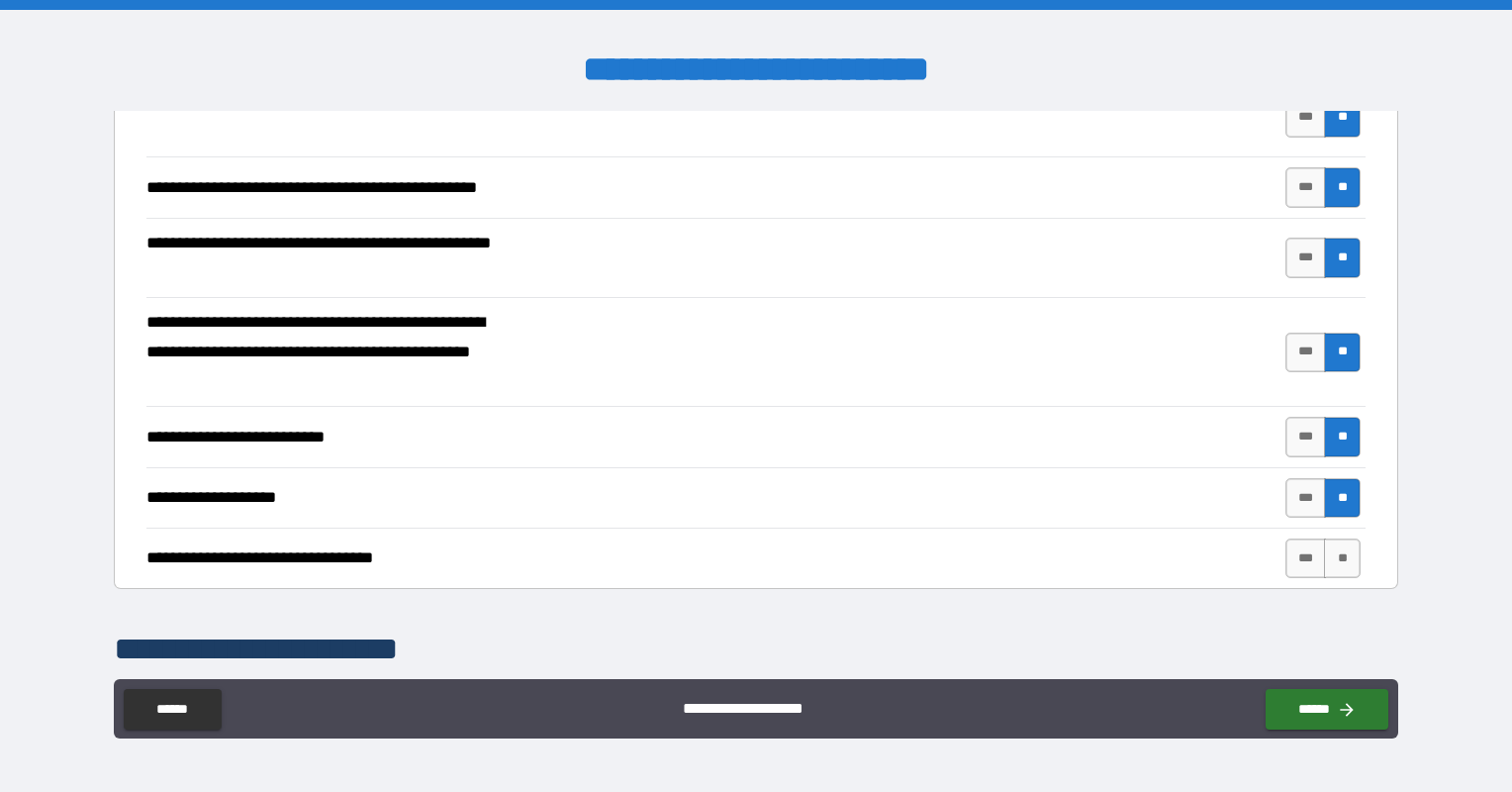 scroll, scrollTop: 594, scrollLeft: 0, axis: vertical 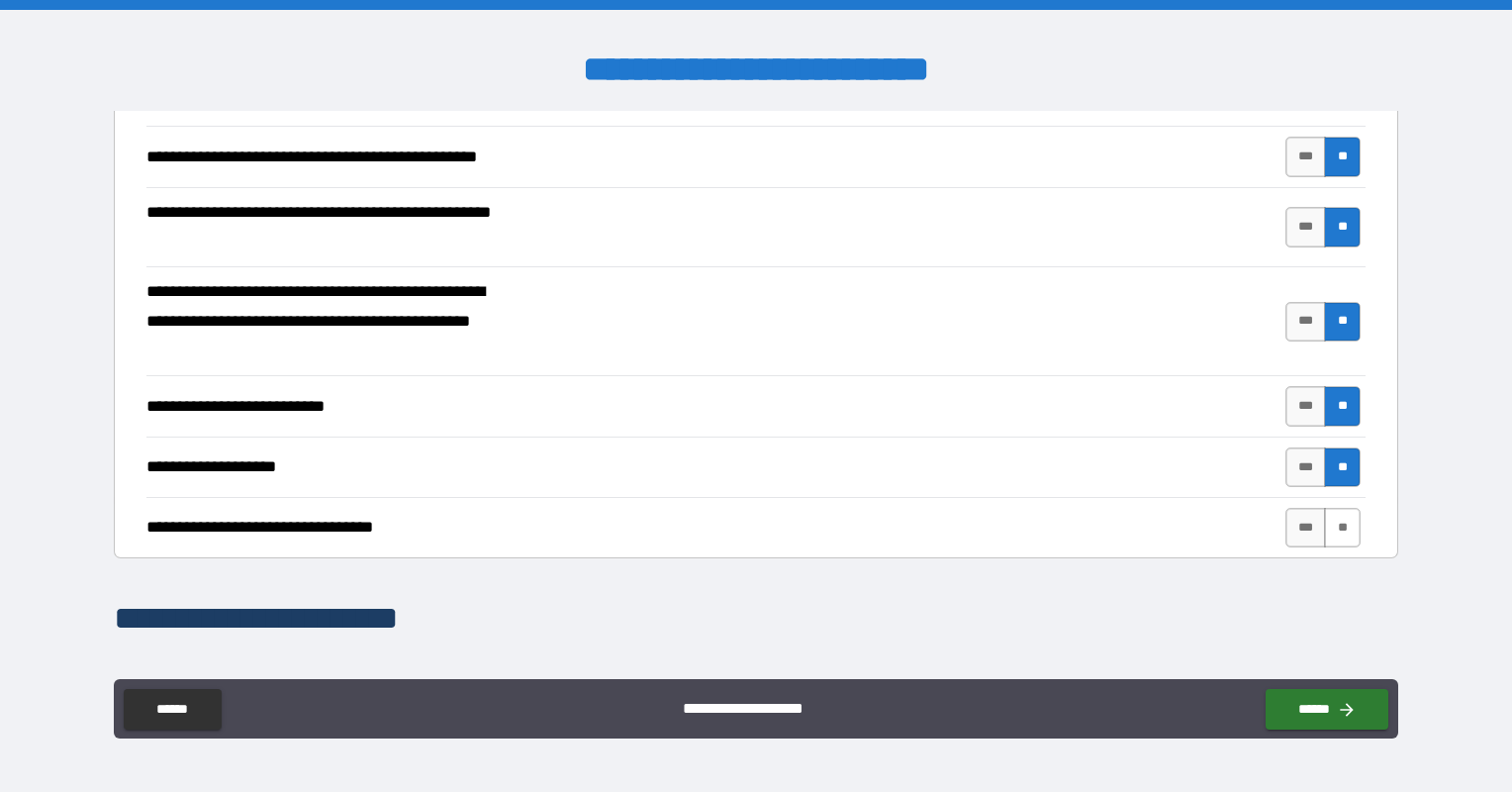 click on "**" at bounding box center [1342, 528] 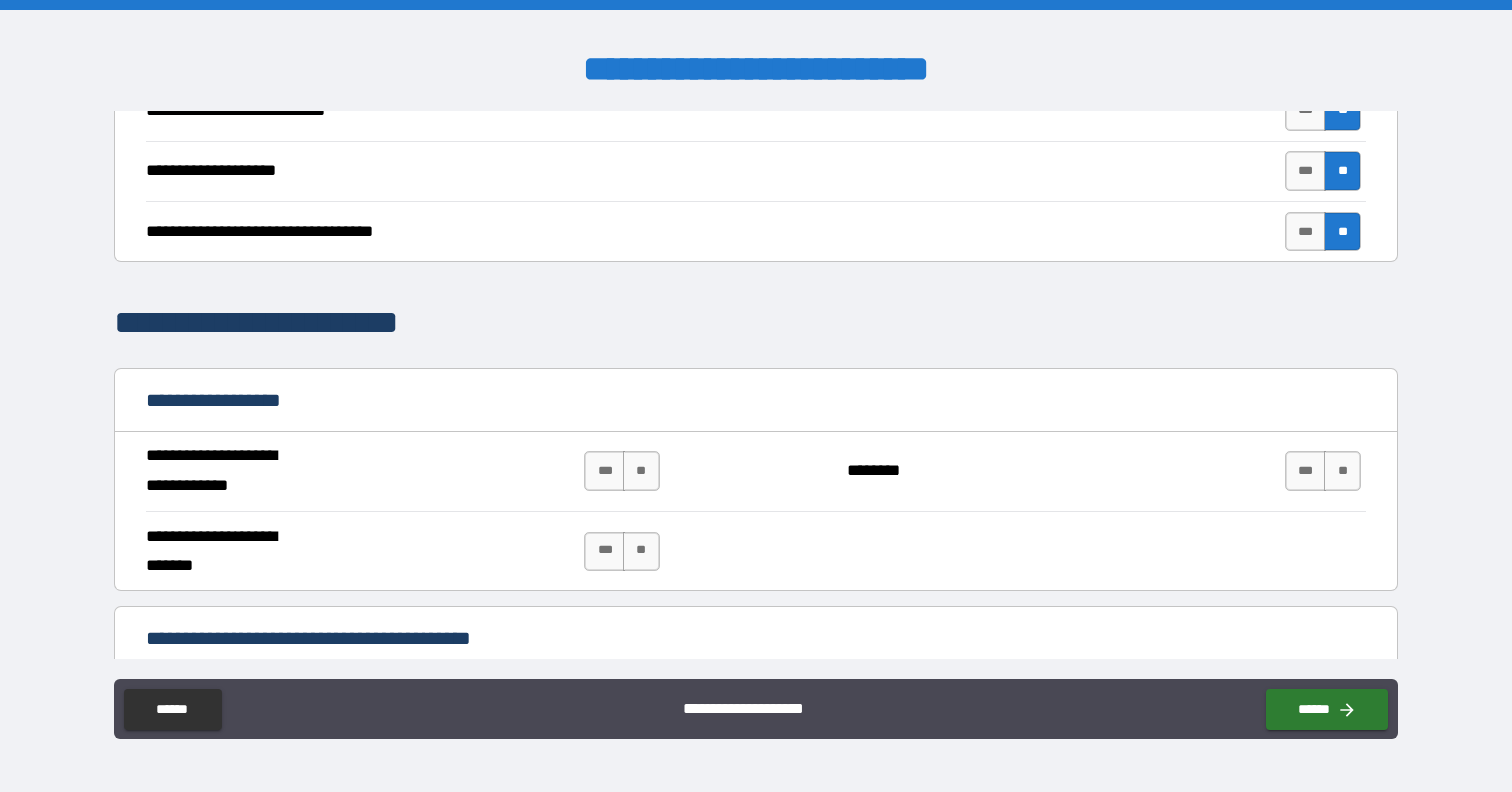 scroll, scrollTop: 891, scrollLeft: 0, axis: vertical 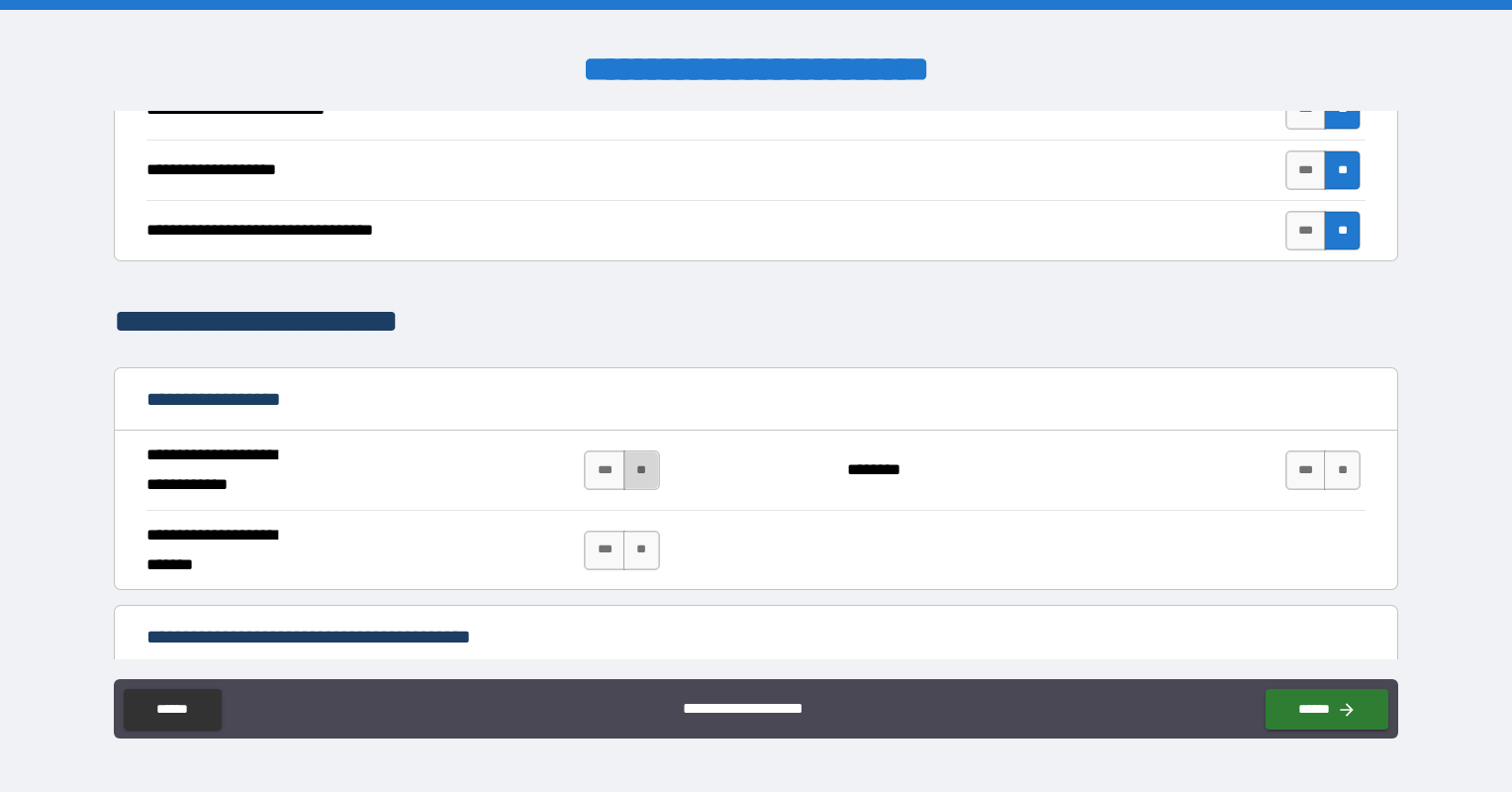 click on "**" at bounding box center (641, 470) 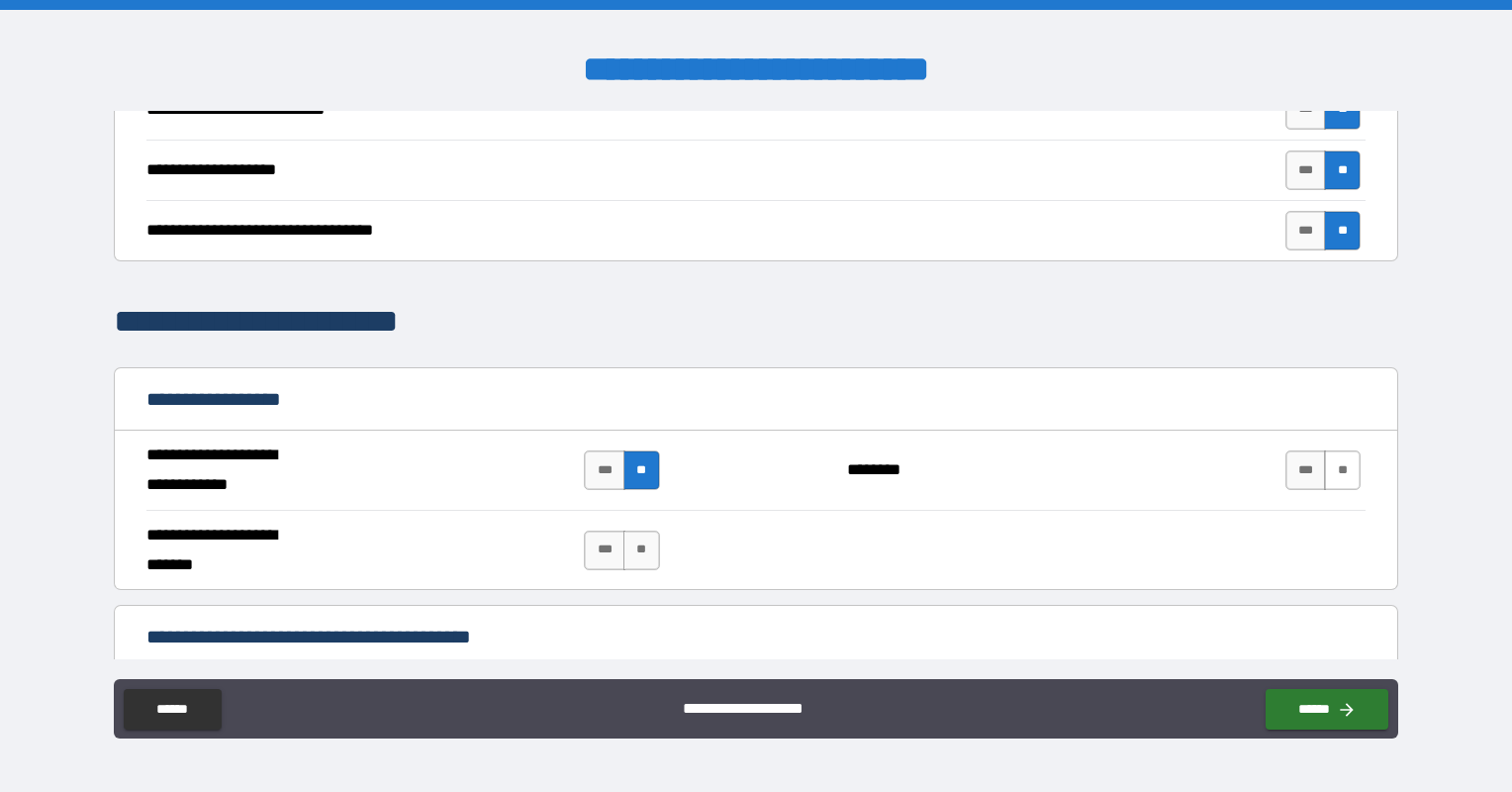 click on "**" at bounding box center [1342, 470] 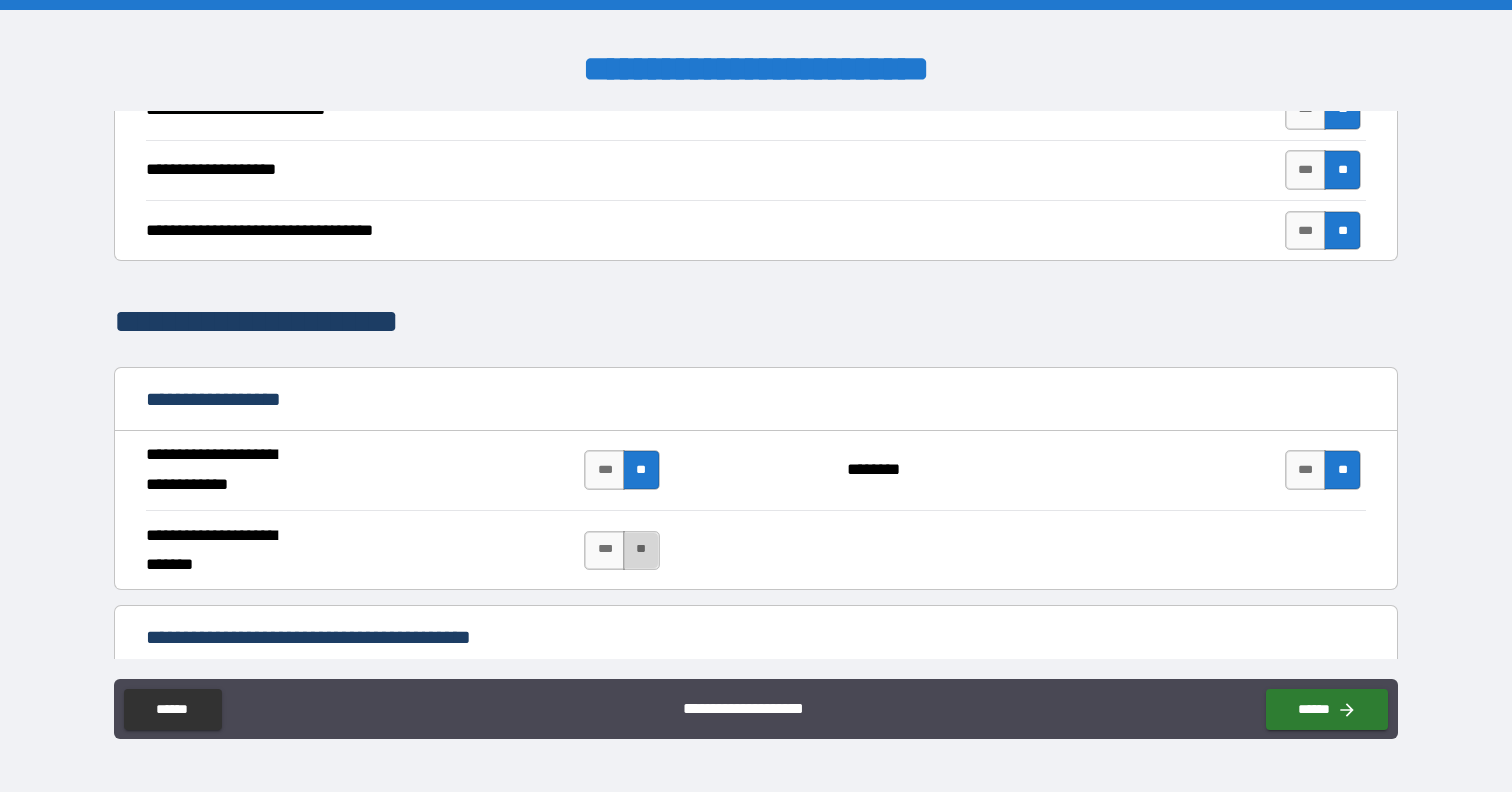 click on "**" at bounding box center (641, 550) 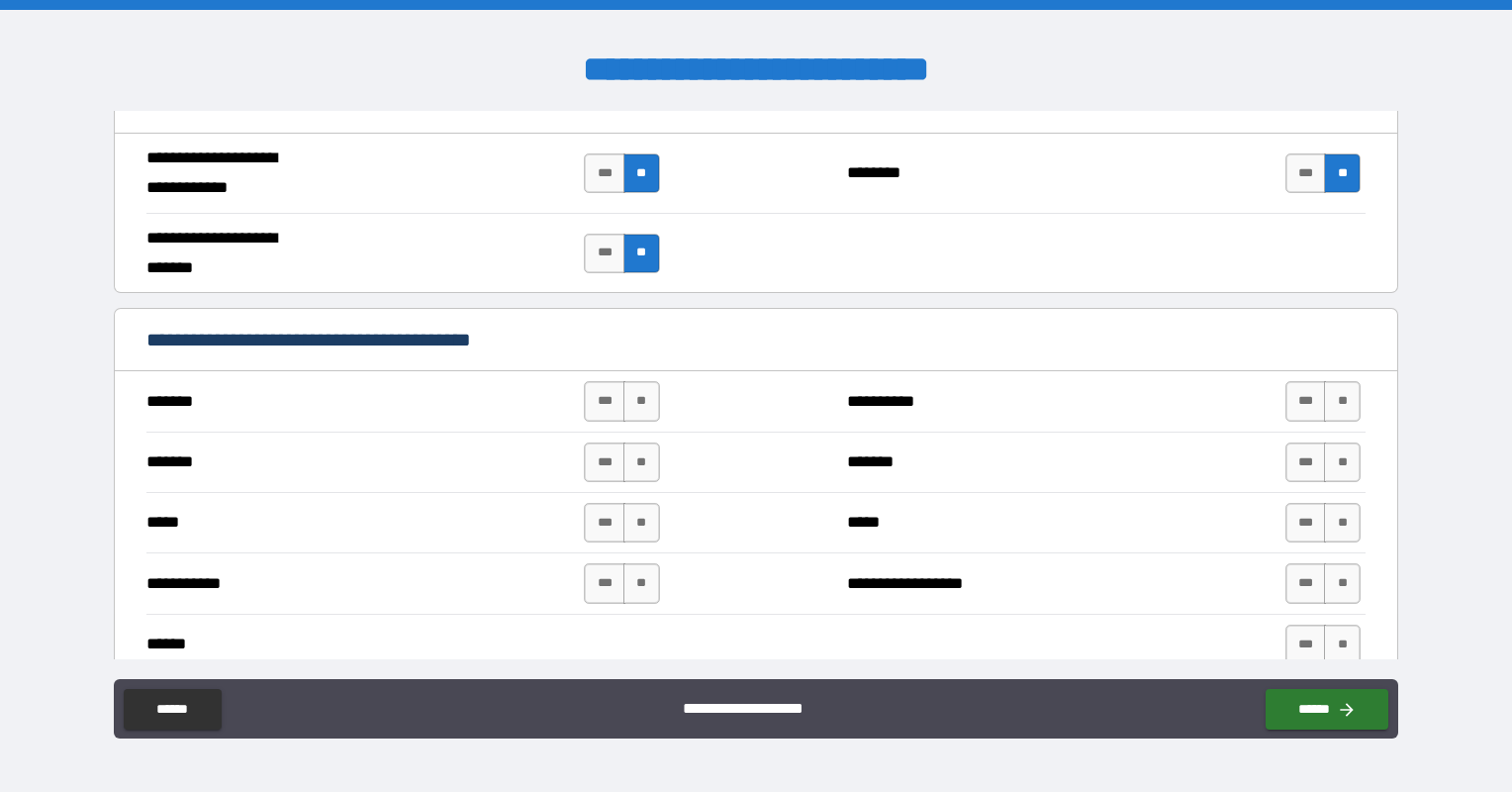 scroll, scrollTop: 1287, scrollLeft: 0, axis: vertical 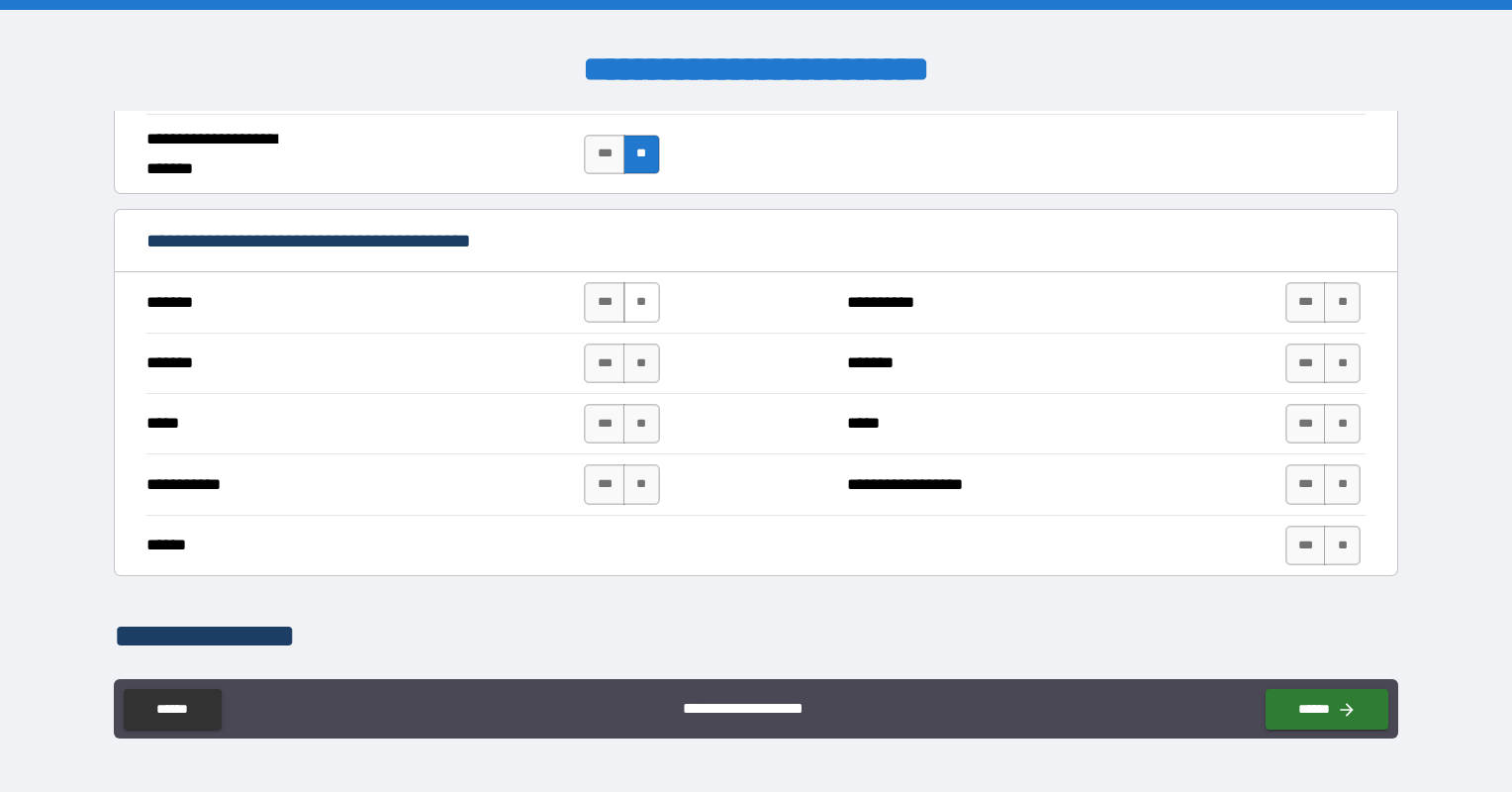 click on "**" at bounding box center [641, 302] 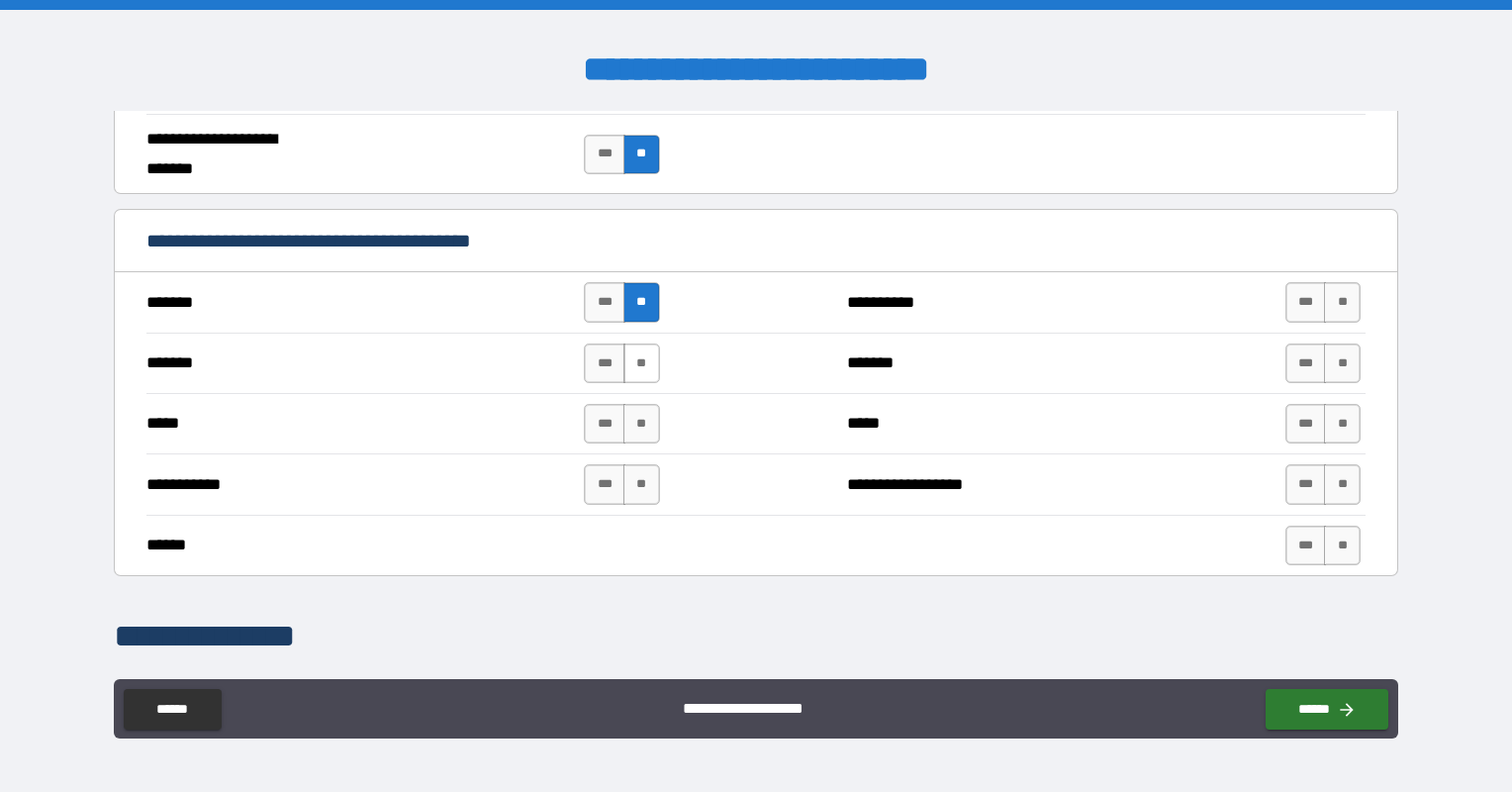 click on "**" at bounding box center (641, 363) 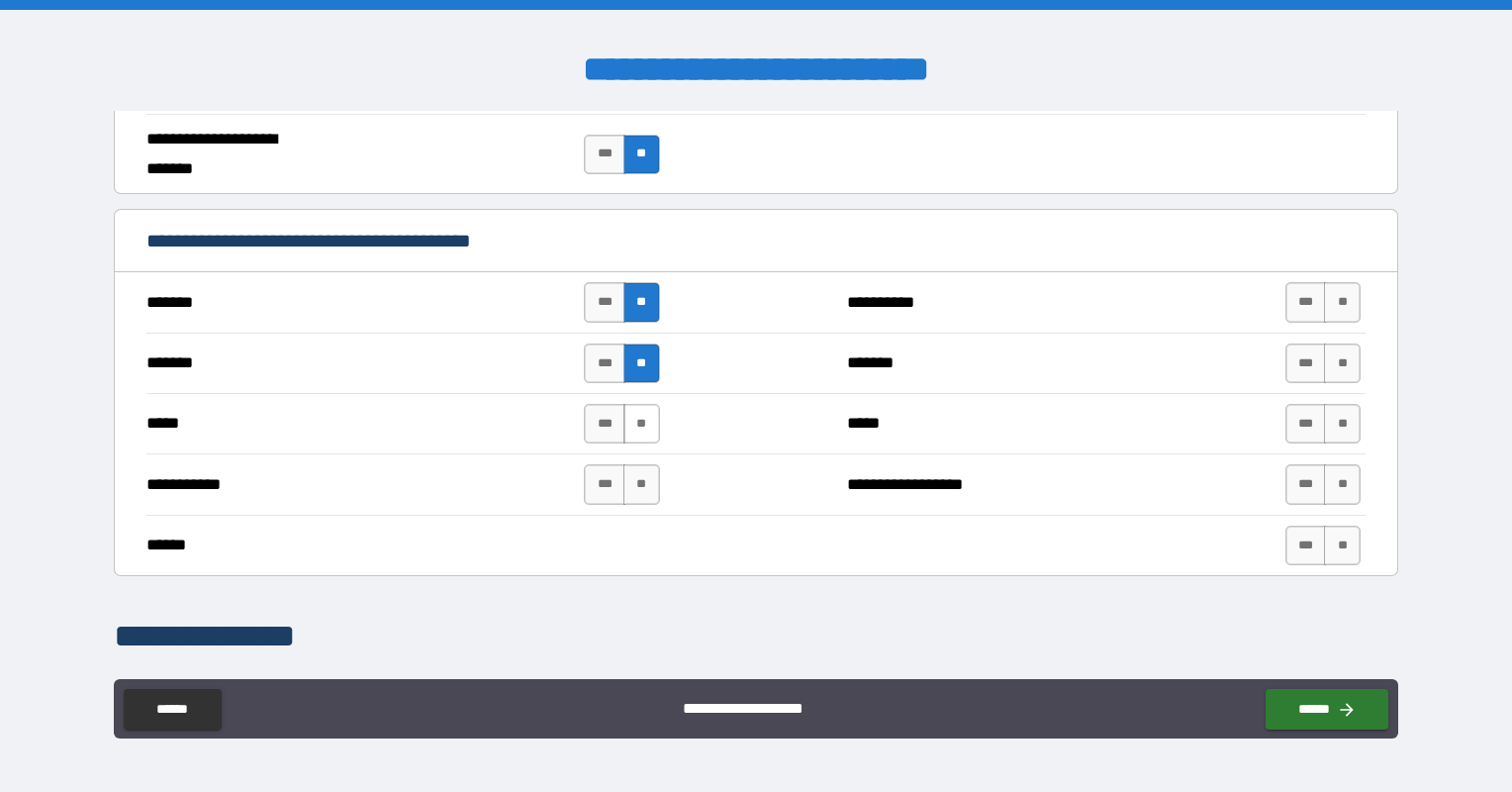 click on "**" at bounding box center [641, 424] 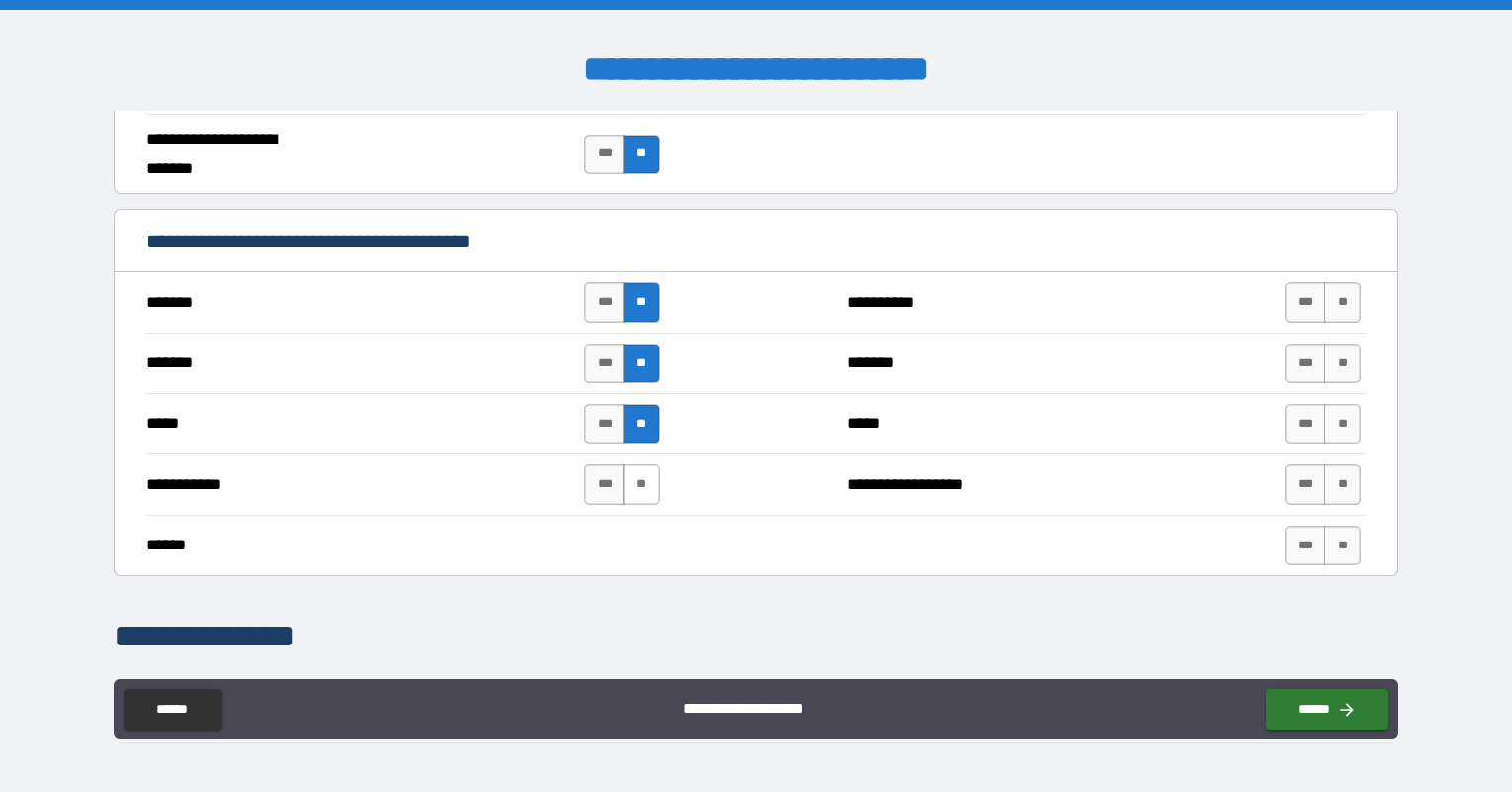 click on "**" at bounding box center [641, 484] 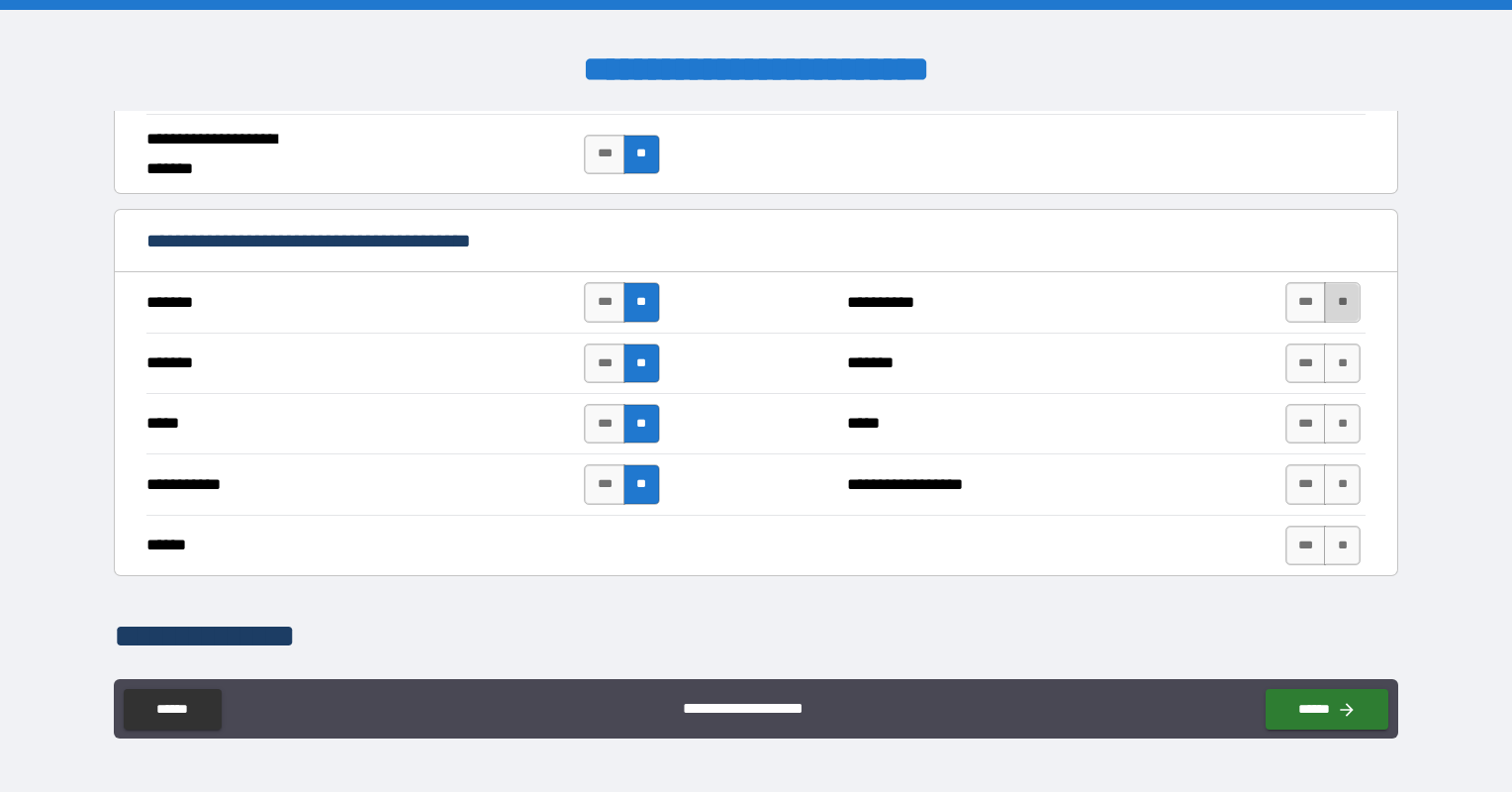 click on "**" at bounding box center (1342, 302) 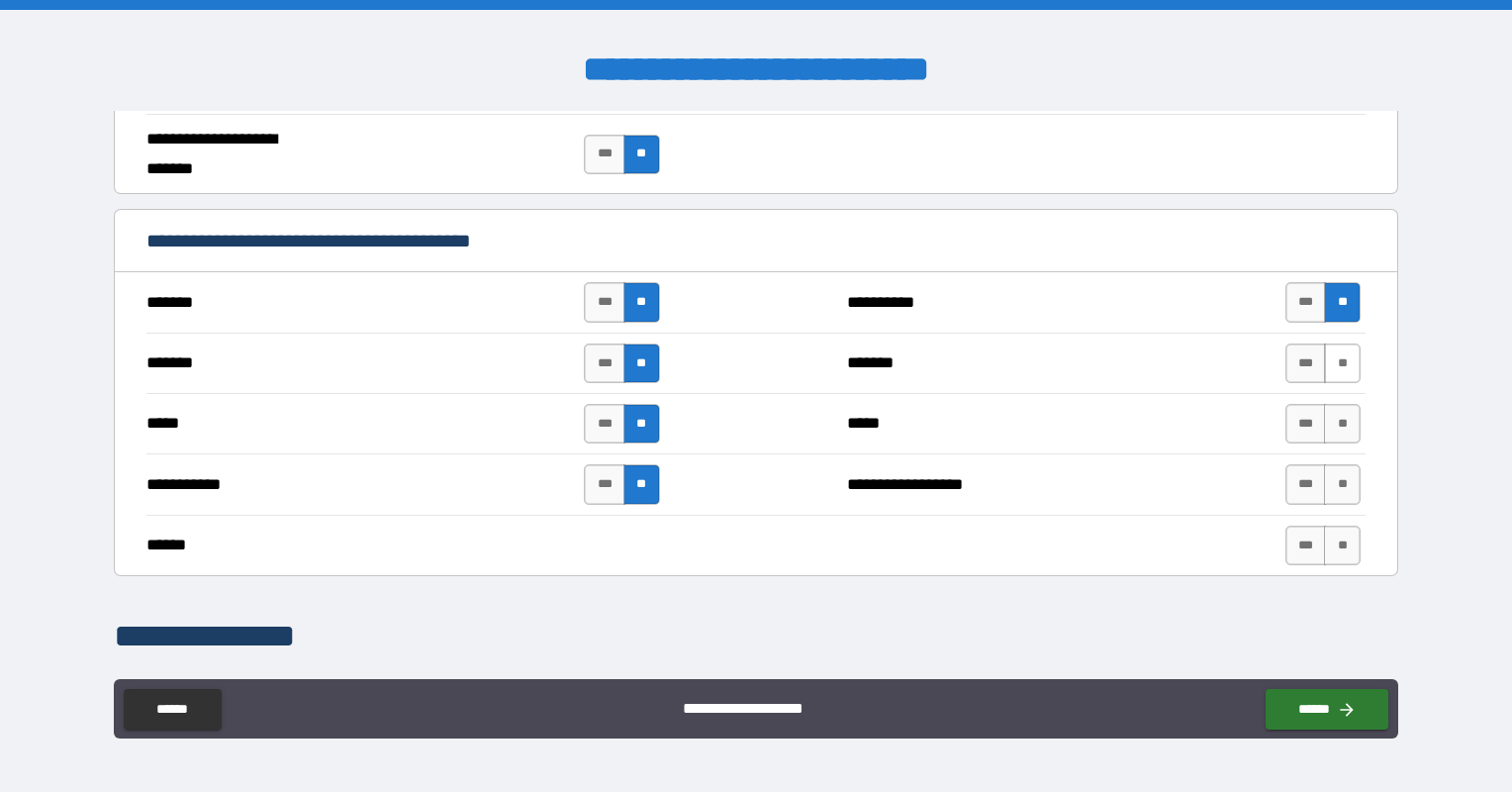 click on "**" at bounding box center [1342, 363] 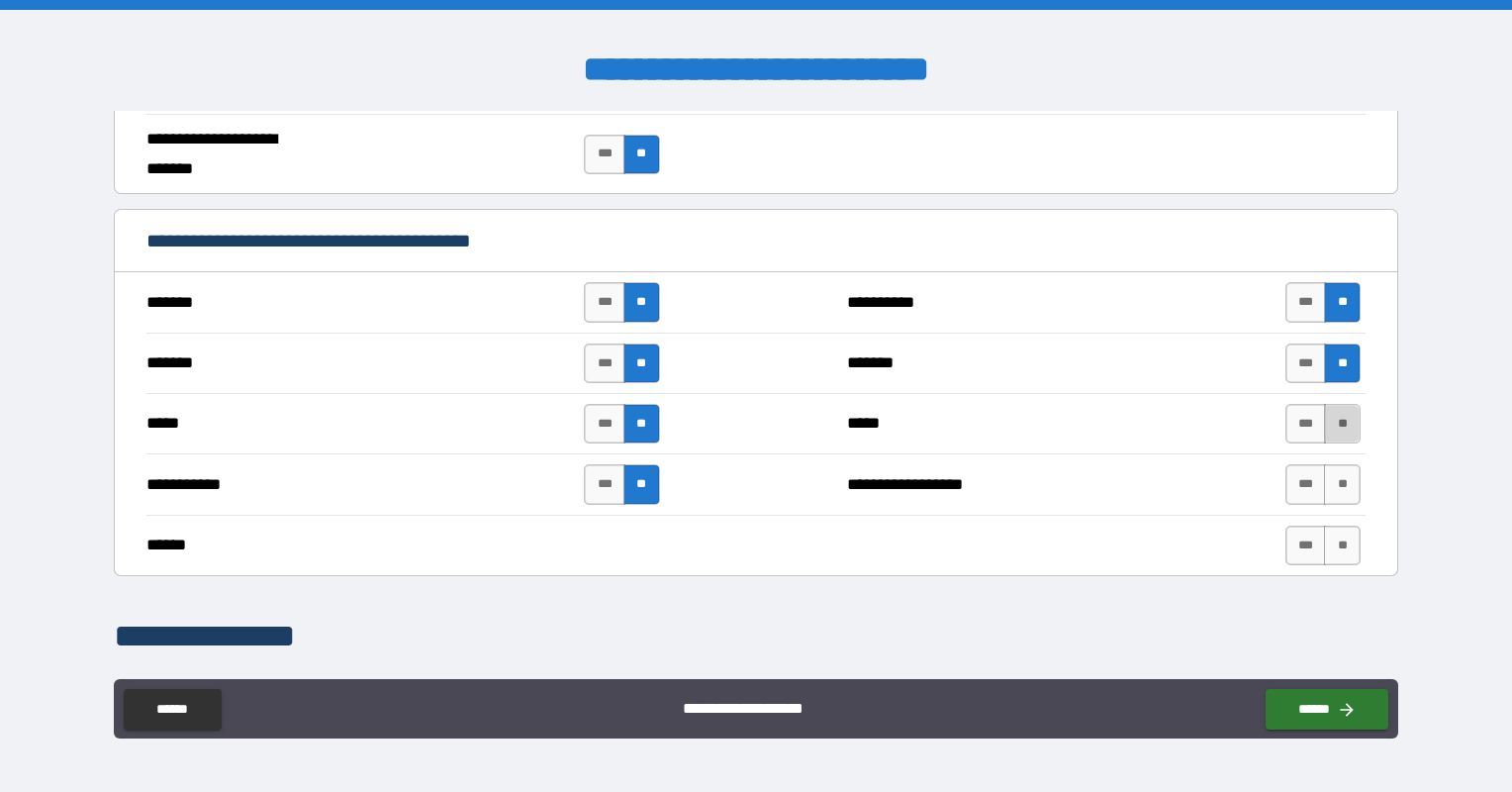 drag, startPoint x: 1334, startPoint y: 408, endPoint x: 1347, endPoint y: 432, distance: 27.294688 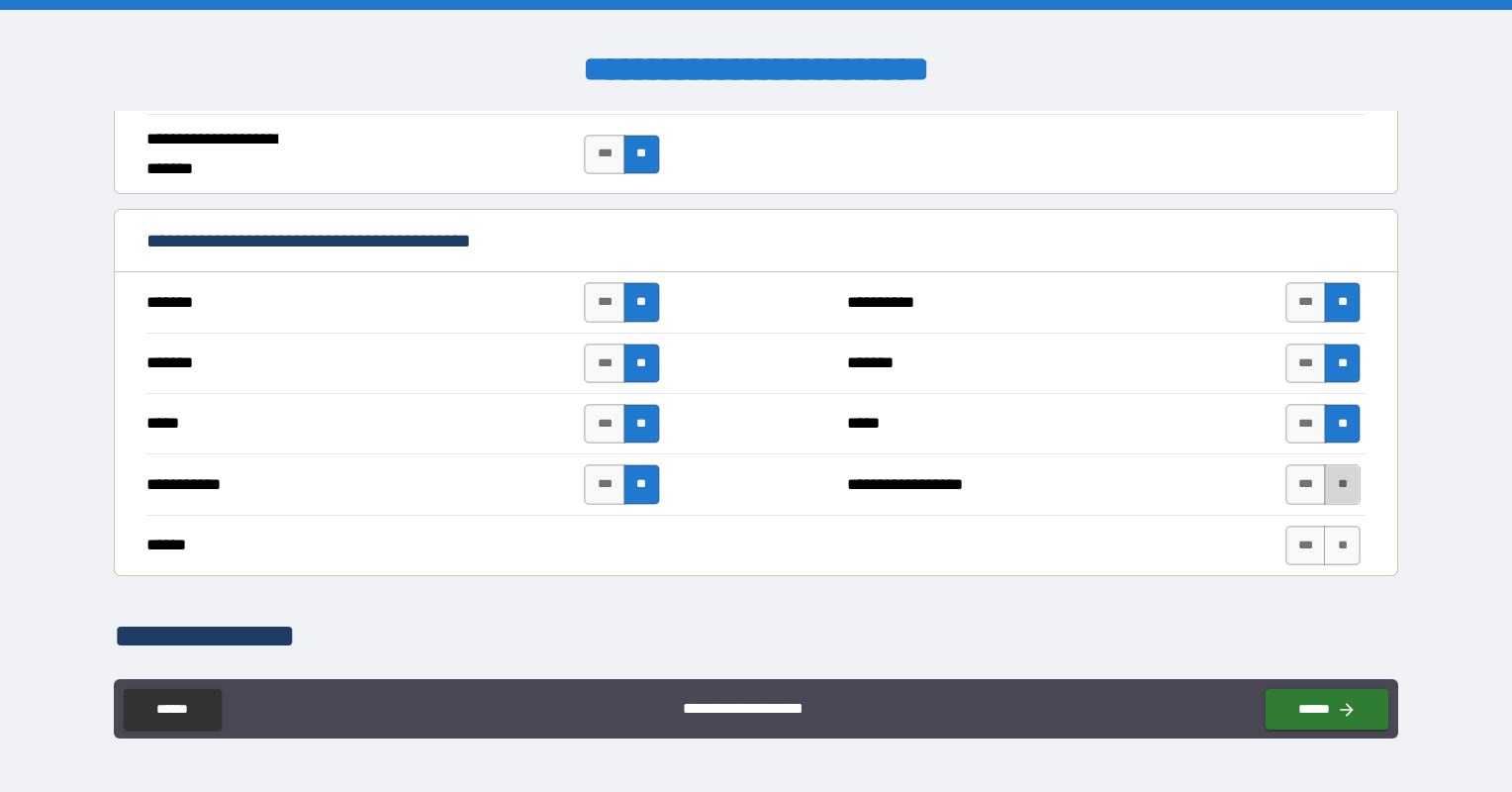 click on "**" at bounding box center (1342, 484) 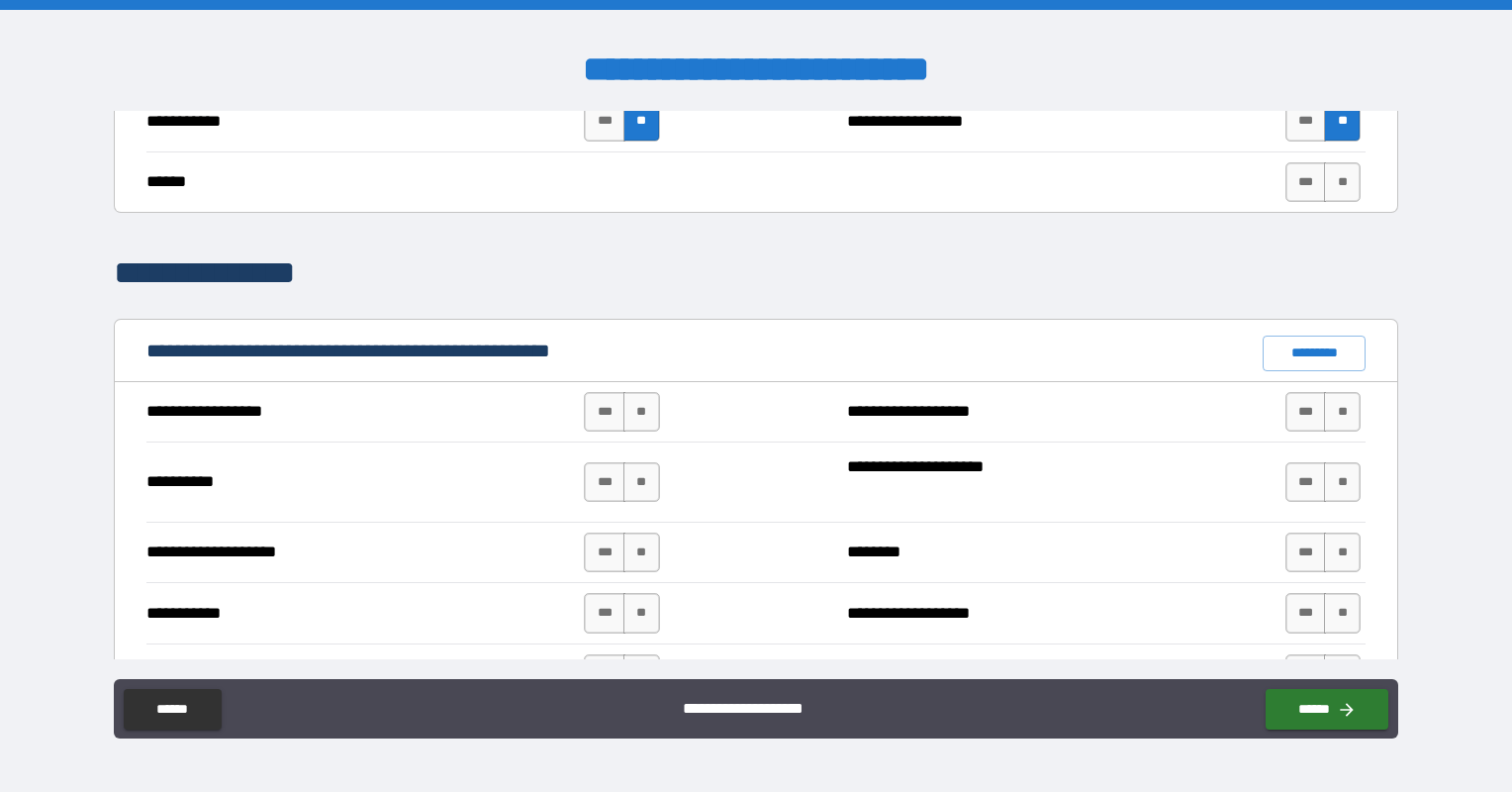 scroll, scrollTop: 1683, scrollLeft: 0, axis: vertical 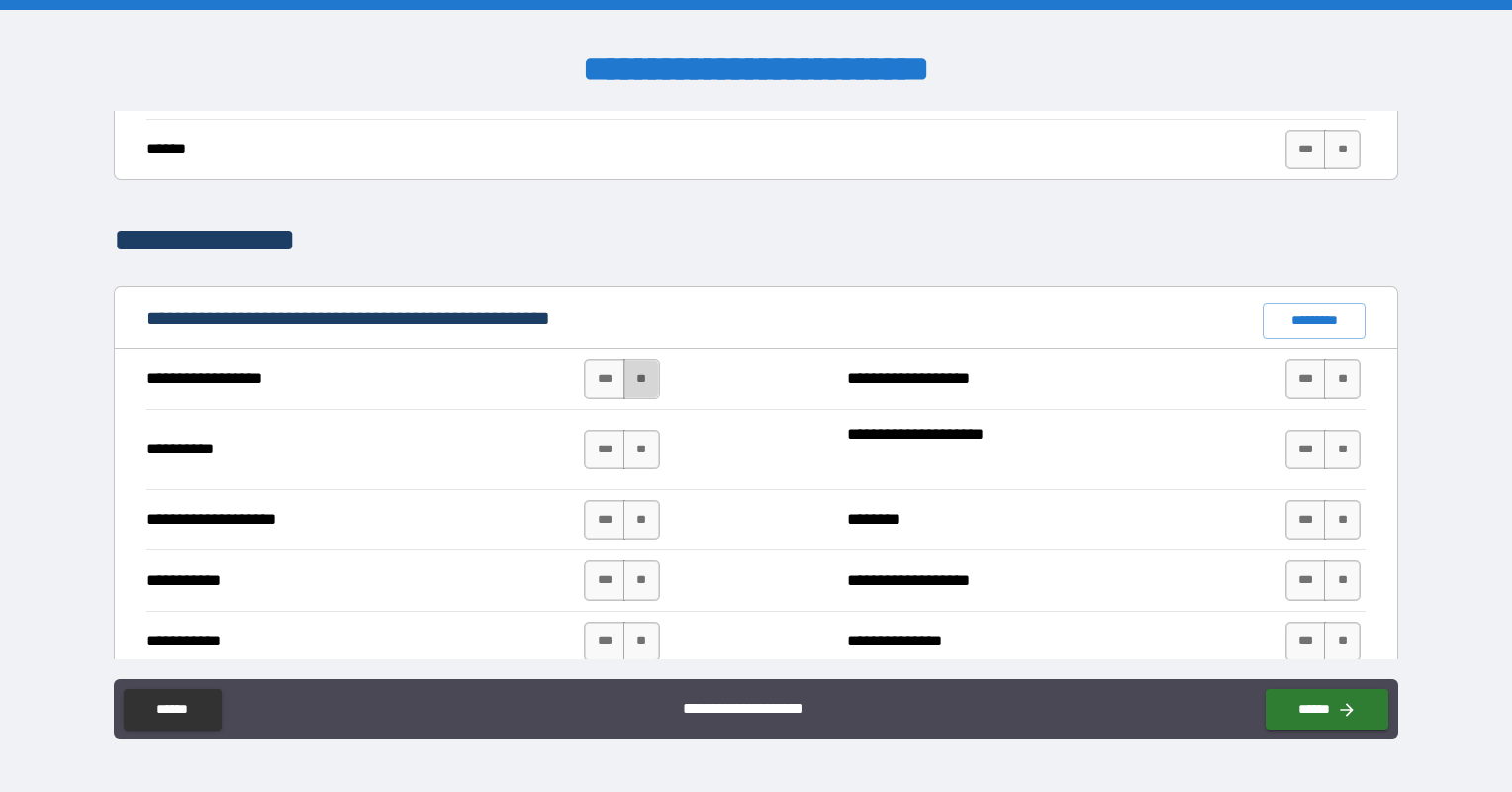 click on "**" at bounding box center (641, 379) 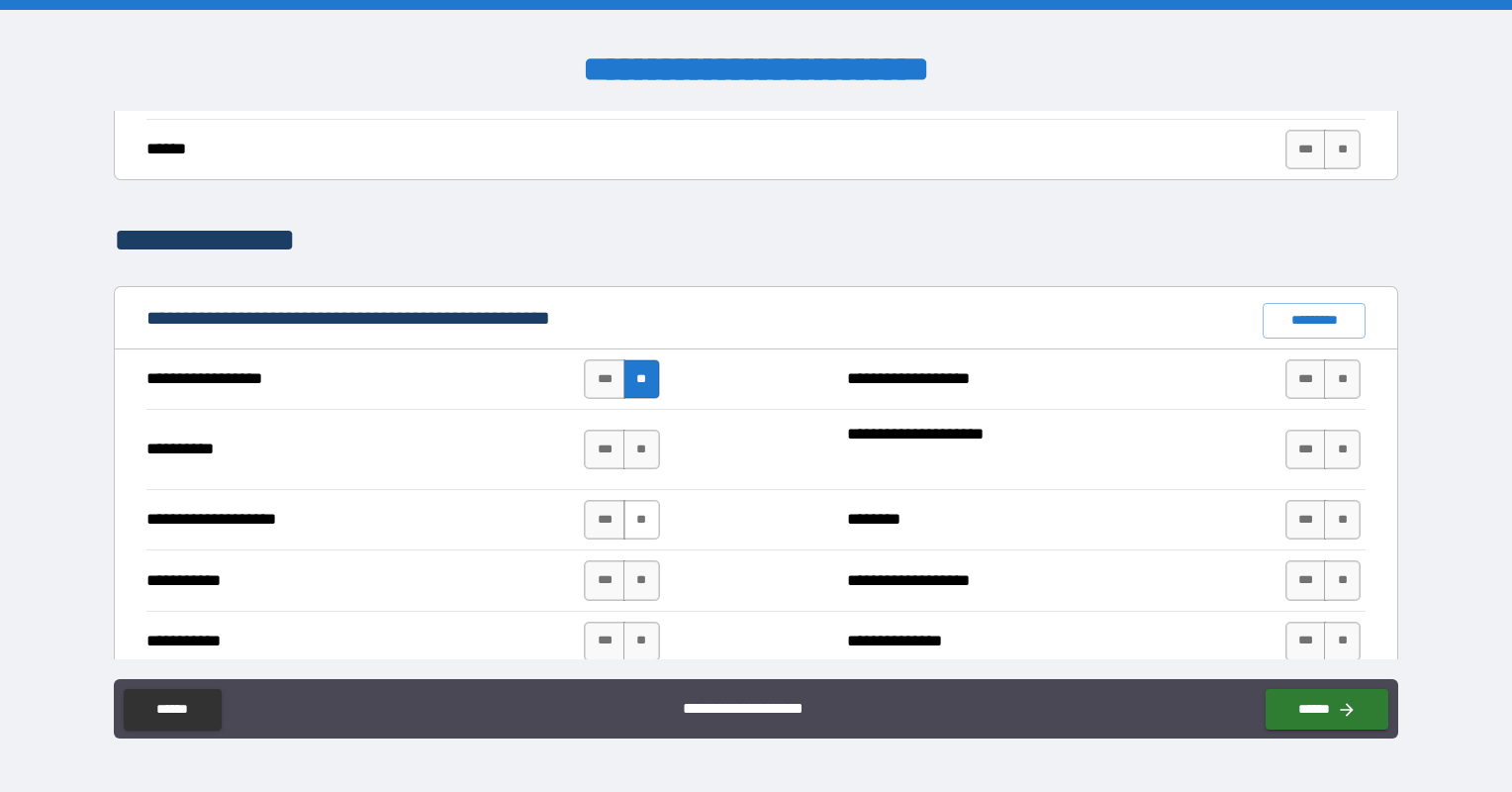 click on "**" at bounding box center [641, 520] 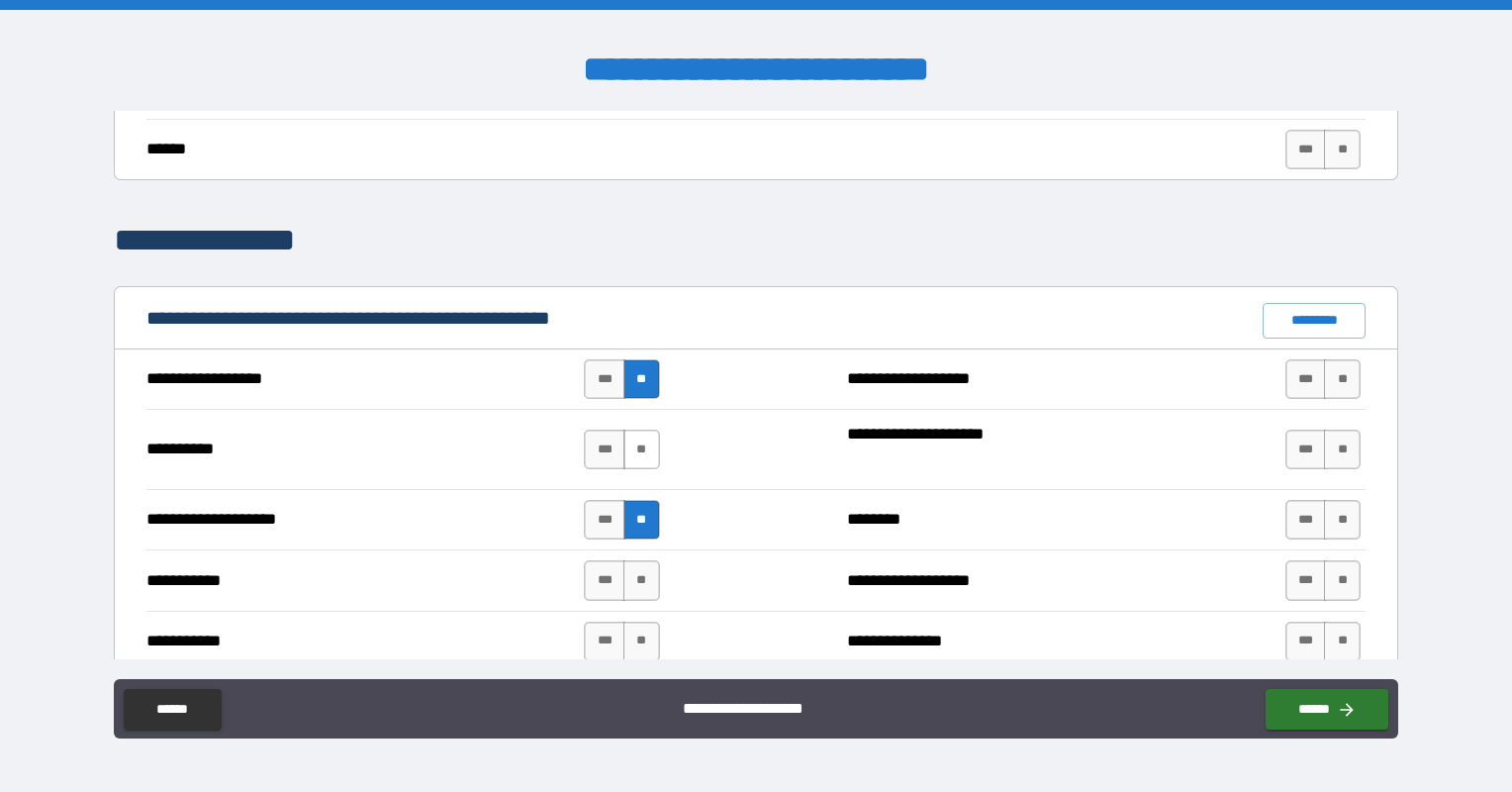 click on "**" at bounding box center [641, 449] 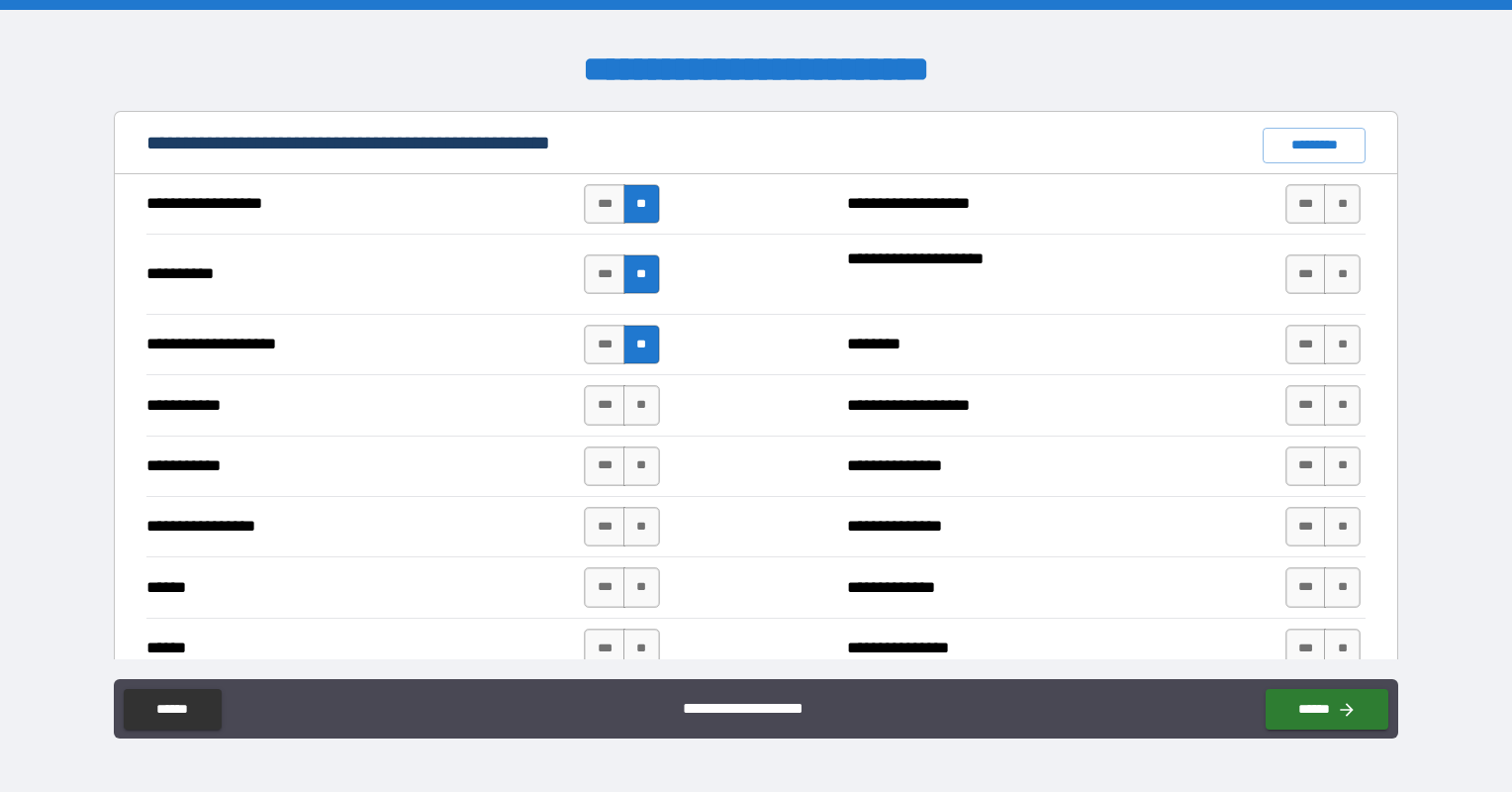 scroll, scrollTop: 1881, scrollLeft: 0, axis: vertical 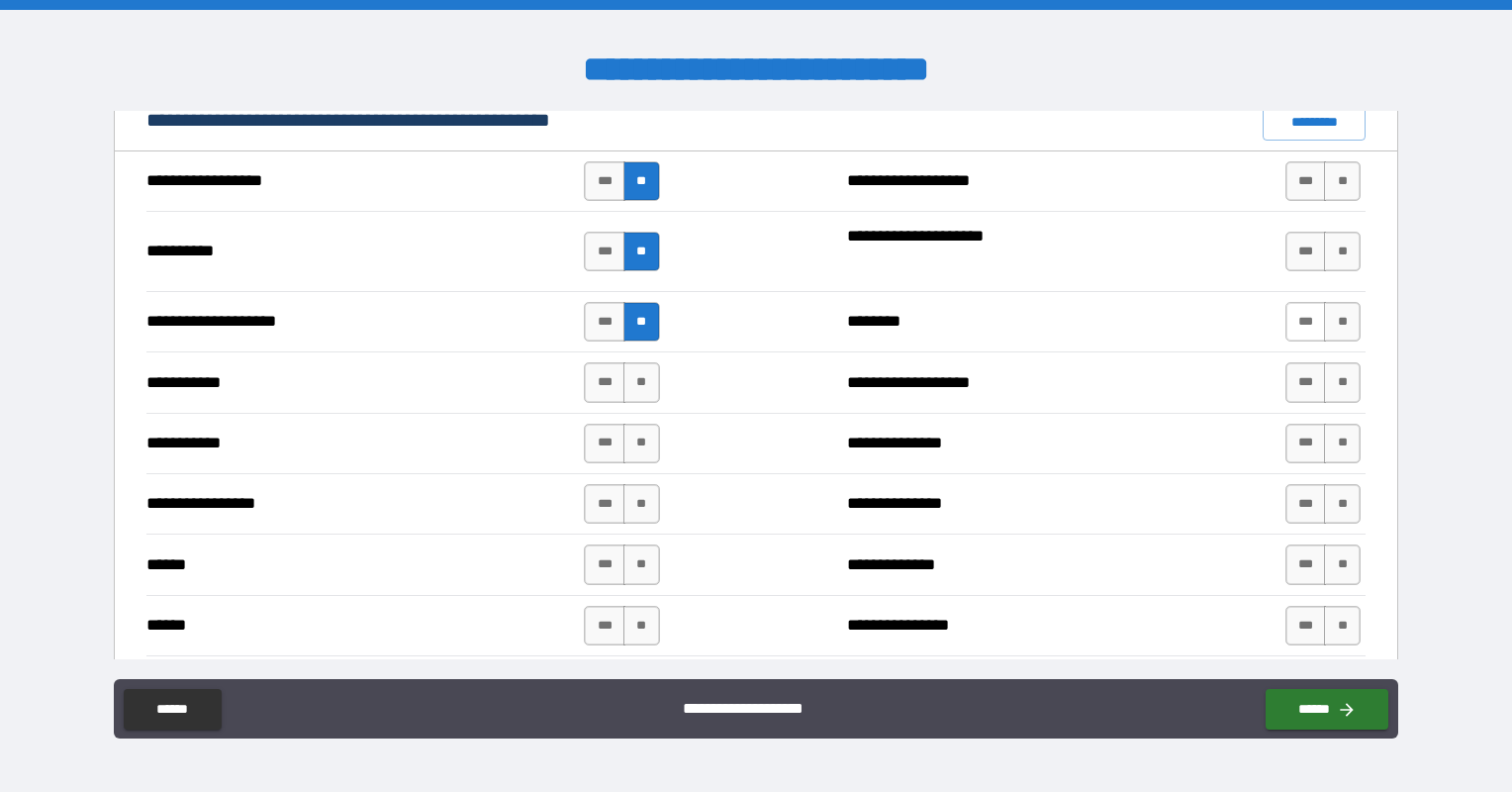 click on "***" at bounding box center (1306, 322) 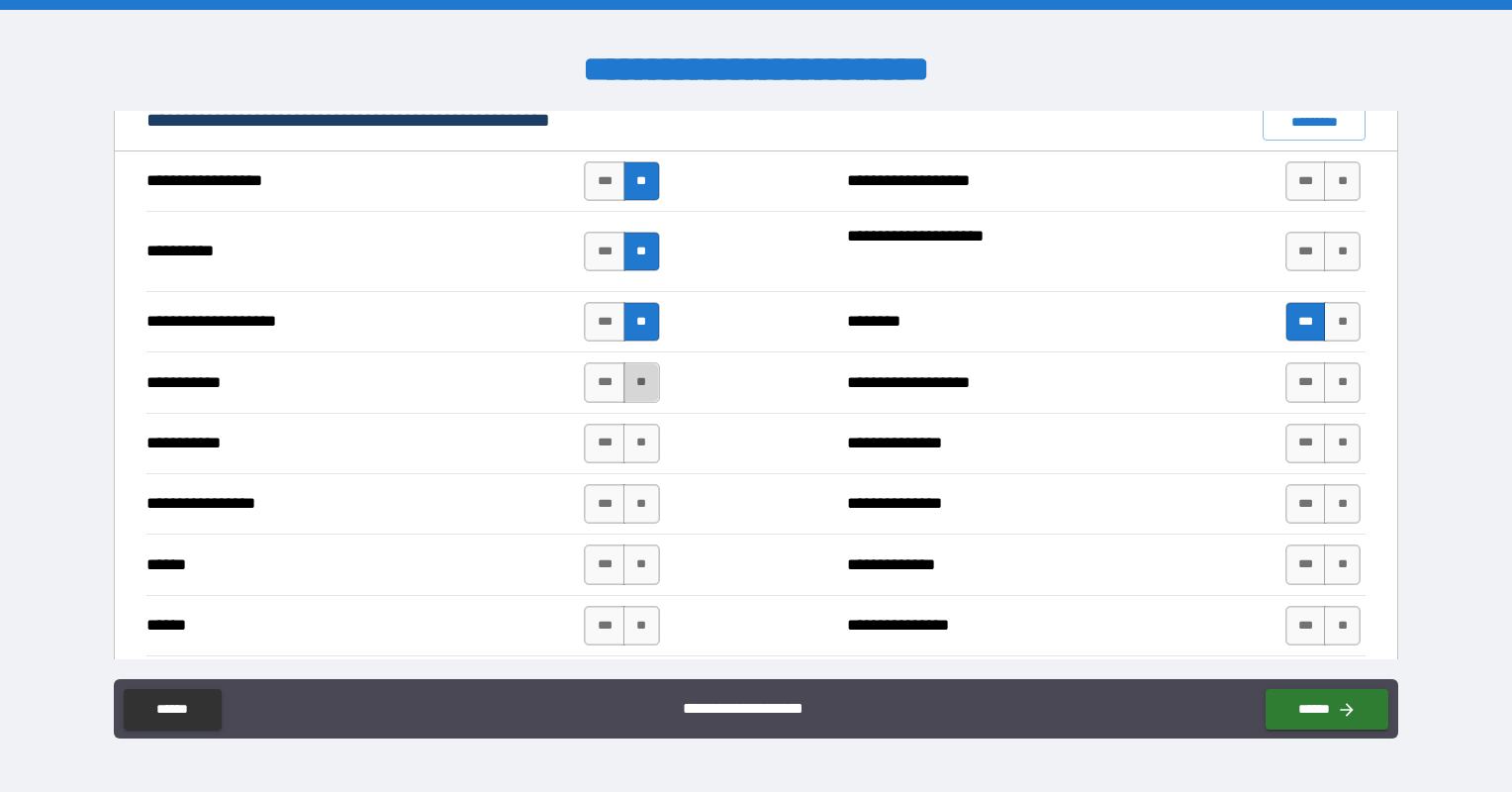 click on "**" at bounding box center (641, 382) 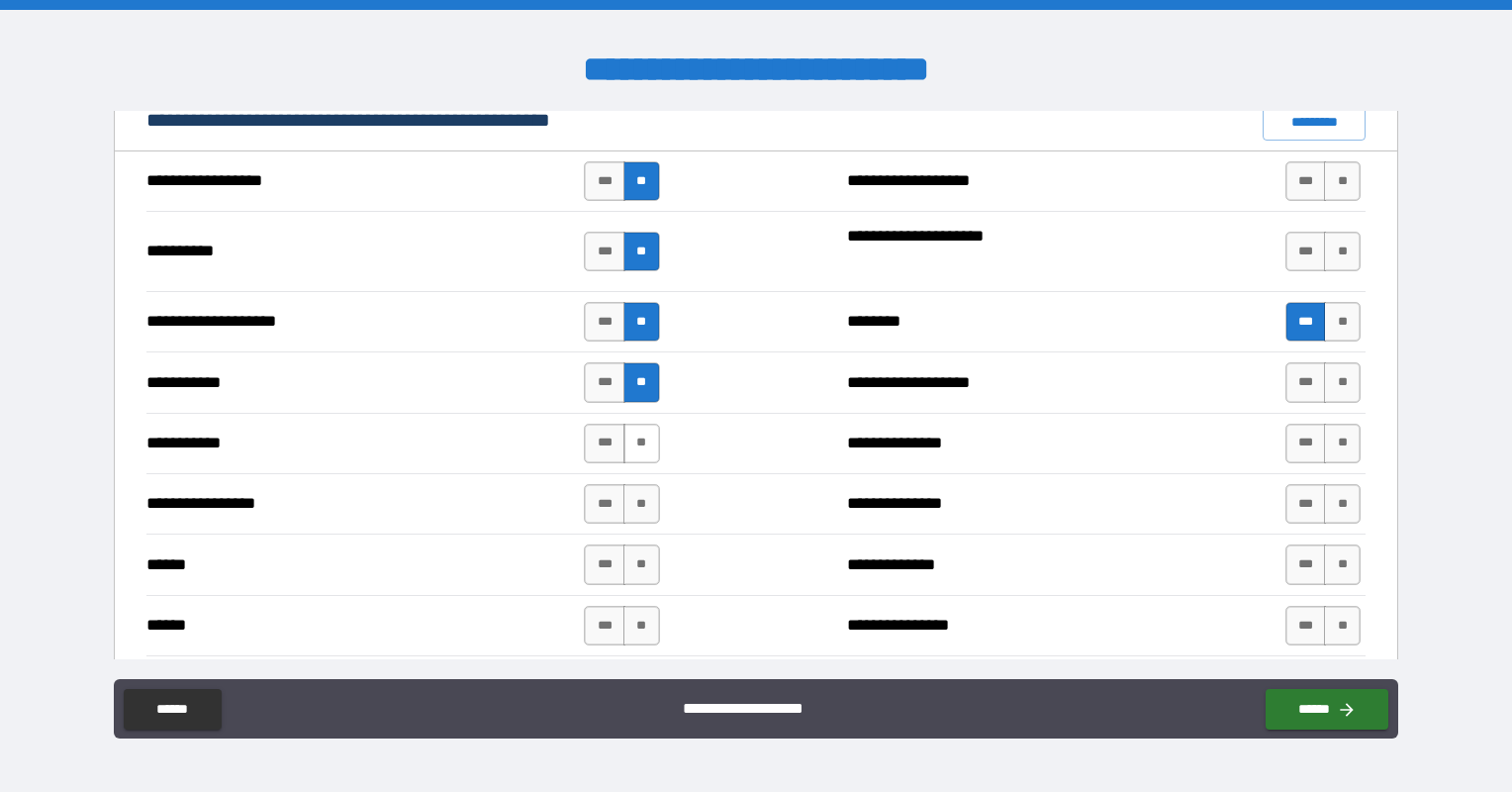 click on "**" at bounding box center [641, 444] 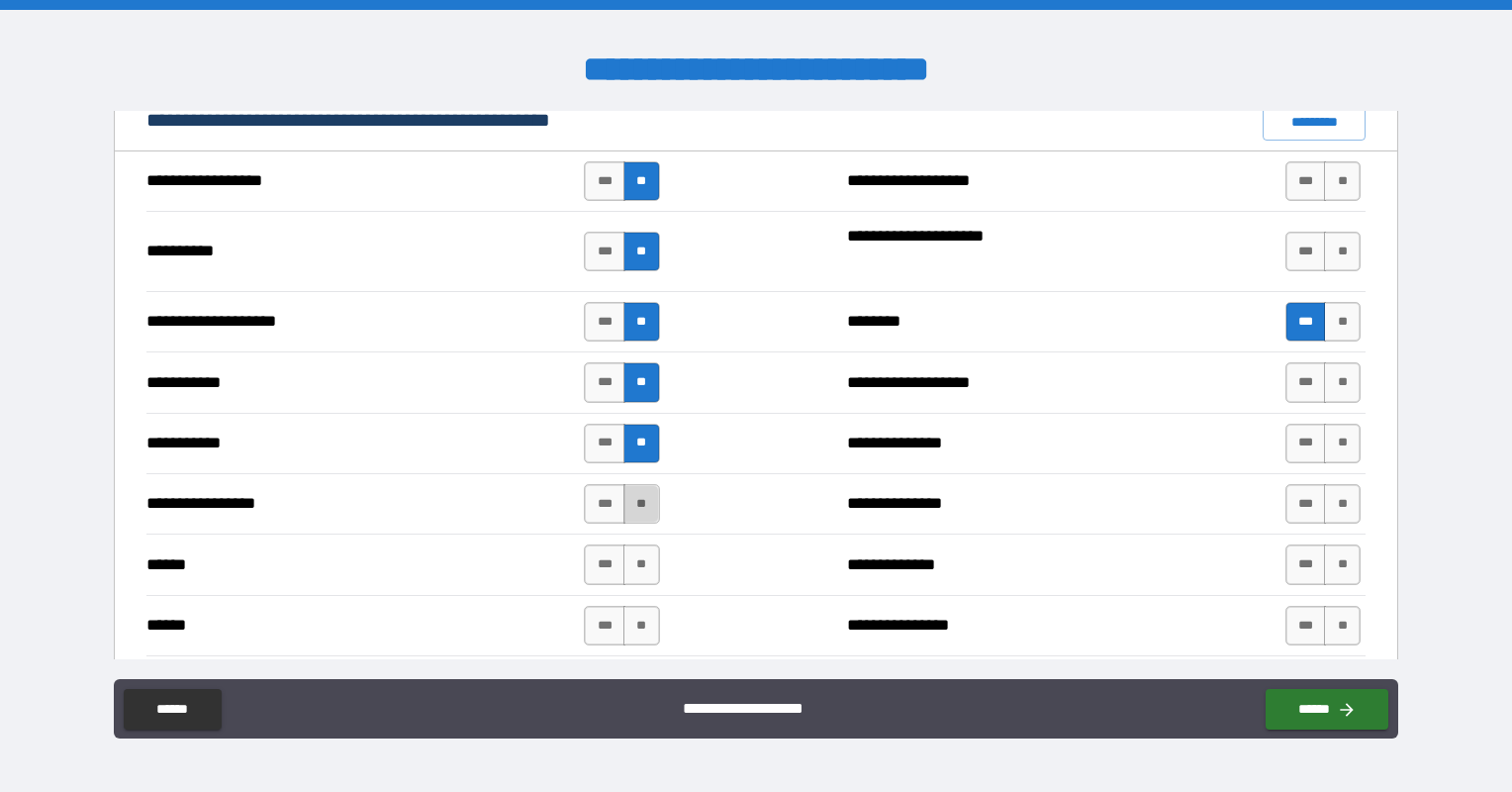 click on "**" at bounding box center (641, 504) 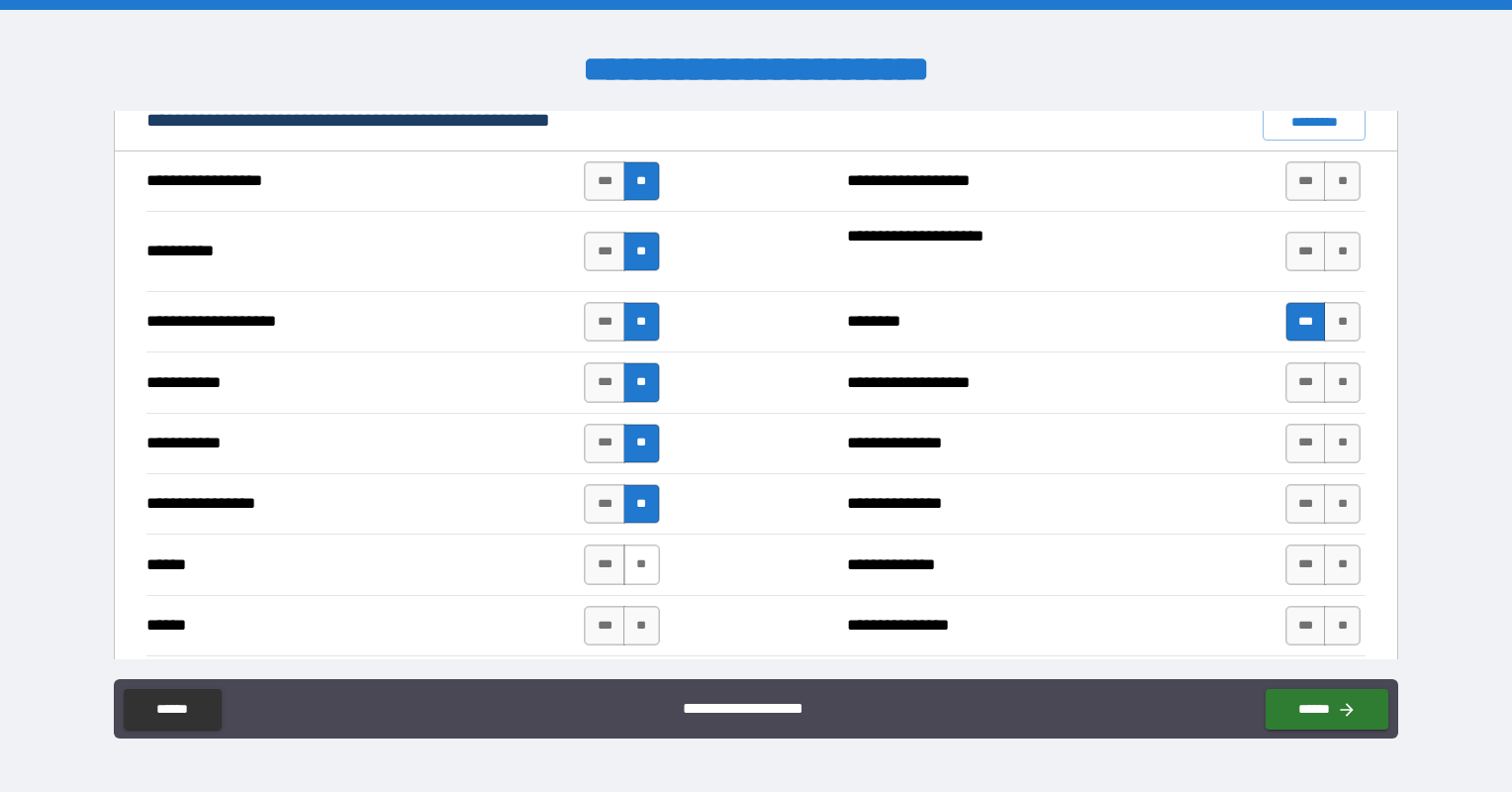 drag, startPoint x: 634, startPoint y: 566, endPoint x: 635, endPoint y: 576, distance: 10.049876 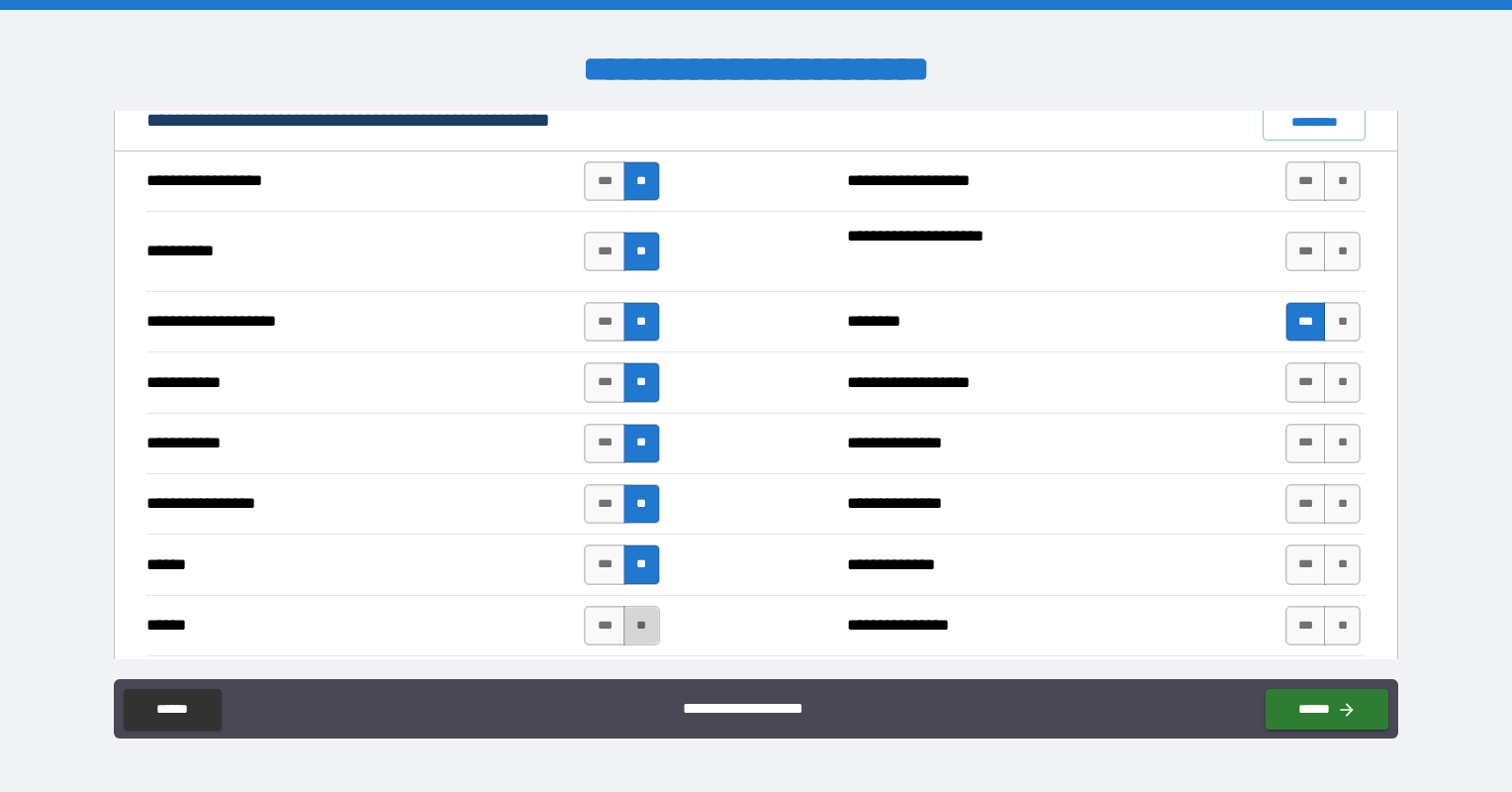 click on "**" at bounding box center [641, 626] 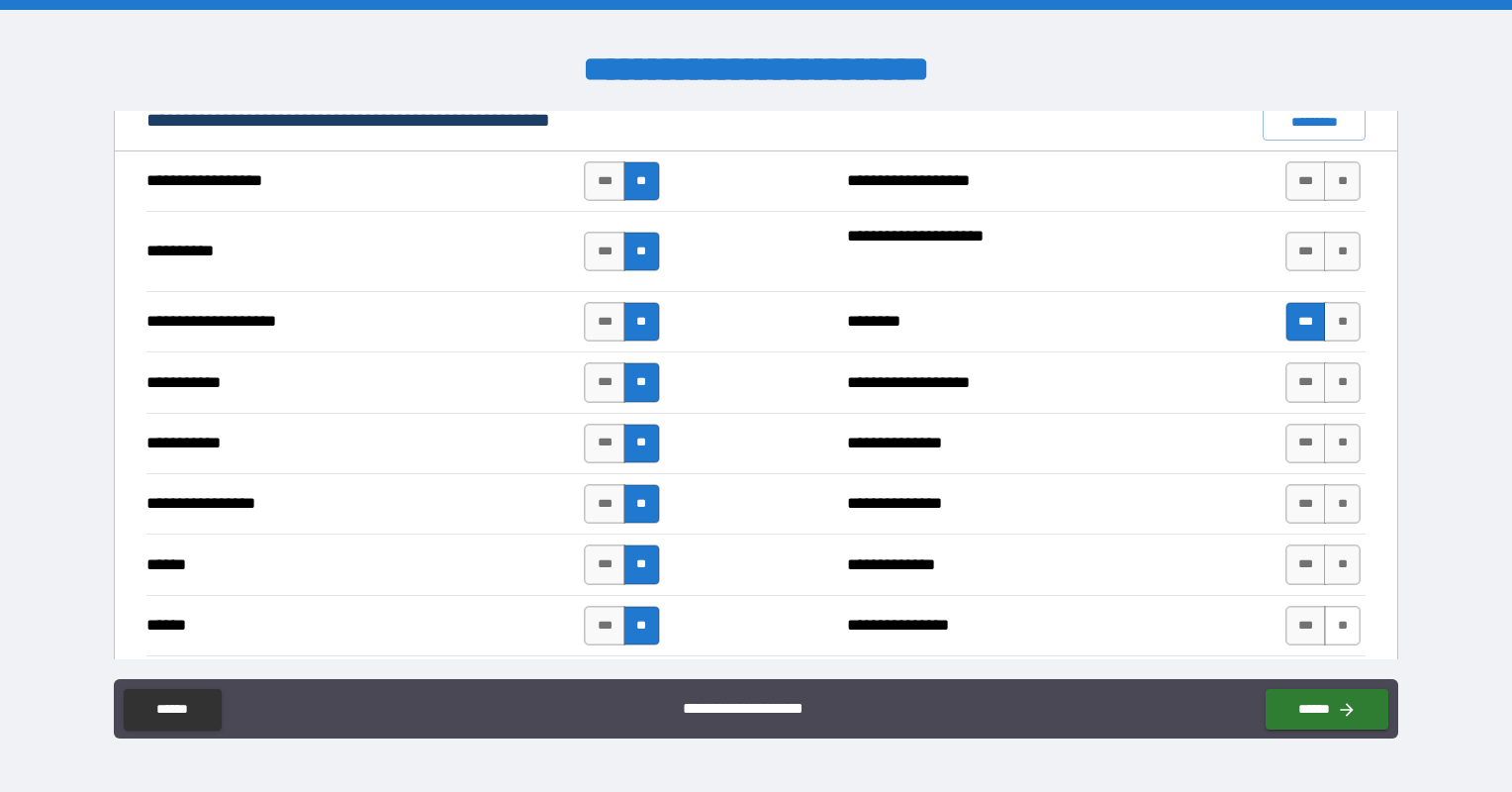 click on "**" at bounding box center [1342, 626] 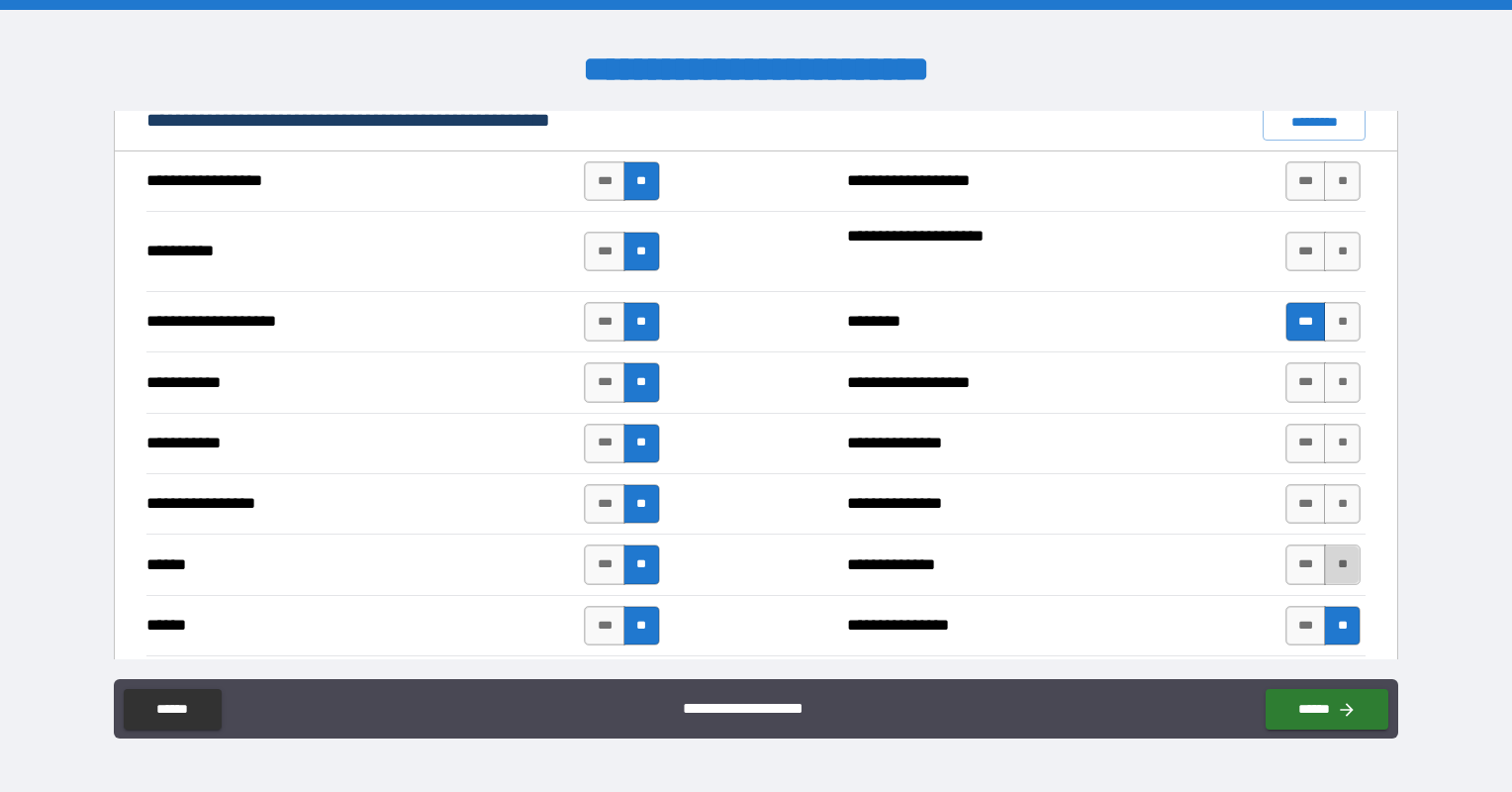 click on "**" at bounding box center [1342, 564] 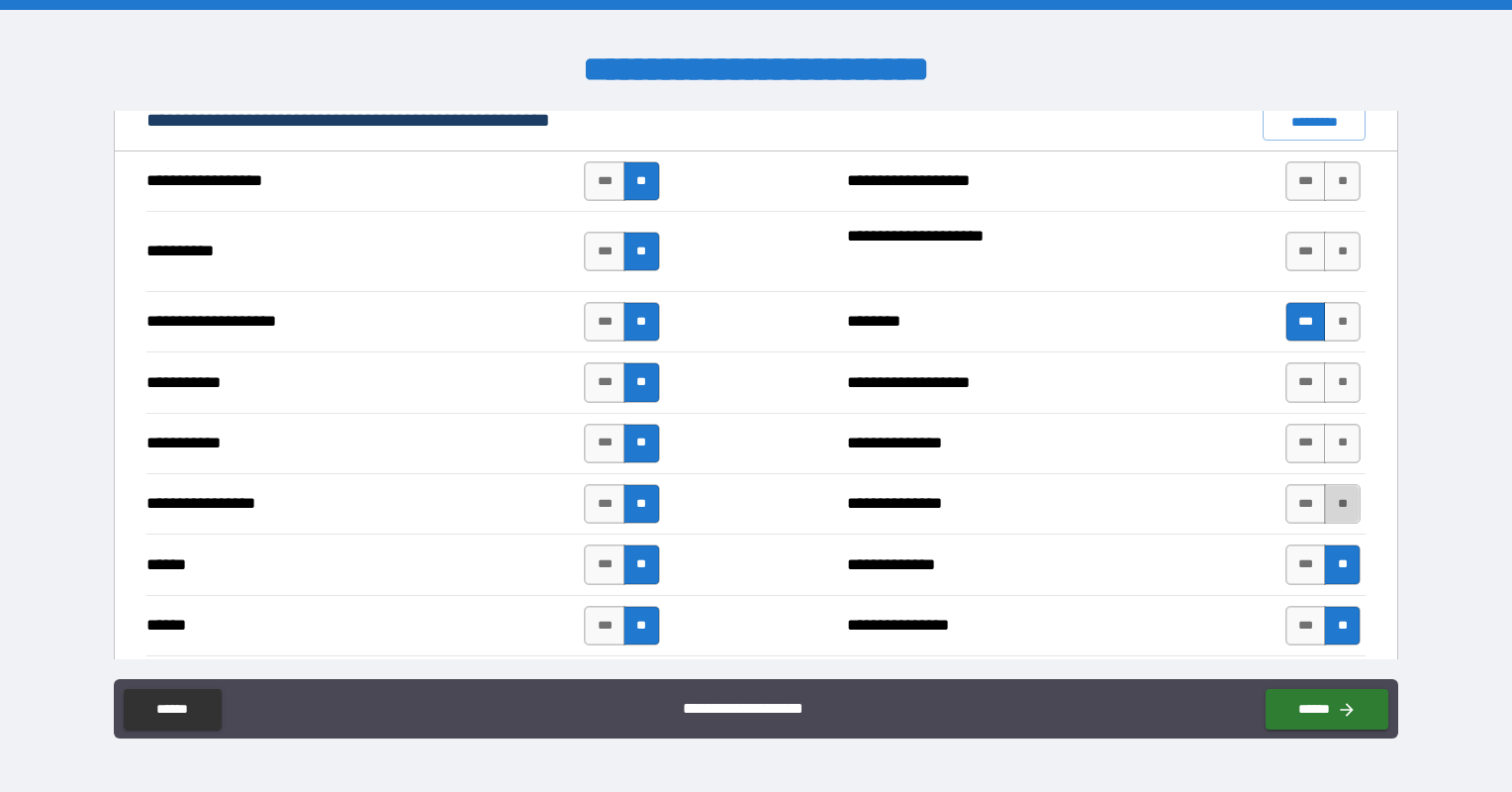 drag, startPoint x: 1339, startPoint y: 487, endPoint x: 1342, endPoint y: 467, distance: 20.22375 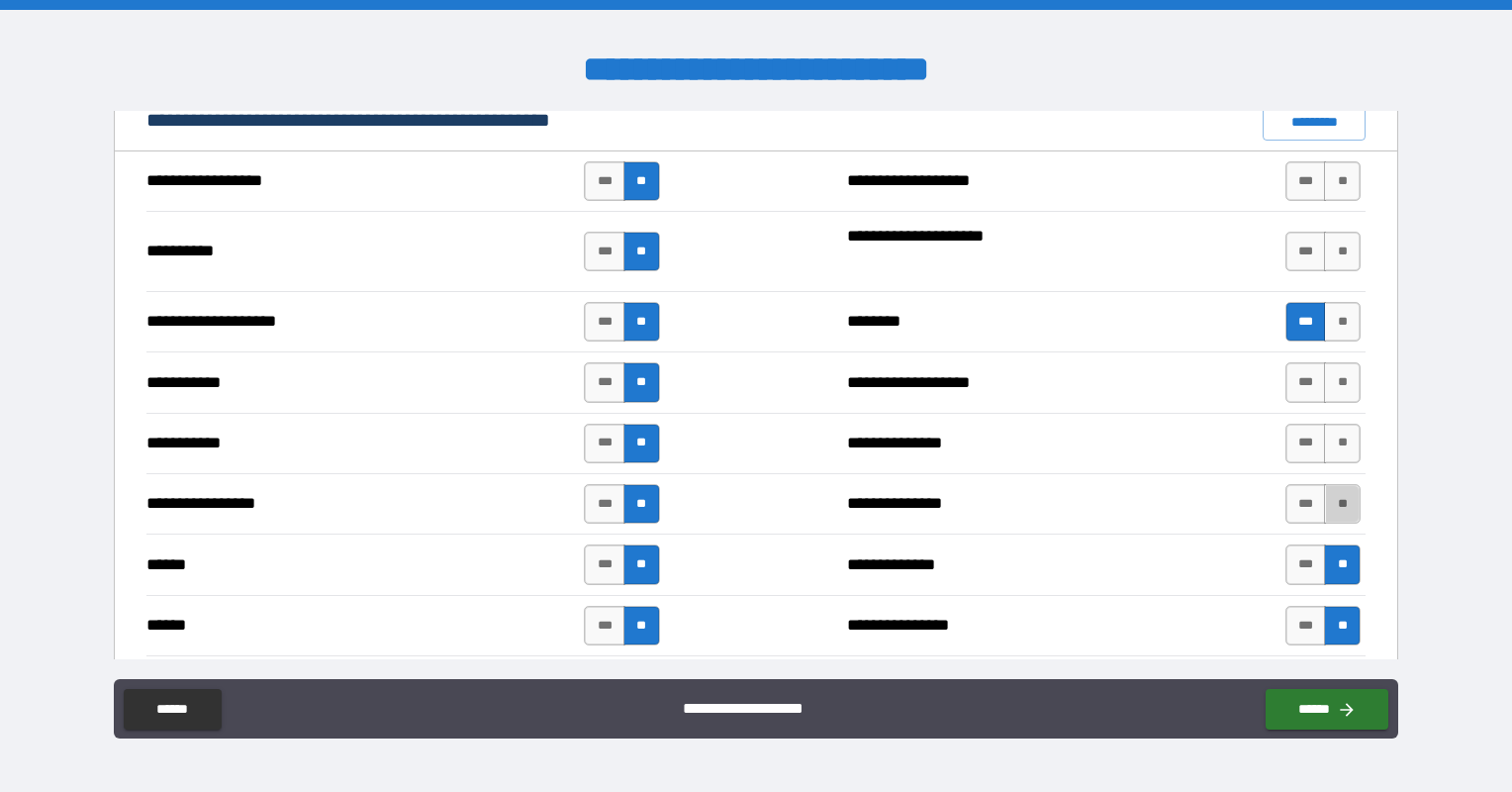 click on "**" at bounding box center (1342, 504) 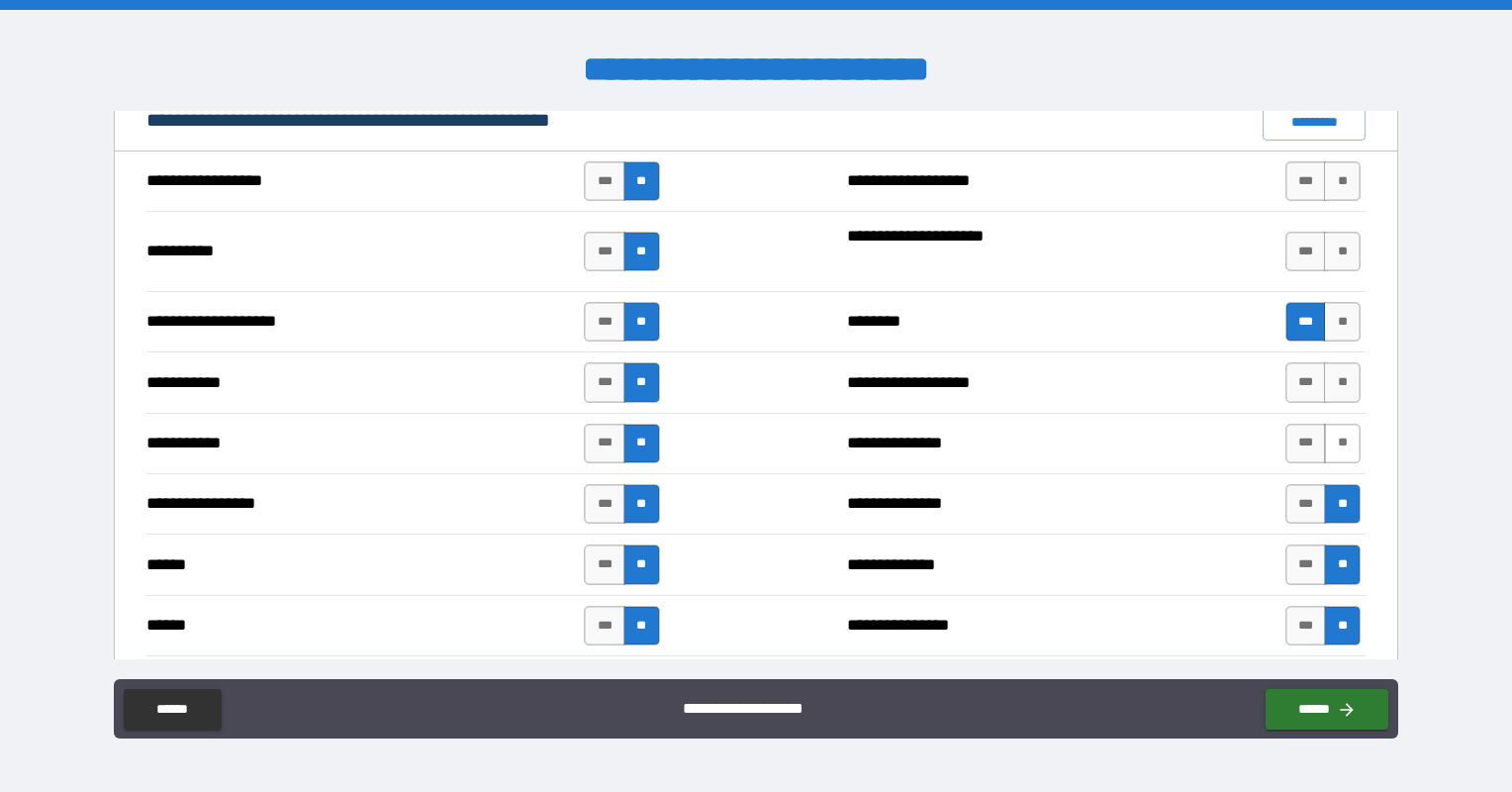 click on "**" at bounding box center [1342, 444] 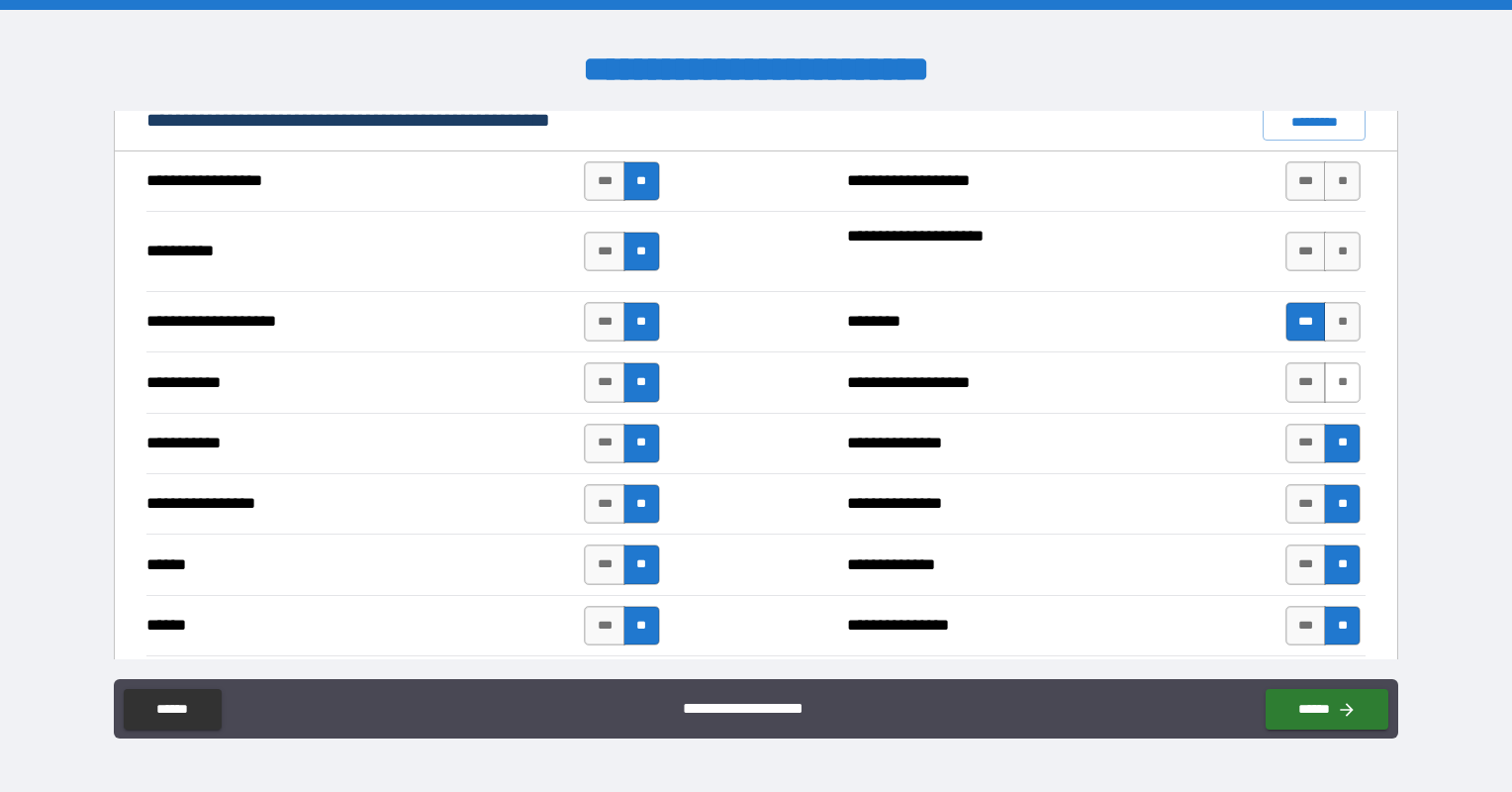 click on "**" at bounding box center [1342, 382] 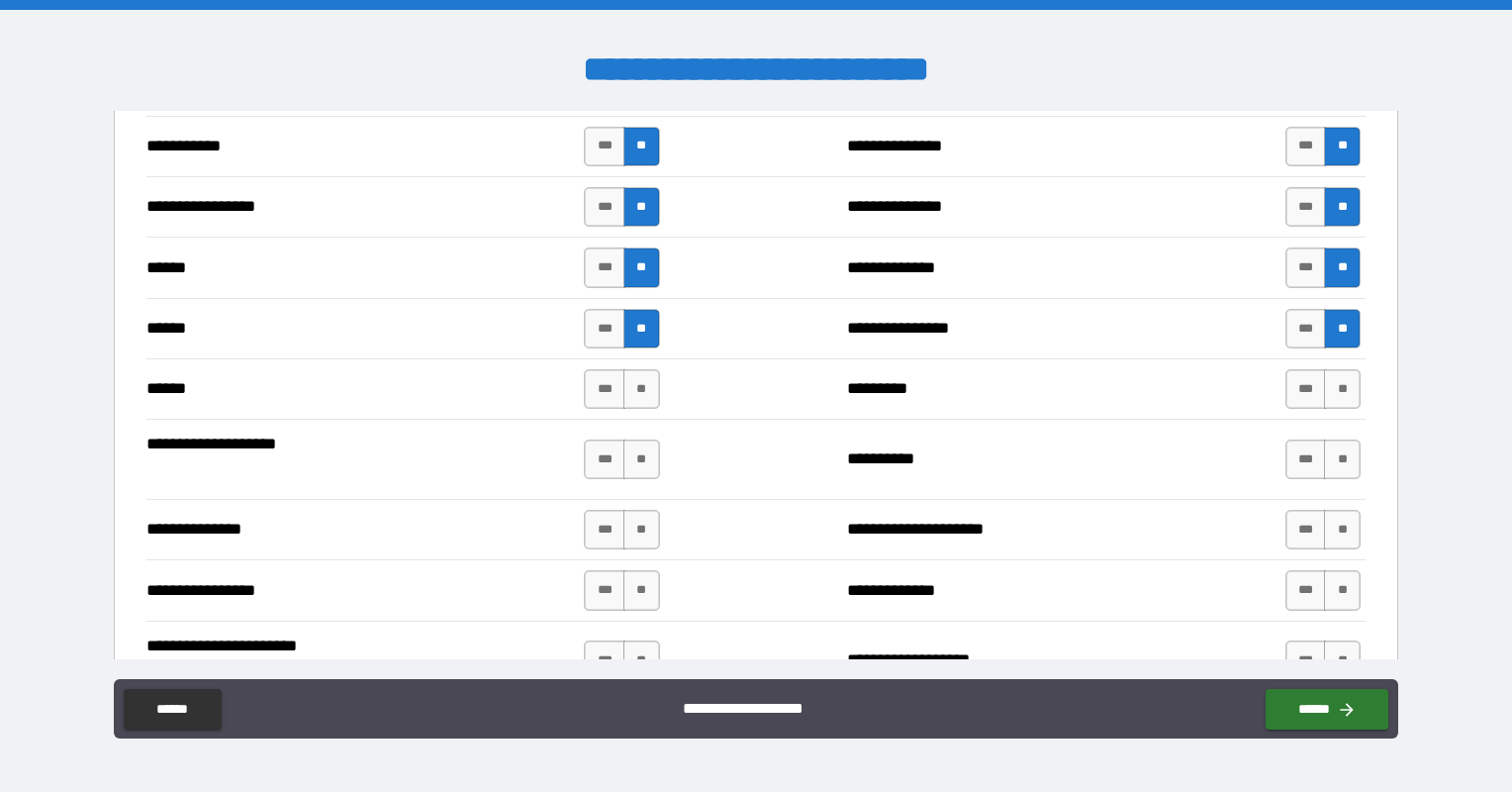 scroll, scrollTop: 2277, scrollLeft: 0, axis: vertical 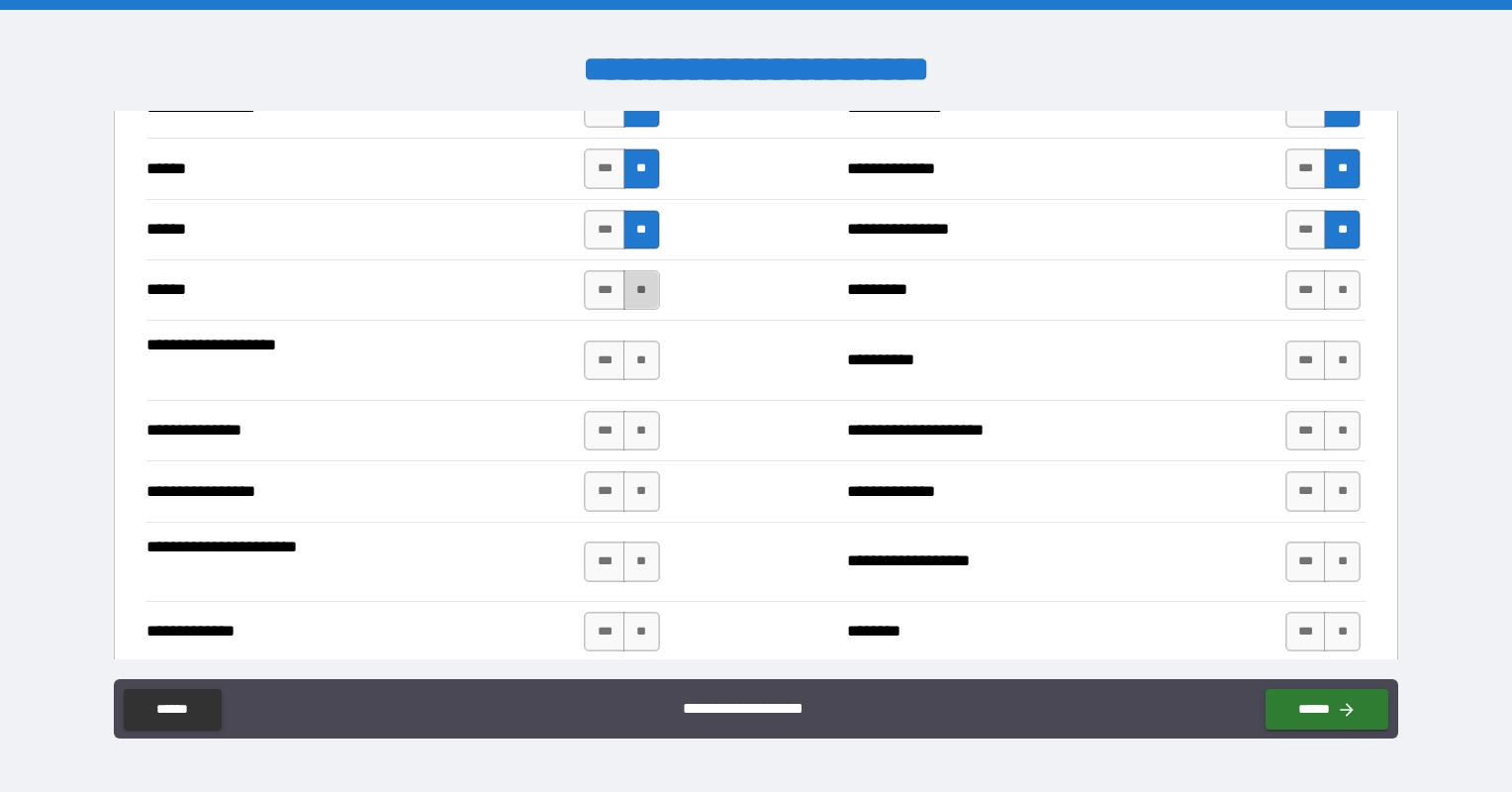 click on "**" at bounding box center (641, 290) 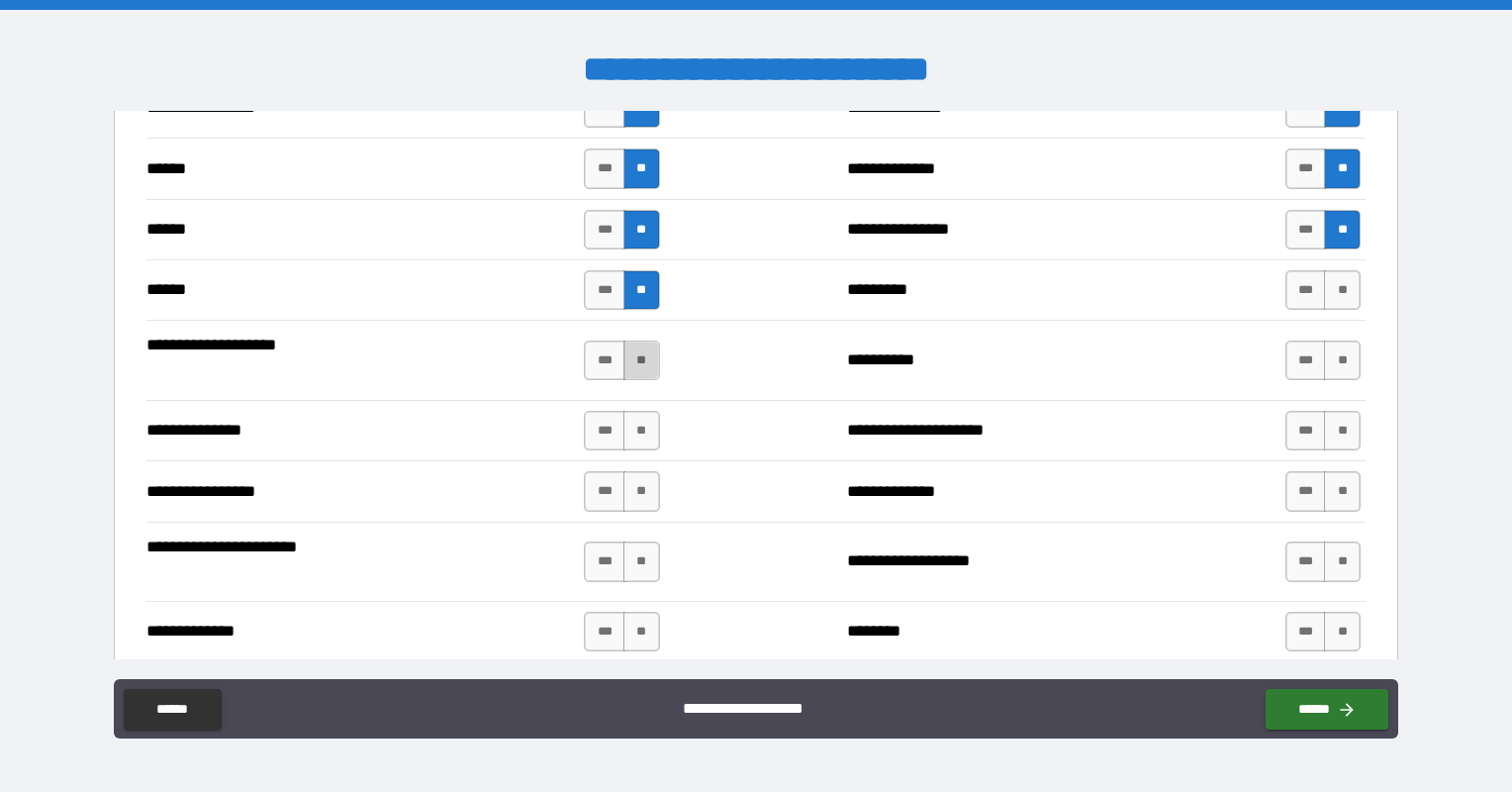 click on "**" at bounding box center [641, 360] 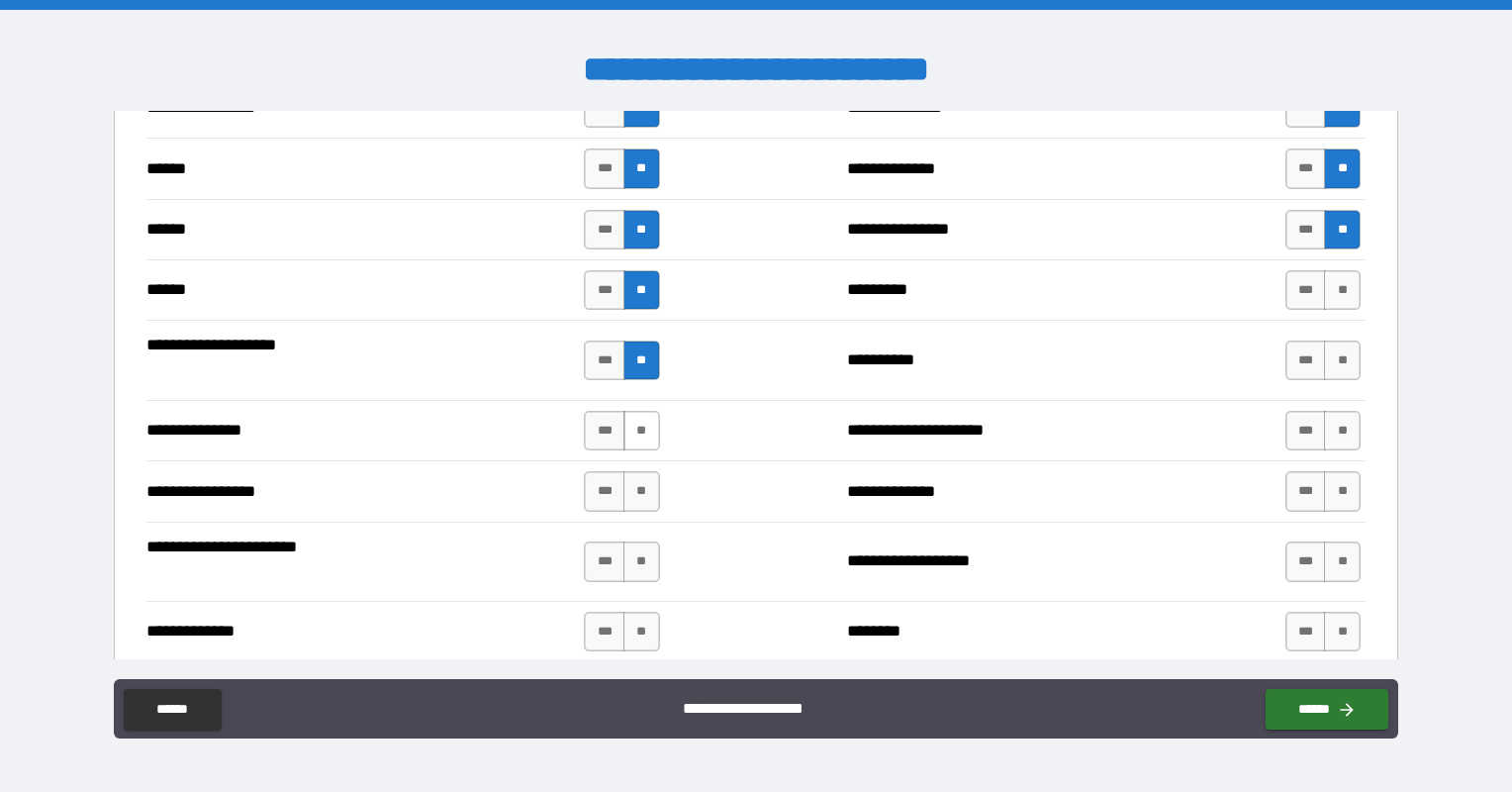 click on "**" at bounding box center [641, 431] 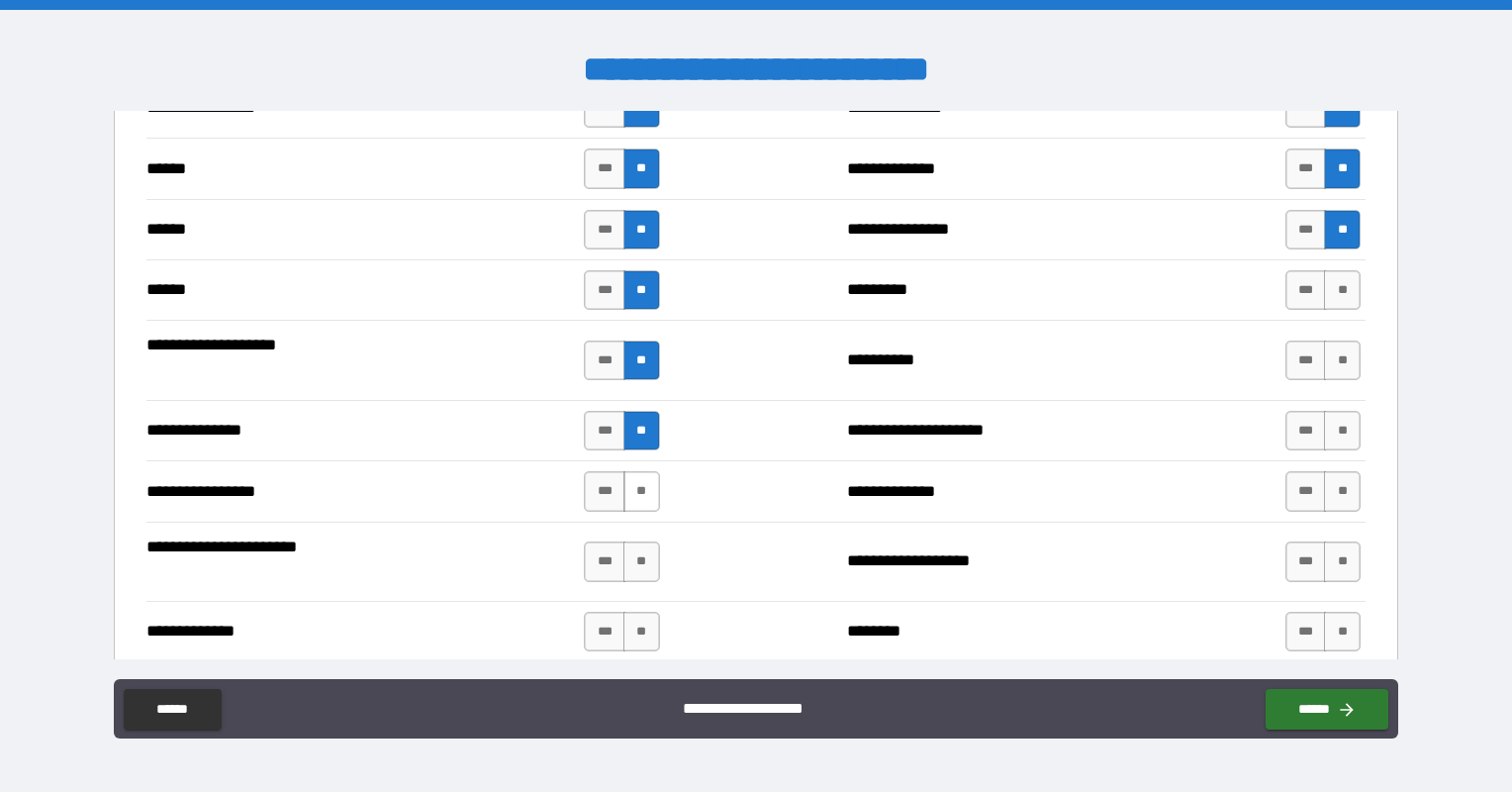 click on "**" at bounding box center (641, 491) 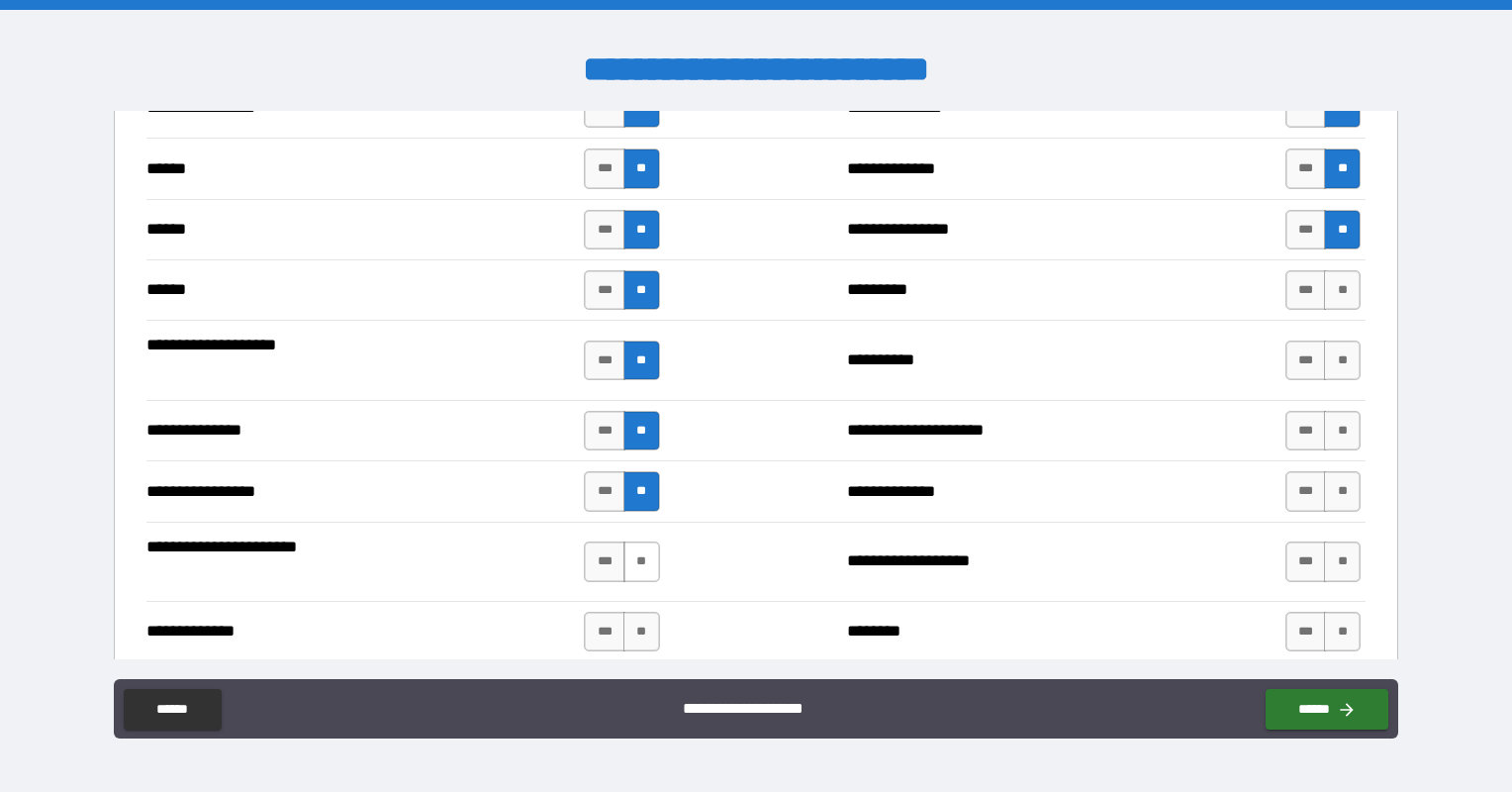 click on "**" at bounding box center (641, 561) 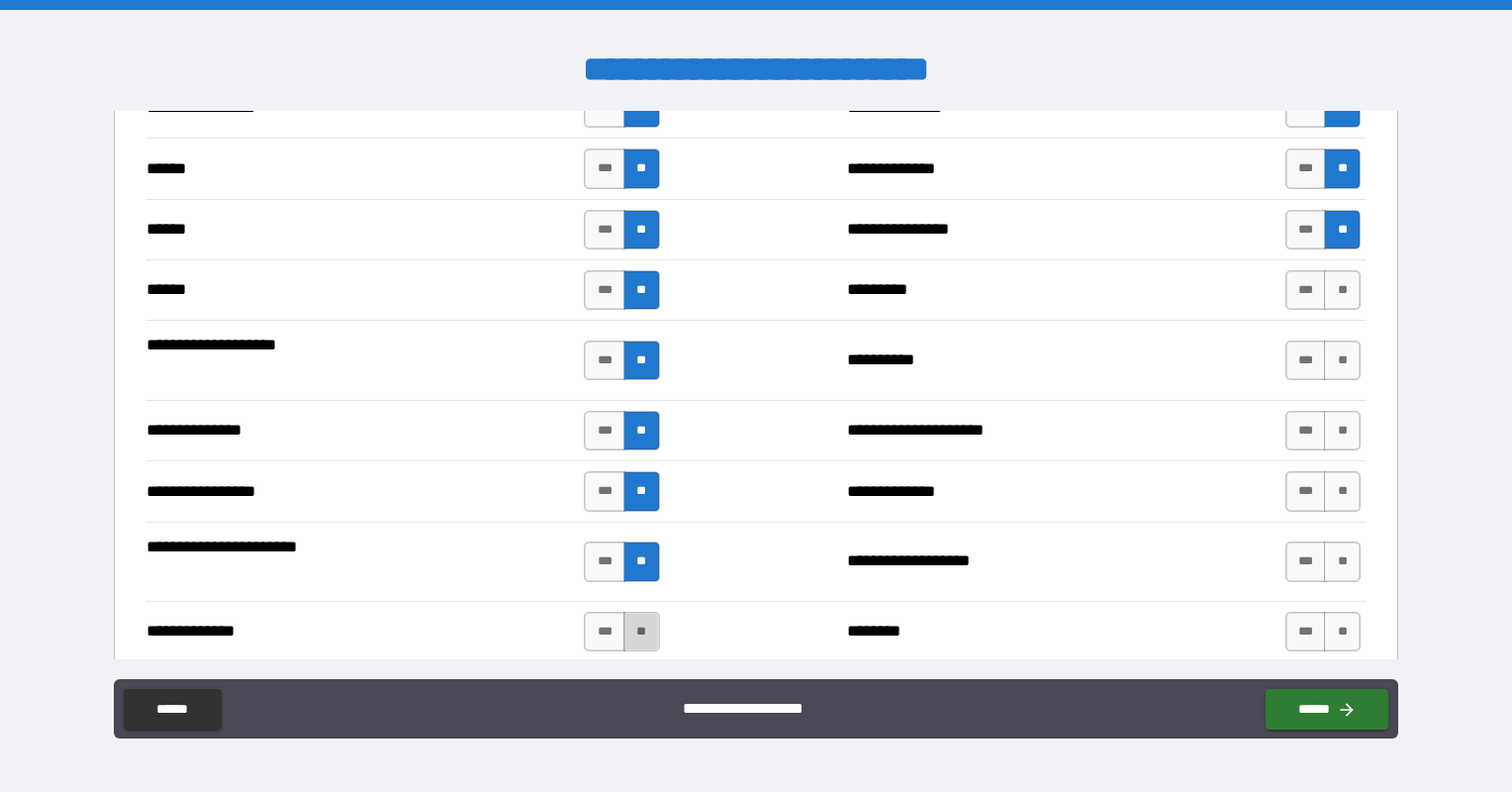 click on "**" at bounding box center [641, 632] 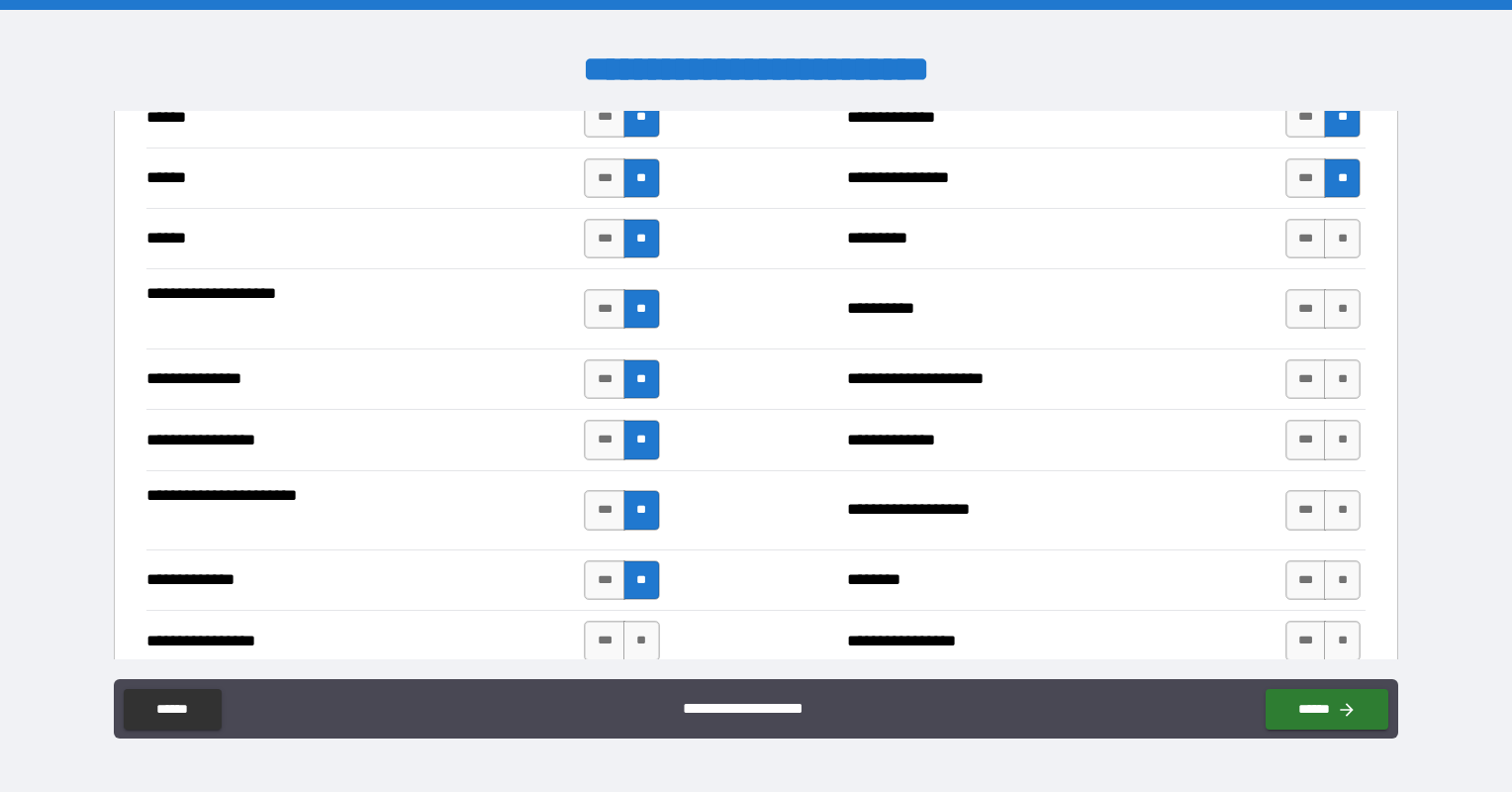 scroll, scrollTop: 2376, scrollLeft: 0, axis: vertical 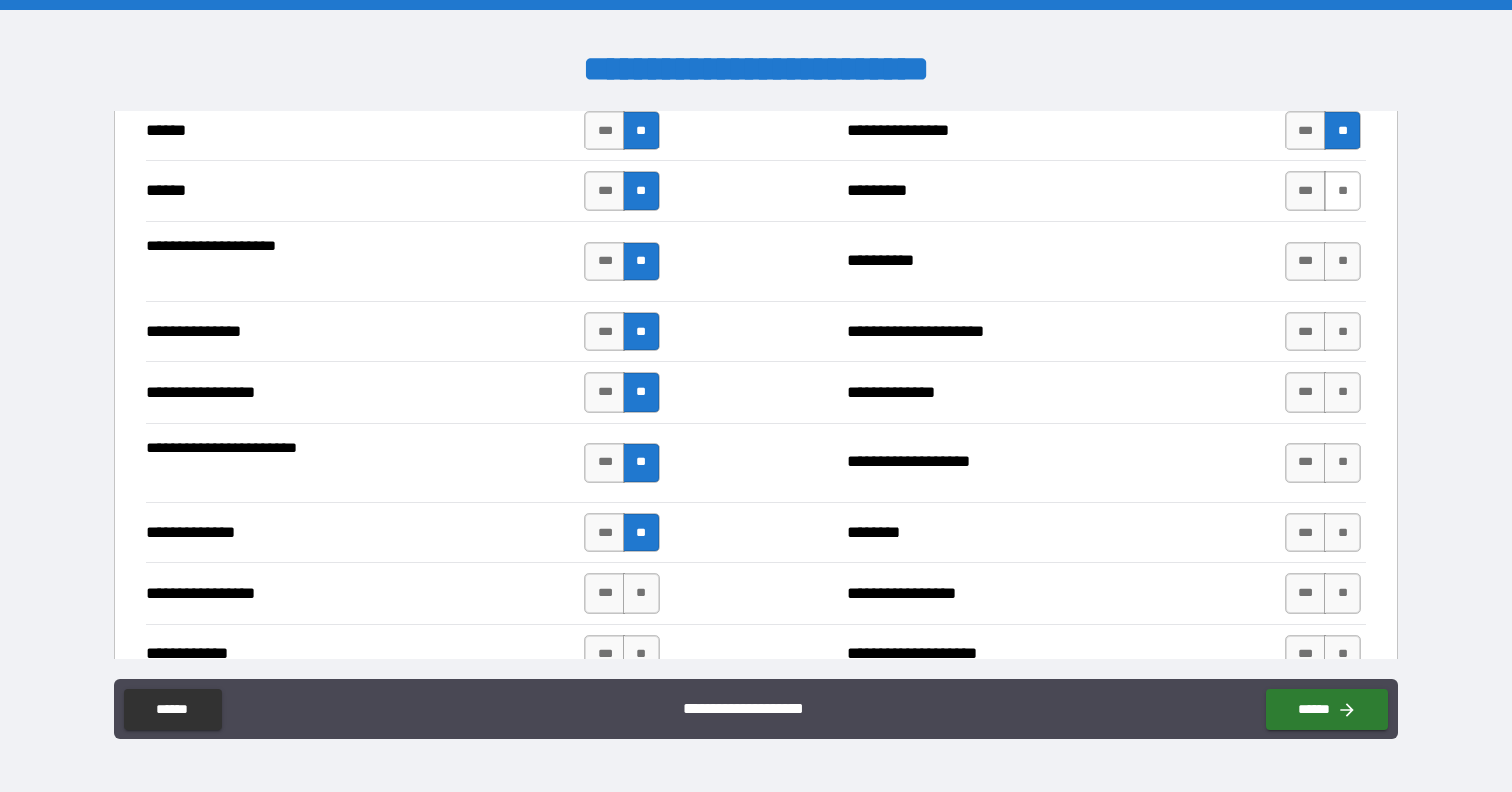 click on "**" at bounding box center (1342, 191) 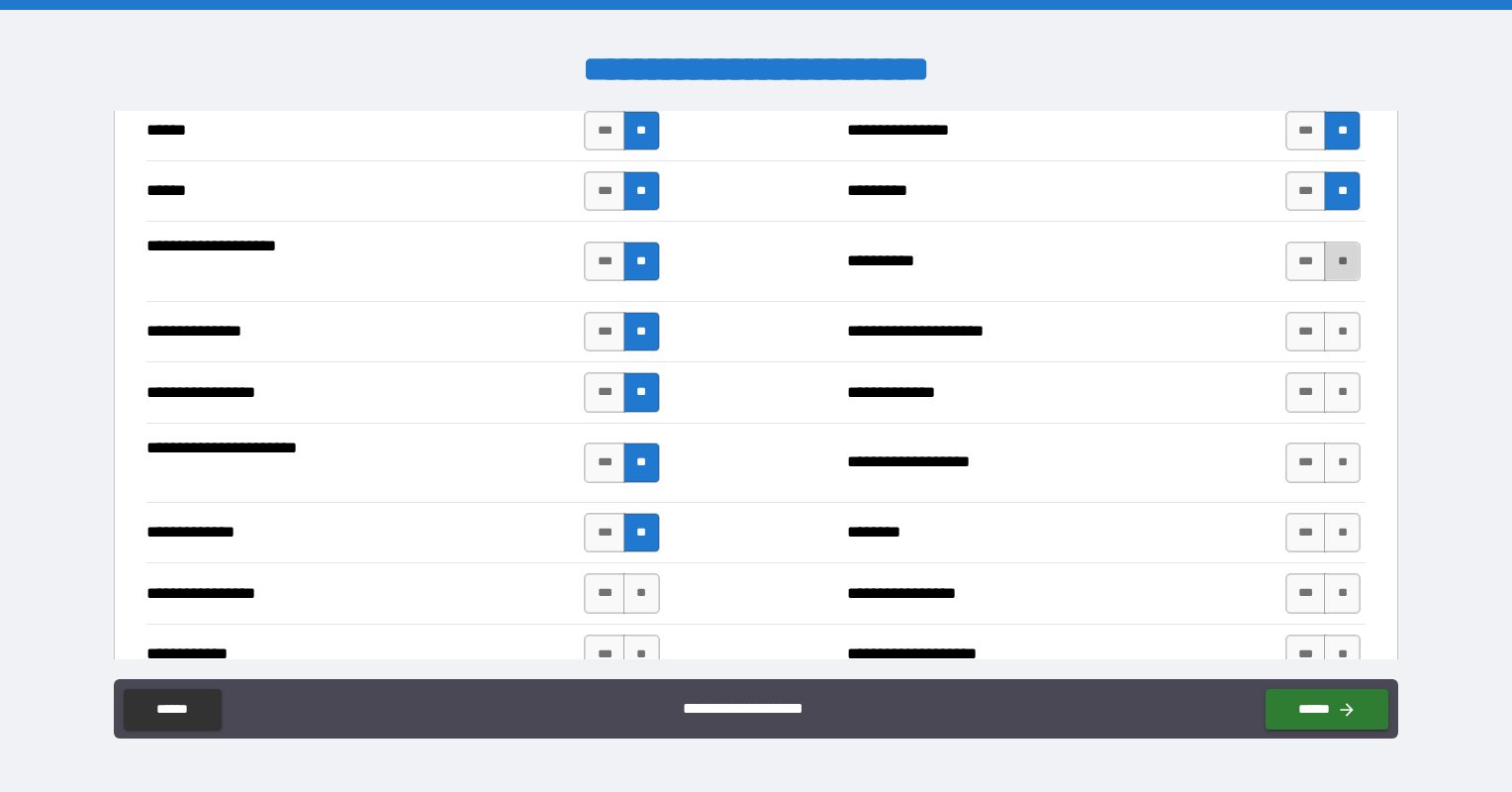 click on "**" at bounding box center [1342, 261] 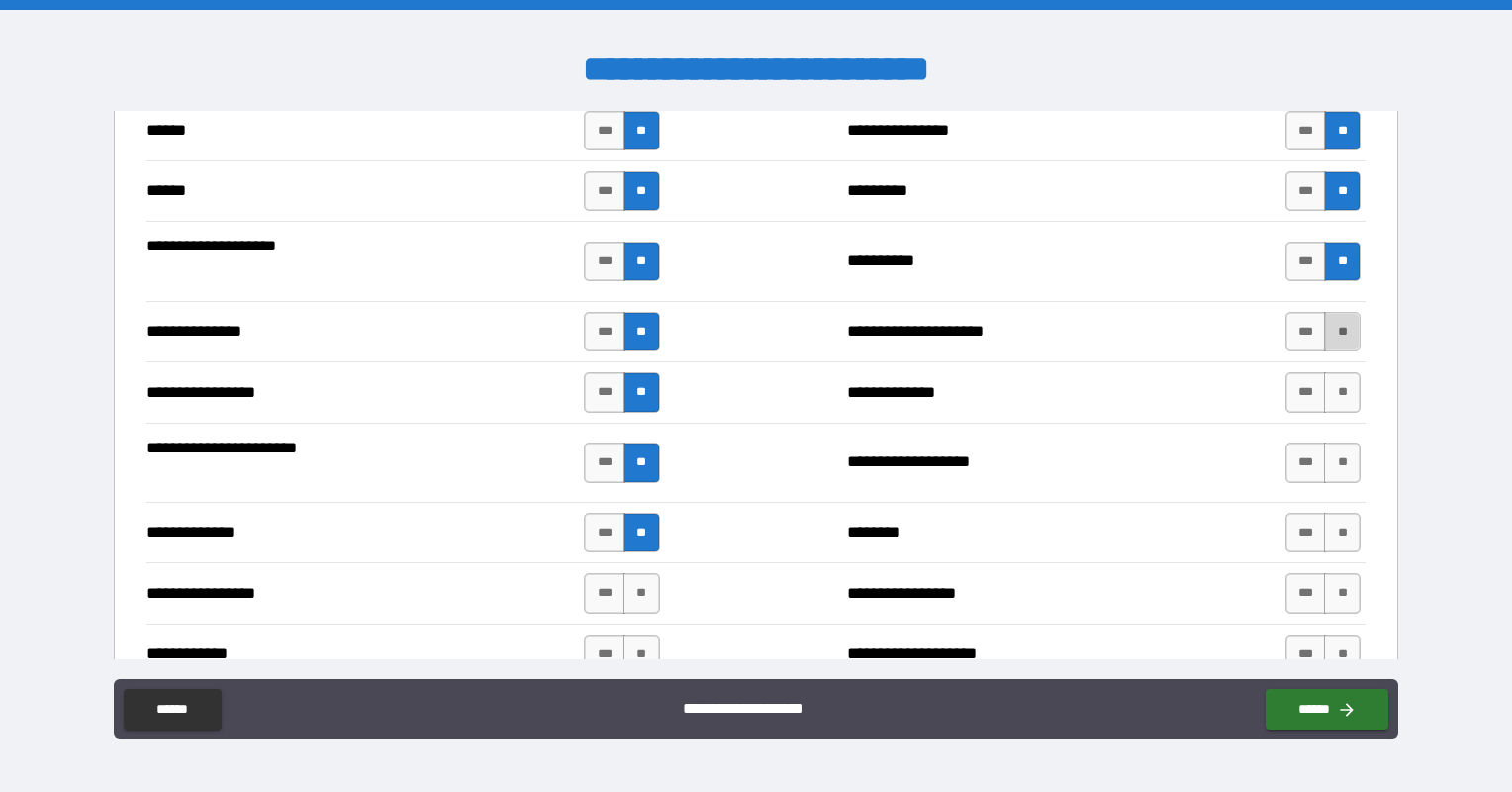 click on "**" at bounding box center (1342, 332) 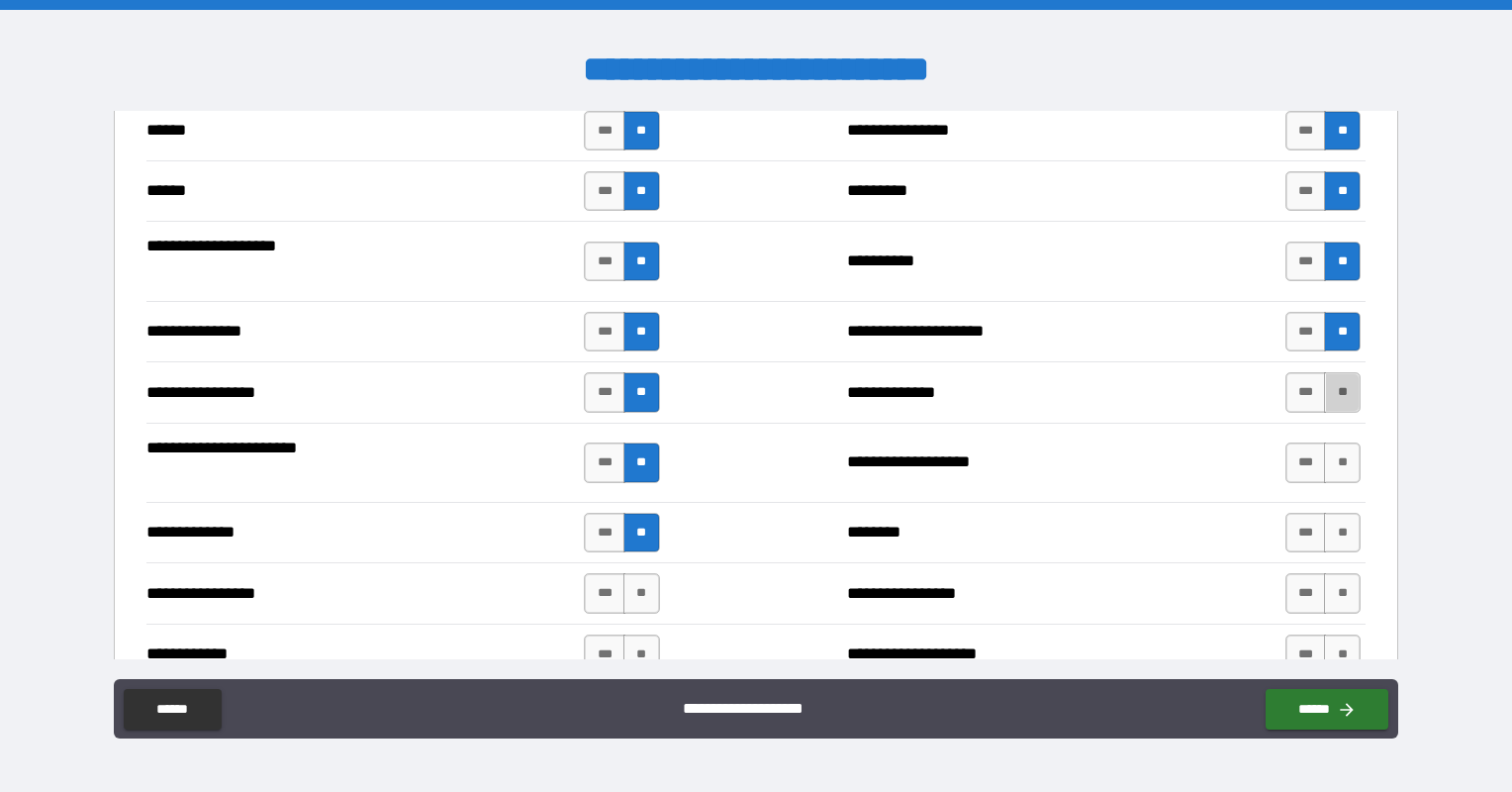 drag, startPoint x: 1330, startPoint y: 388, endPoint x: 1331, endPoint y: 404, distance: 16.03122 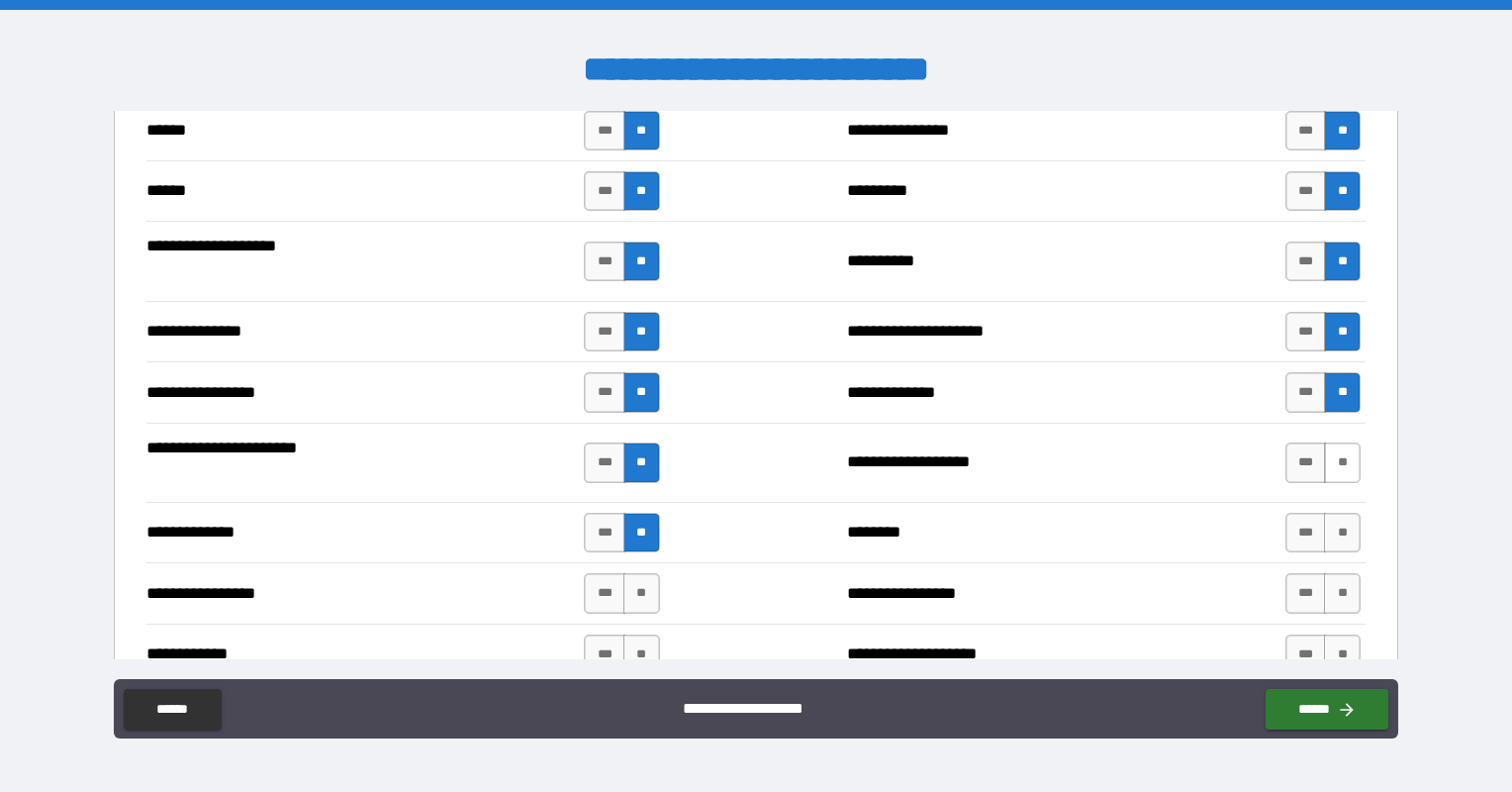 click on "**" at bounding box center [1342, 462] 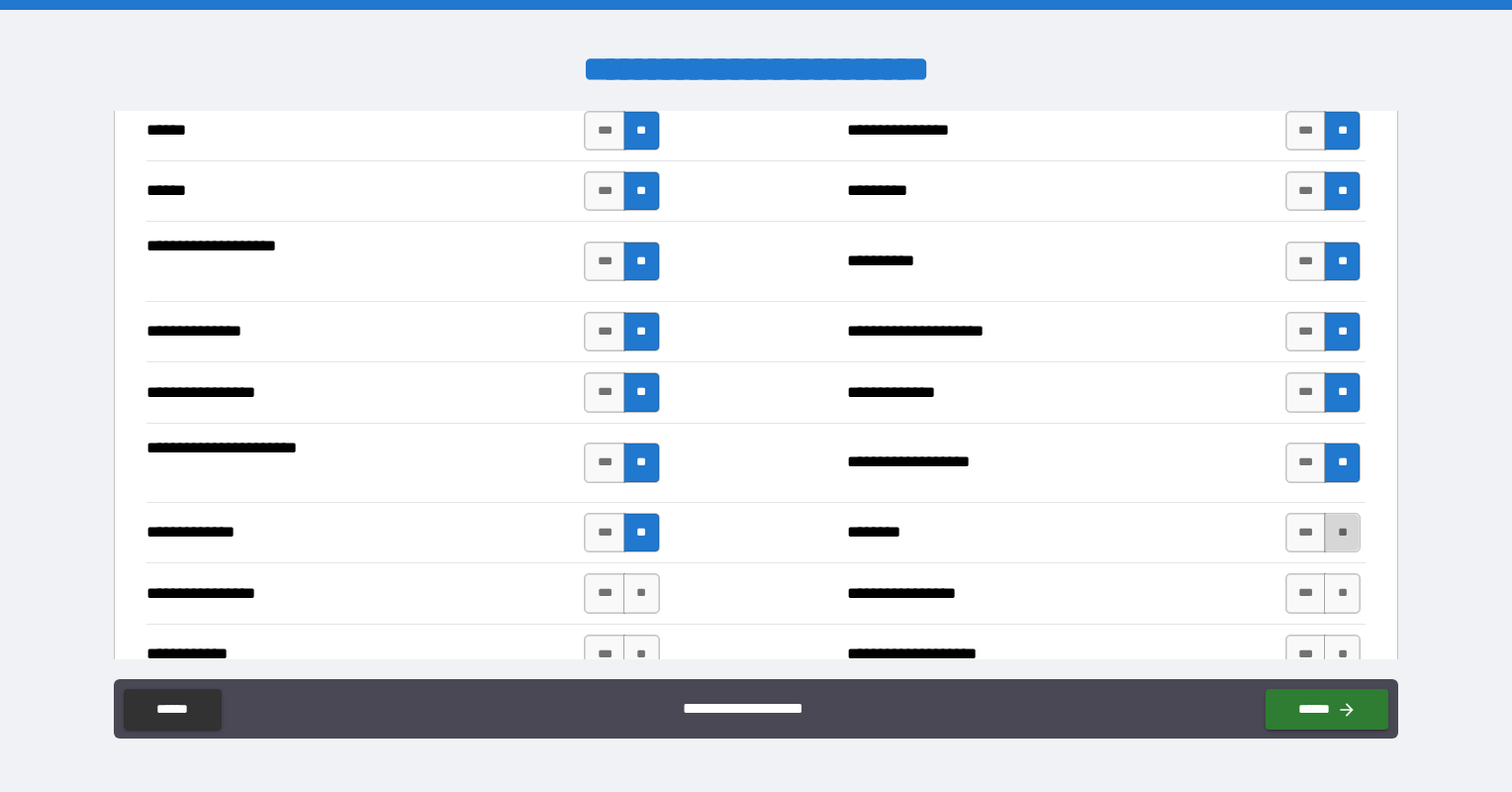click on "**" at bounding box center [1342, 533] 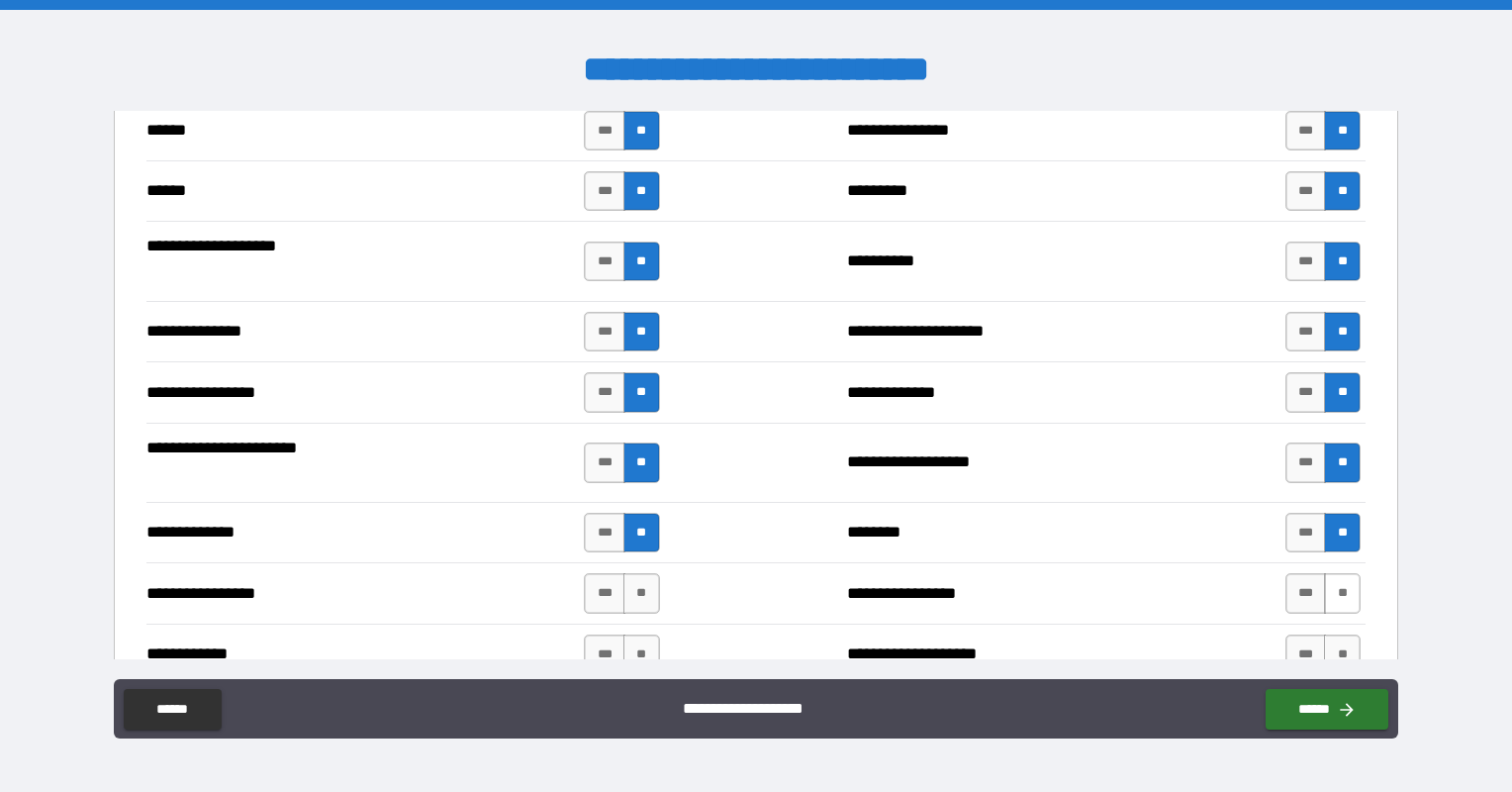 click on "**" at bounding box center [1342, 593] 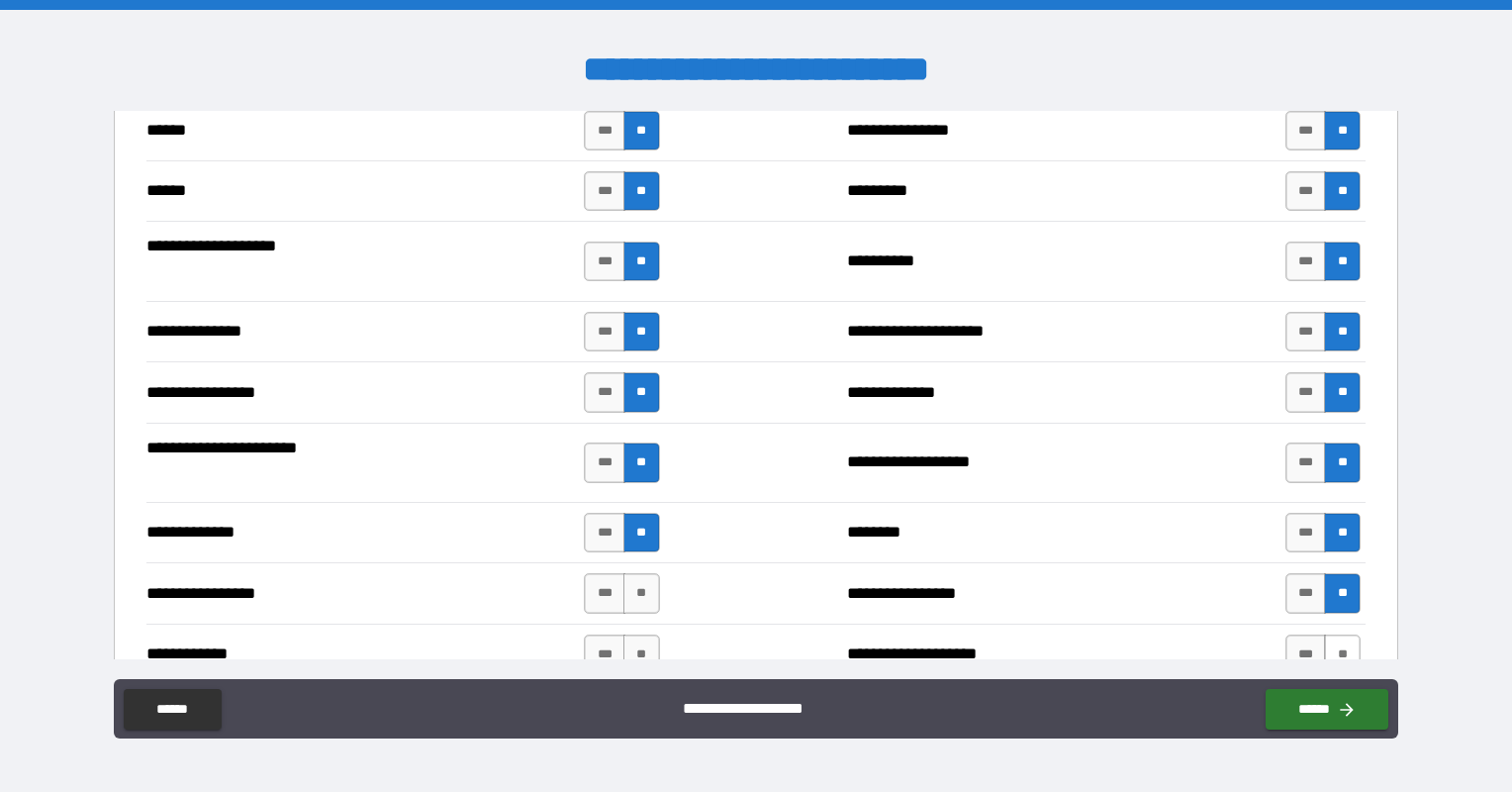 click on "**" at bounding box center [1342, 654] 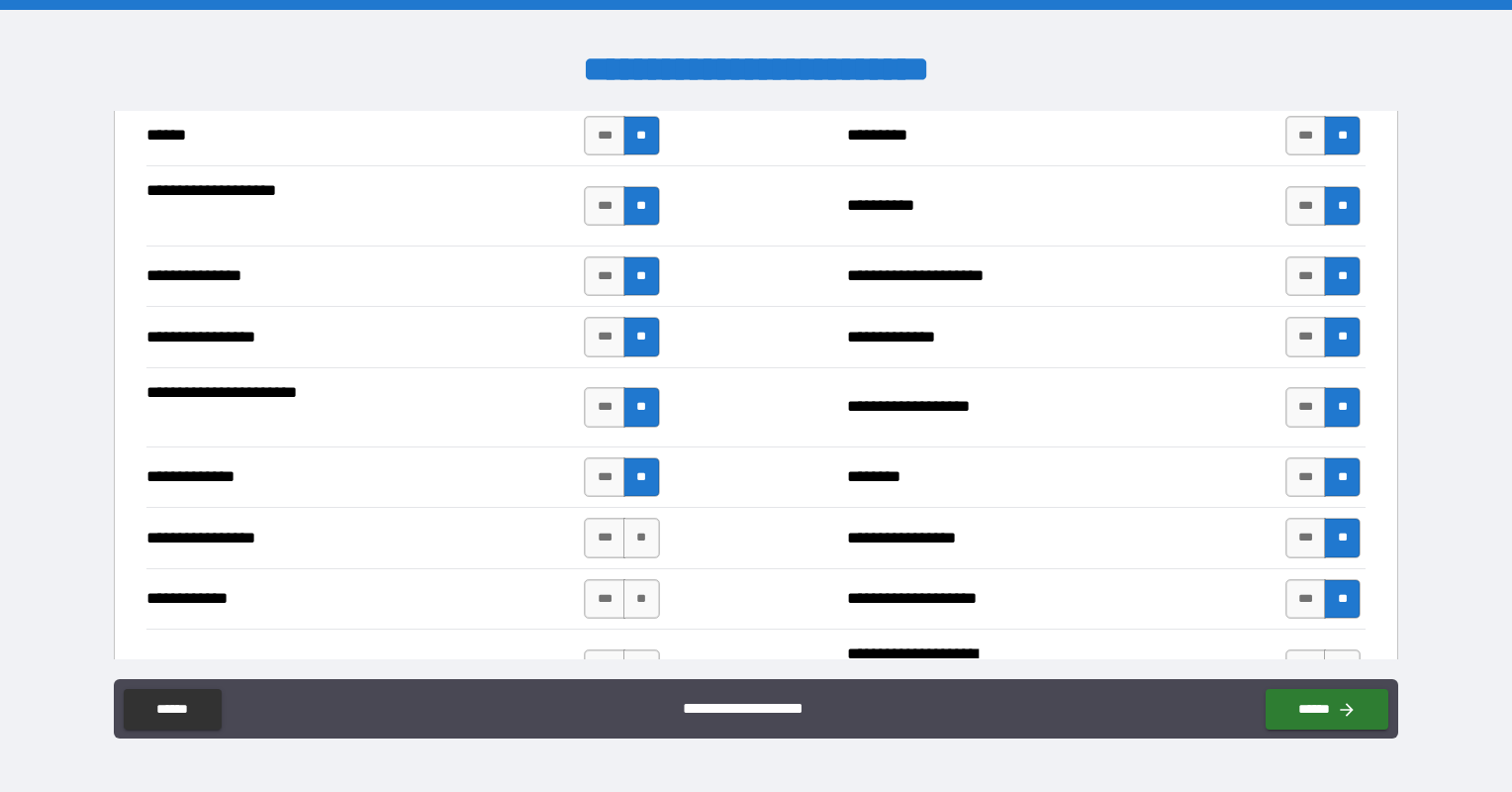 scroll, scrollTop: 2475, scrollLeft: 0, axis: vertical 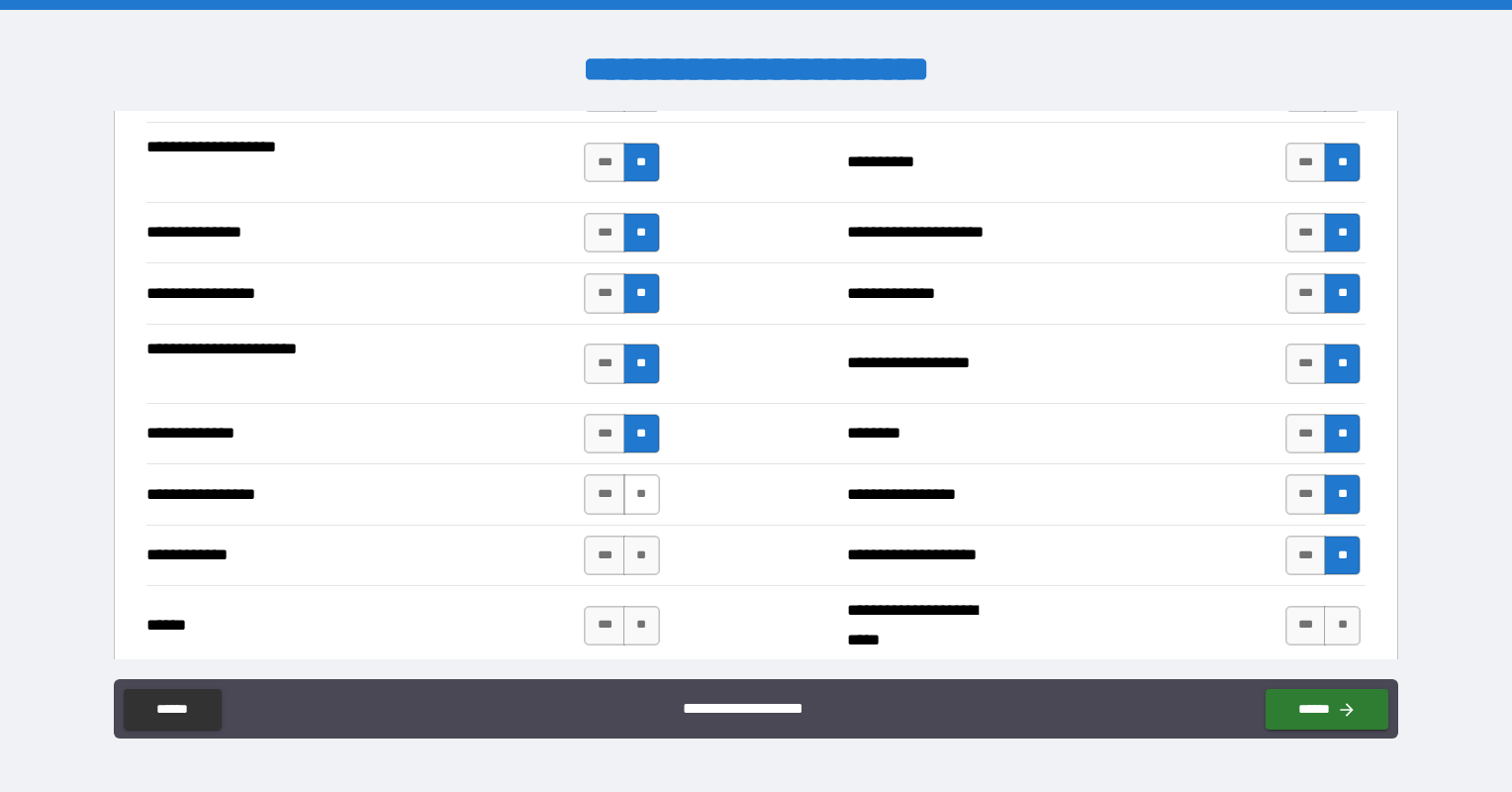 click on "**" at bounding box center (641, 494) 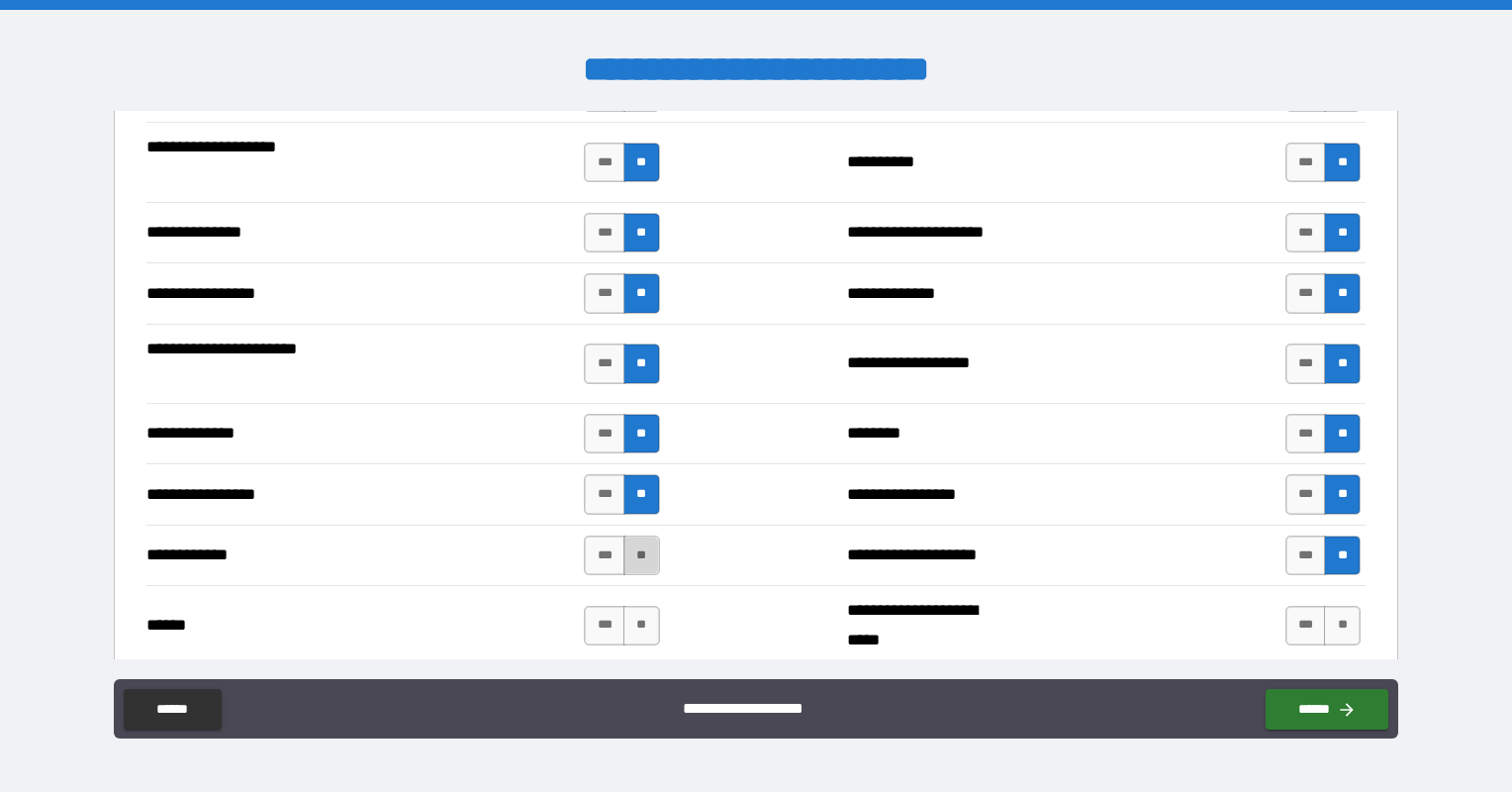 drag, startPoint x: 627, startPoint y: 560, endPoint x: 614, endPoint y: 617, distance: 58.463664 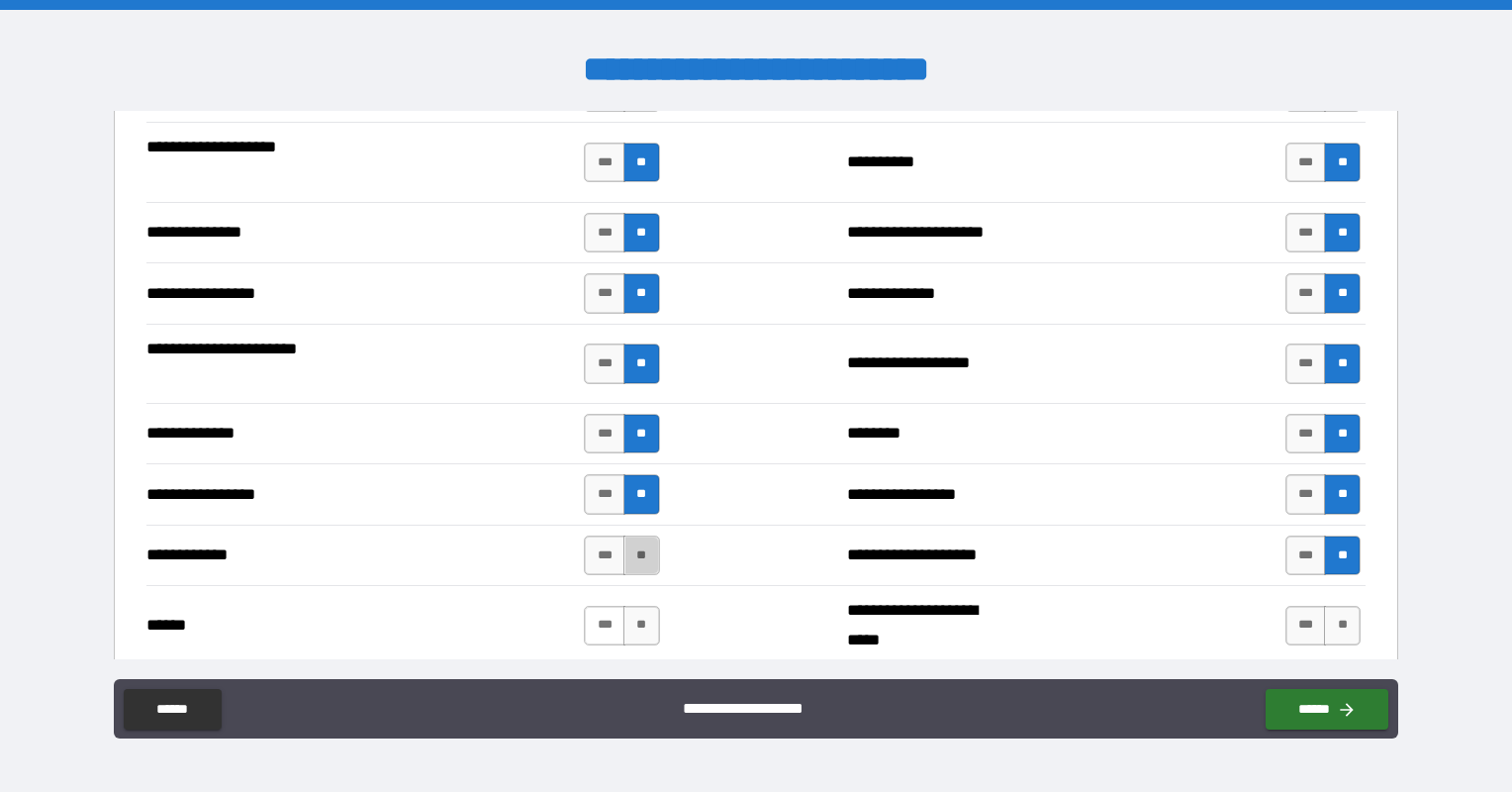 click on "**" at bounding box center [641, 555] 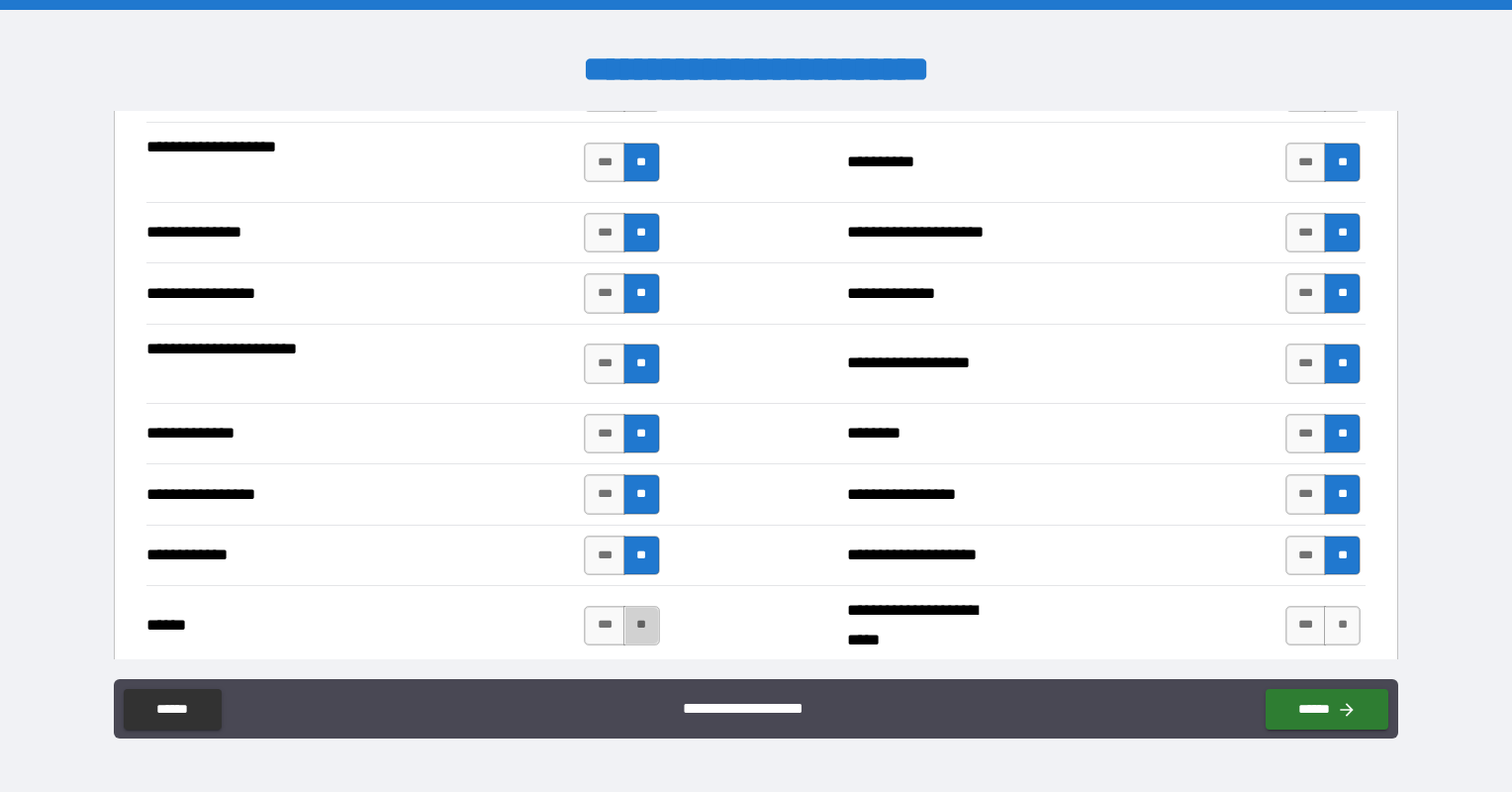 drag, startPoint x: 634, startPoint y: 619, endPoint x: 867, endPoint y: 637, distance: 233.69424 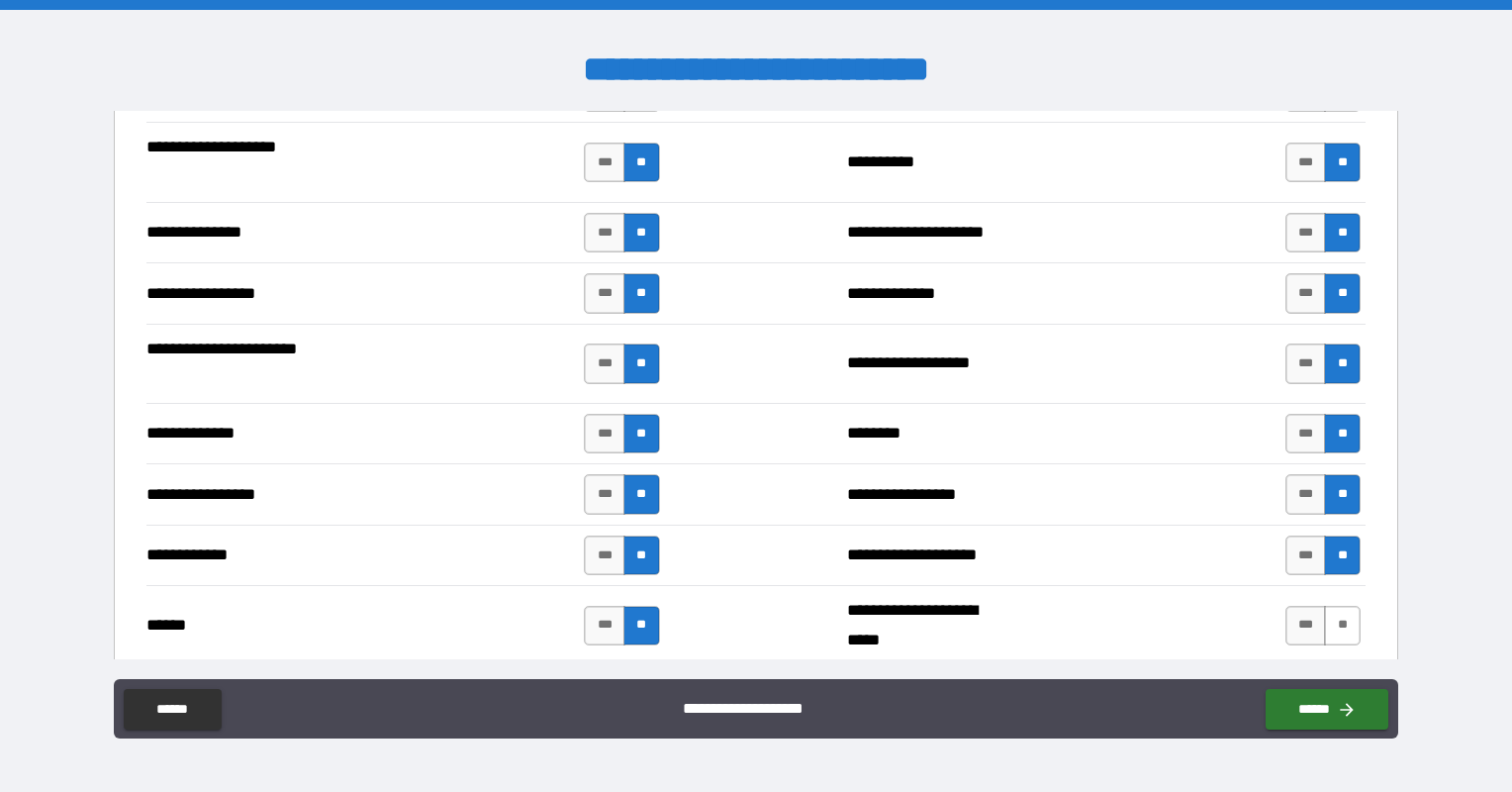 click on "**" at bounding box center (1342, 626) 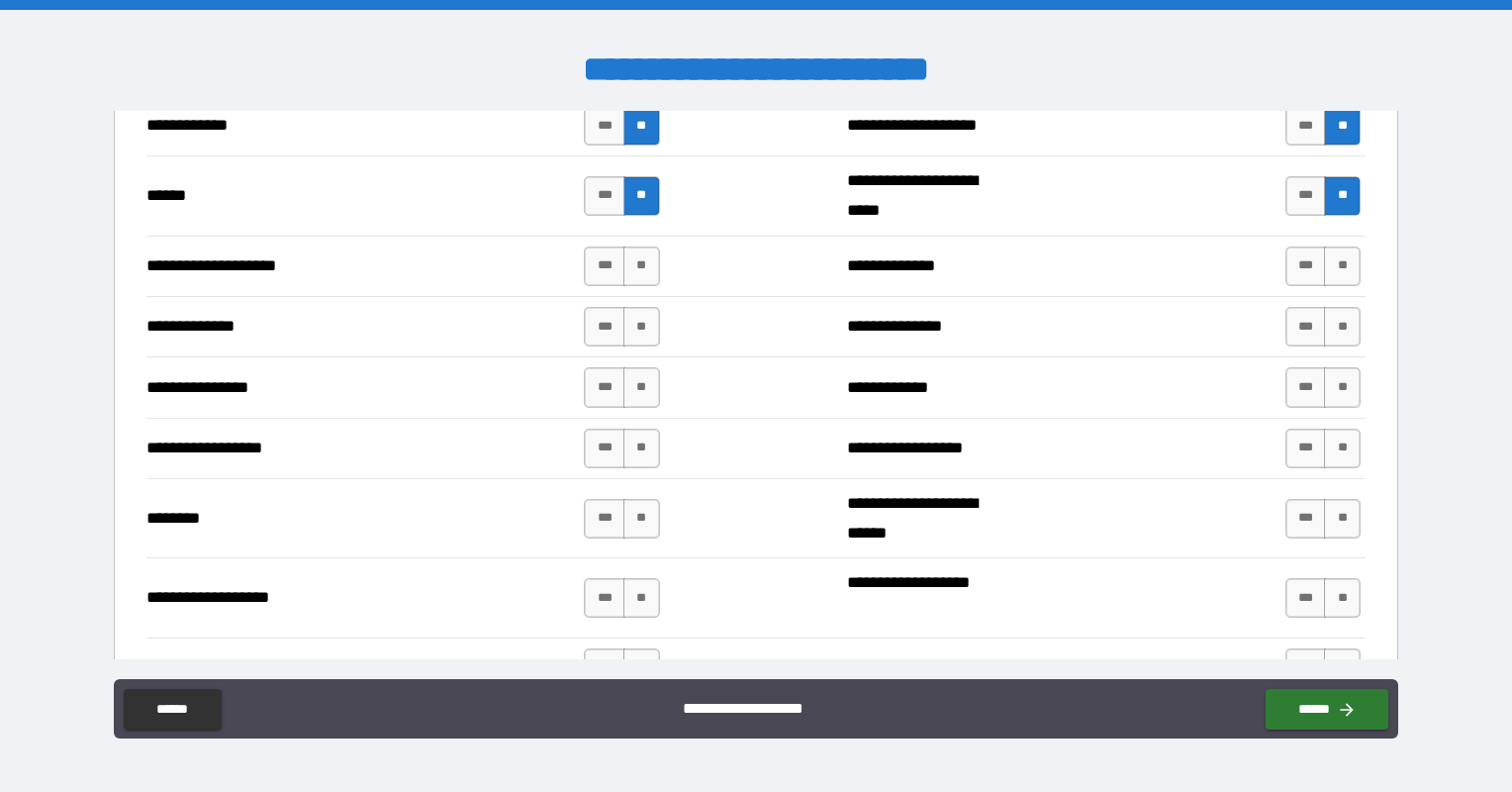 scroll, scrollTop: 2871, scrollLeft: 0, axis: vertical 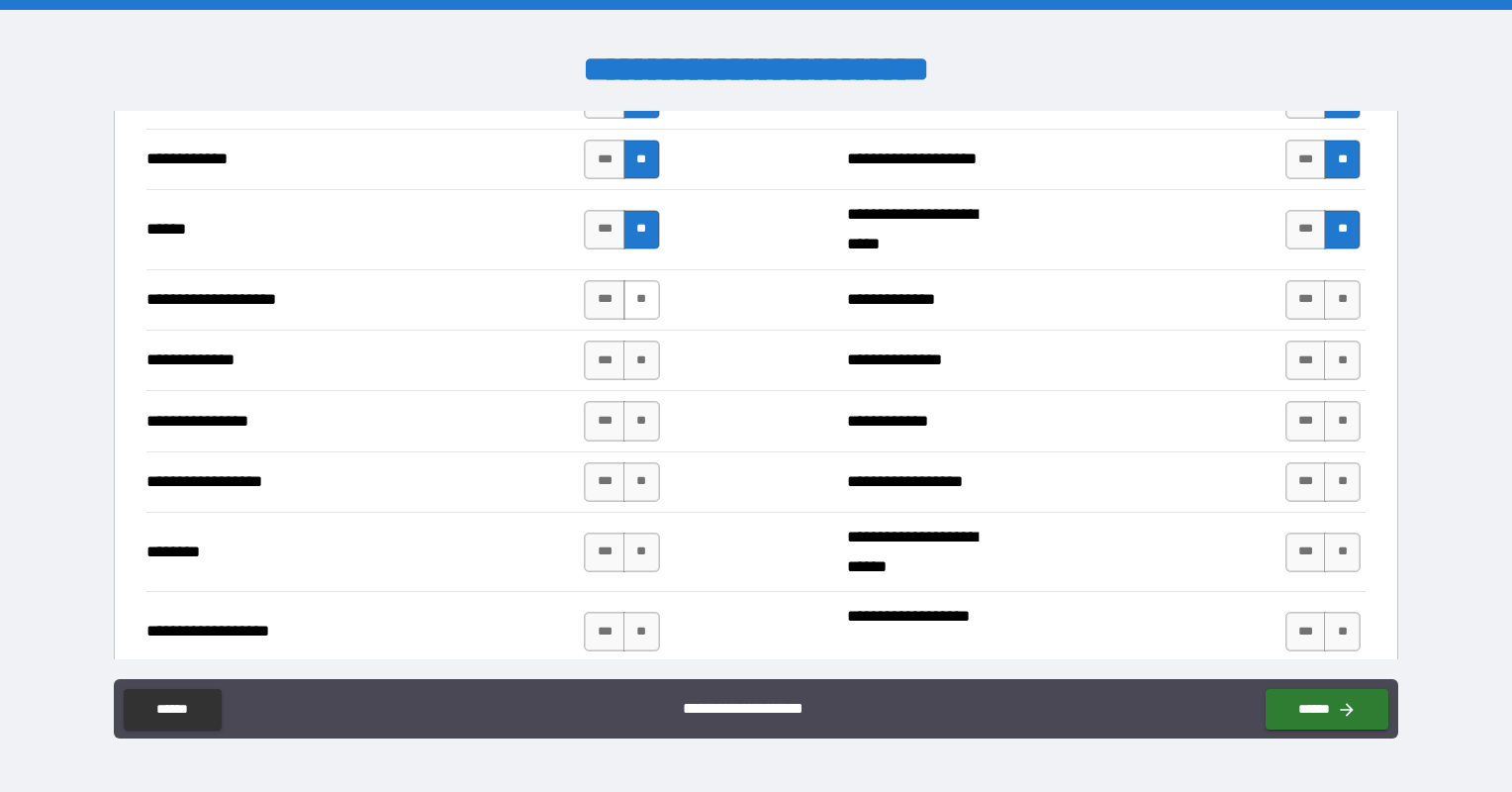 click on "**" at bounding box center [641, 300] 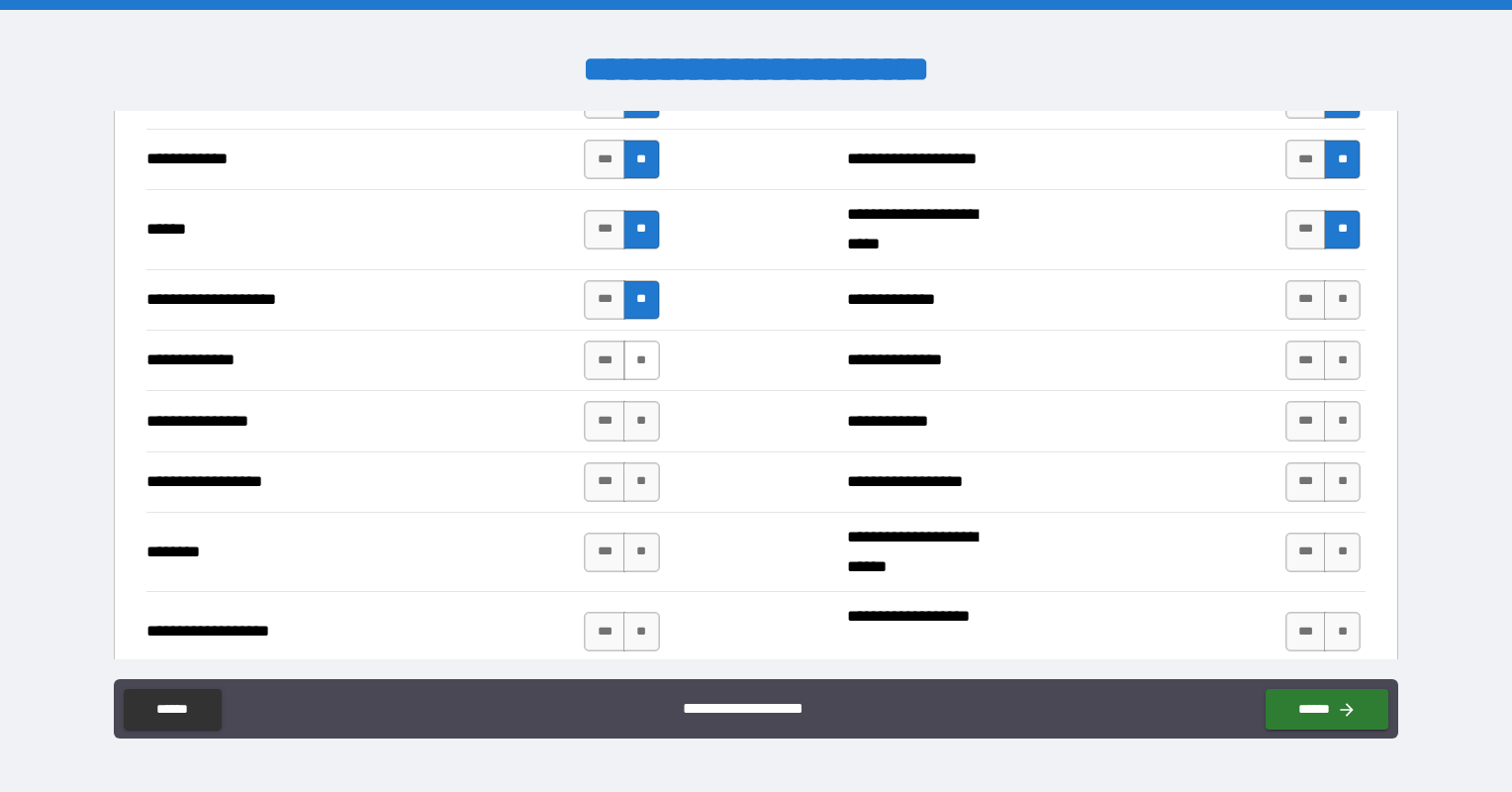 click on "**" at bounding box center [641, 360] 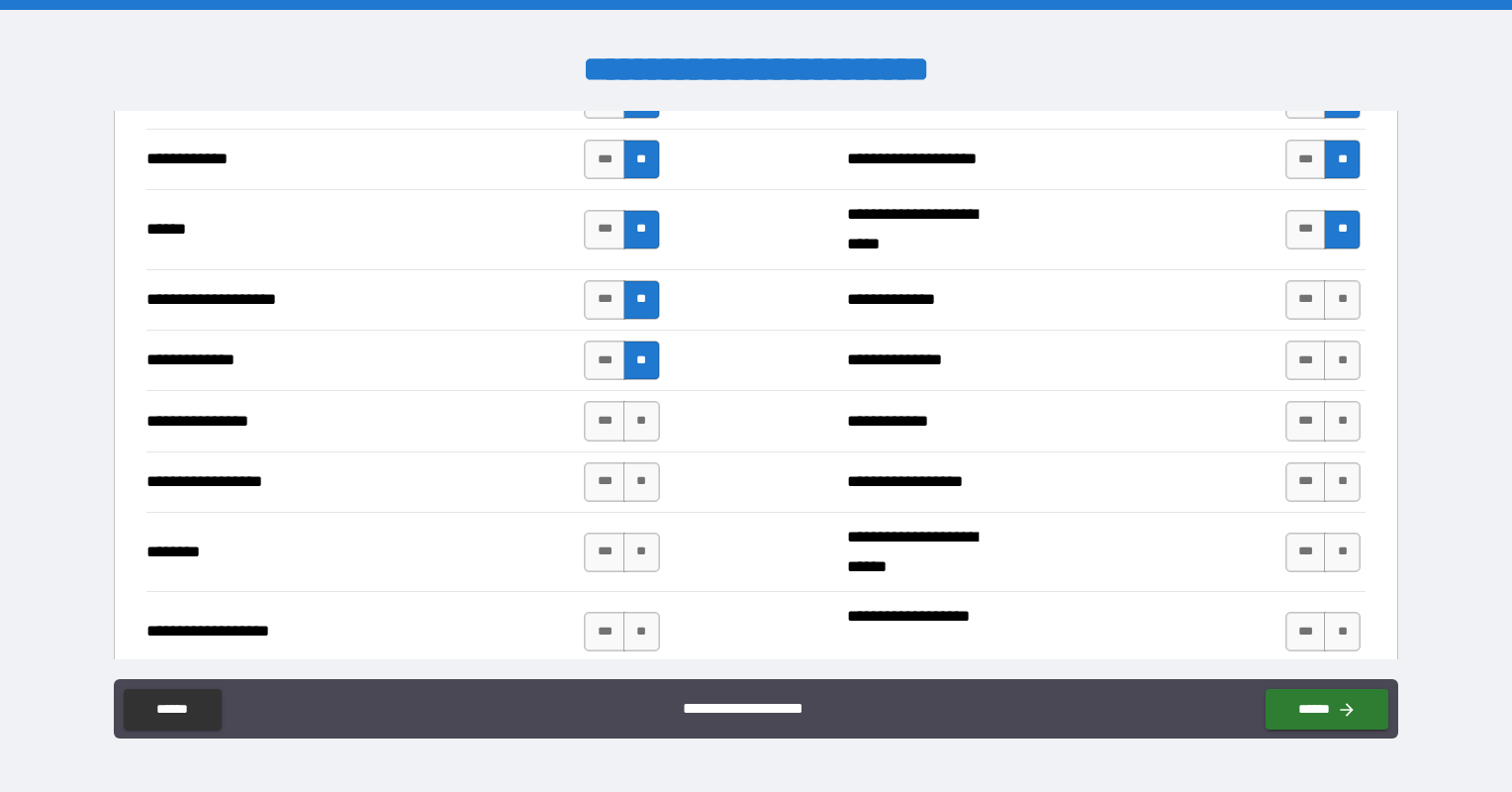 drag, startPoint x: 647, startPoint y: 423, endPoint x: 638, endPoint y: 441, distance: 20.12461 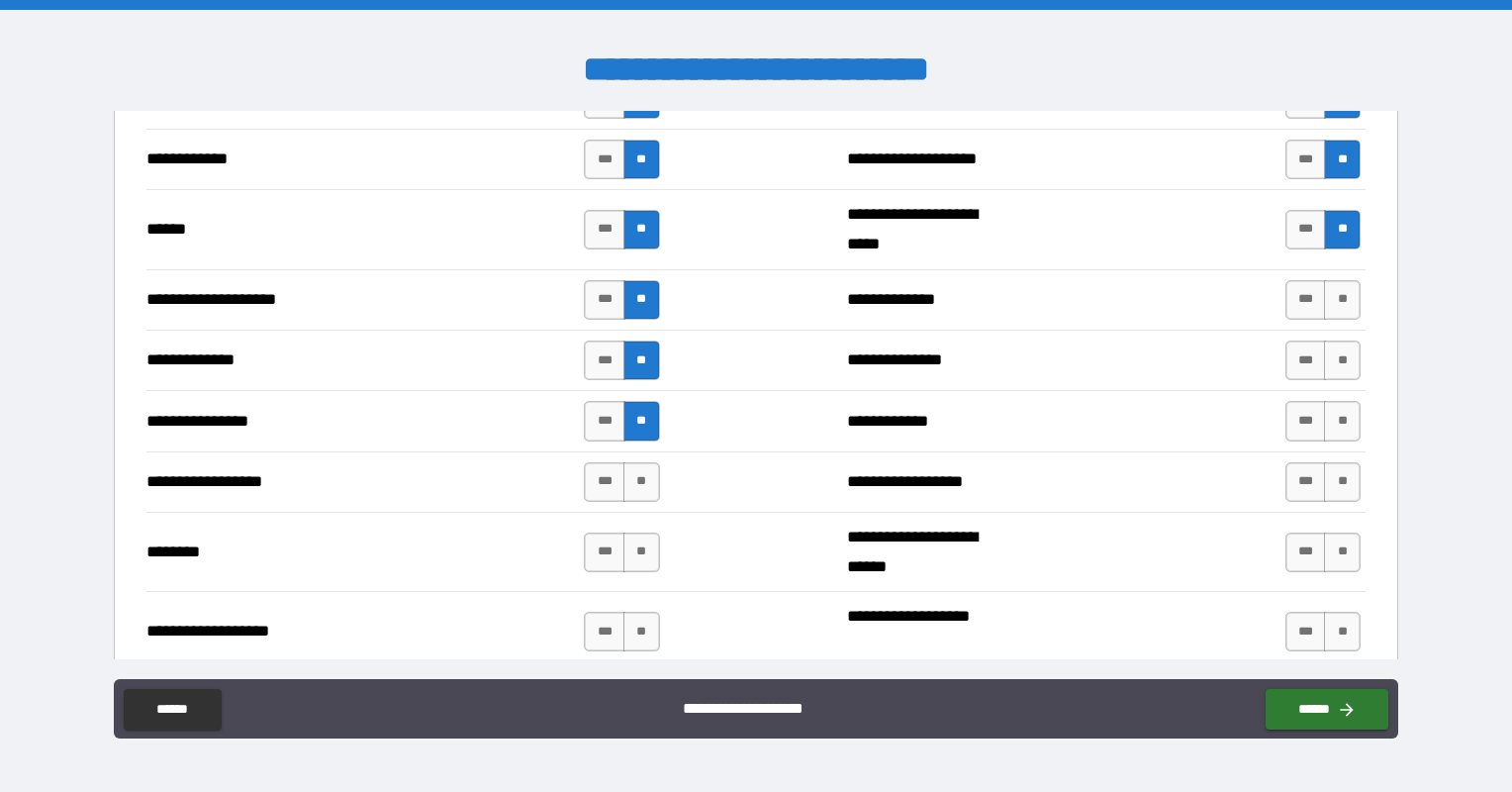 drag, startPoint x: 647, startPoint y: 490, endPoint x: 661, endPoint y: 536, distance: 48.08326 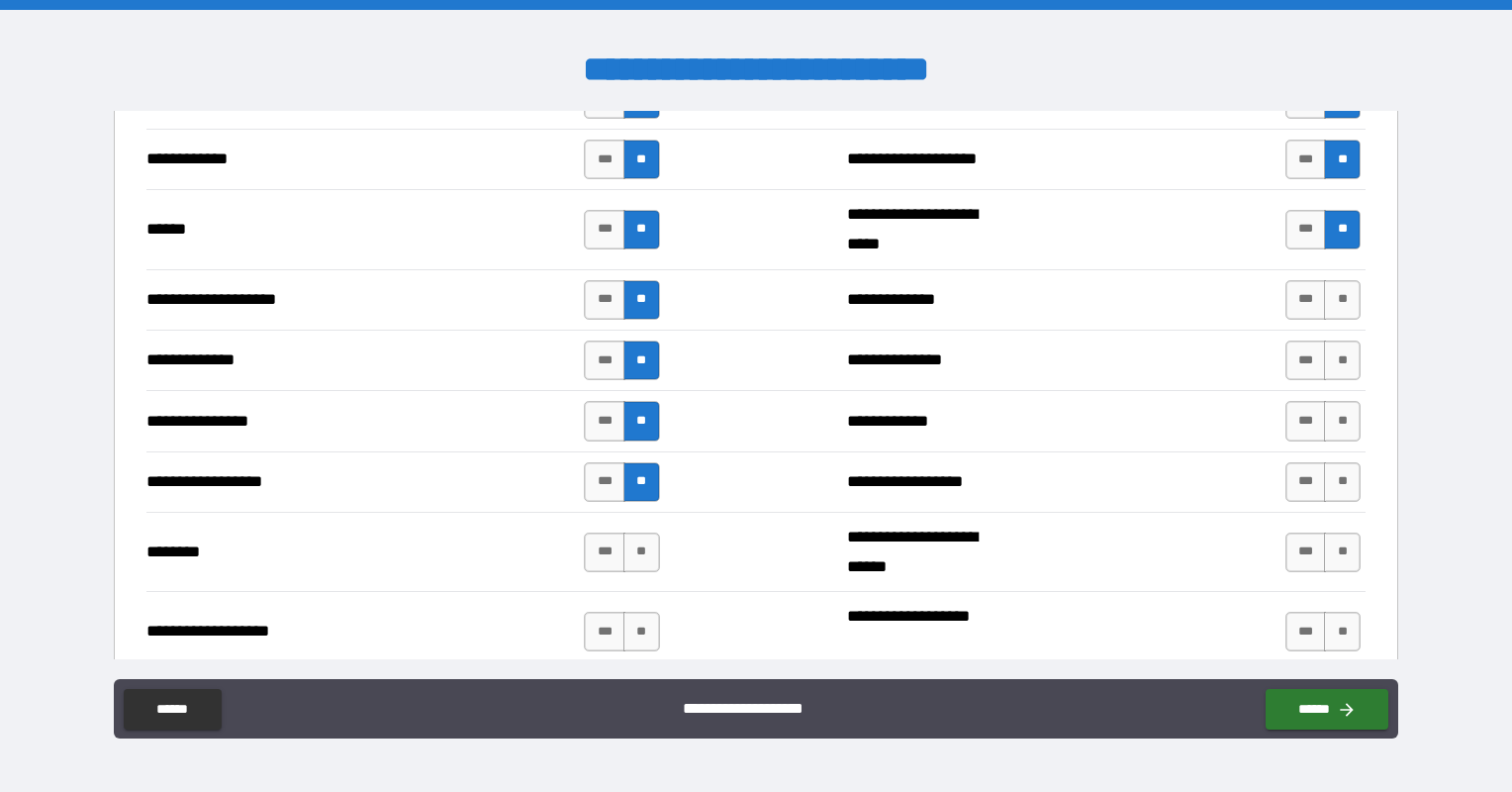 click on "**********" at bounding box center (756, 551) 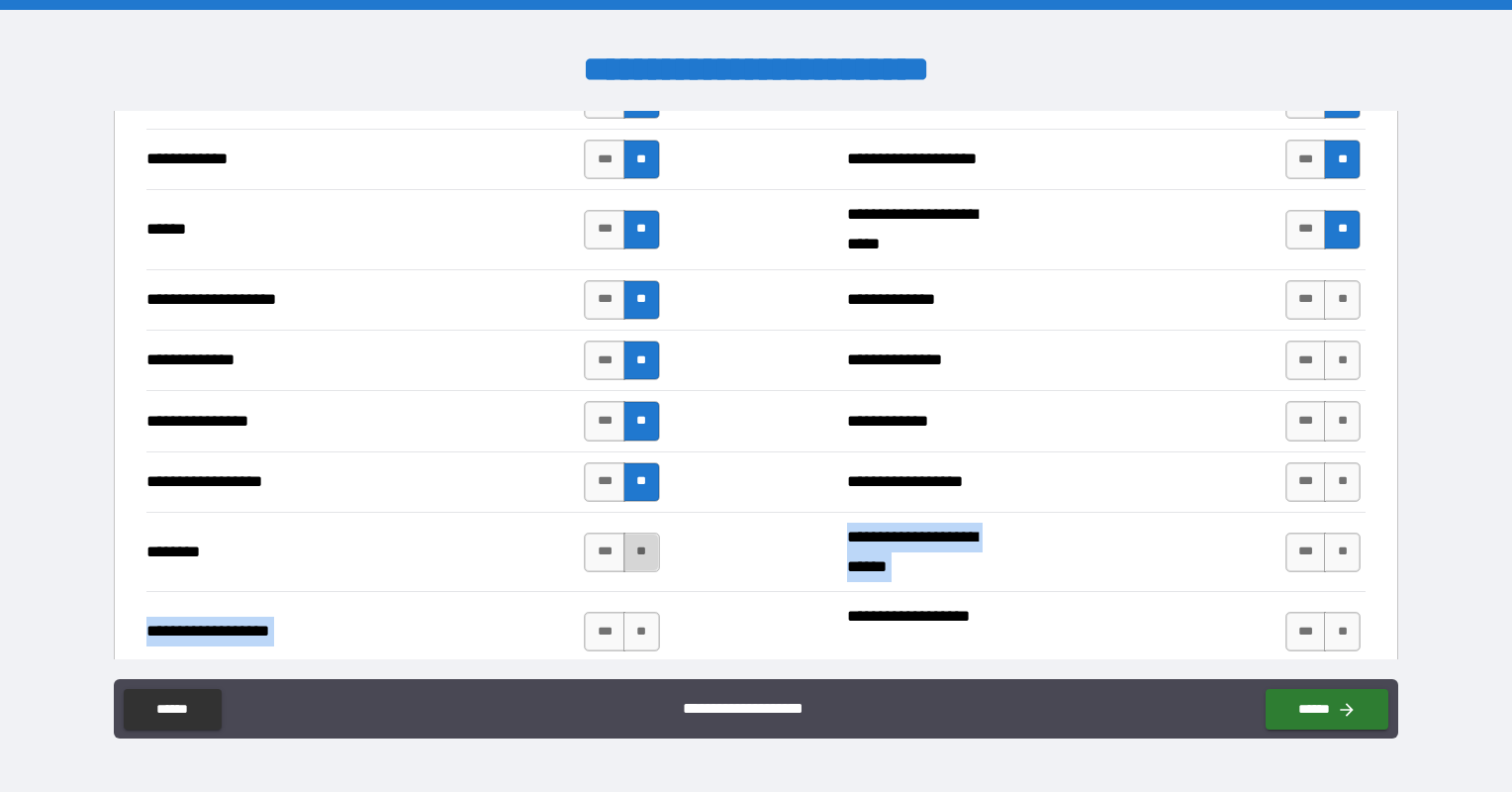 drag, startPoint x: 643, startPoint y: 577, endPoint x: 635, endPoint y: 552, distance: 26.24881 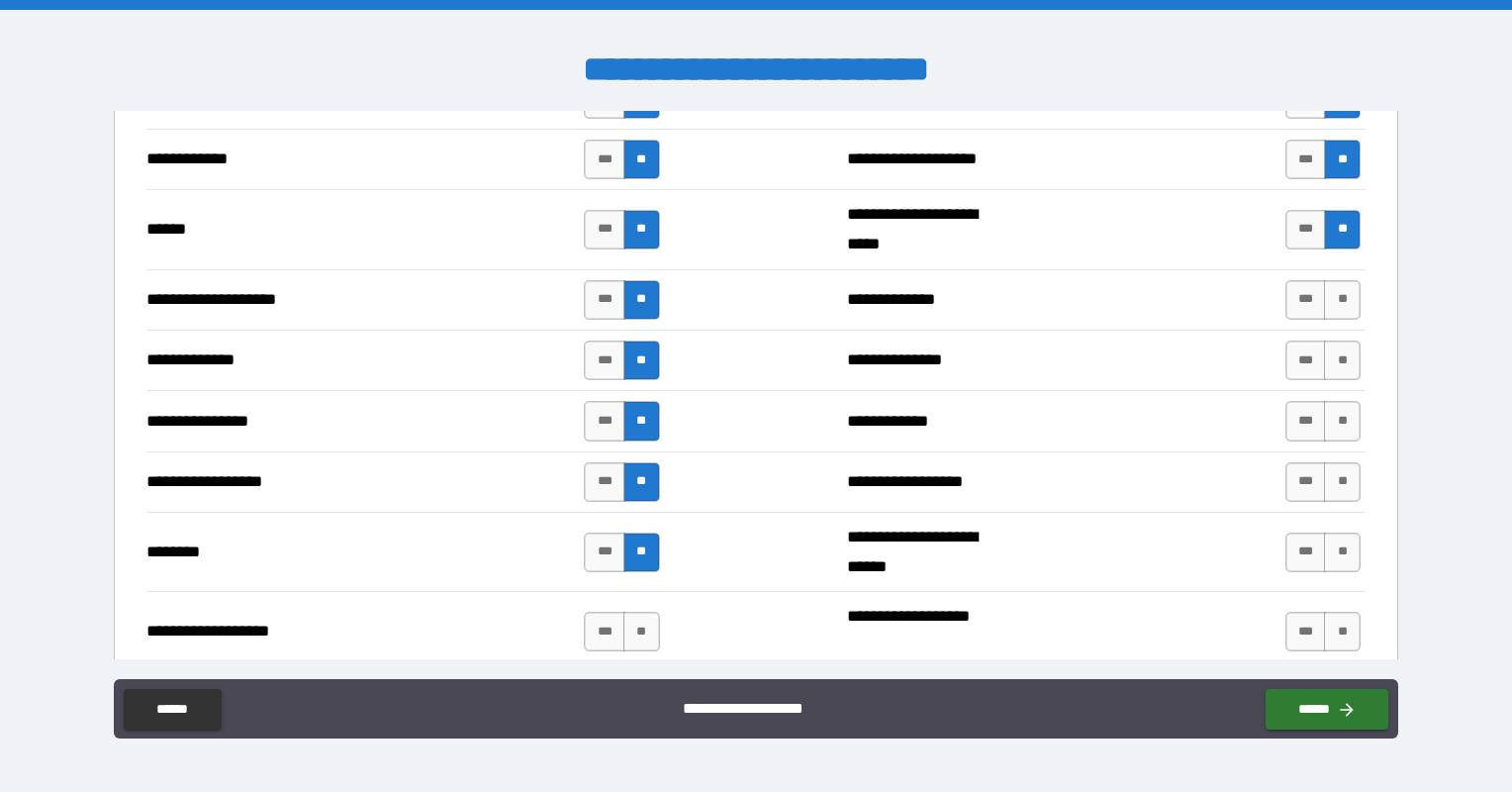 click on "**********" at bounding box center (756, 551) 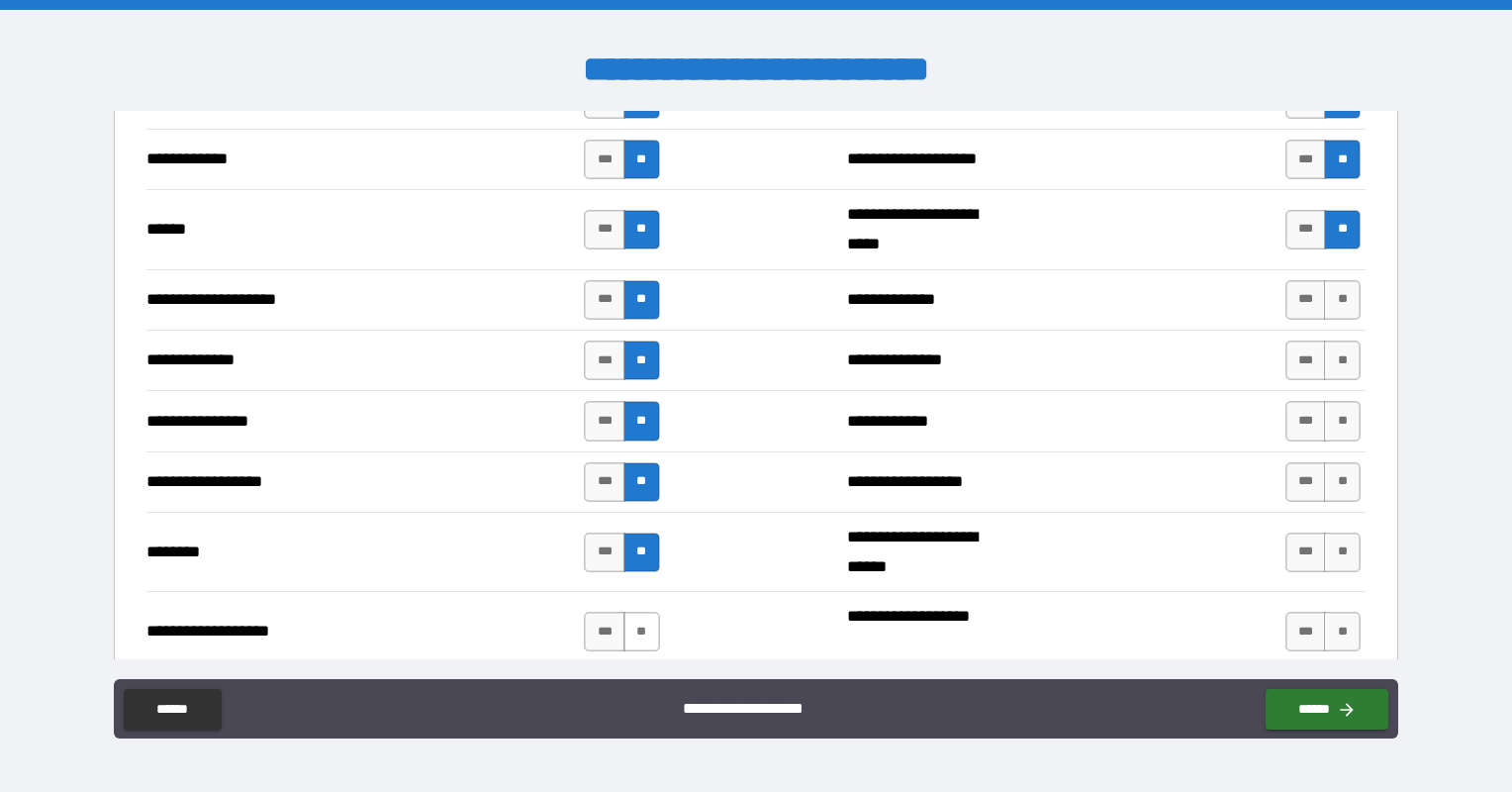 click on "**" at bounding box center [641, 632] 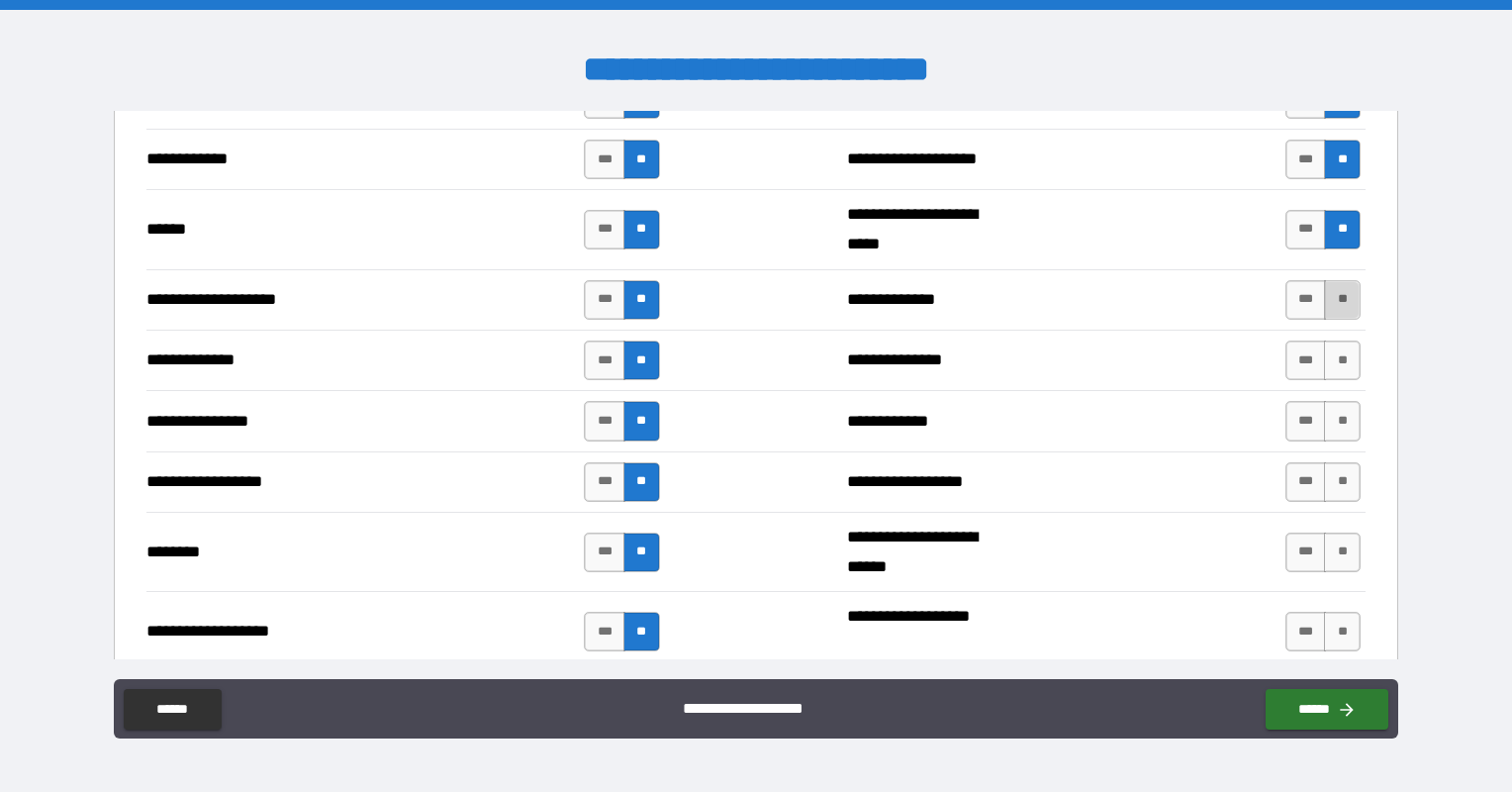 click on "**" at bounding box center (1342, 300) 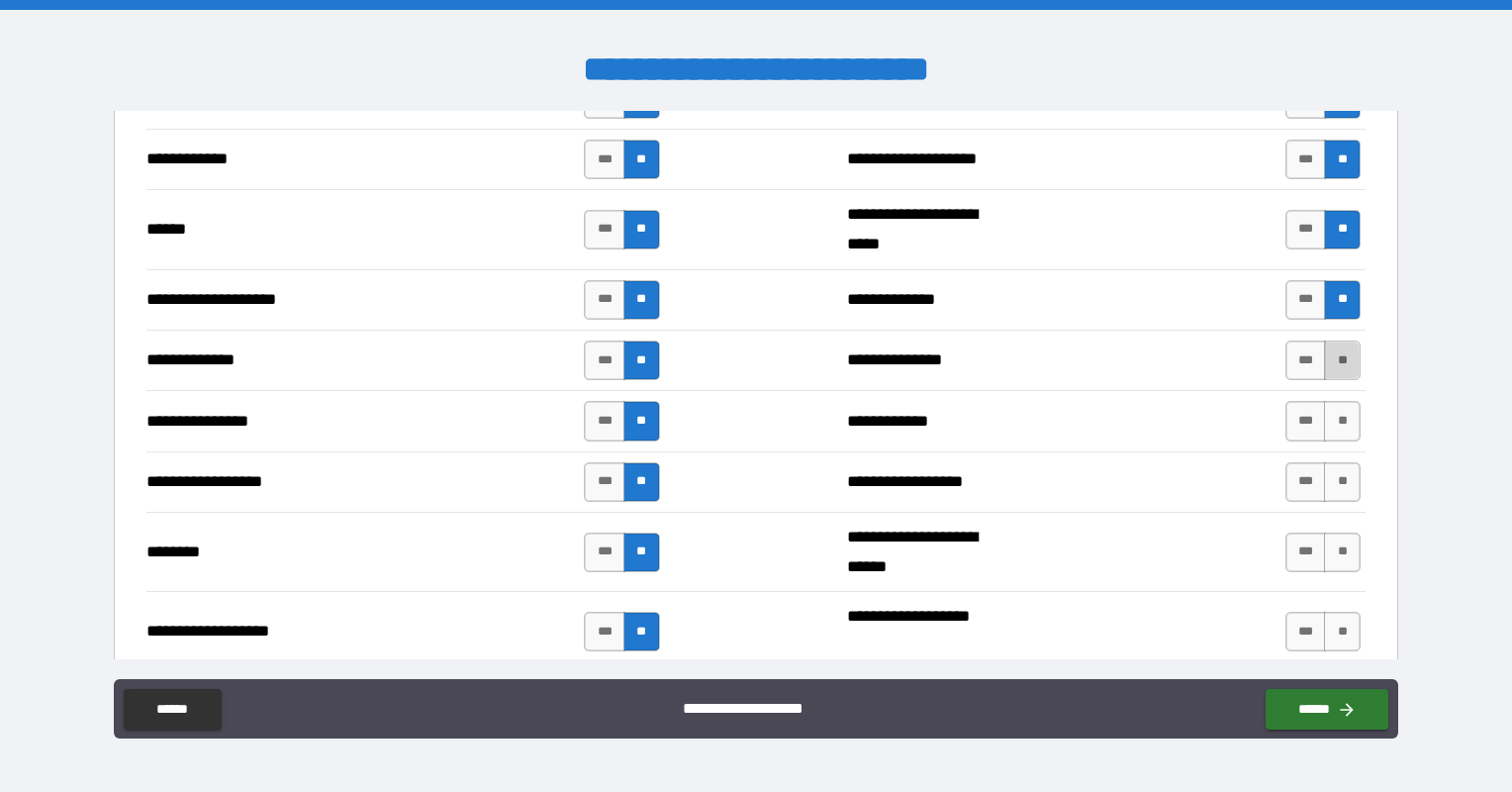 click on "**" at bounding box center (1342, 360) 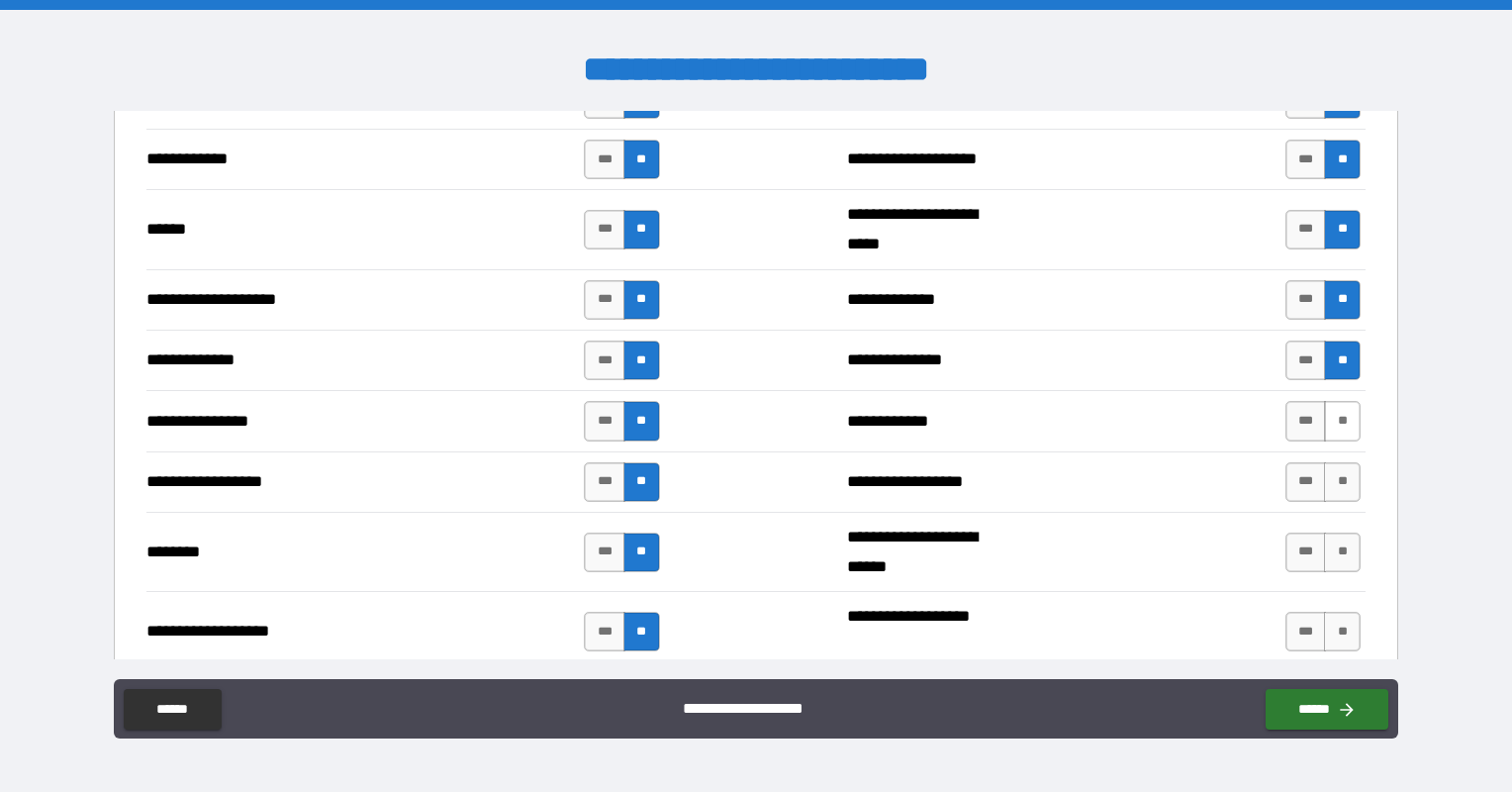 click on "**" at bounding box center [1342, 421] 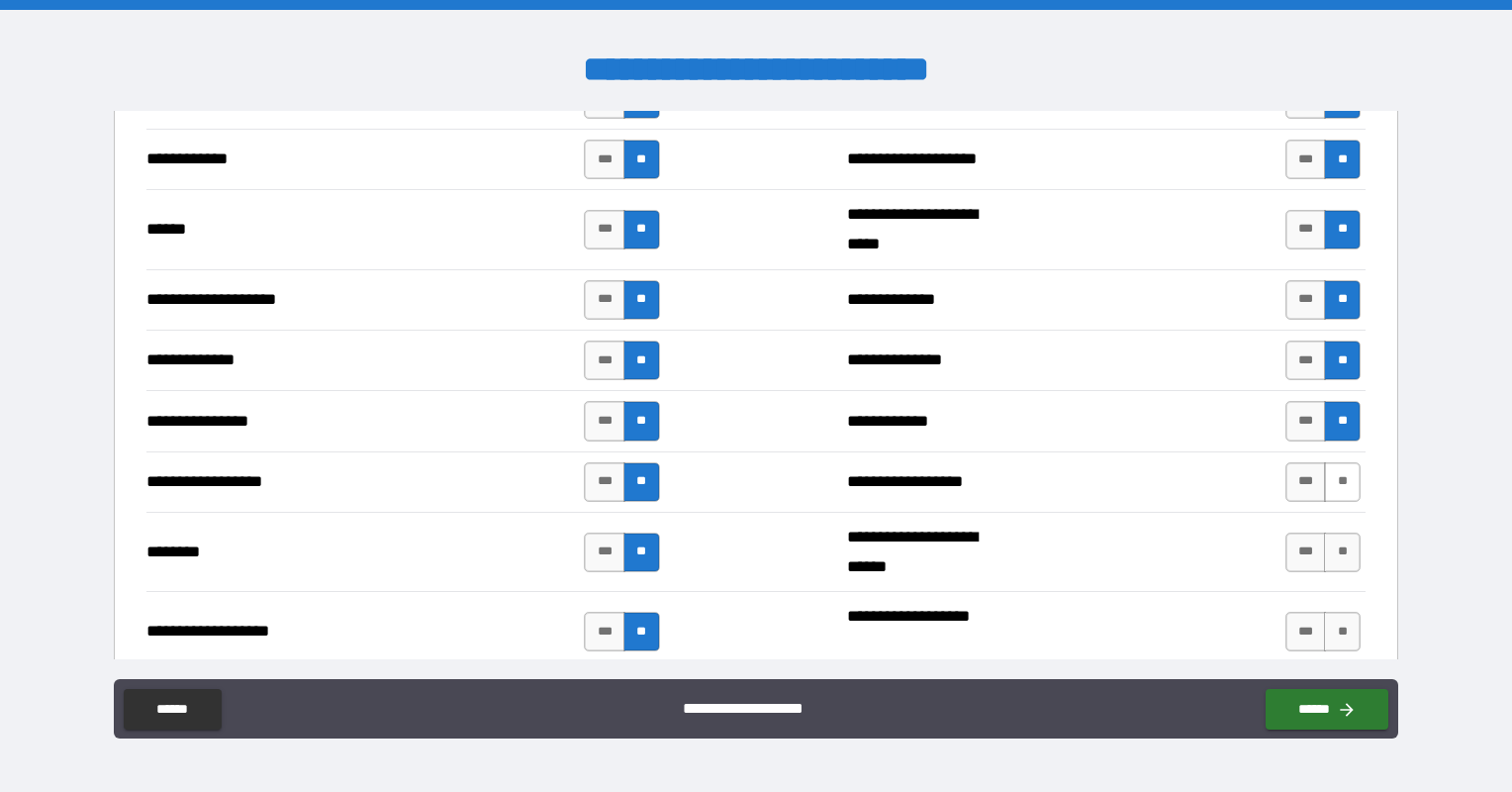 click on "**" at bounding box center (1342, 482) 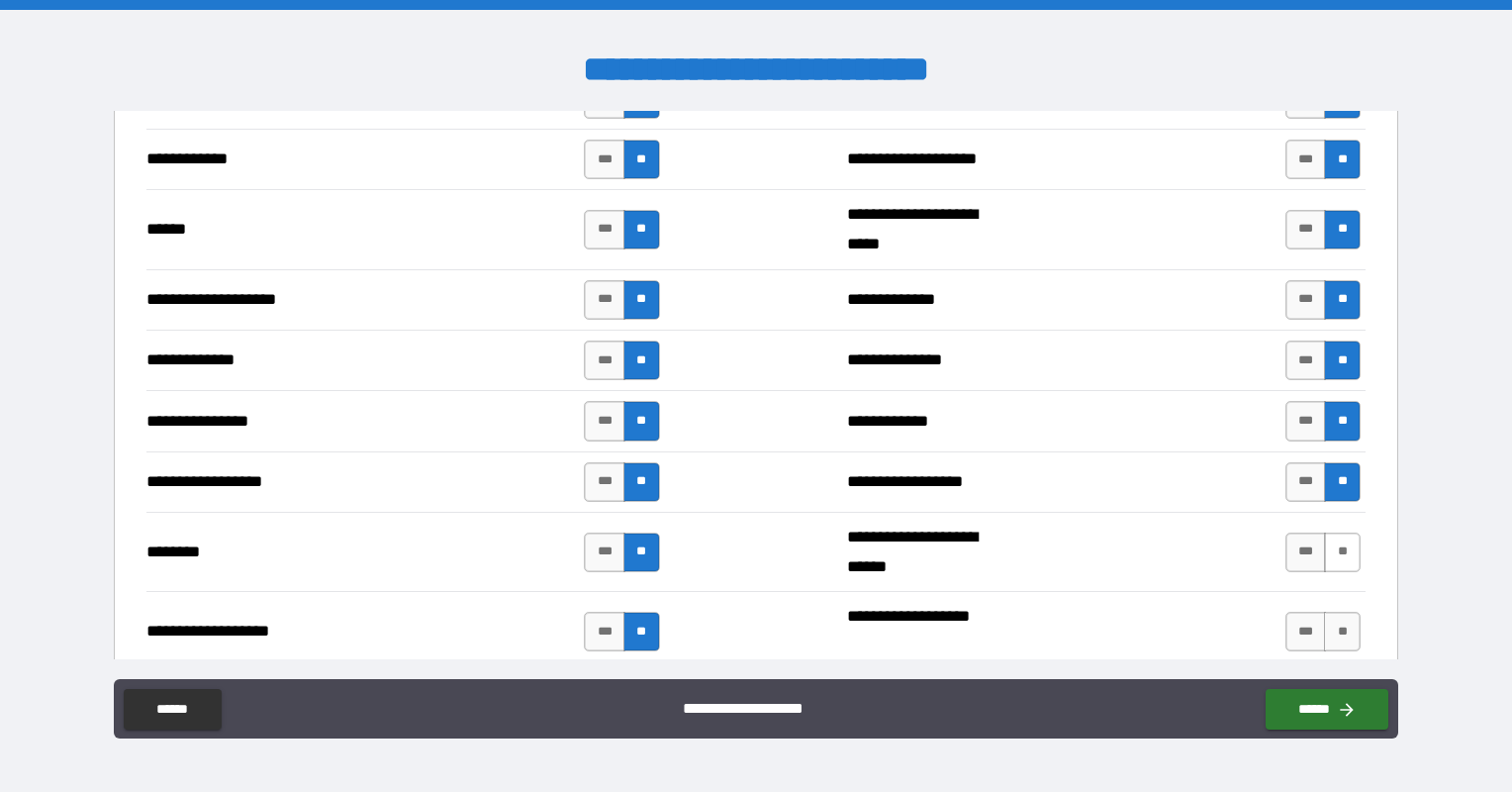 click on "**" at bounding box center (1342, 552) 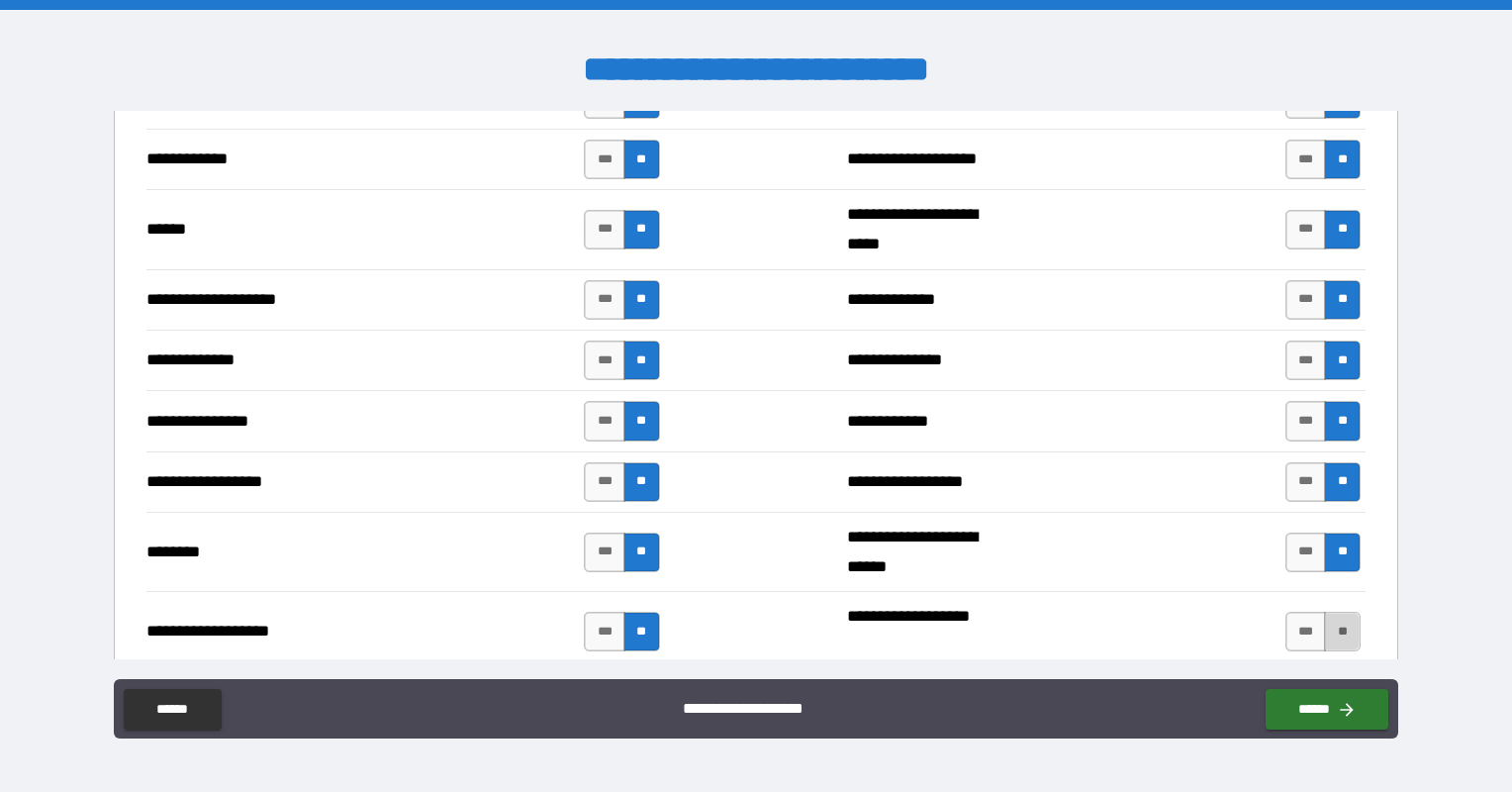 click on "**" at bounding box center [1342, 632] 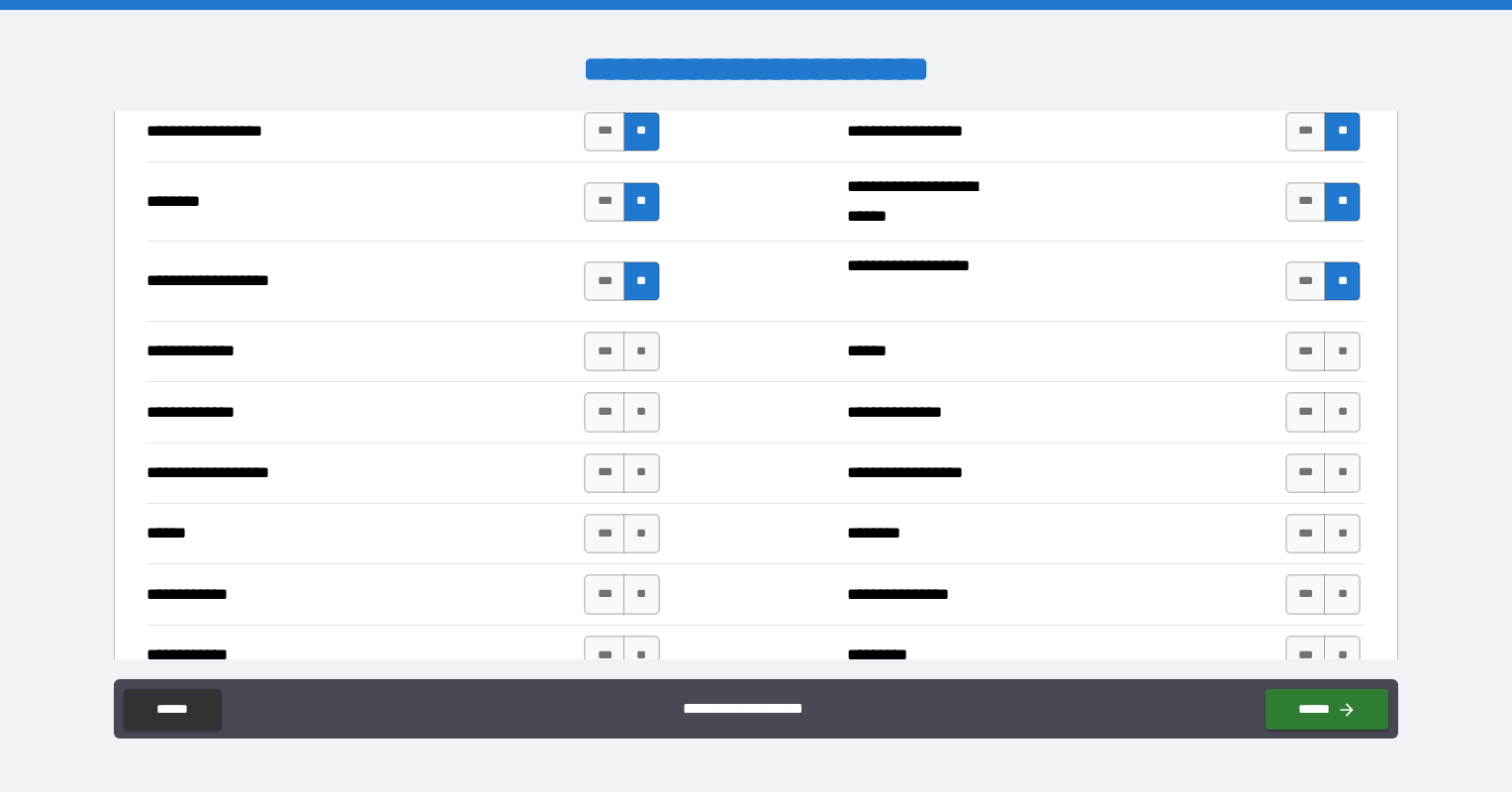 scroll, scrollTop: 3267, scrollLeft: 0, axis: vertical 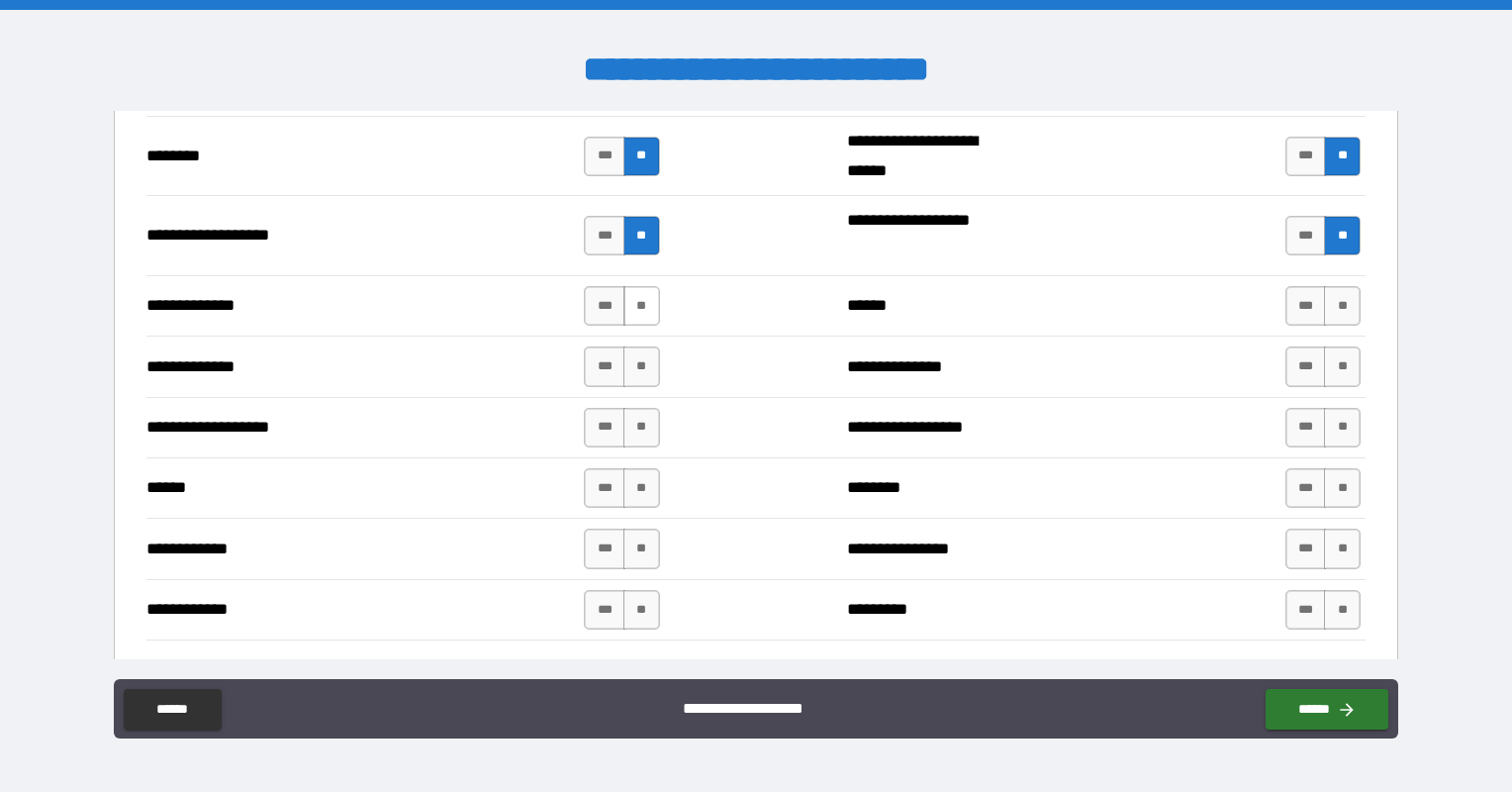 drag, startPoint x: 645, startPoint y: 302, endPoint x: 641, endPoint y: 324, distance: 22.36068 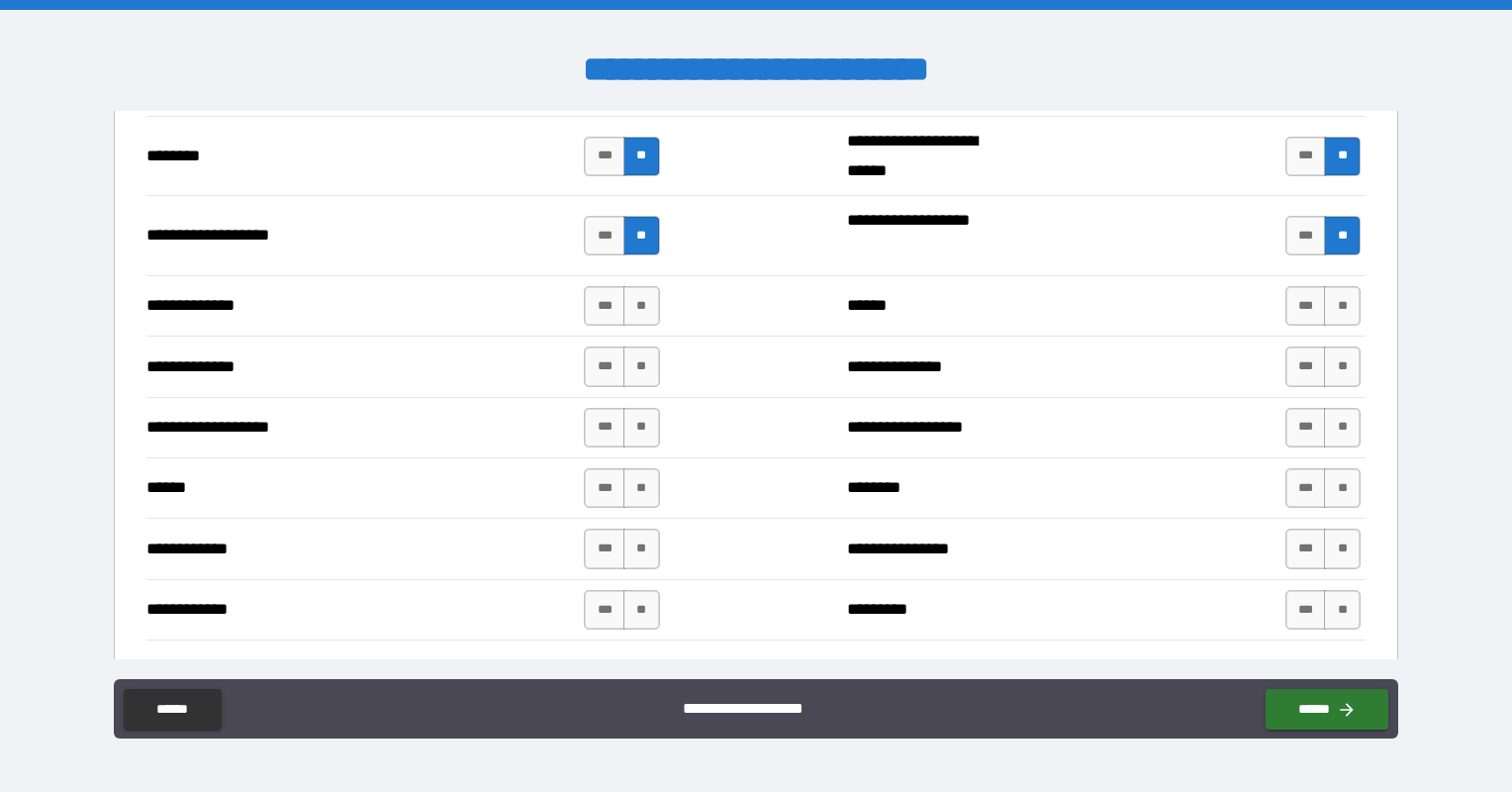 click on "**" at bounding box center (641, 306) 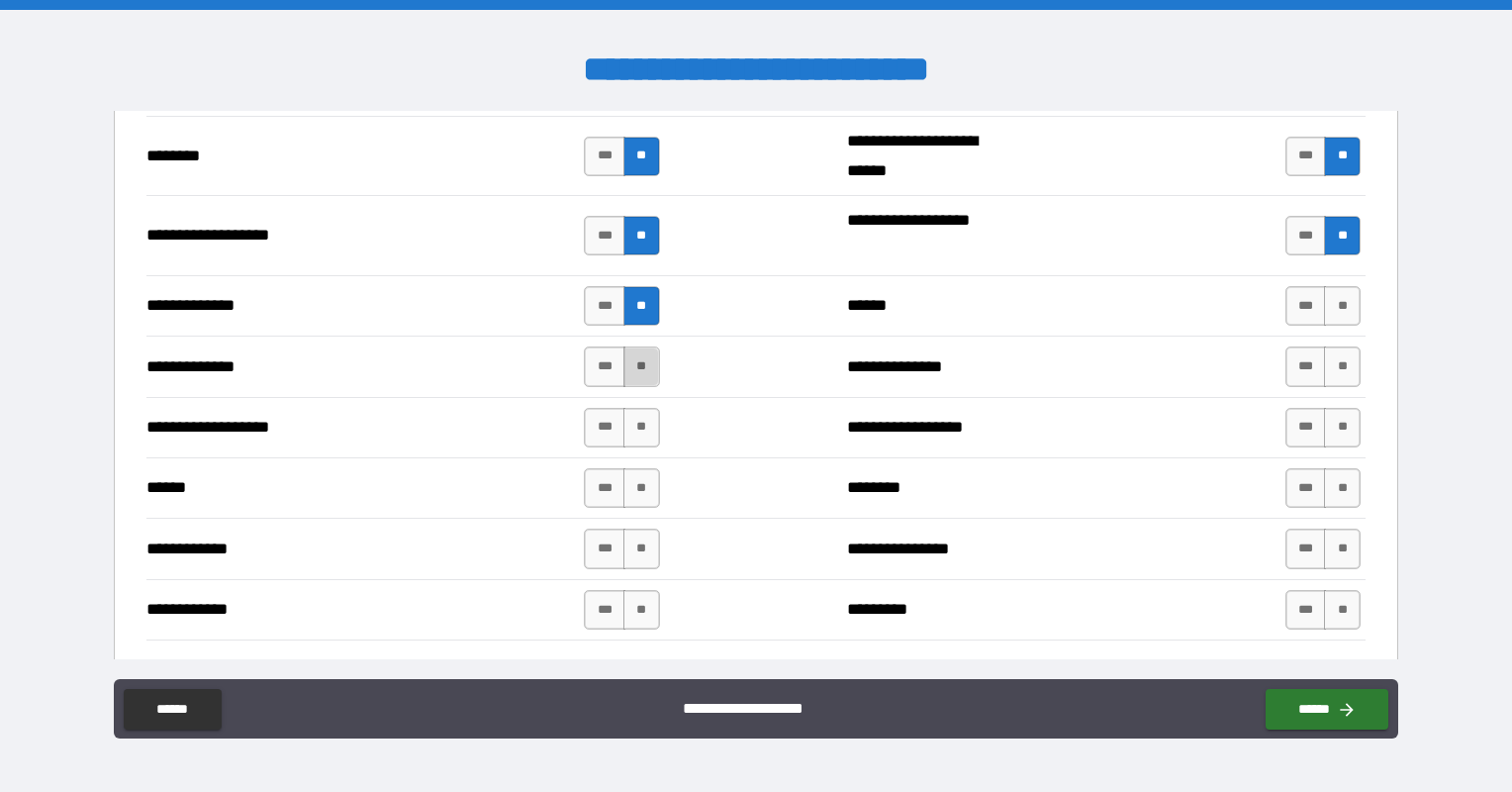 click on "**" at bounding box center [641, 366] 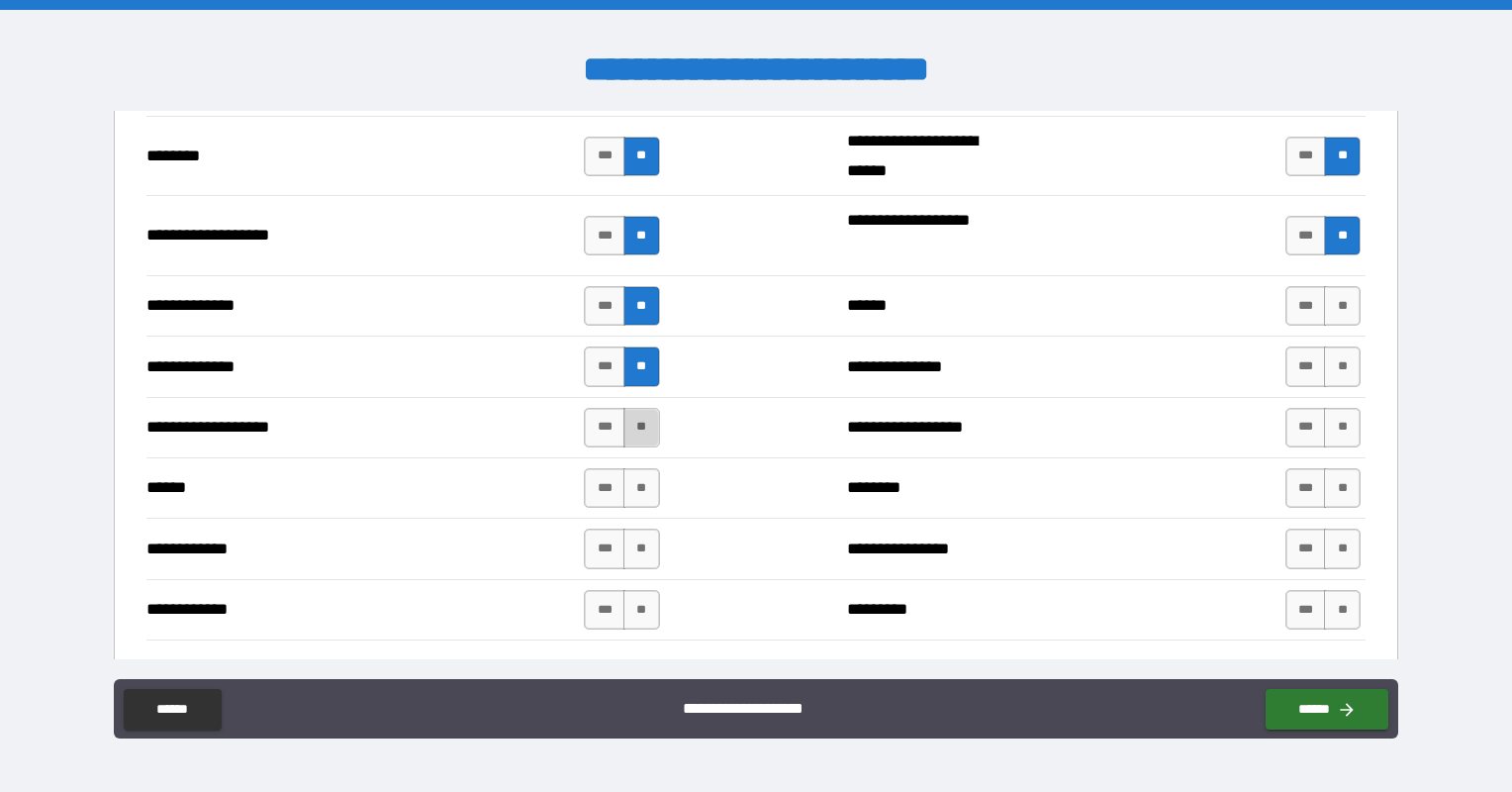 drag, startPoint x: 634, startPoint y: 422, endPoint x: 634, endPoint y: 436, distance: 14 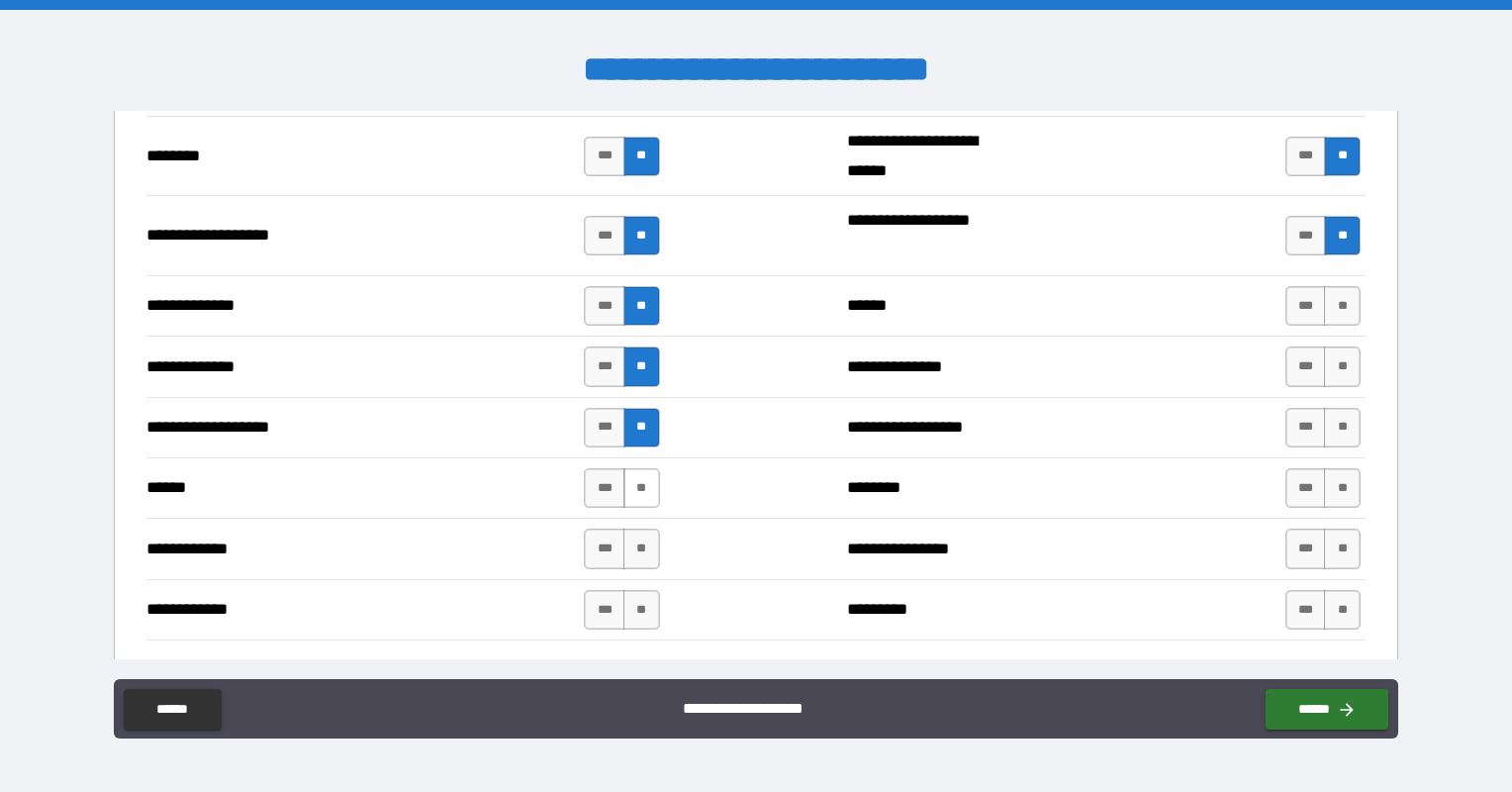 click on "**" at bounding box center (641, 488) 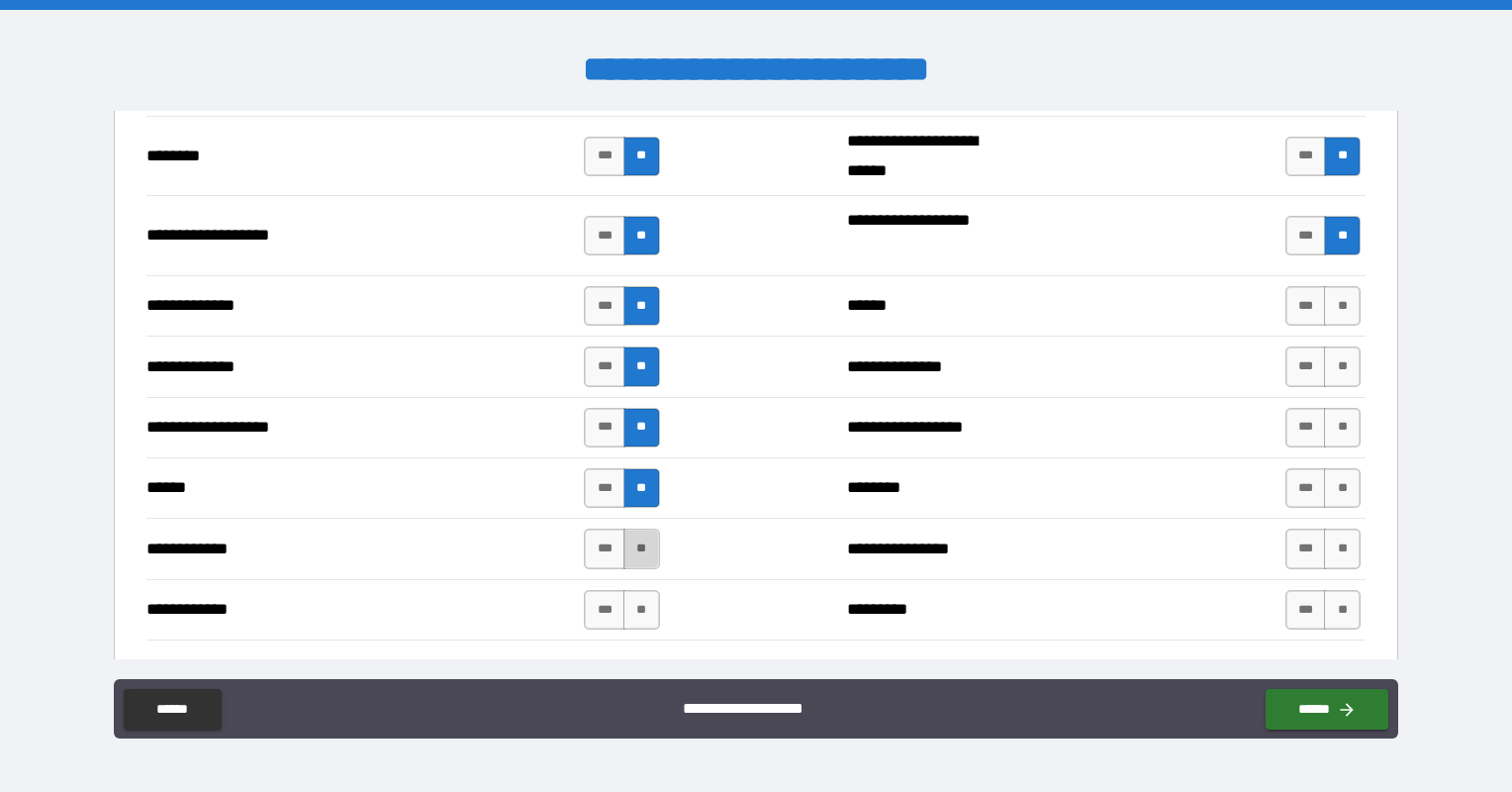 drag, startPoint x: 631, startPoint y: 531, endPoint x: 650, endPoint y: 555, distance: 30.610456 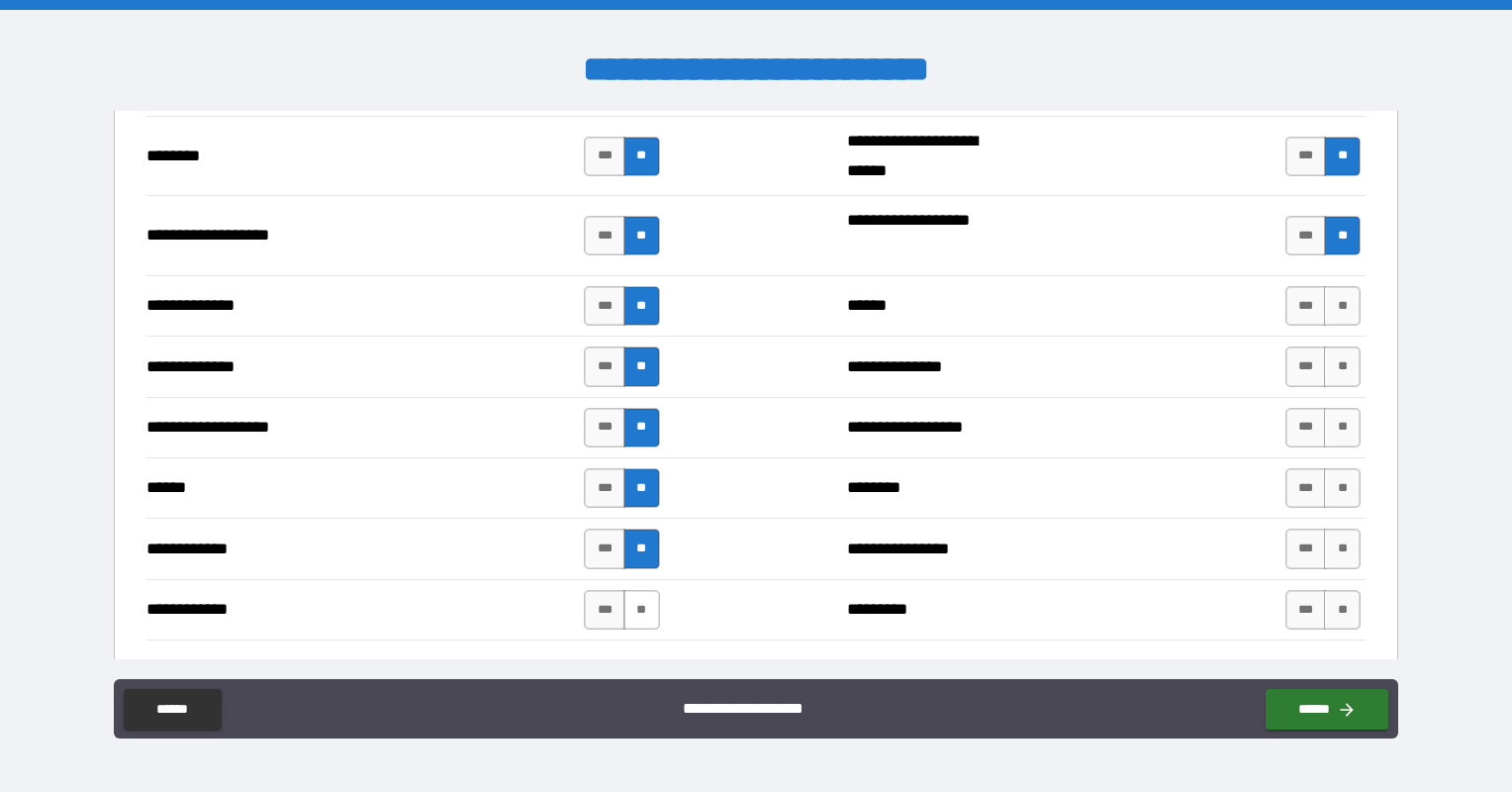 click on "**" at bounding box center [641, 610] 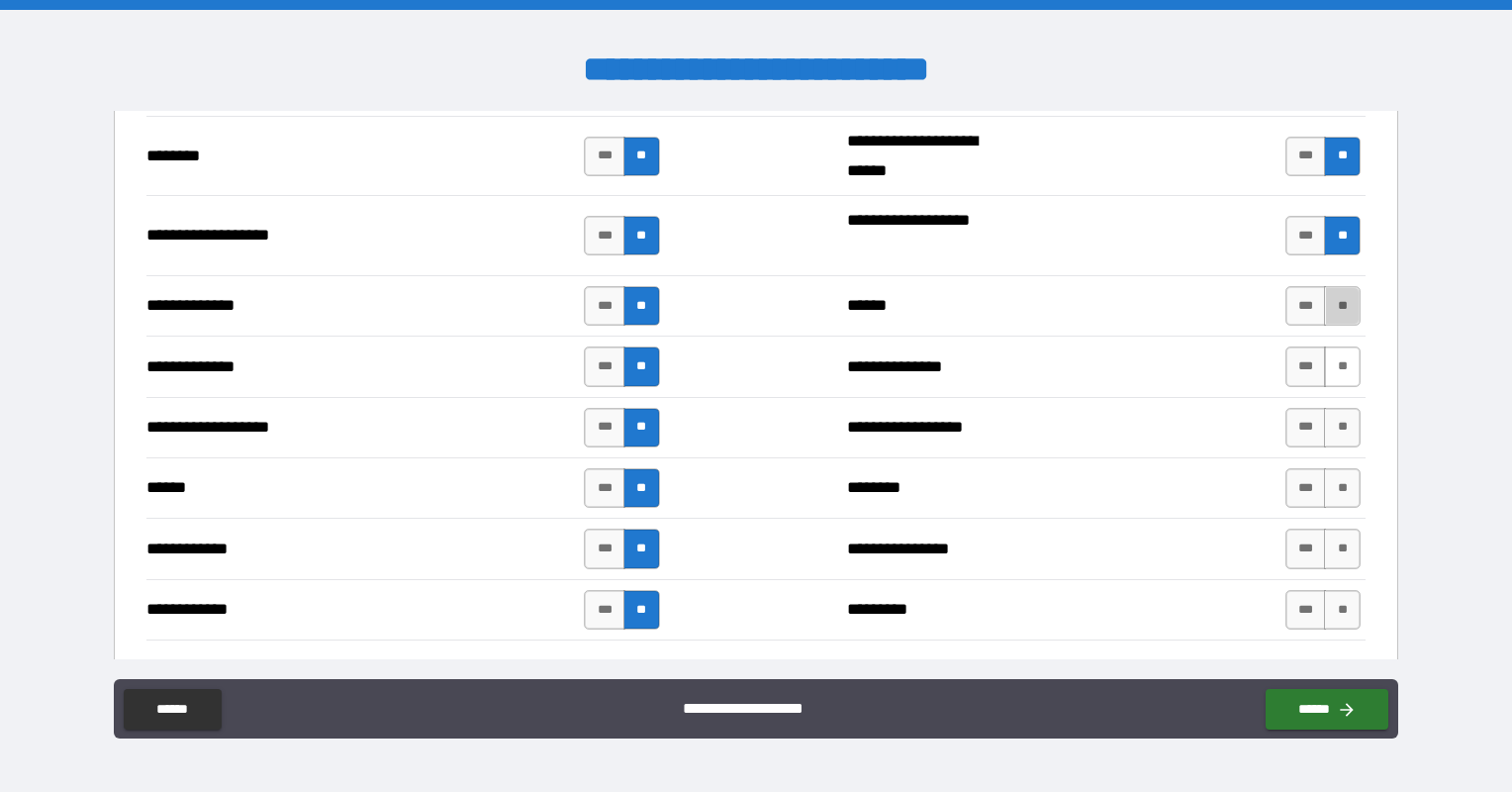 drag, startPoint x: 1337, startPoint y: 303, endPoint x: 1331, endPoint y: 353, distance: 50.358713 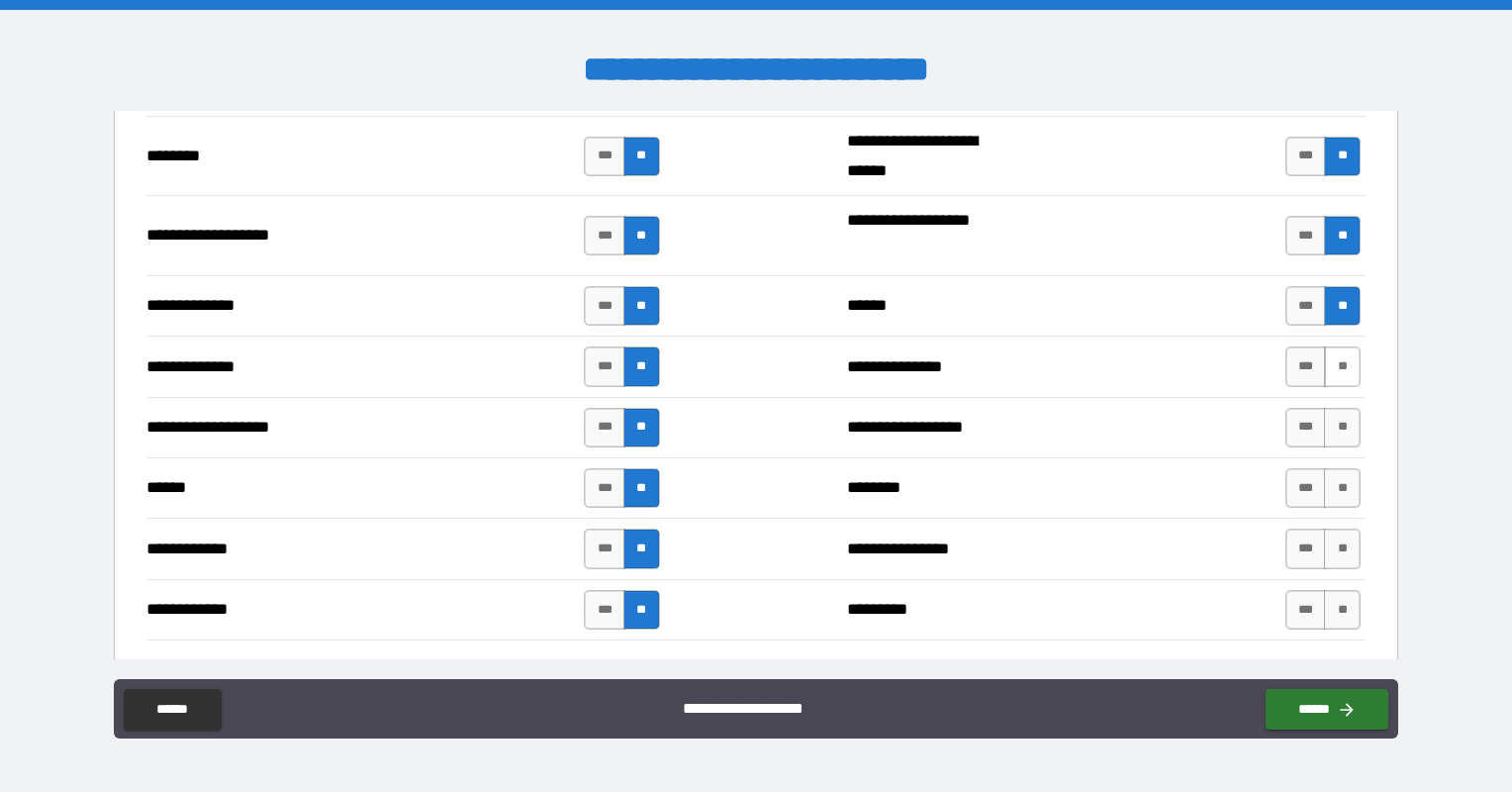 drag, startPoint x: 1329, startPoint y: 358, endPoint x: 1338, endPoint y: 396, distance: 39.051248 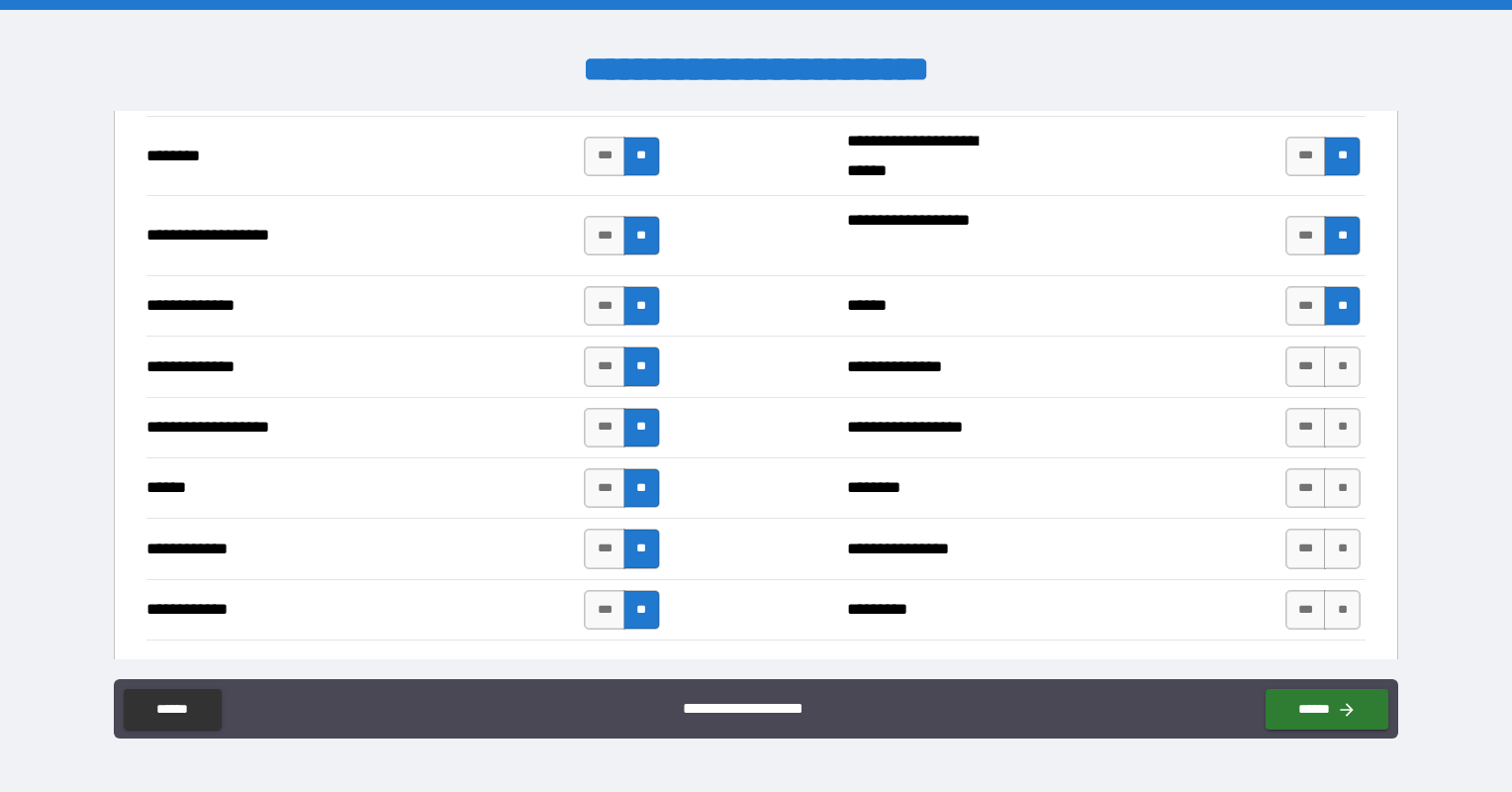 click on "**" at bounding box center [1342, 366] 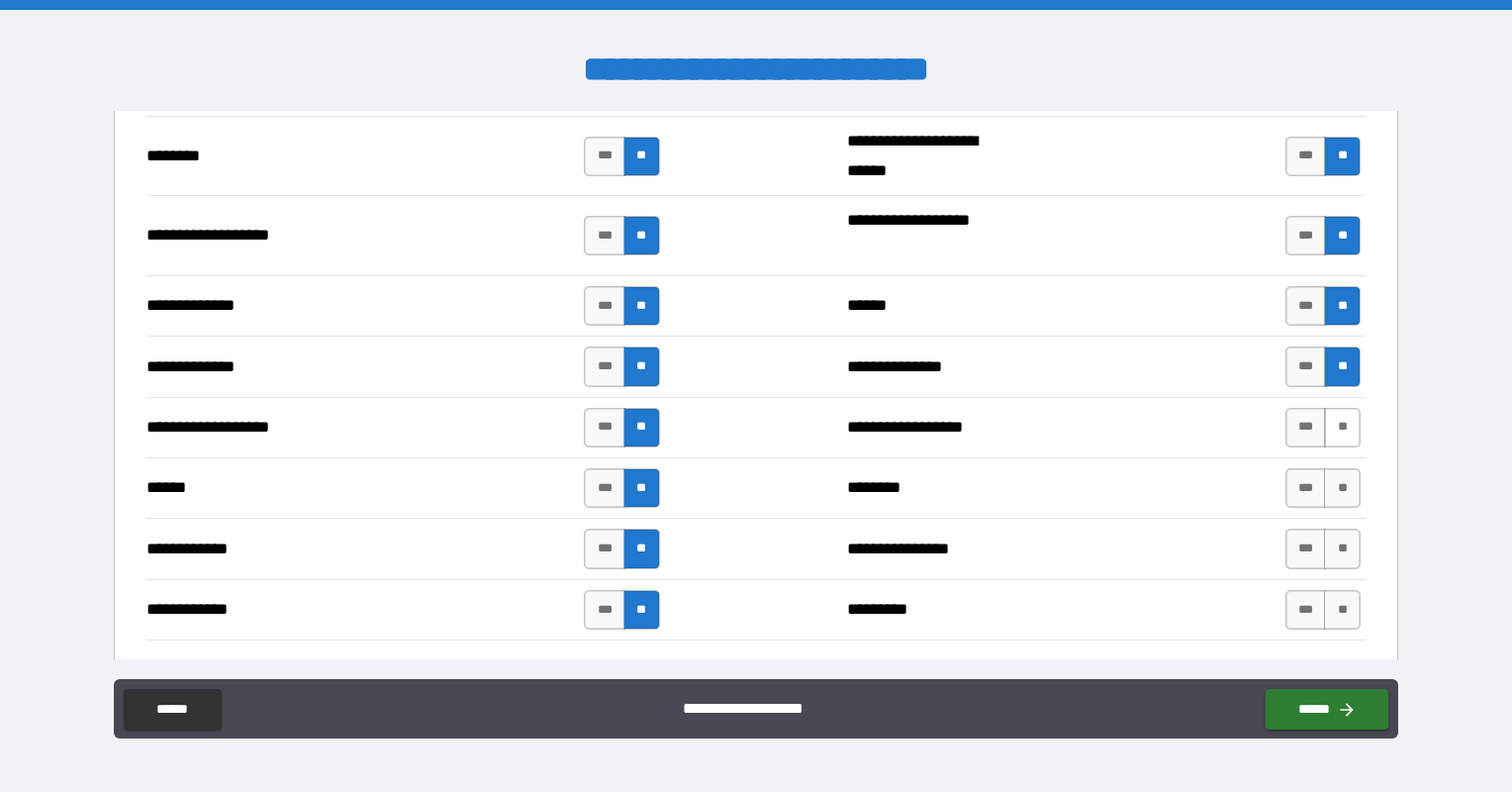 click on "**" at bounding box center (1342, 428) 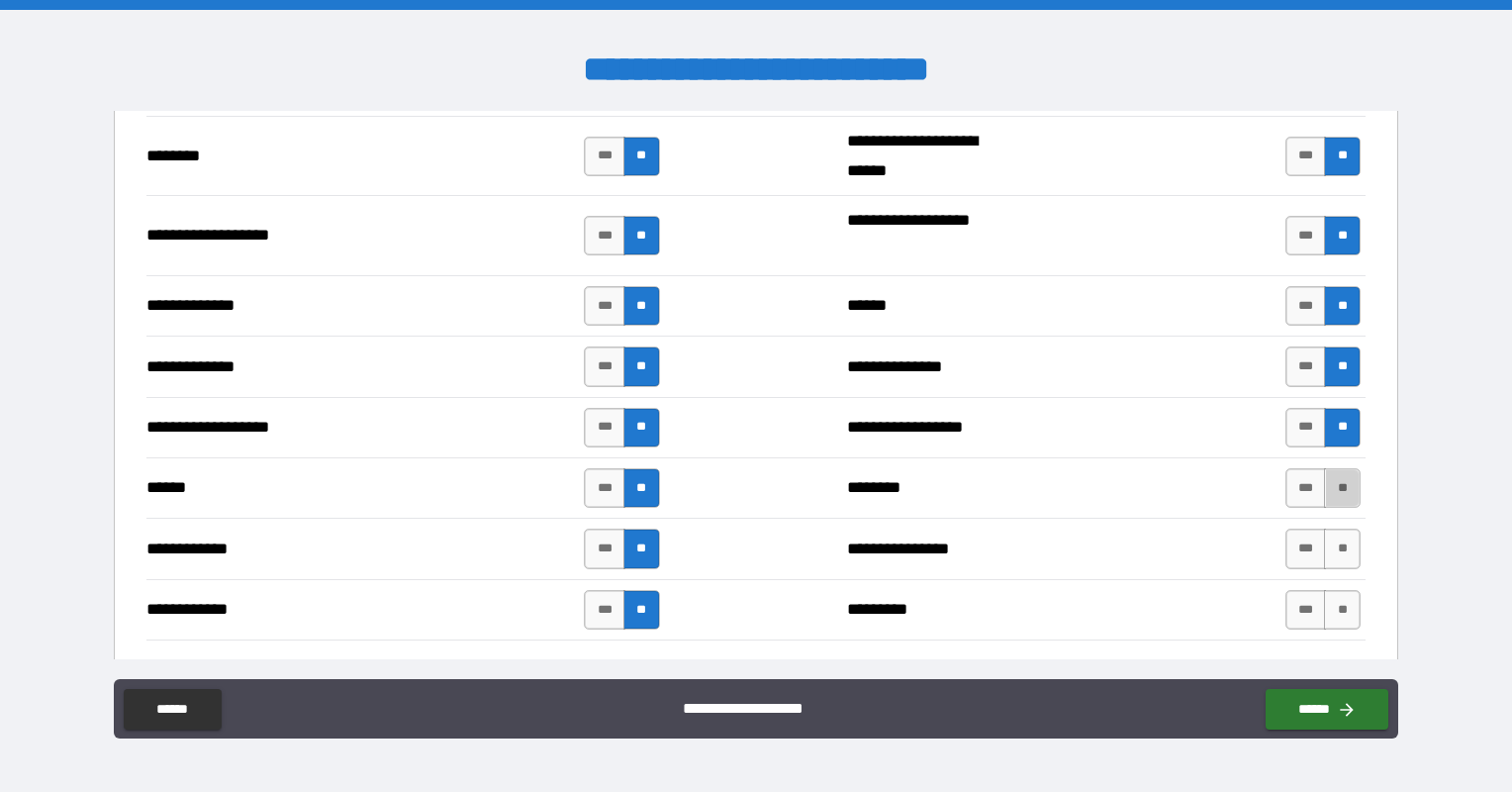 drag, startPoint x: 1330, startPoint y: 481, endPoint x: 1354, endPoint y: 538, distance: 61.846584 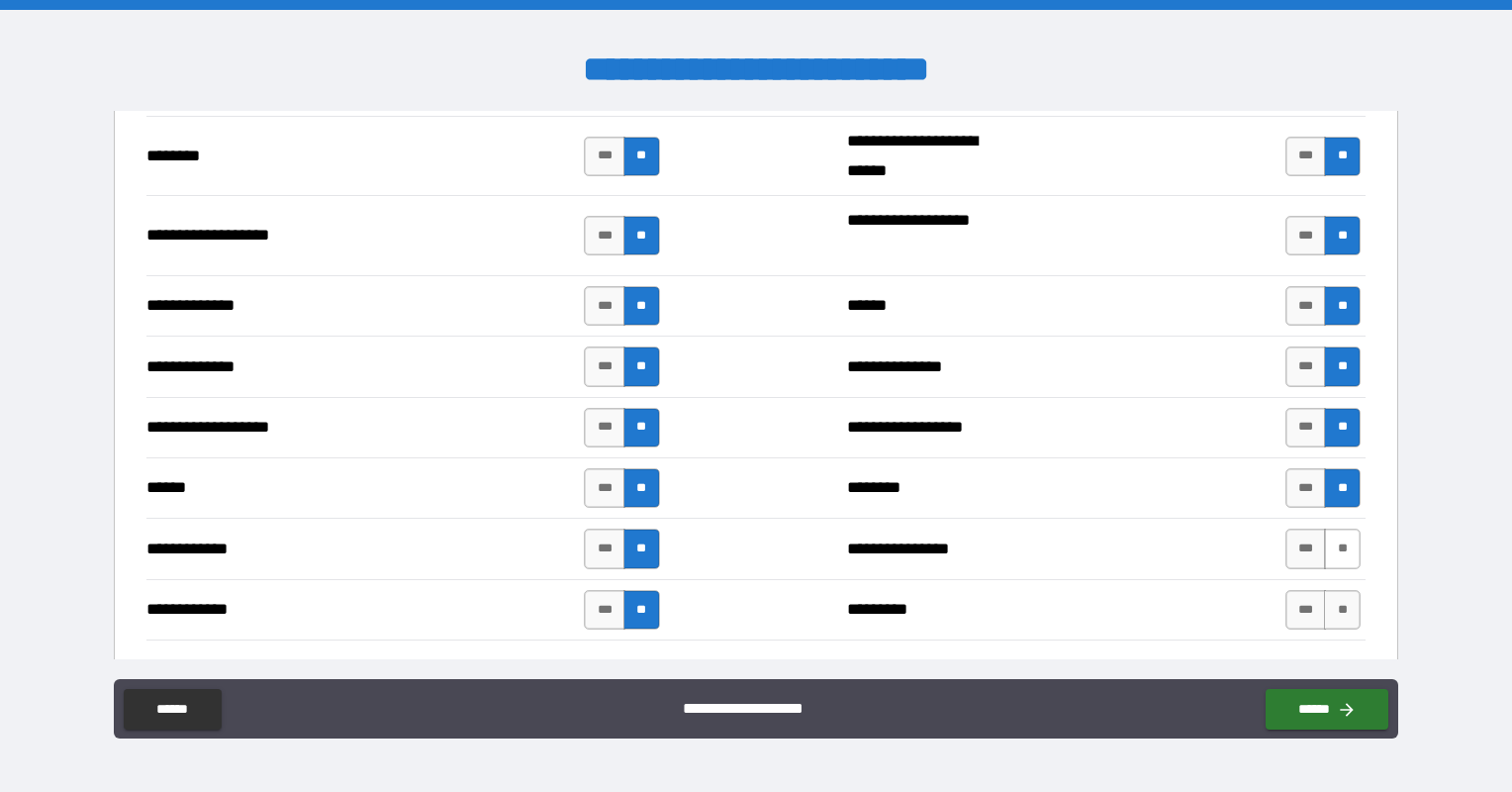 click on "**" at bounding box center [1342, 548] 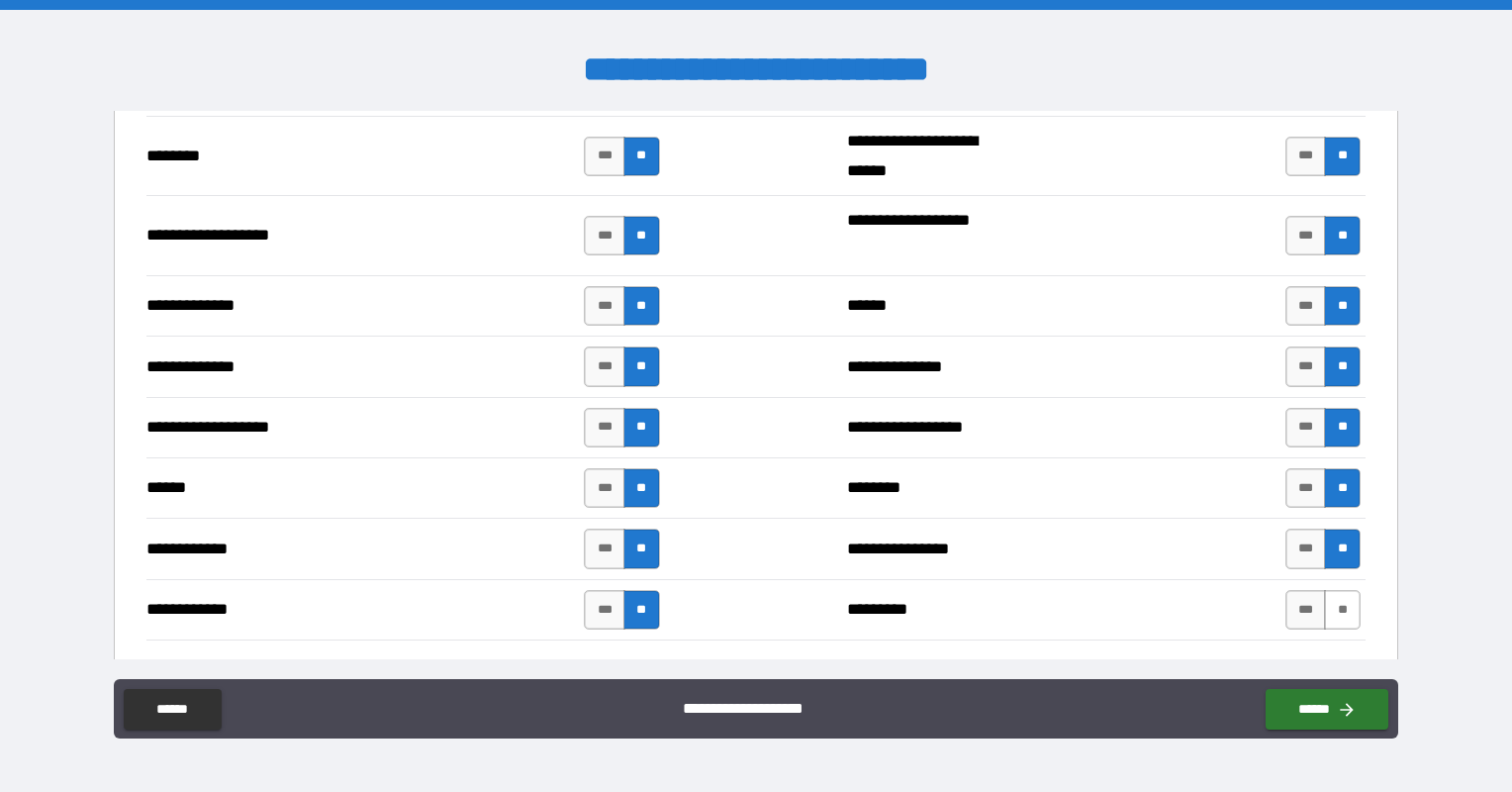 click on "**" at bounding box center [1342, 610] 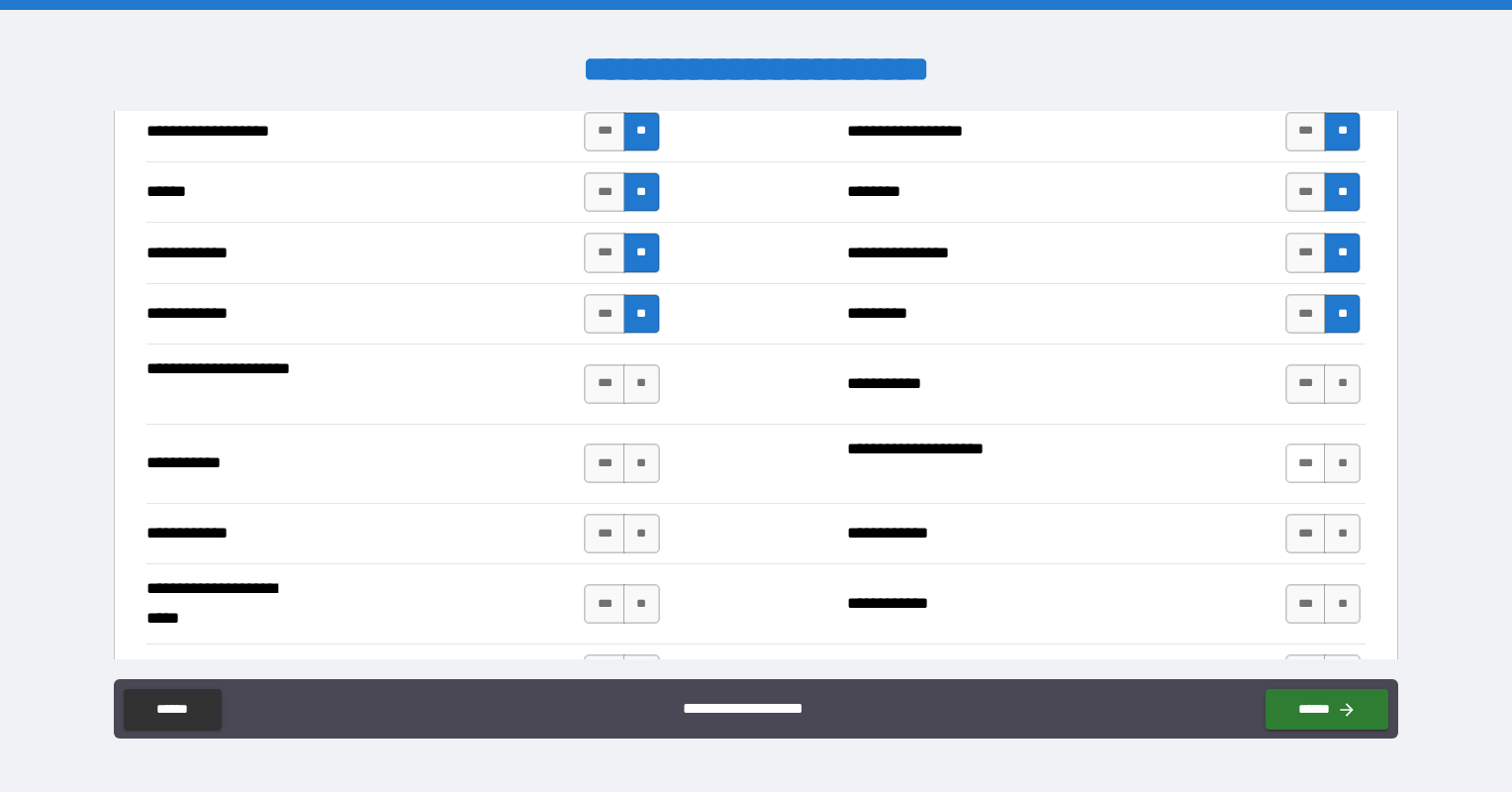 scroll, scrollTop: 3564, scrollLeft: 0, axis: vertical 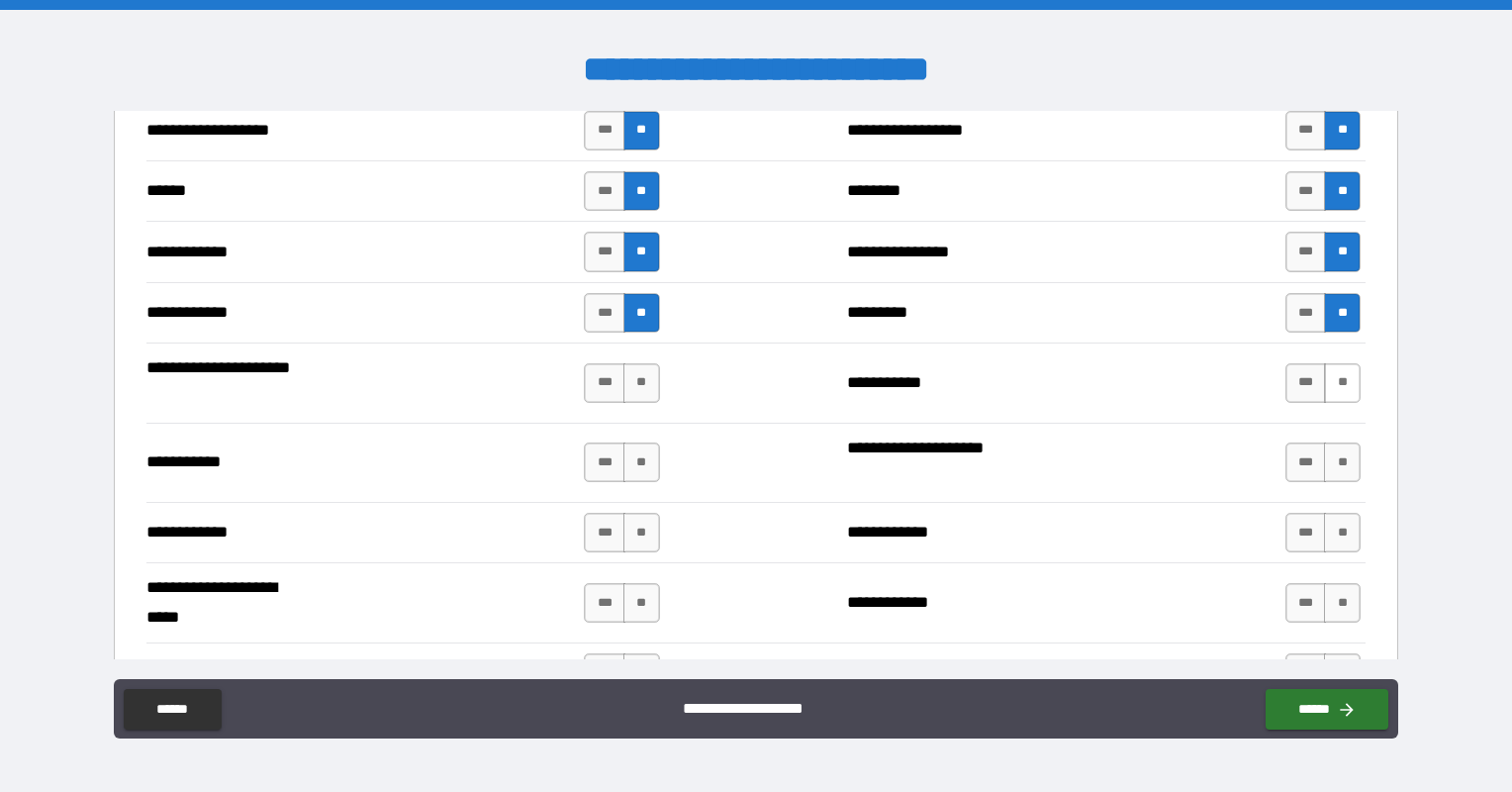 click on "**" at bounding box center (1342, 383) 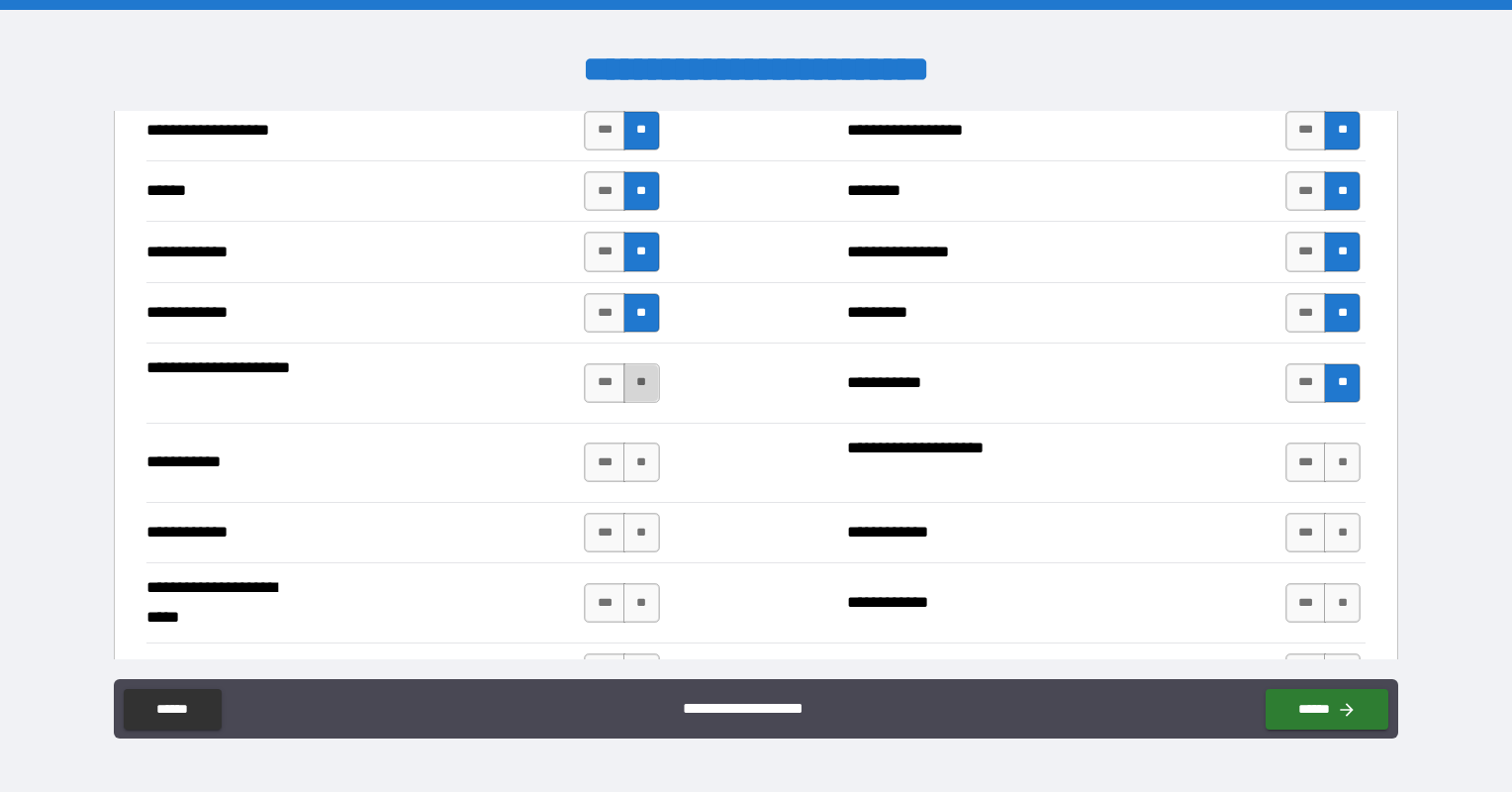 click on "**" at bounding box center (641, 383) 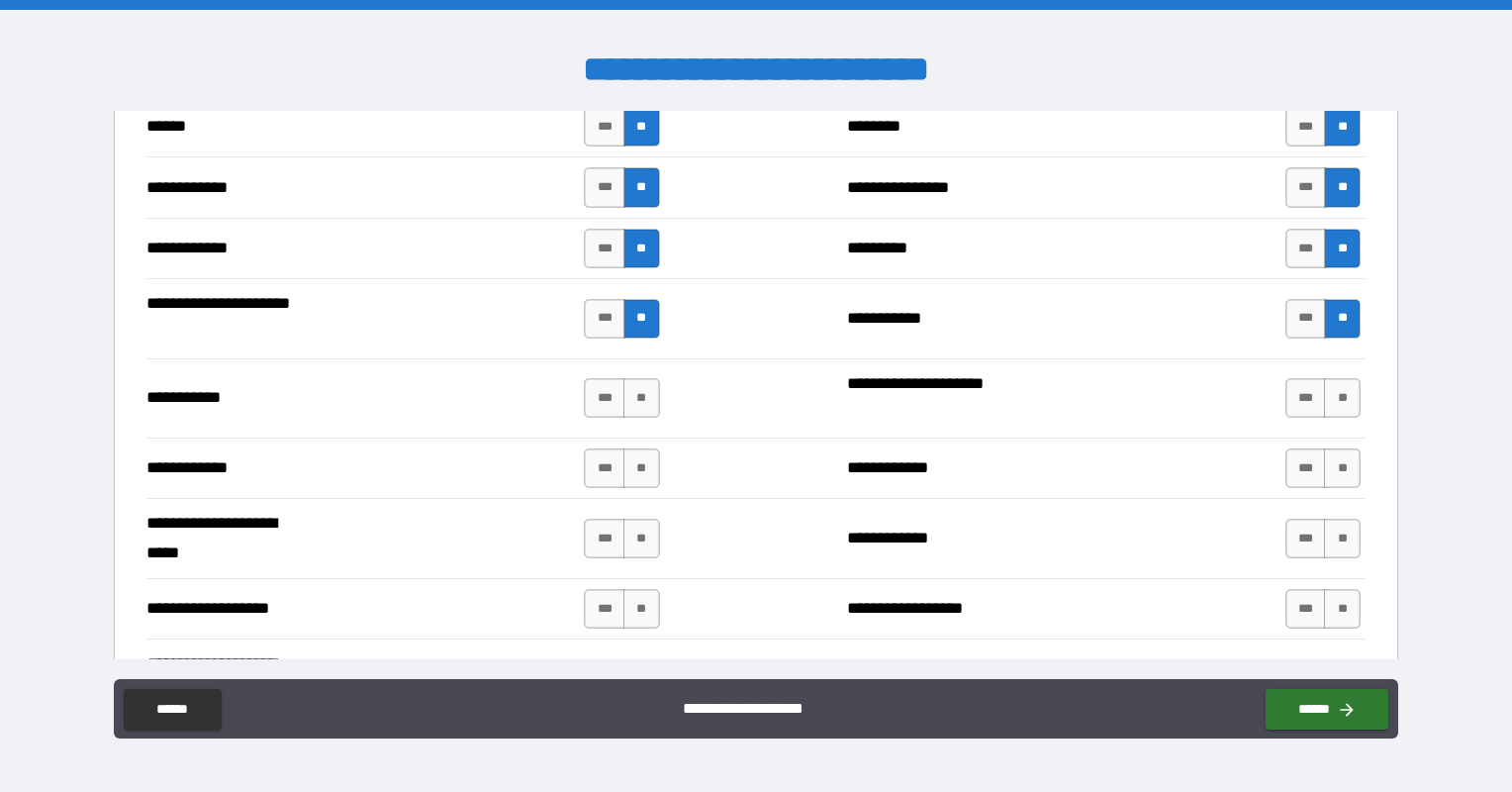 scroll, scrollTop: 3663, scrollLeft: 0, axis: vertical 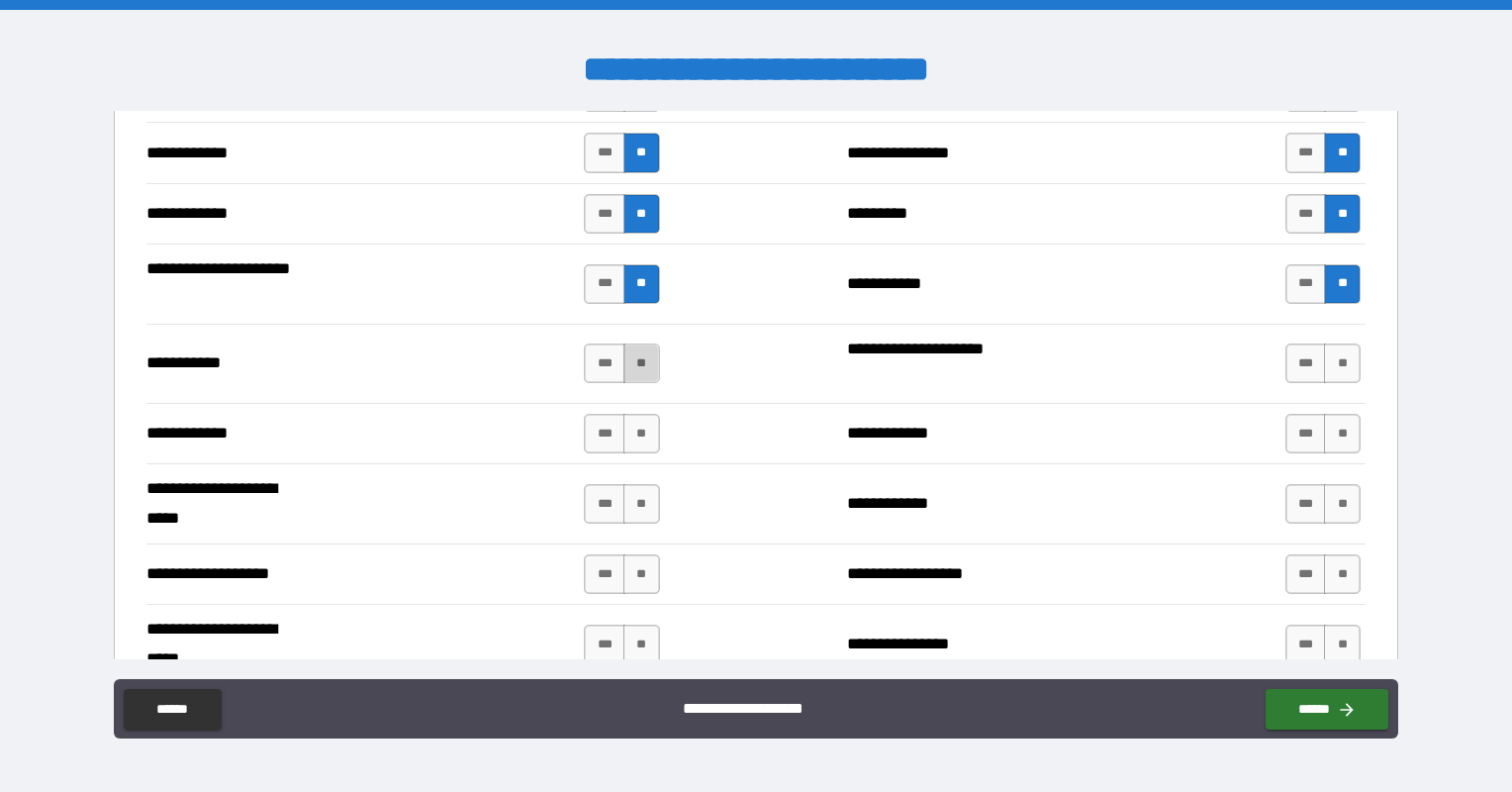 click on "**" at bounding box center (641, 363) 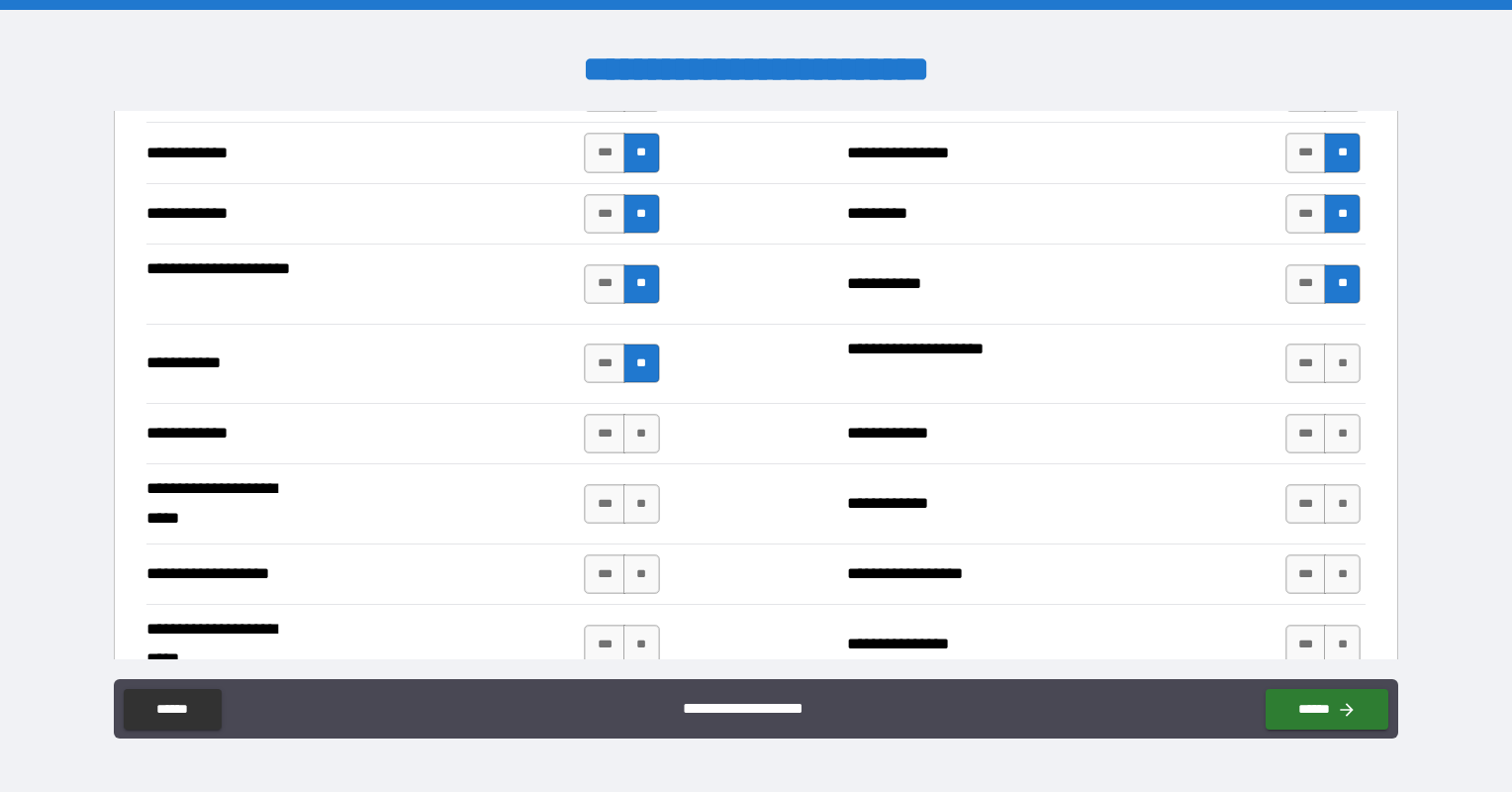 drag, startPoint x: 628, startPoint y: 434, endPoint x: 626, endPoint y: 444, distance: 10.198039 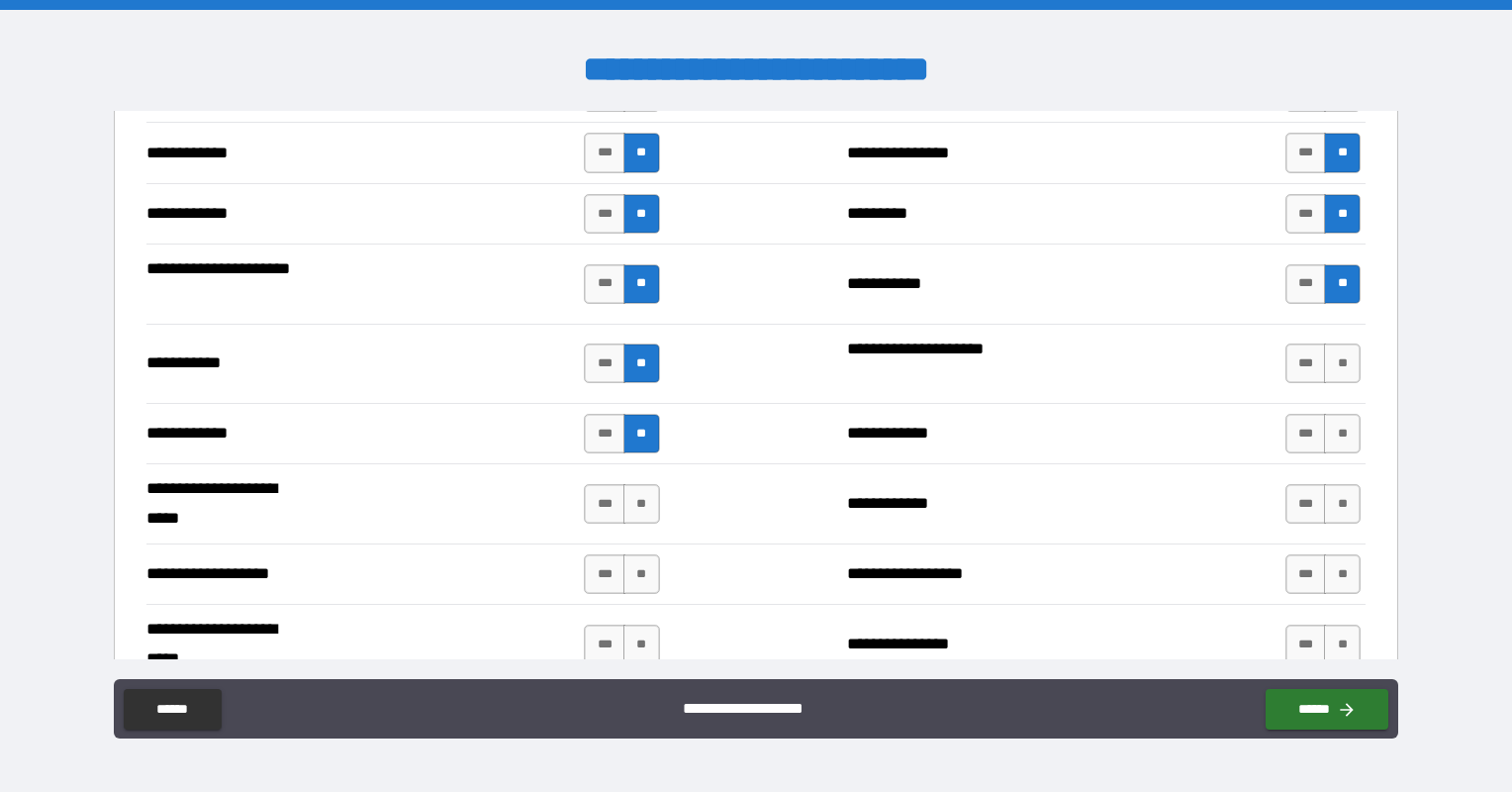 drag, startPoint x: 619, startPoint y: 494, endPoint x: 626, endPoint y: 515, distance: 22.135944 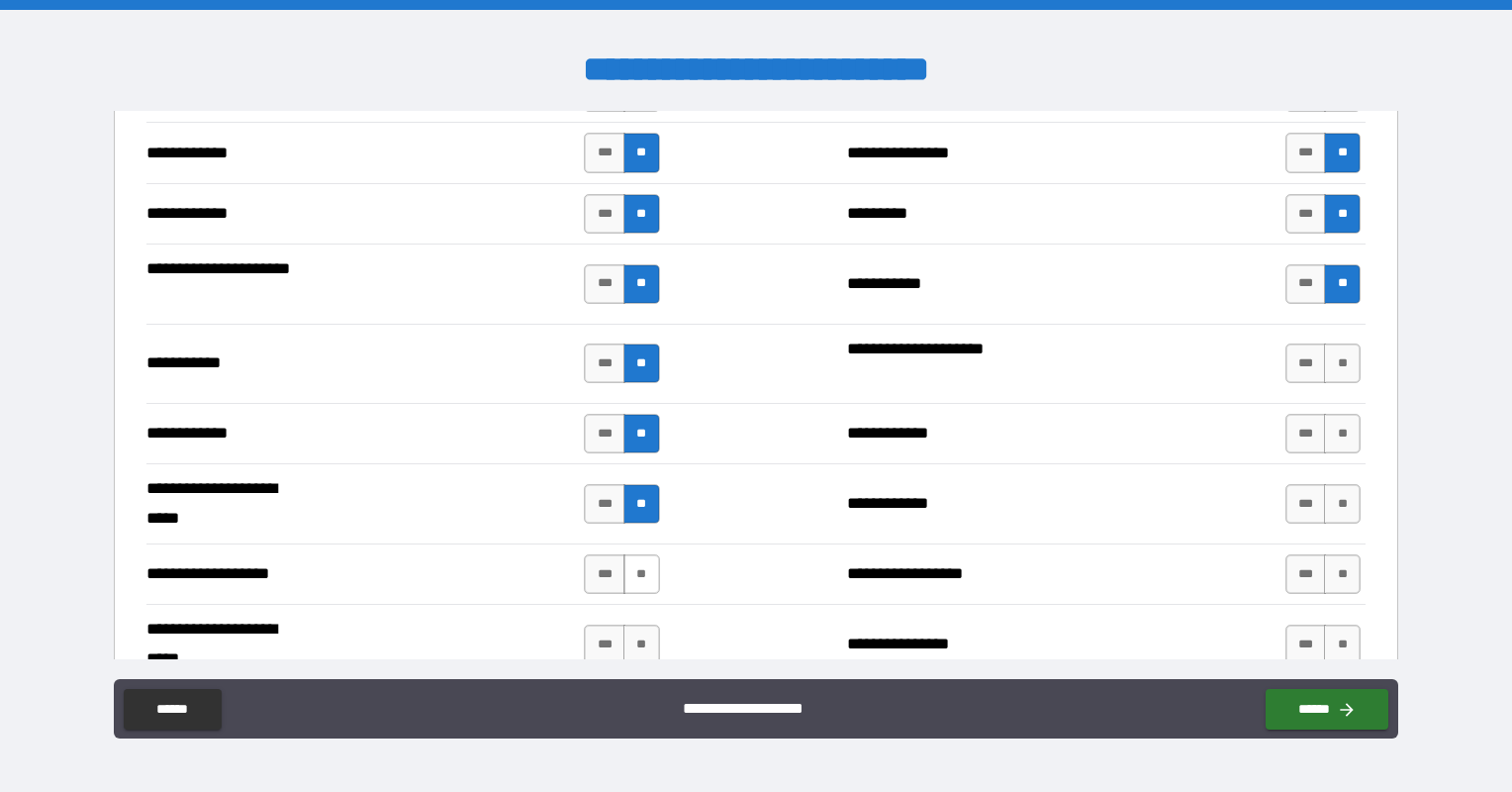 click on "**" at bounding box center [641, 574] 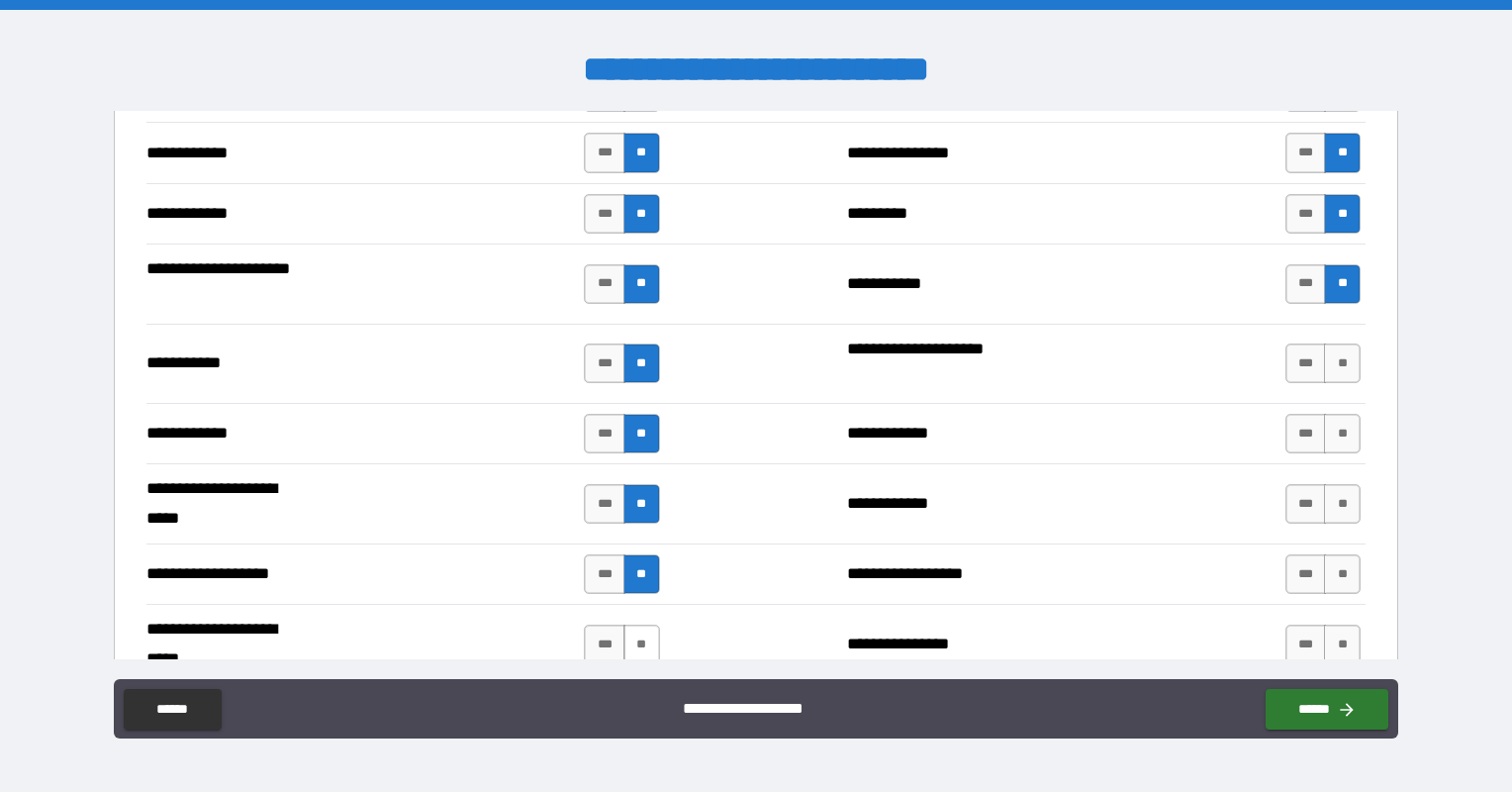click on "**" at bounding box center (641, 644) 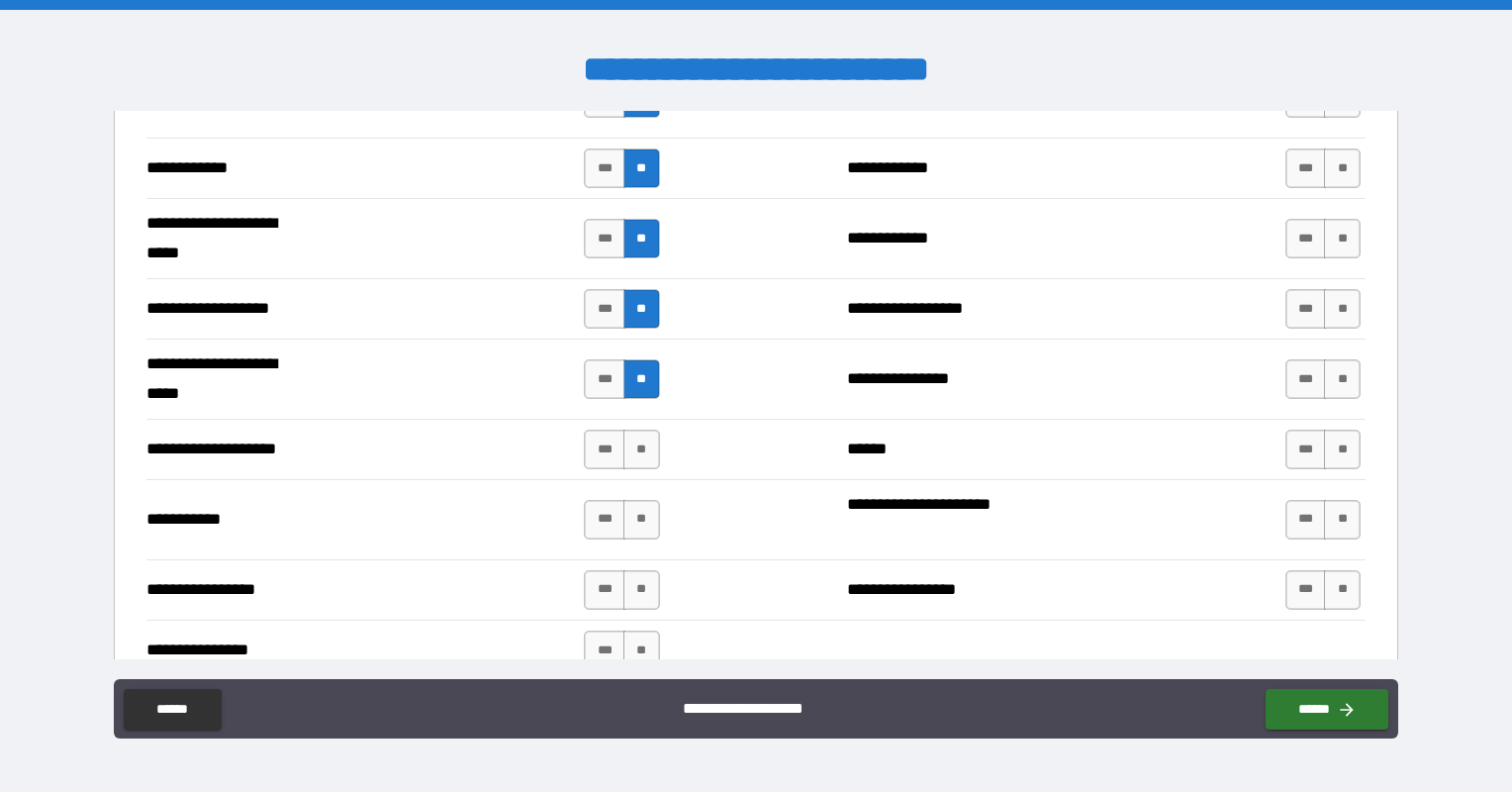 scroll, scrollTop: 3960, scrollLeft: 0, axis: vertical 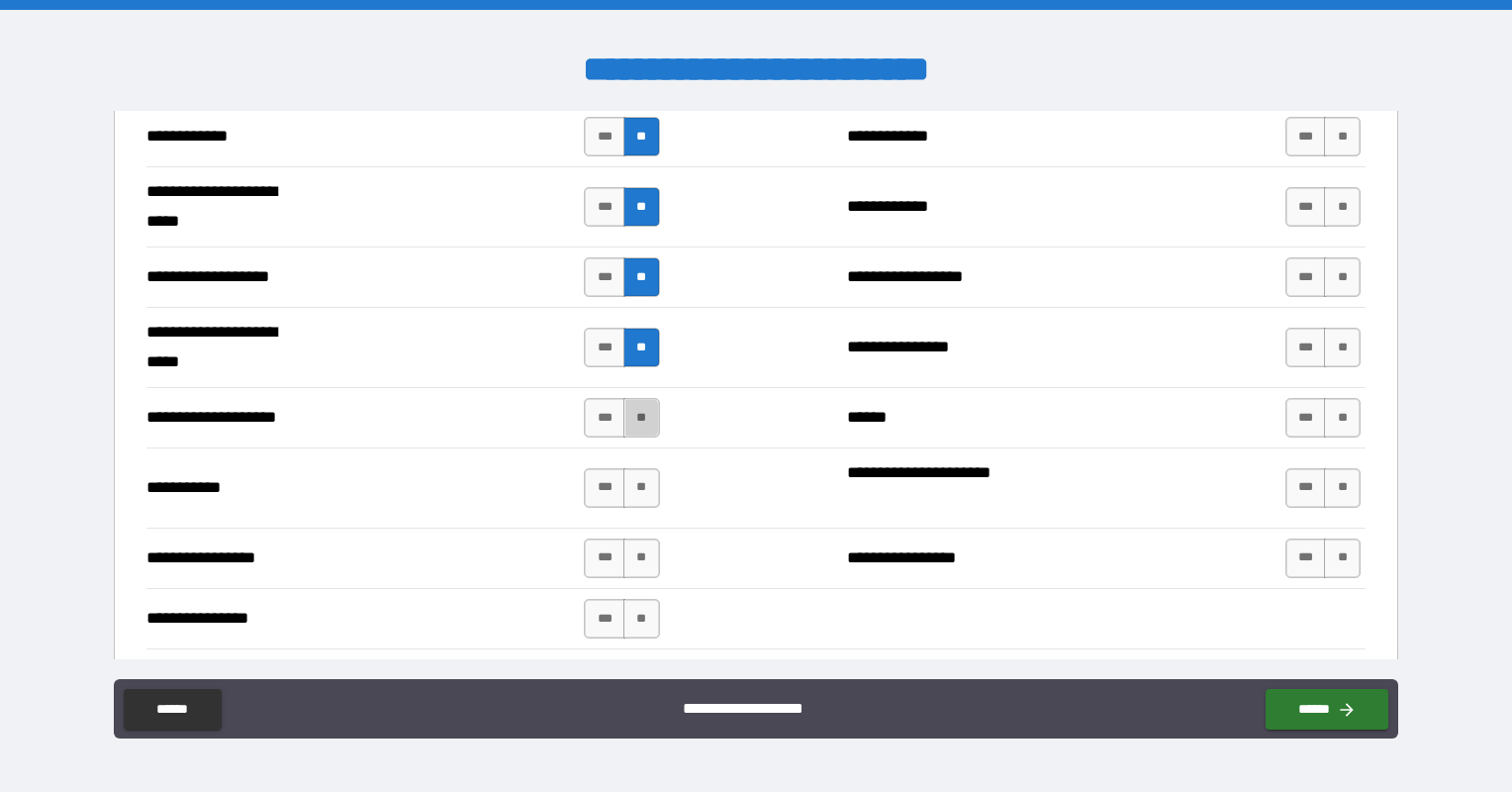drag, startPoint x: 646, startPoint y: 412, endPoint x: 642, endPoint y: 428, distance: 16.492423 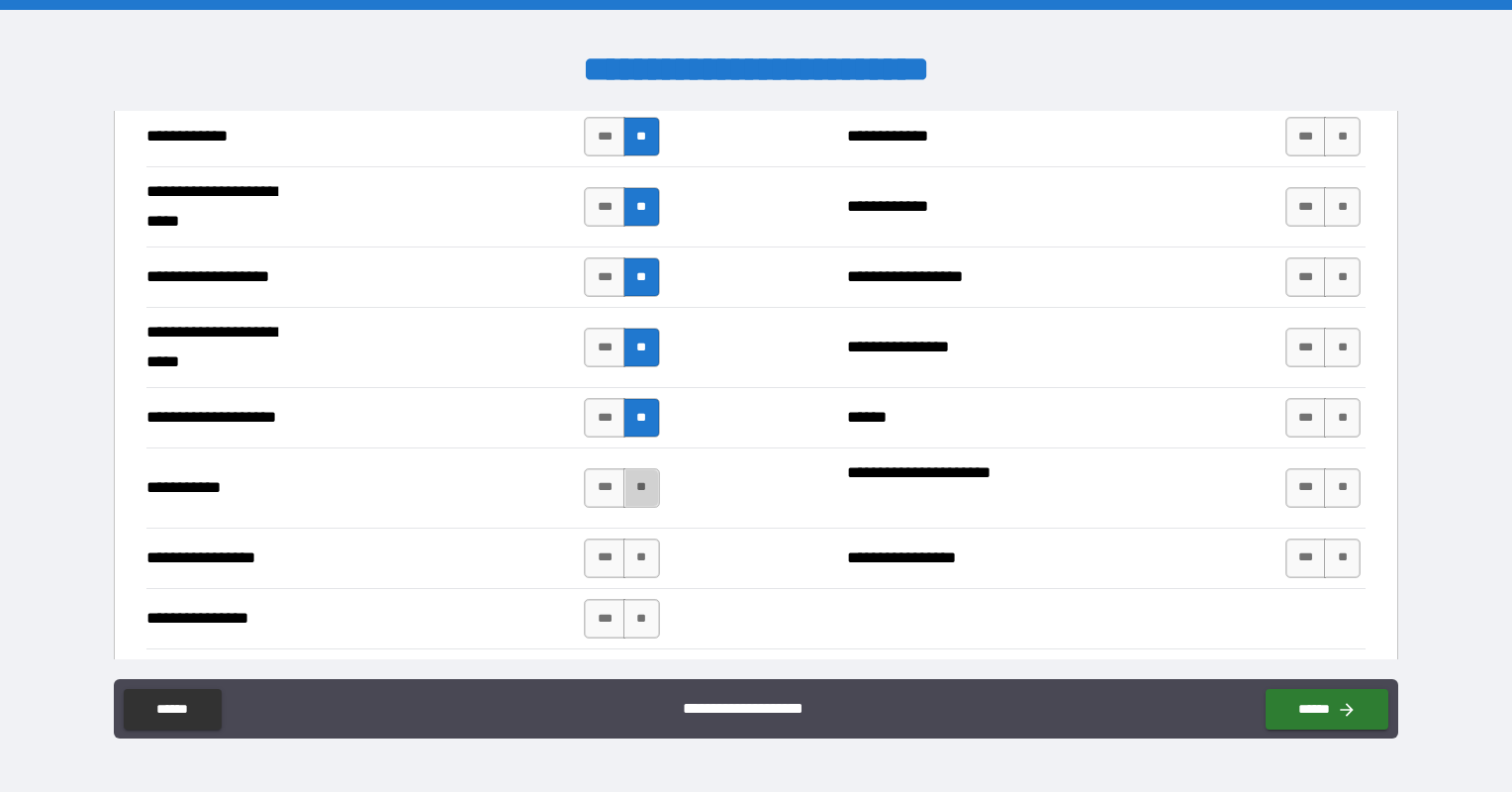 drag, startPoint x: 642, startPoint y: 476, endPoint x: 633, endPoint y: 515, distance: 40.024992 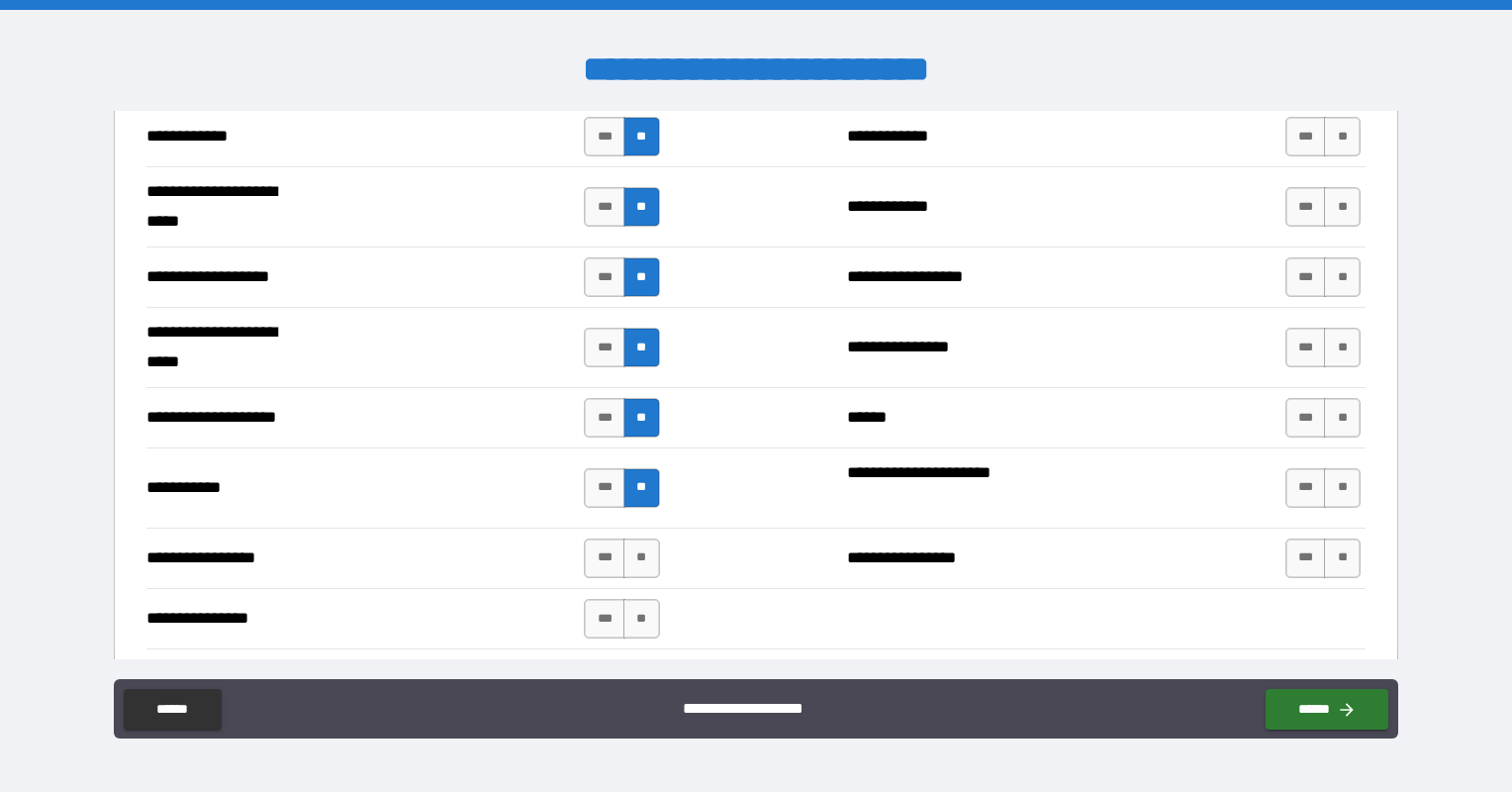 drag, startPoint x: 635, startPoint y: 545, endPoint x: 622, endPoint y: 584, distance: 41.10961 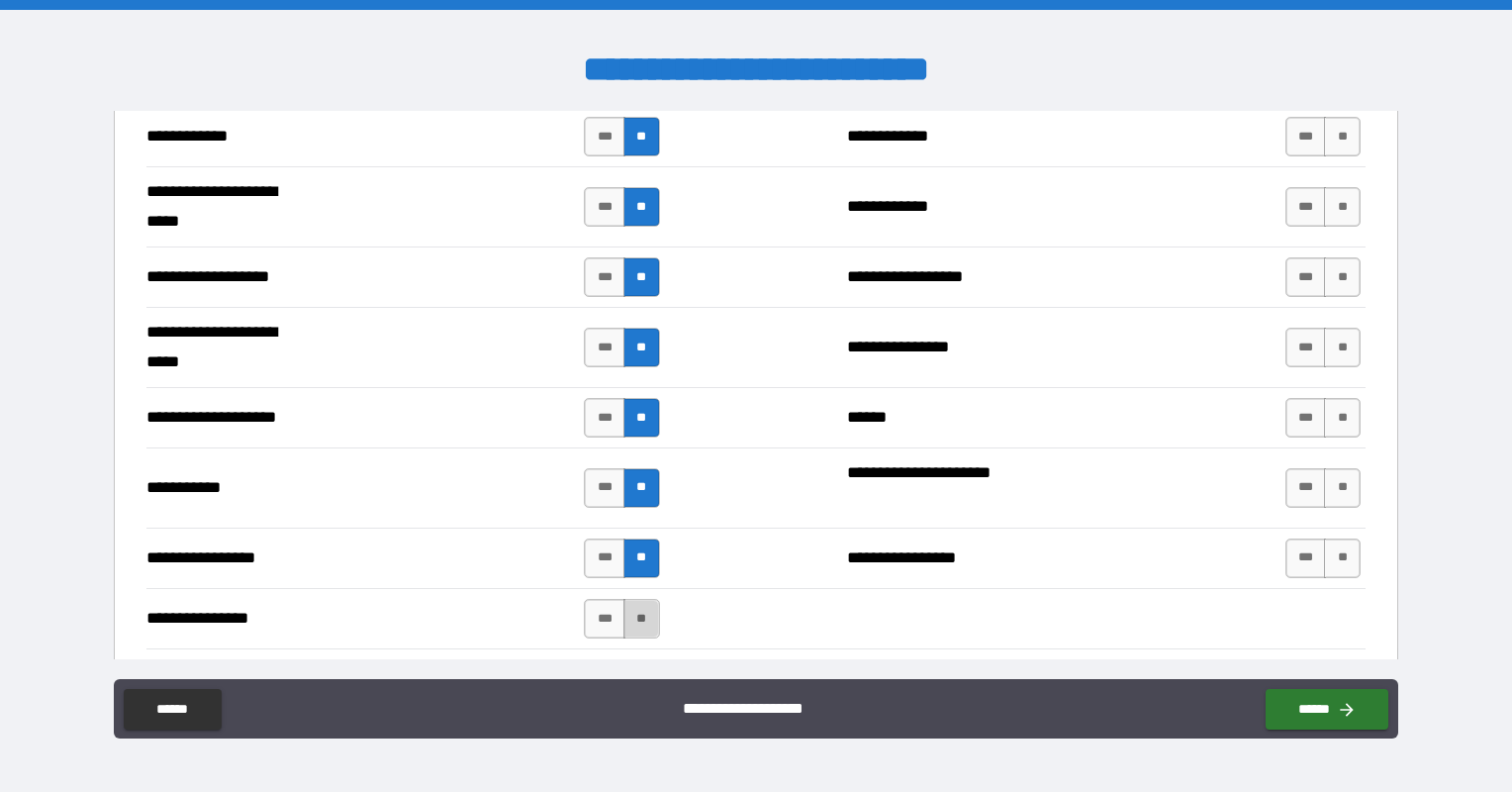 click on "**" at bounding box center (641, 619) 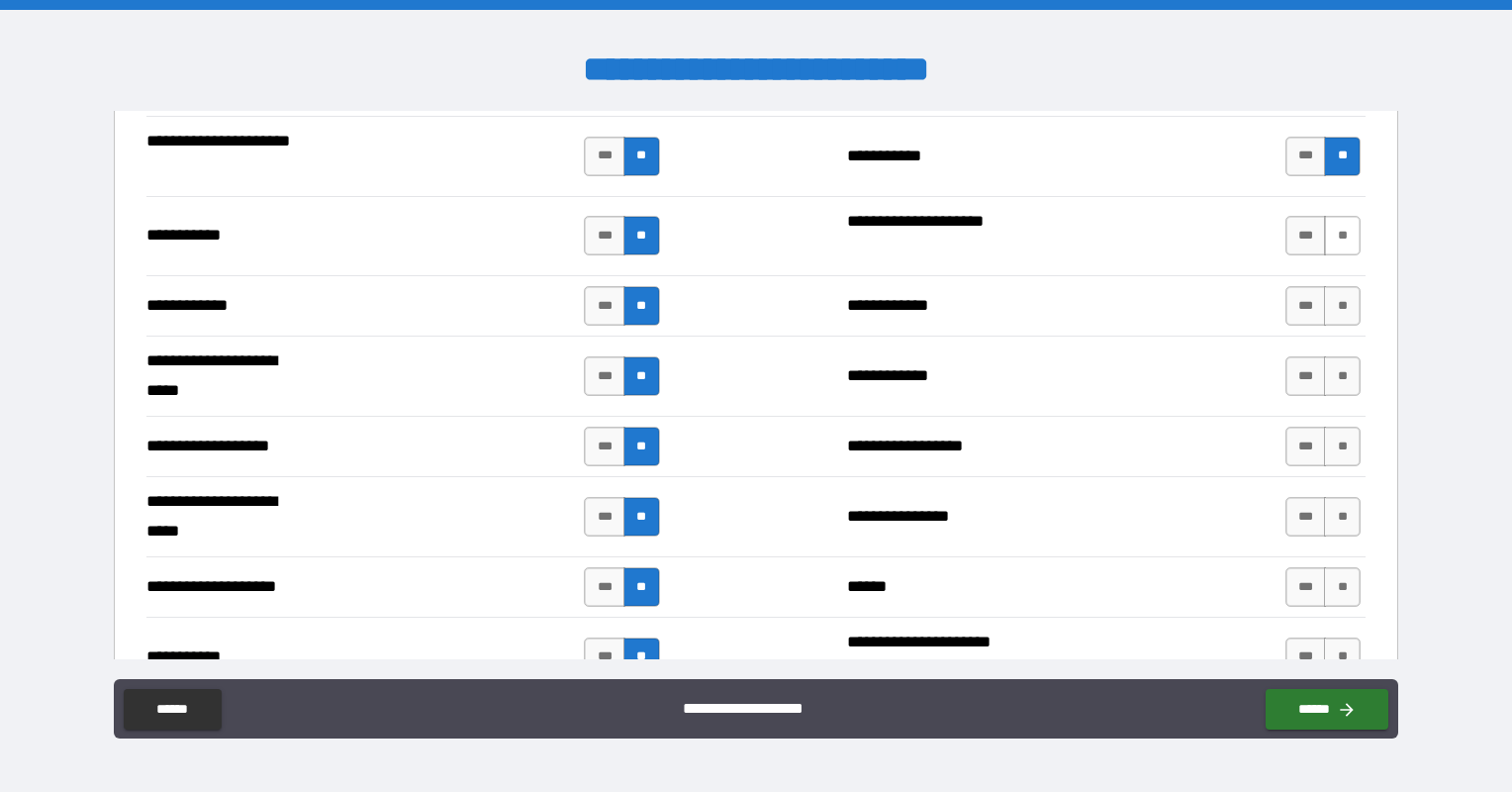 scroll, scrollTop: 3762, scrollLeft: 0, axis: vertical 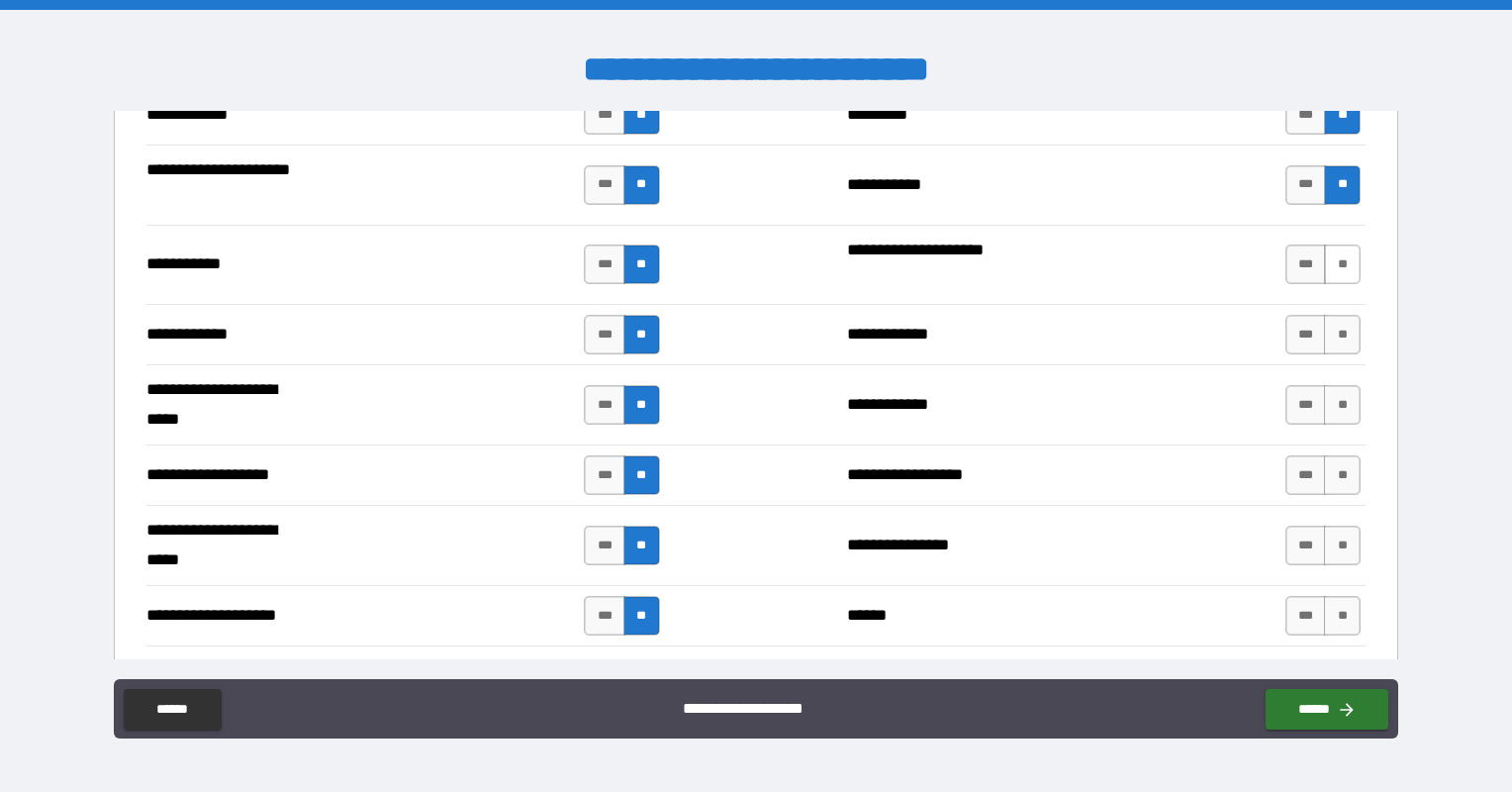 click on "**" at bounding box center (1342, 264) 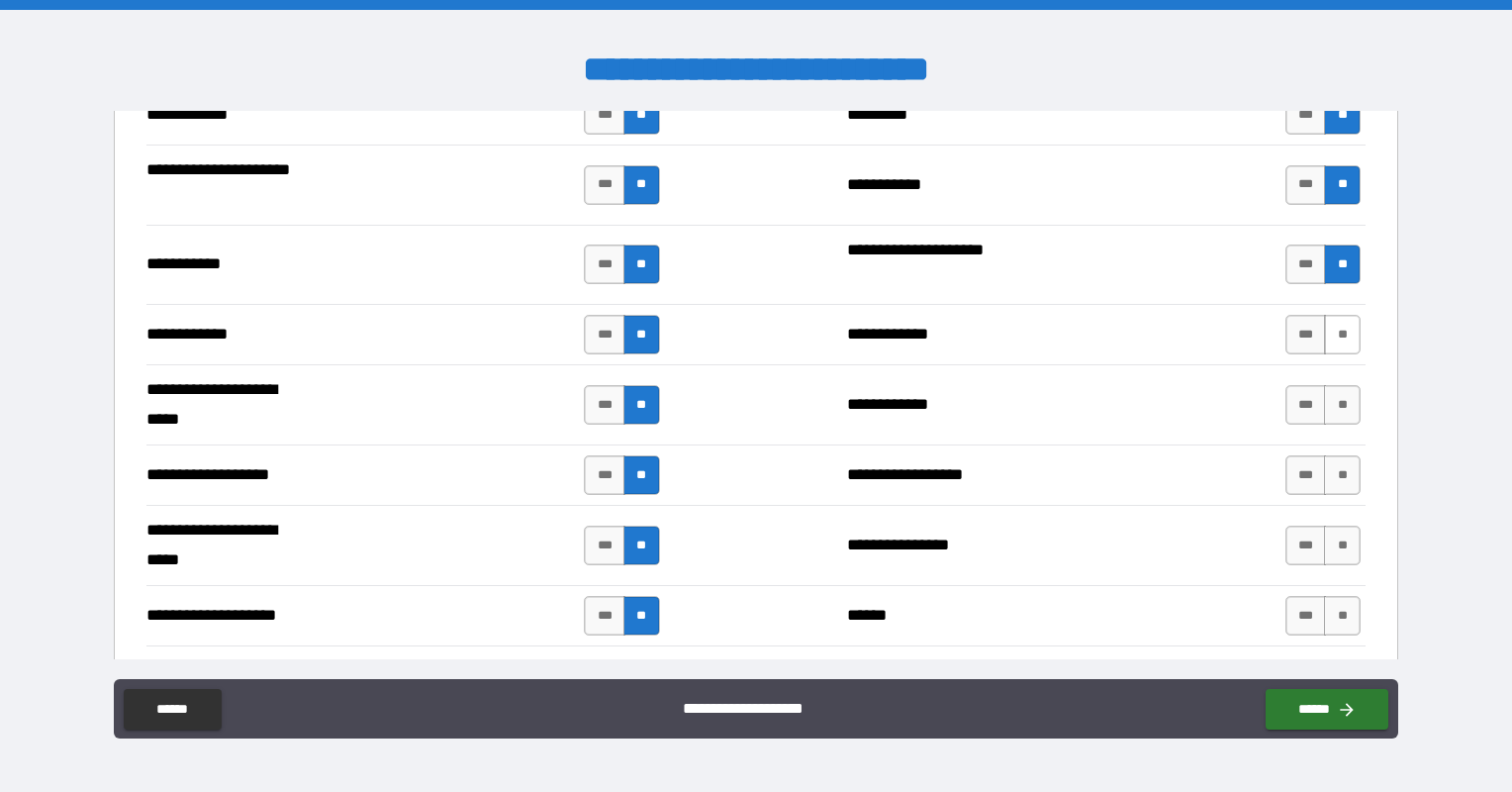 click on "**" at bounding box center (1342, 335) 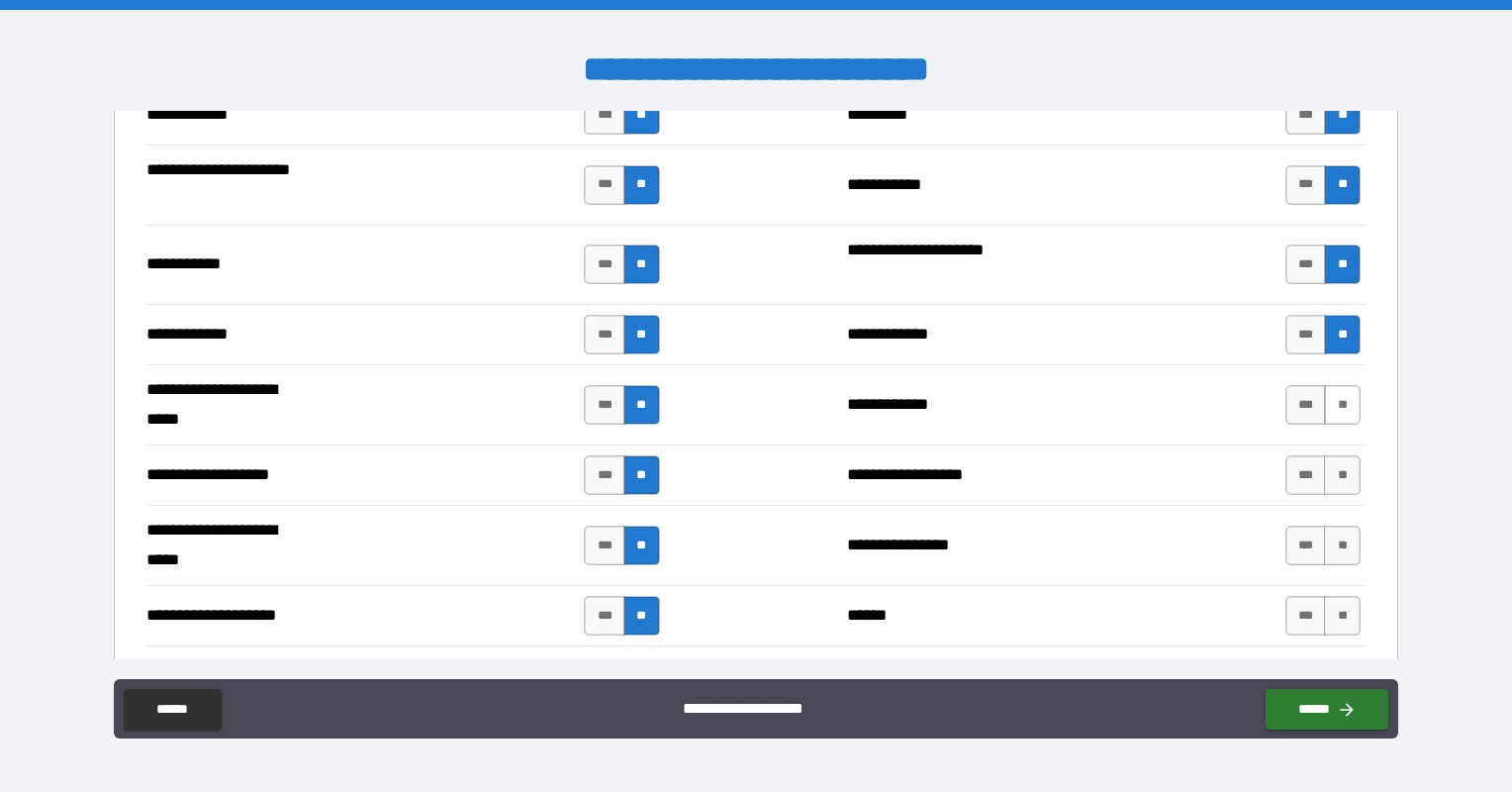 click on "**" at bounding box center [1342, 405] 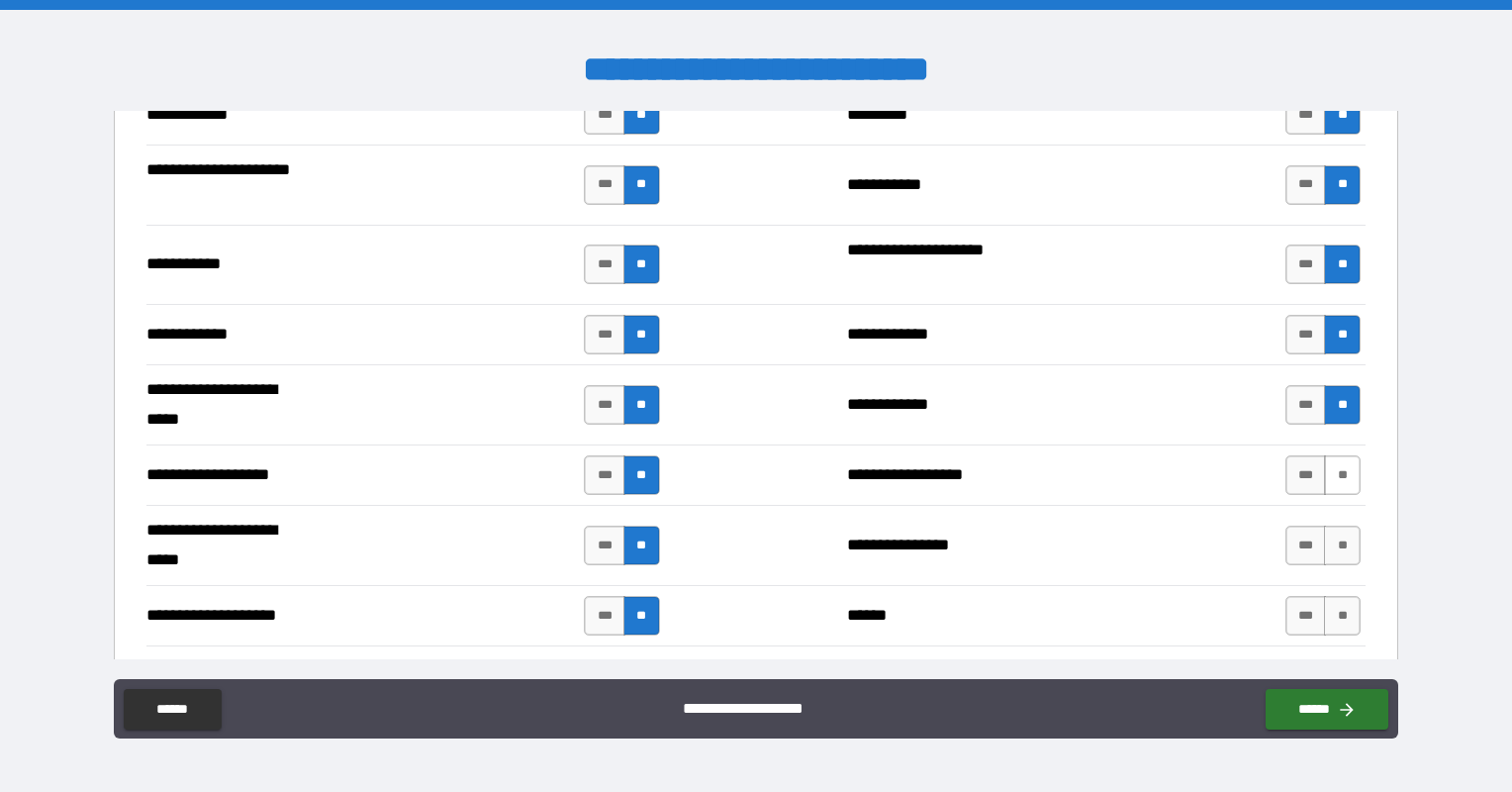 click on "**" at bounding box center (1342, 475) 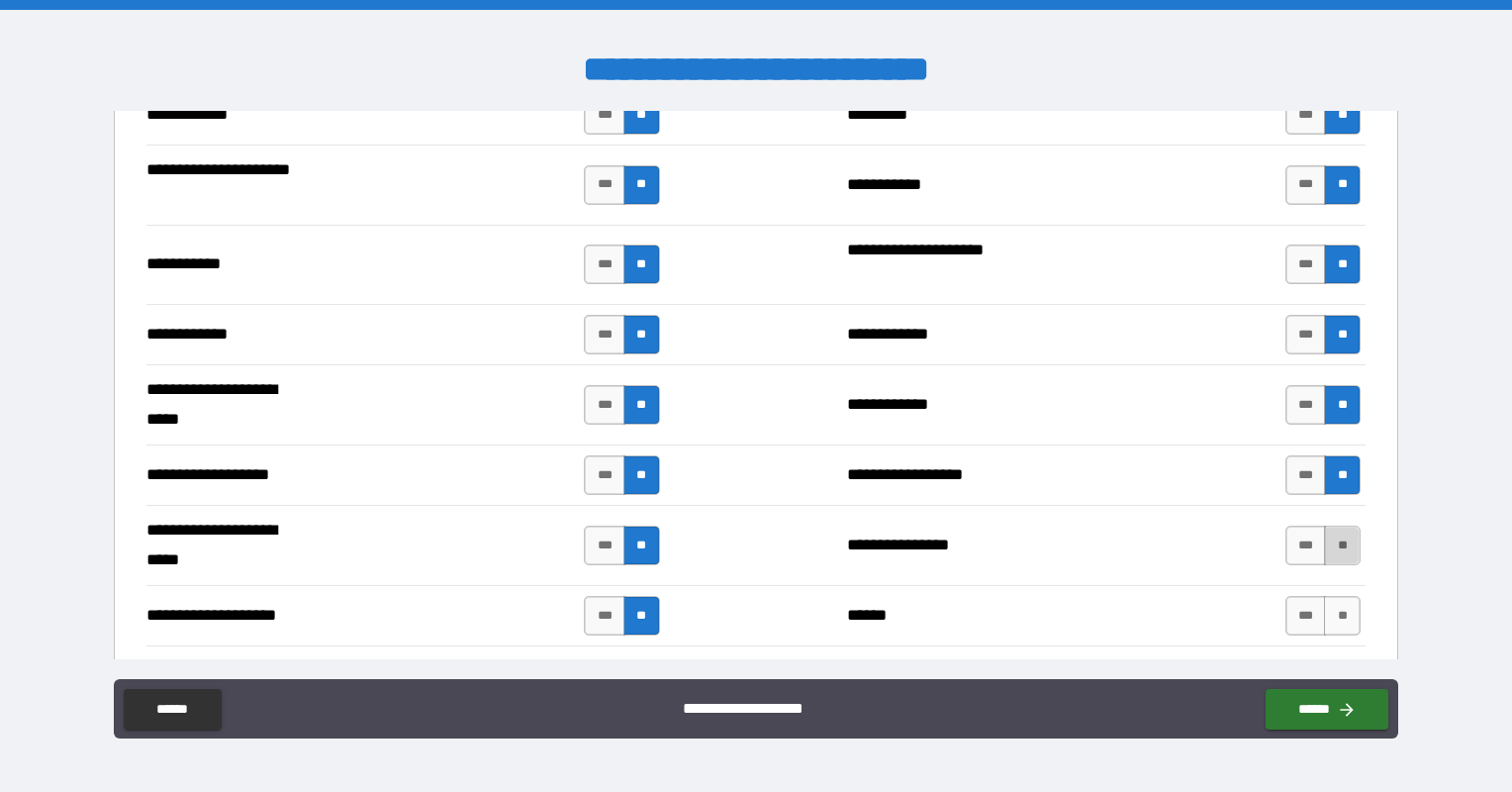click on "**" at bounding box center (1342, 545) 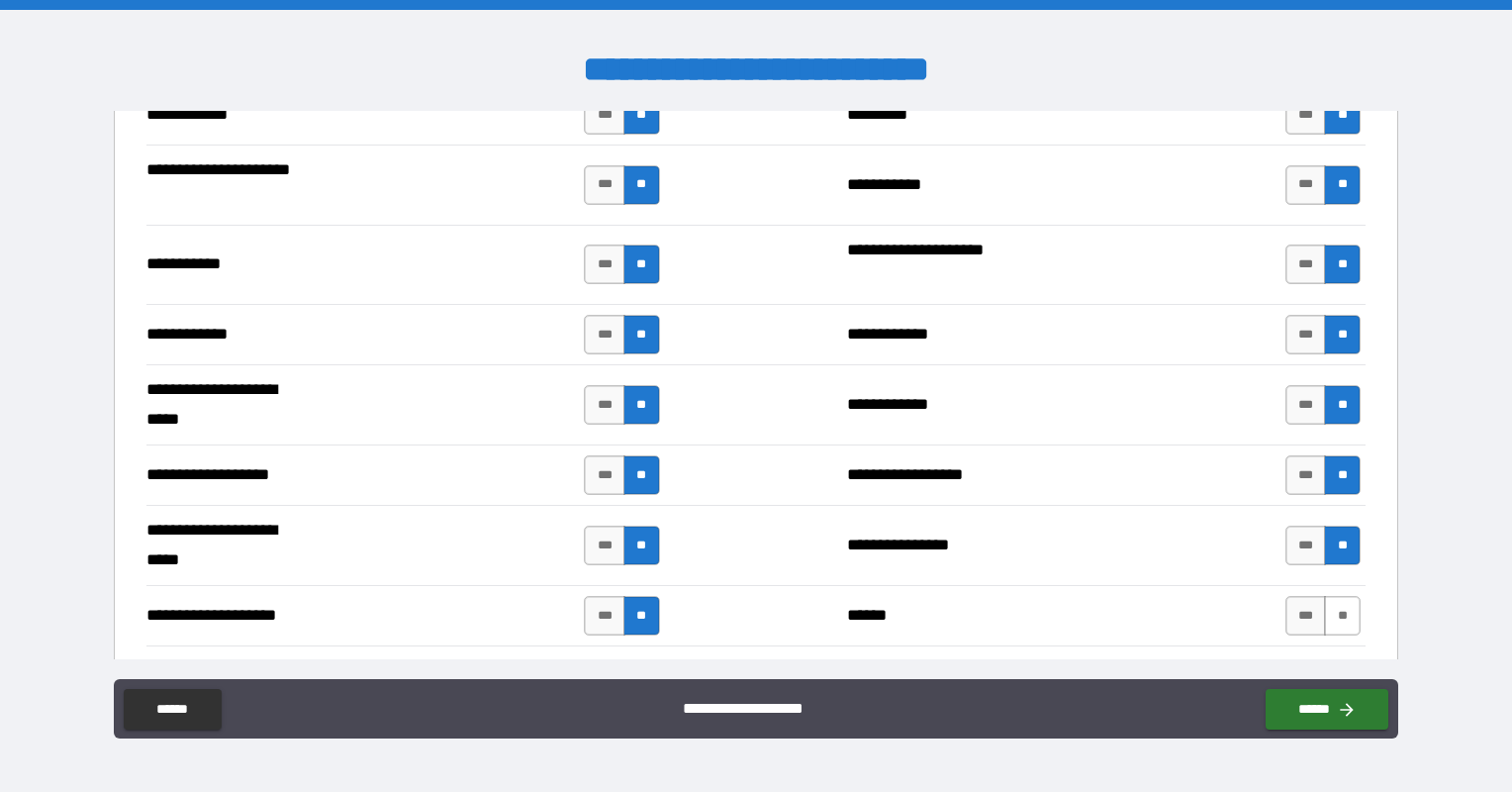 click on "**" at bounding box center [1342, 616] 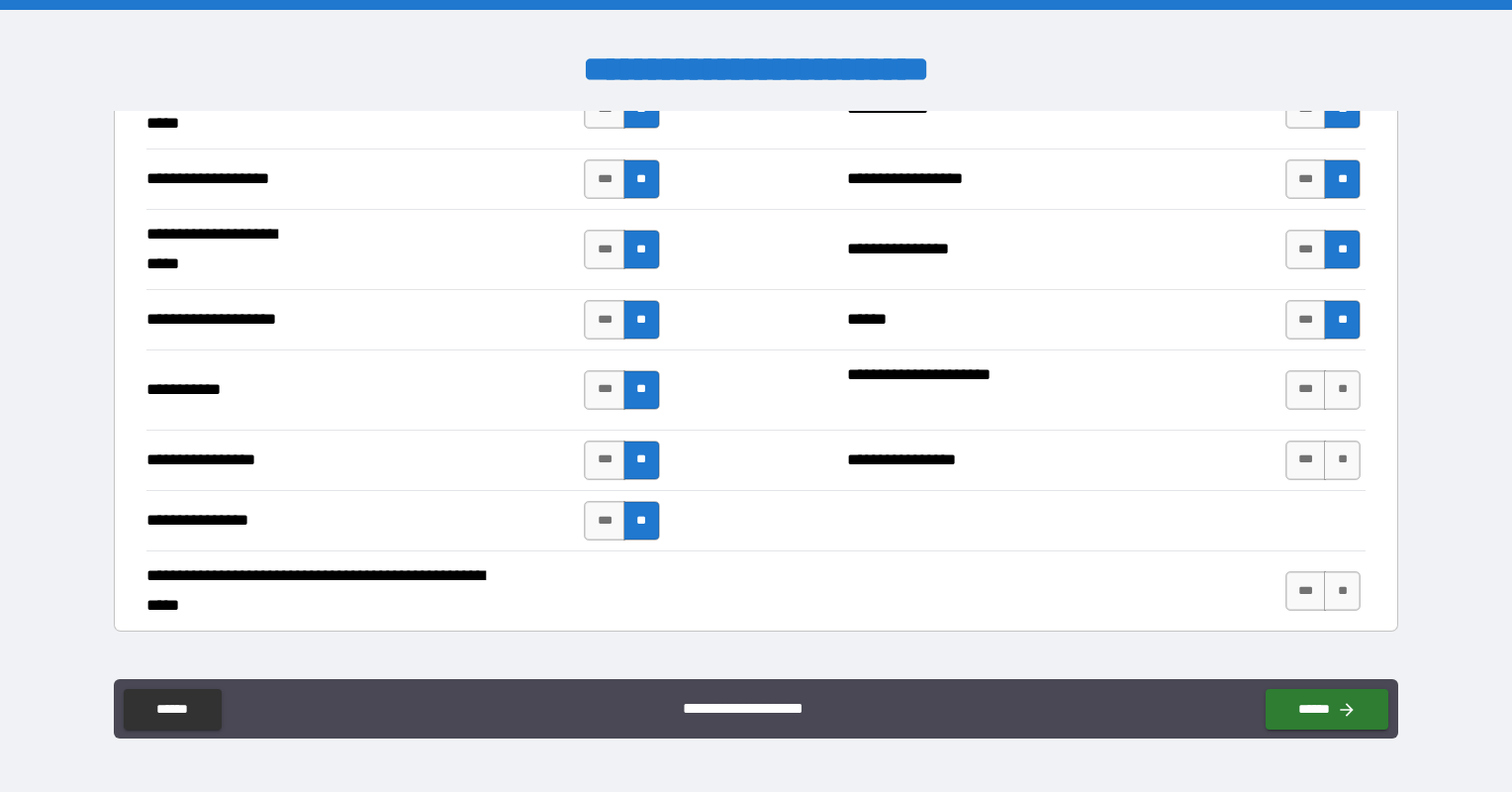 scroll, scrollTop: 4059, scrollLeft: 0, axis: vertical 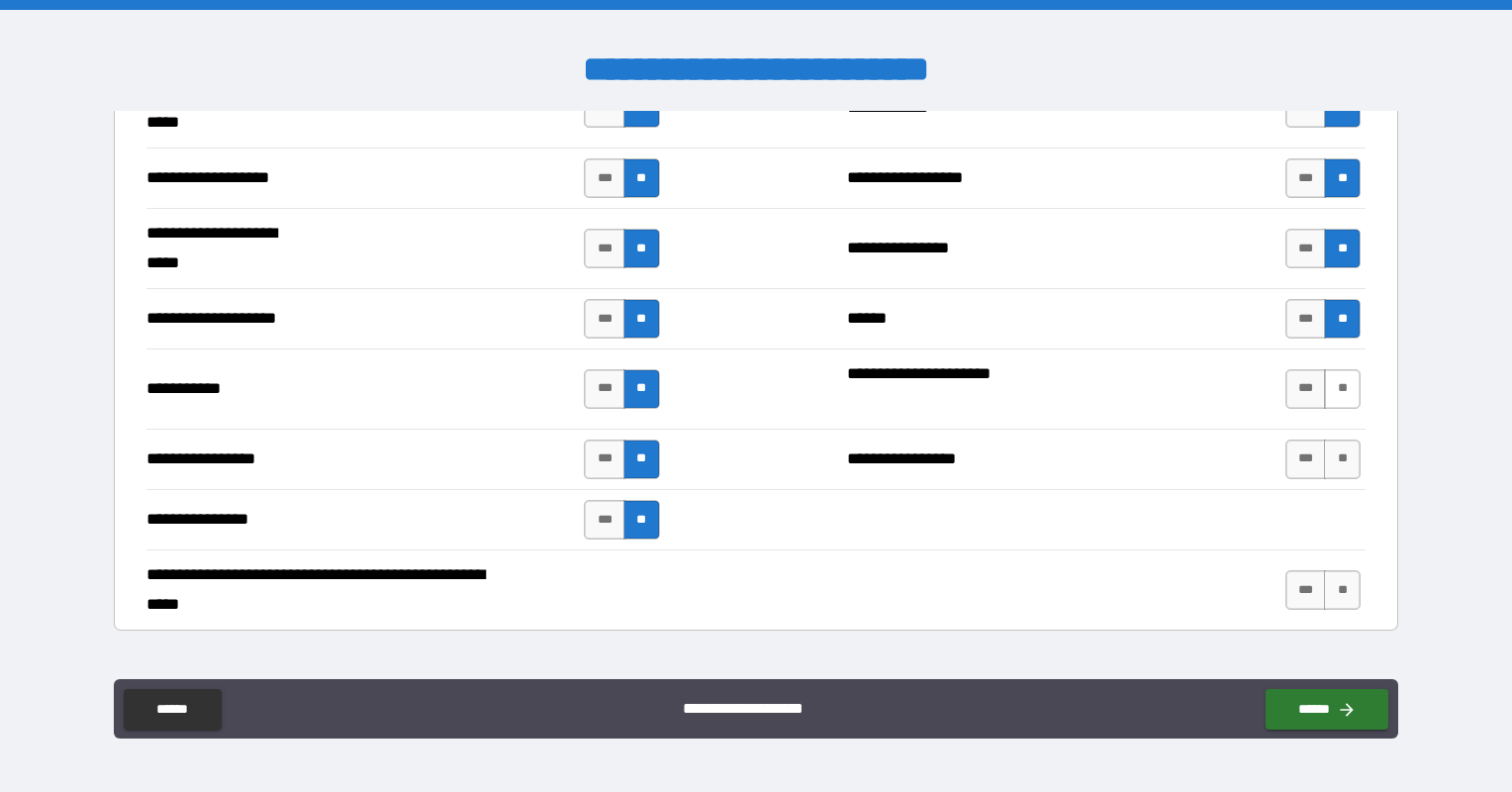 click on "**" at bounding box center (1342, 389) 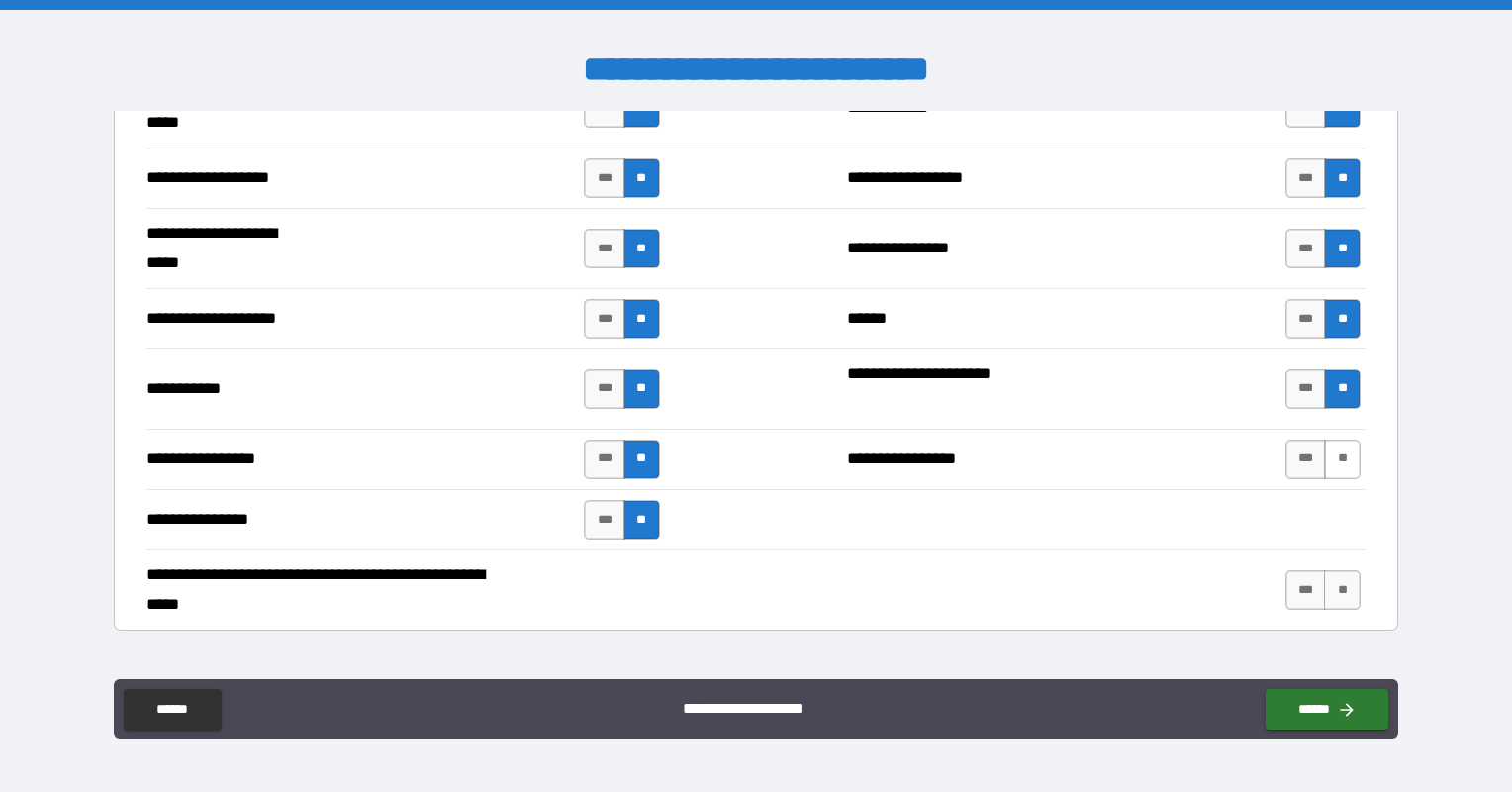 click on "**" at bounding box center (1342, 459) 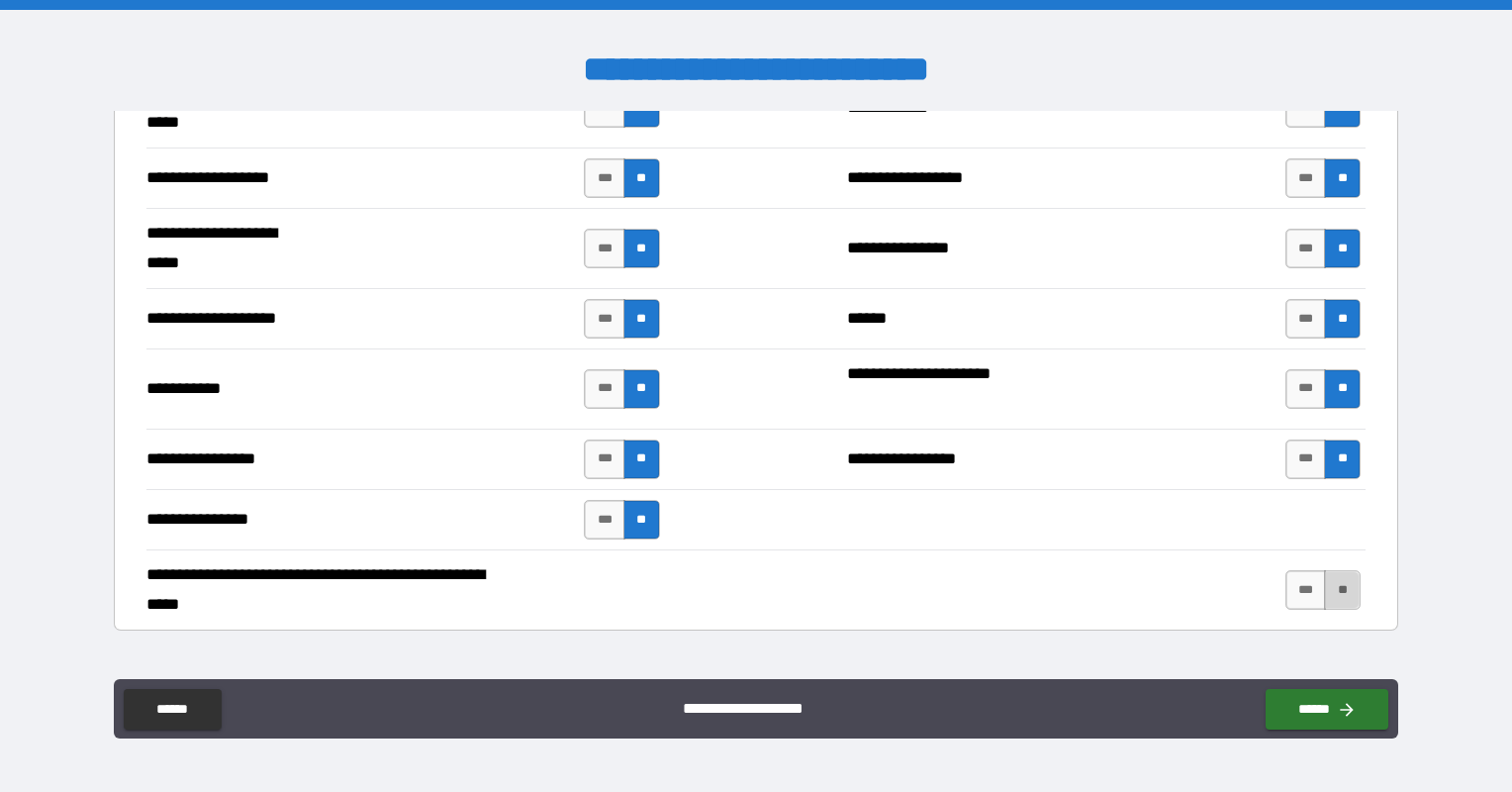 click on "**" at bounding box center [1342, 590] 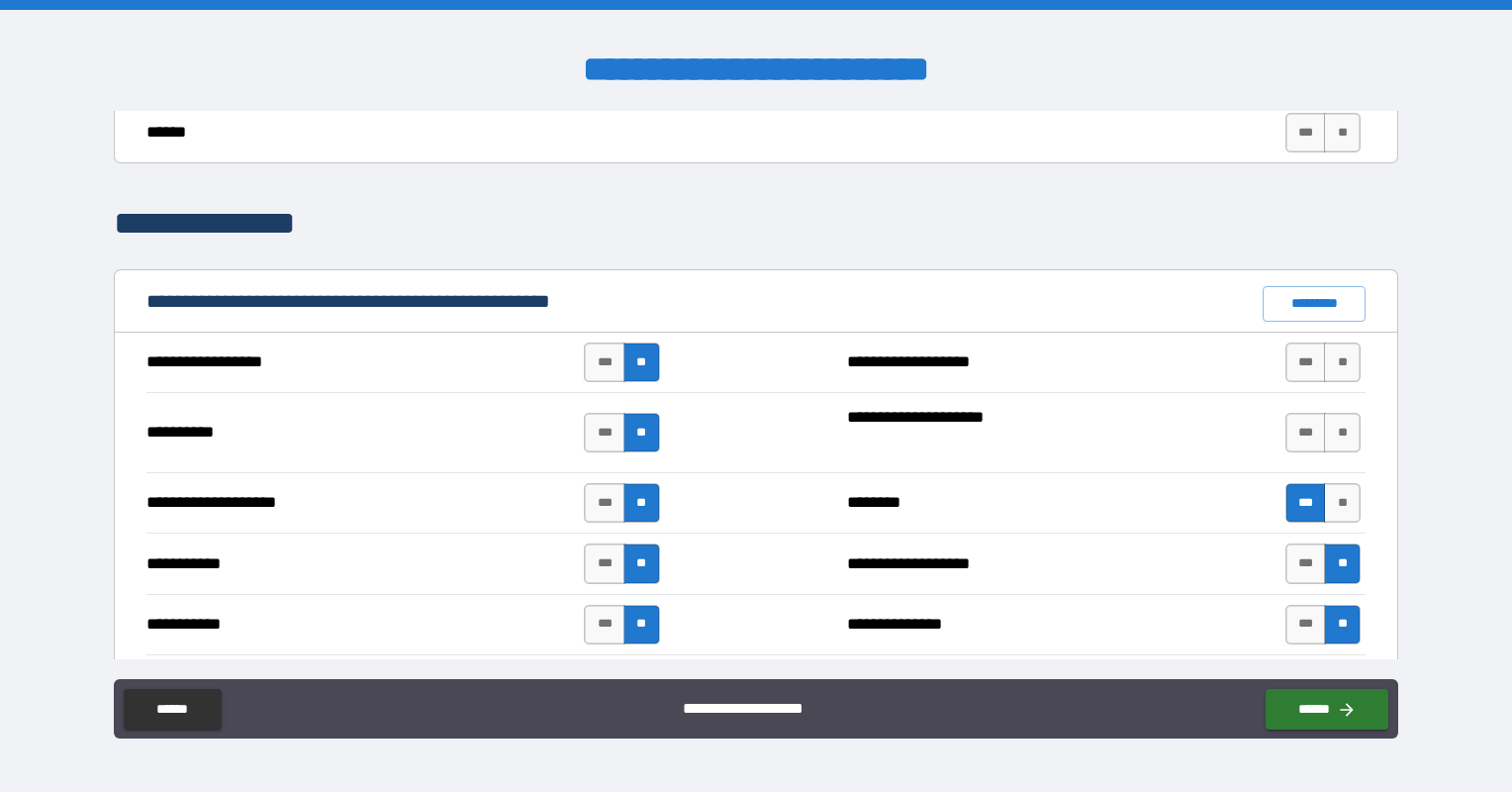 scroll, scrollTop: 1699, scrollLeft: 0, axis: vertical 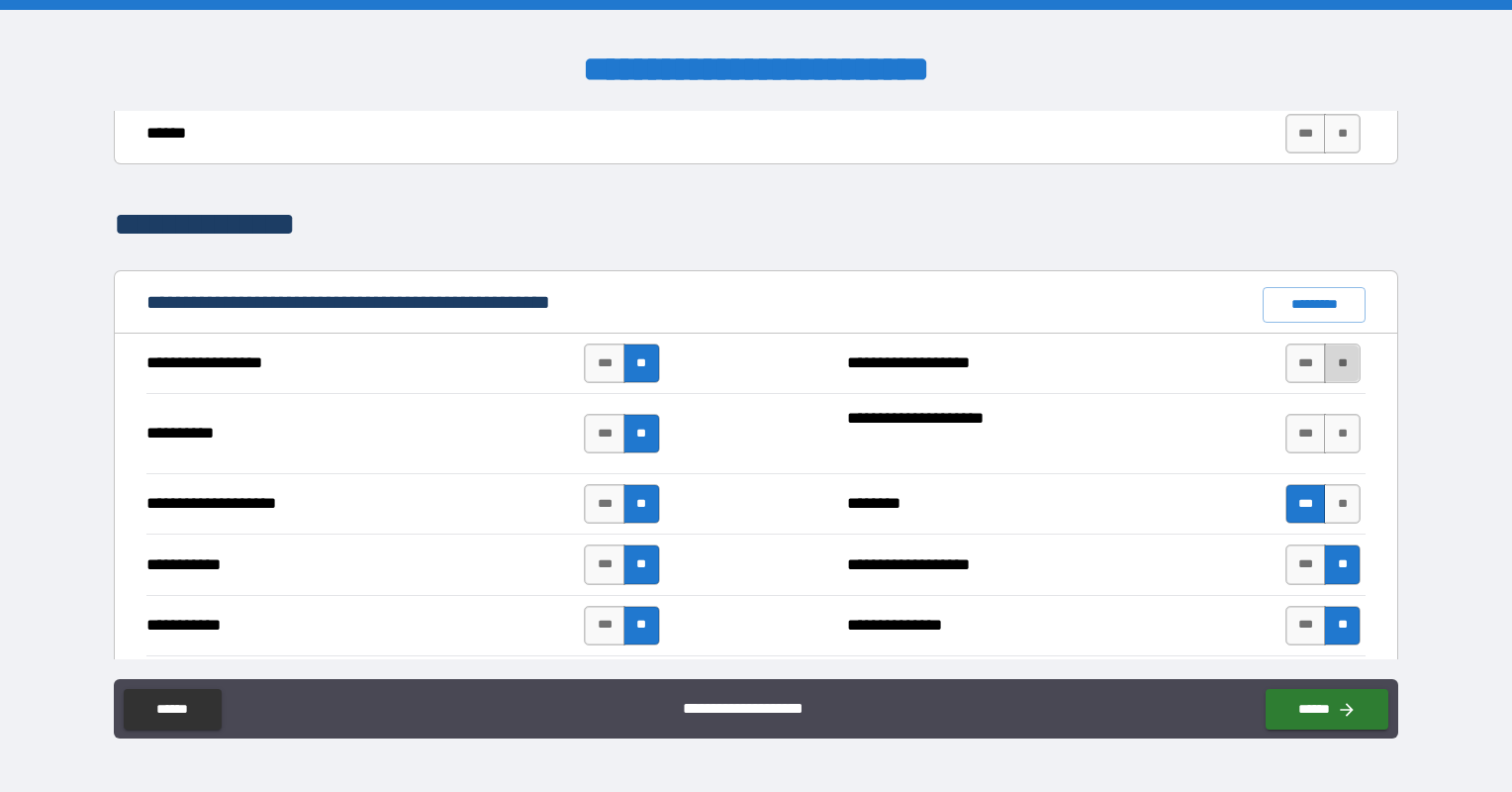 click on "**" at bounding box center [1342, 363] 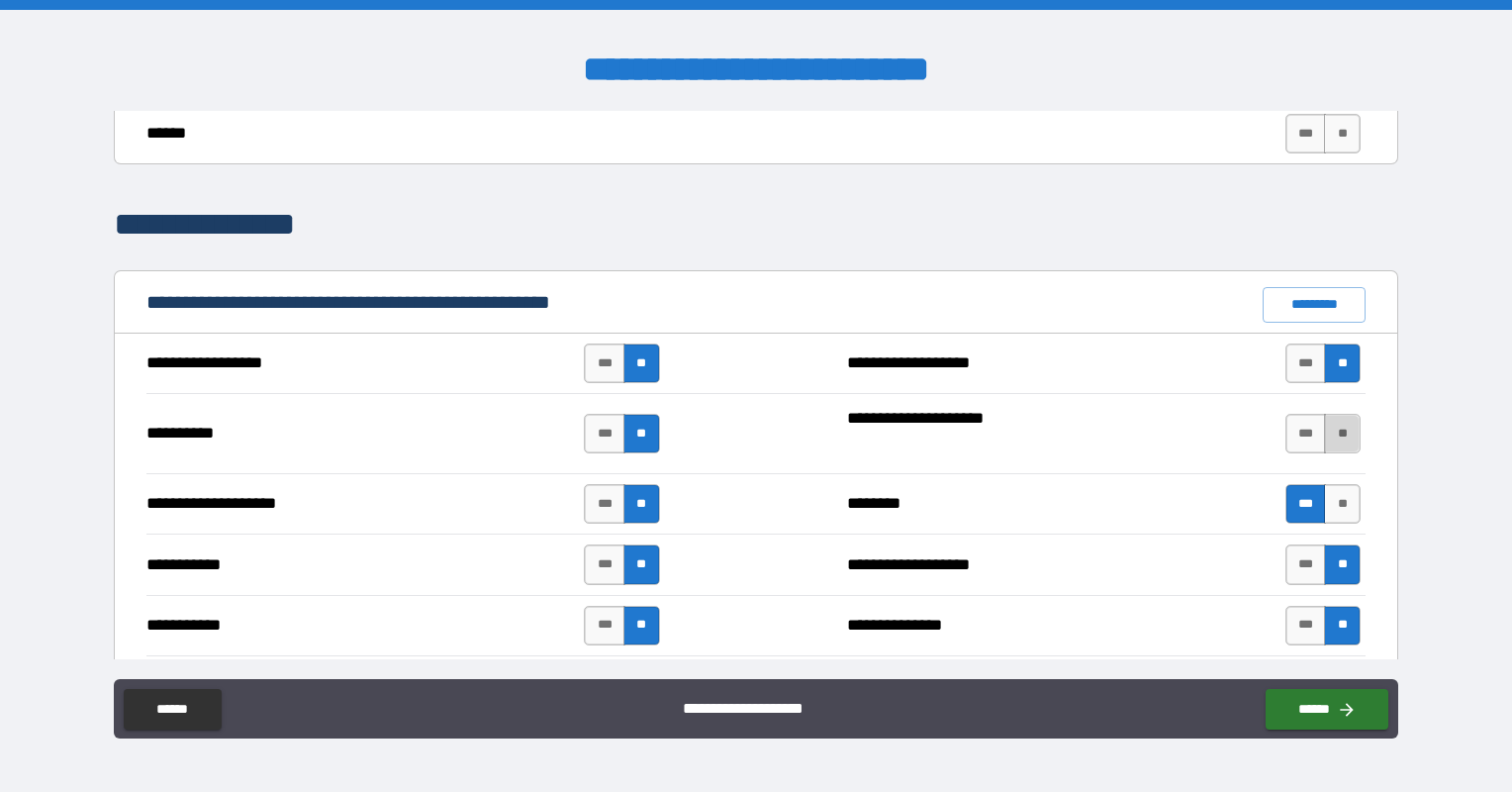 click on "**" at bounding box center [1342, 434] 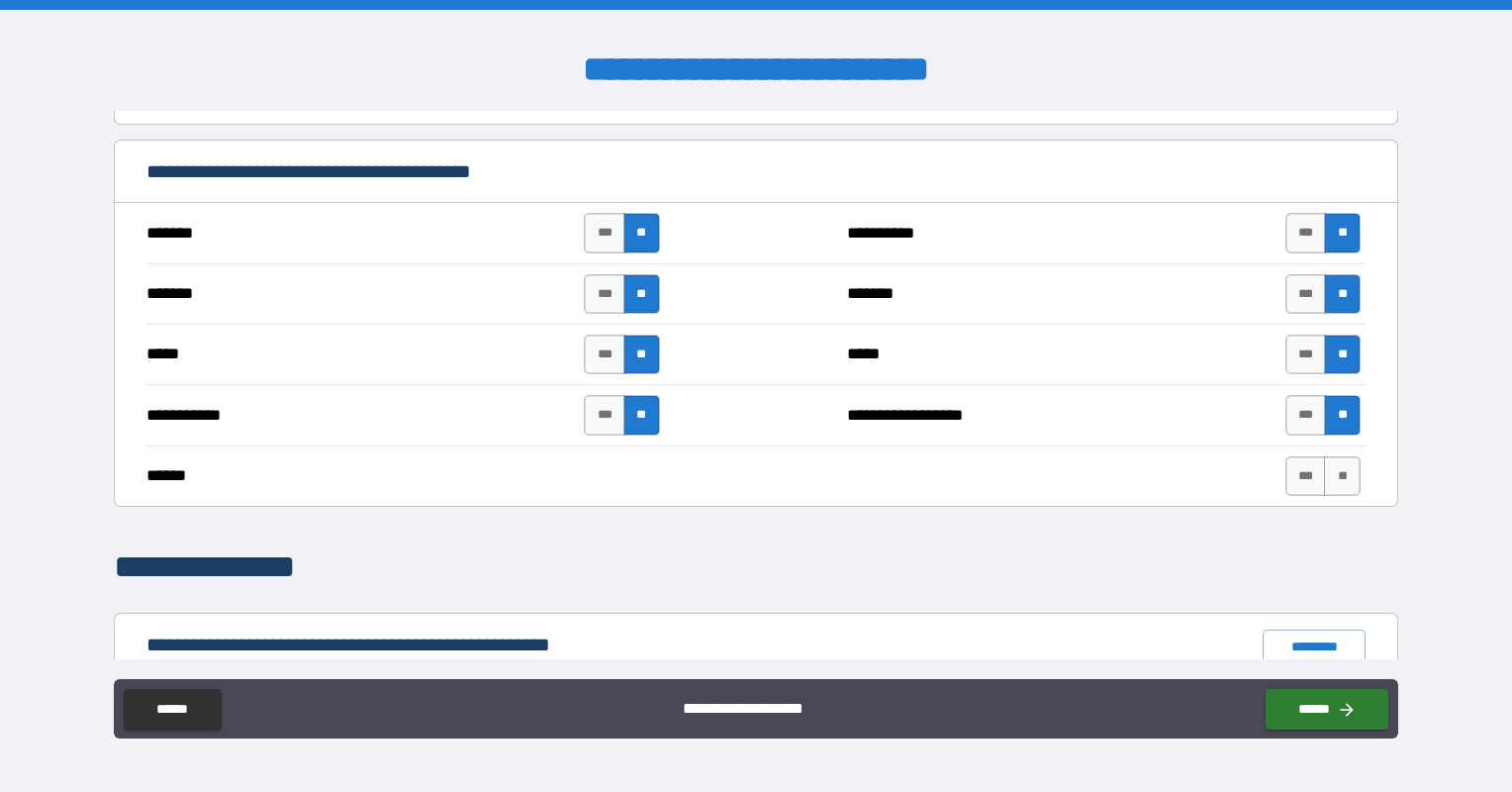scroll, scrollTop: 1303, scrollLeft: 0, axis: vertical 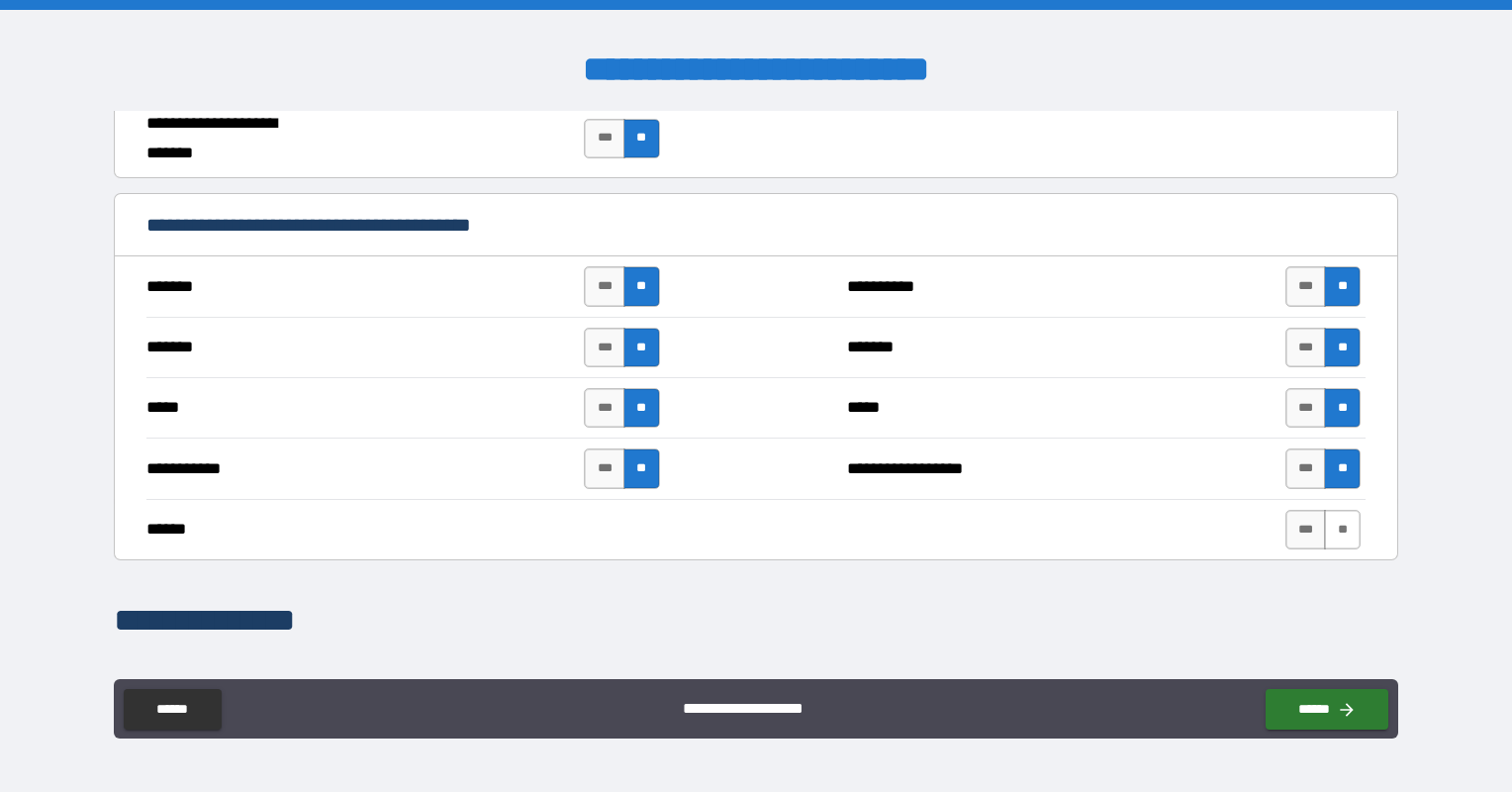 click on "**" at bounding box center (1342, 530) 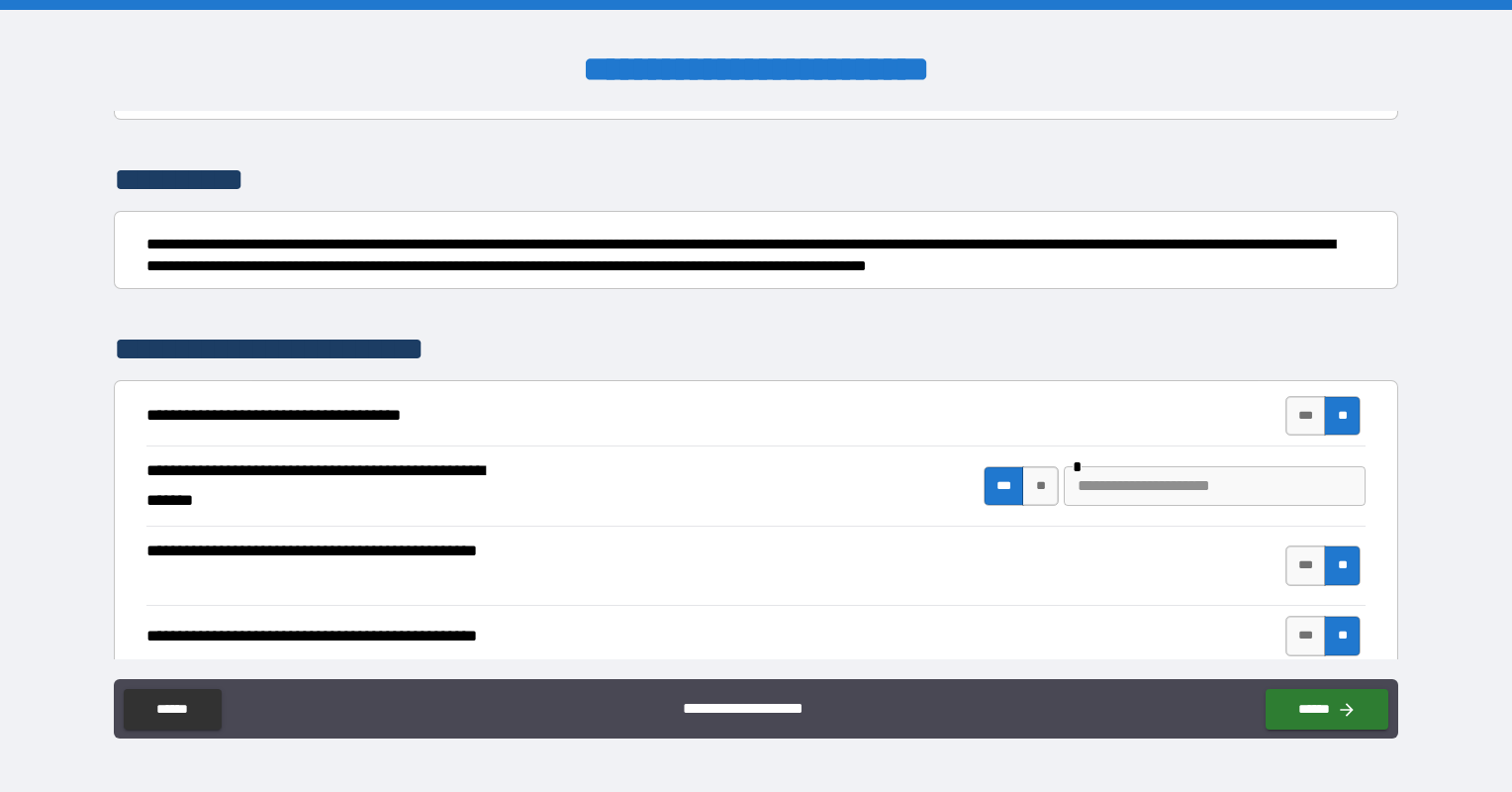 scroll, scrollTop: 115, scrollLeft: 0, axis: vertical 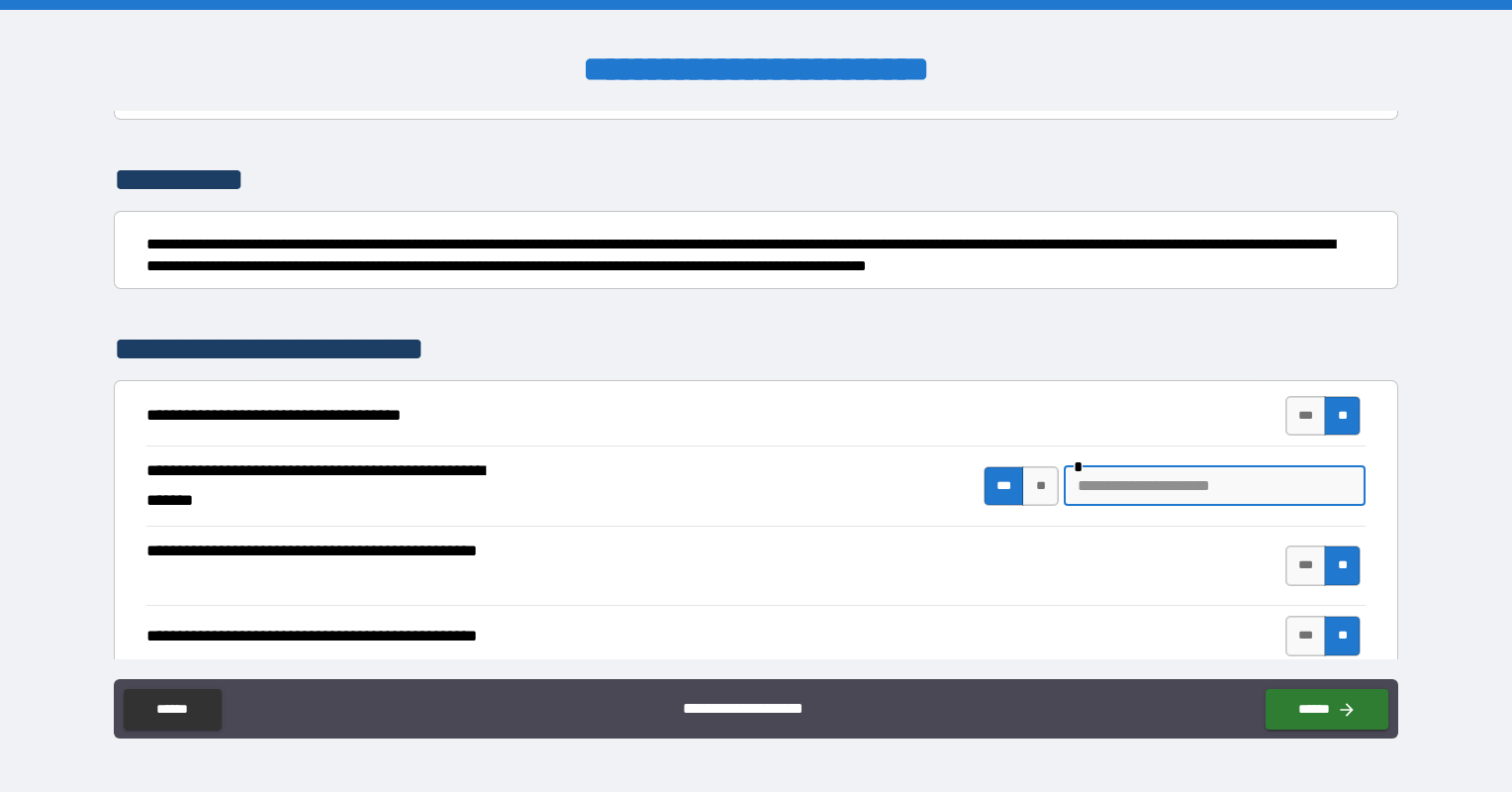 paste on "**********" 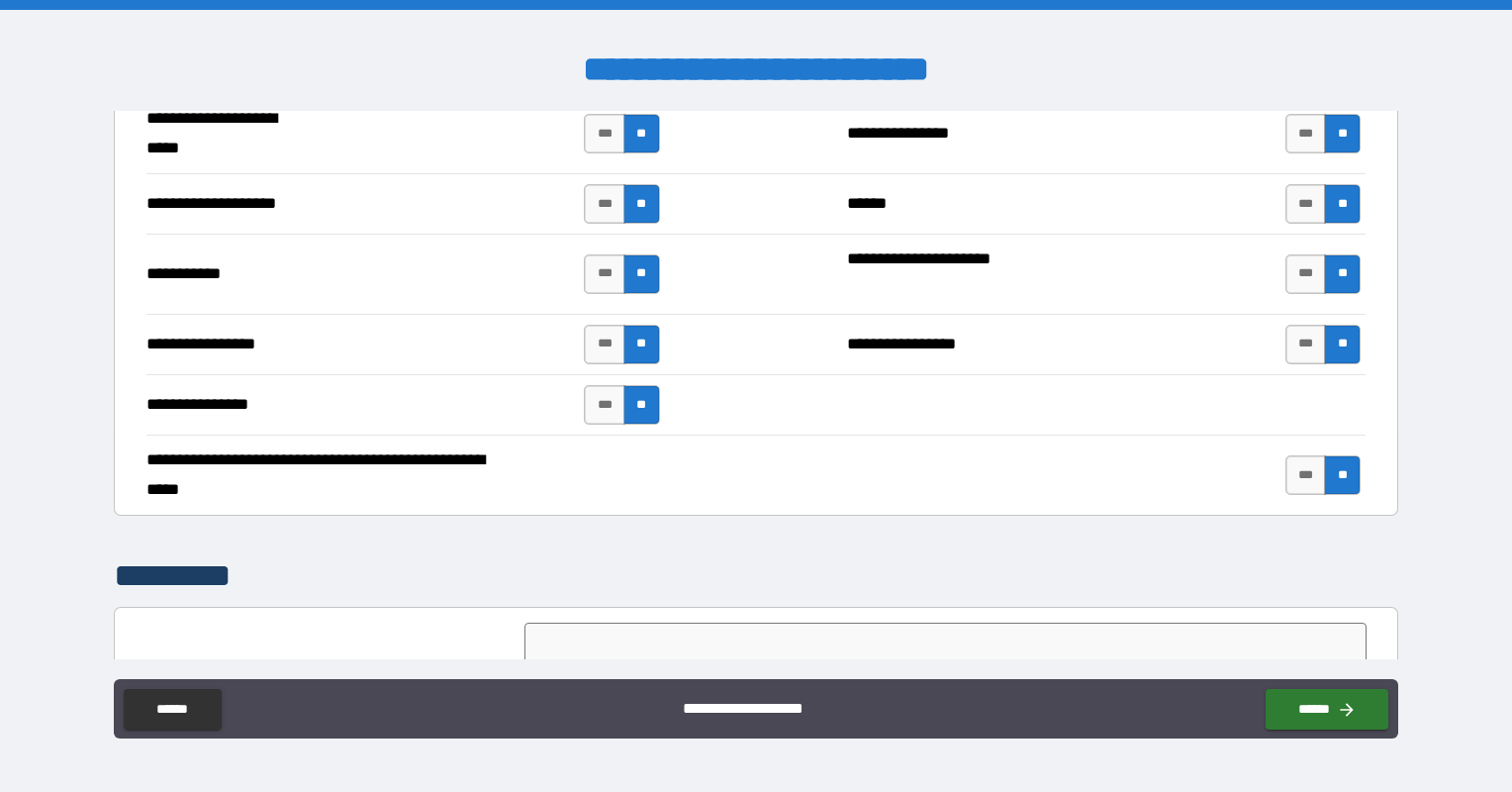 scroll, scrollTop: 4471, scrollLeft: 0, axis: vertical 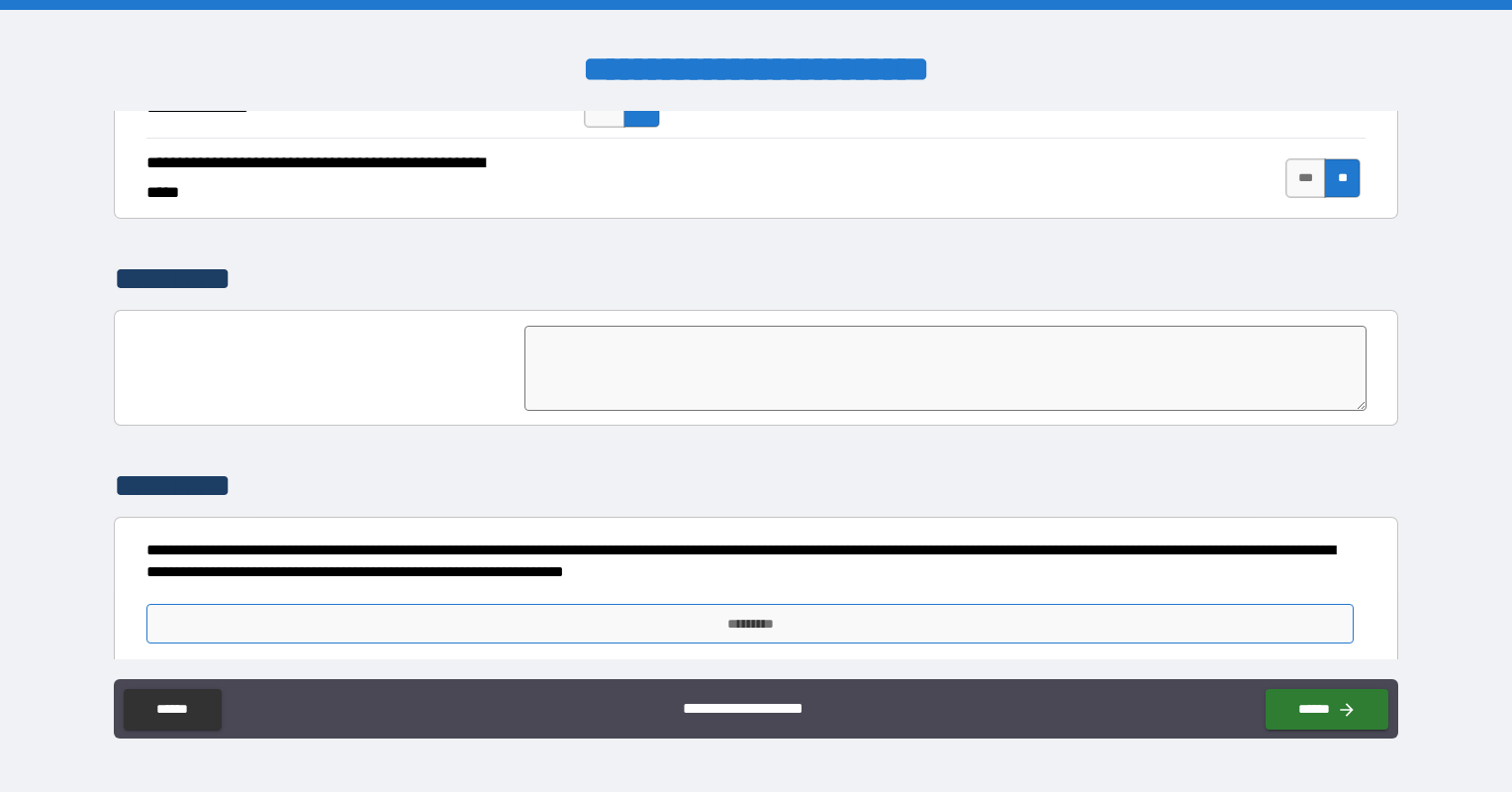 type on "**********" 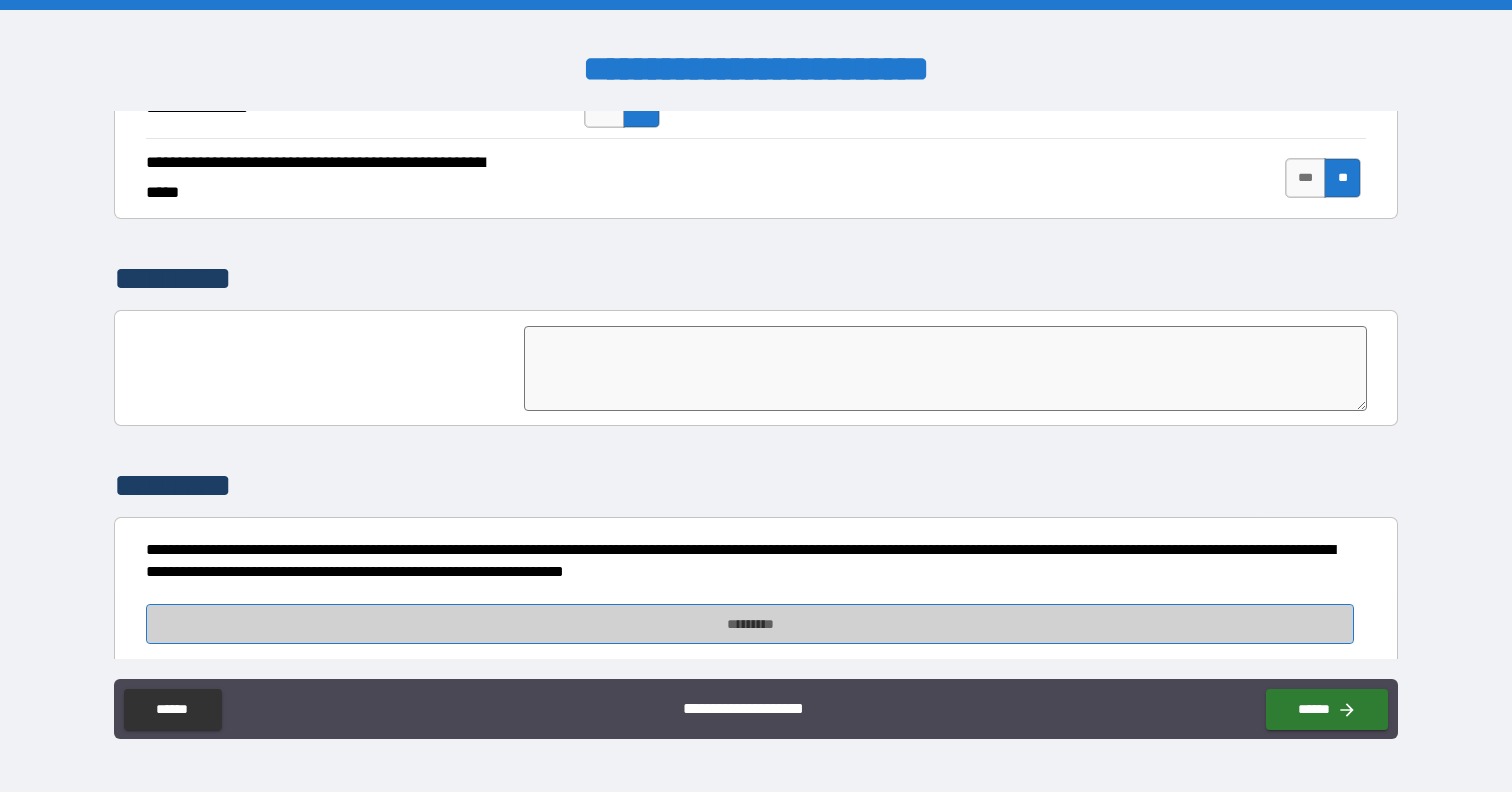 click on "*********" at bounding box center [750, 624] 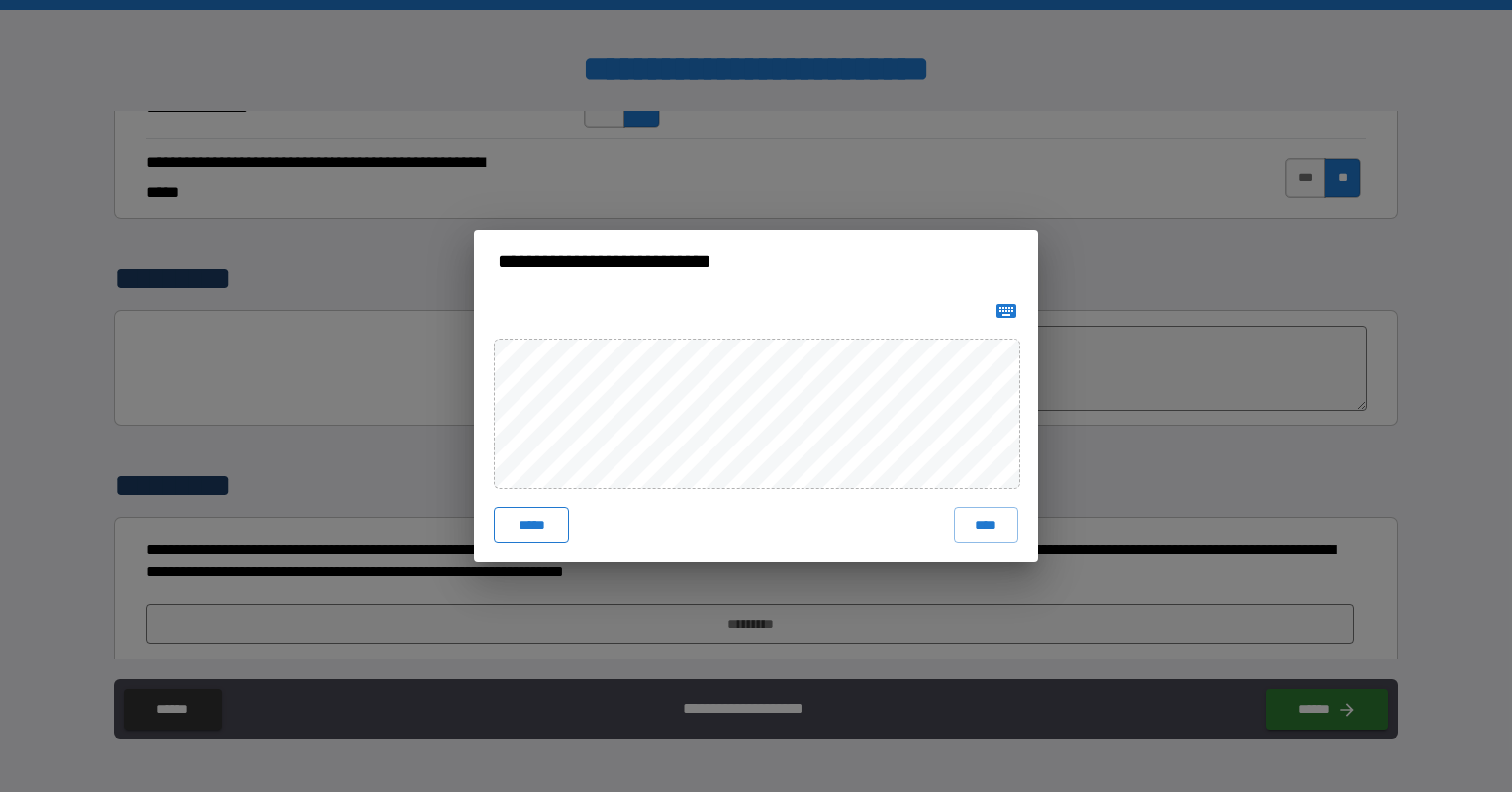 click on "***** ****" at bounding box center (756, 525) 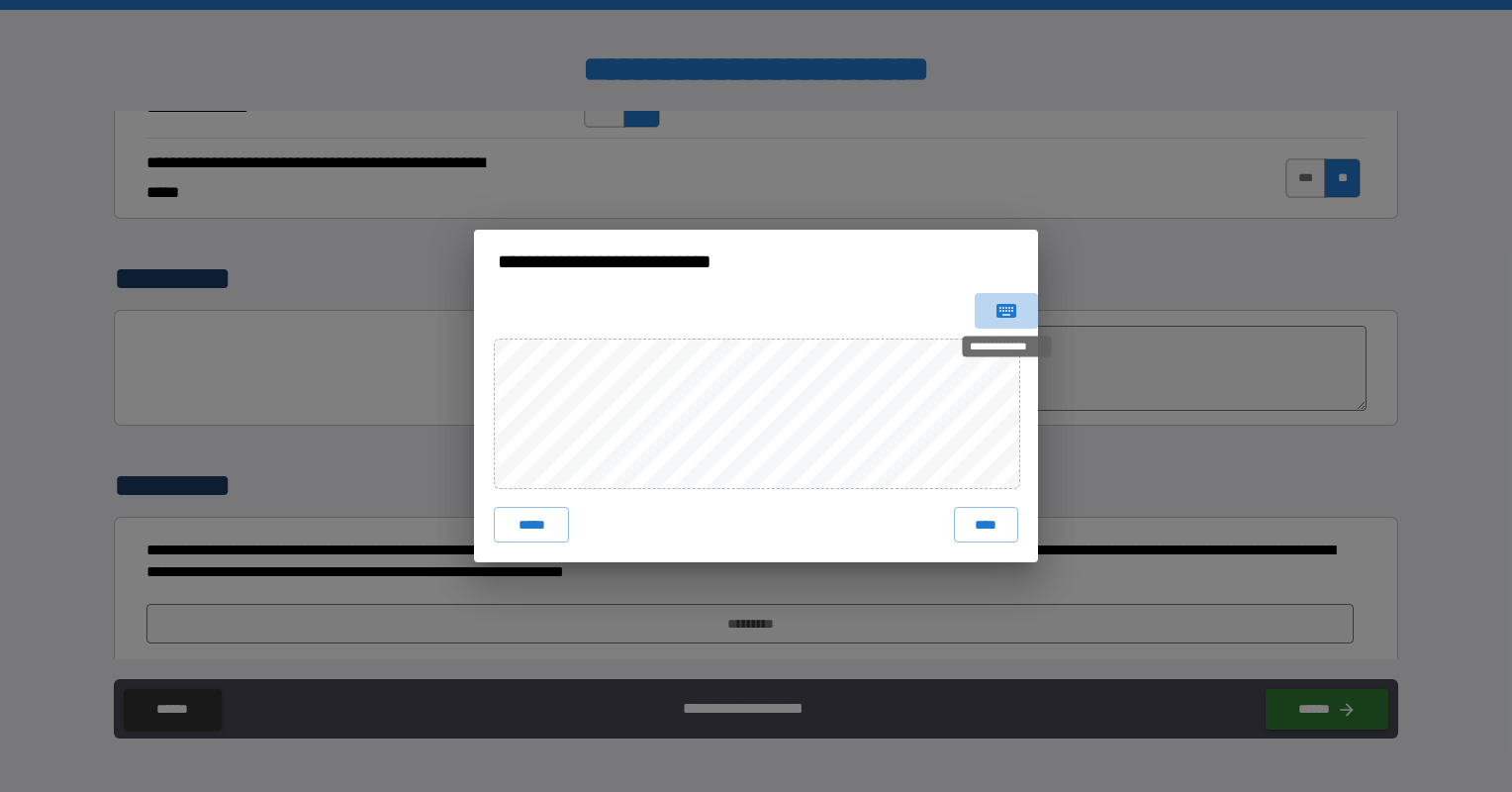 click 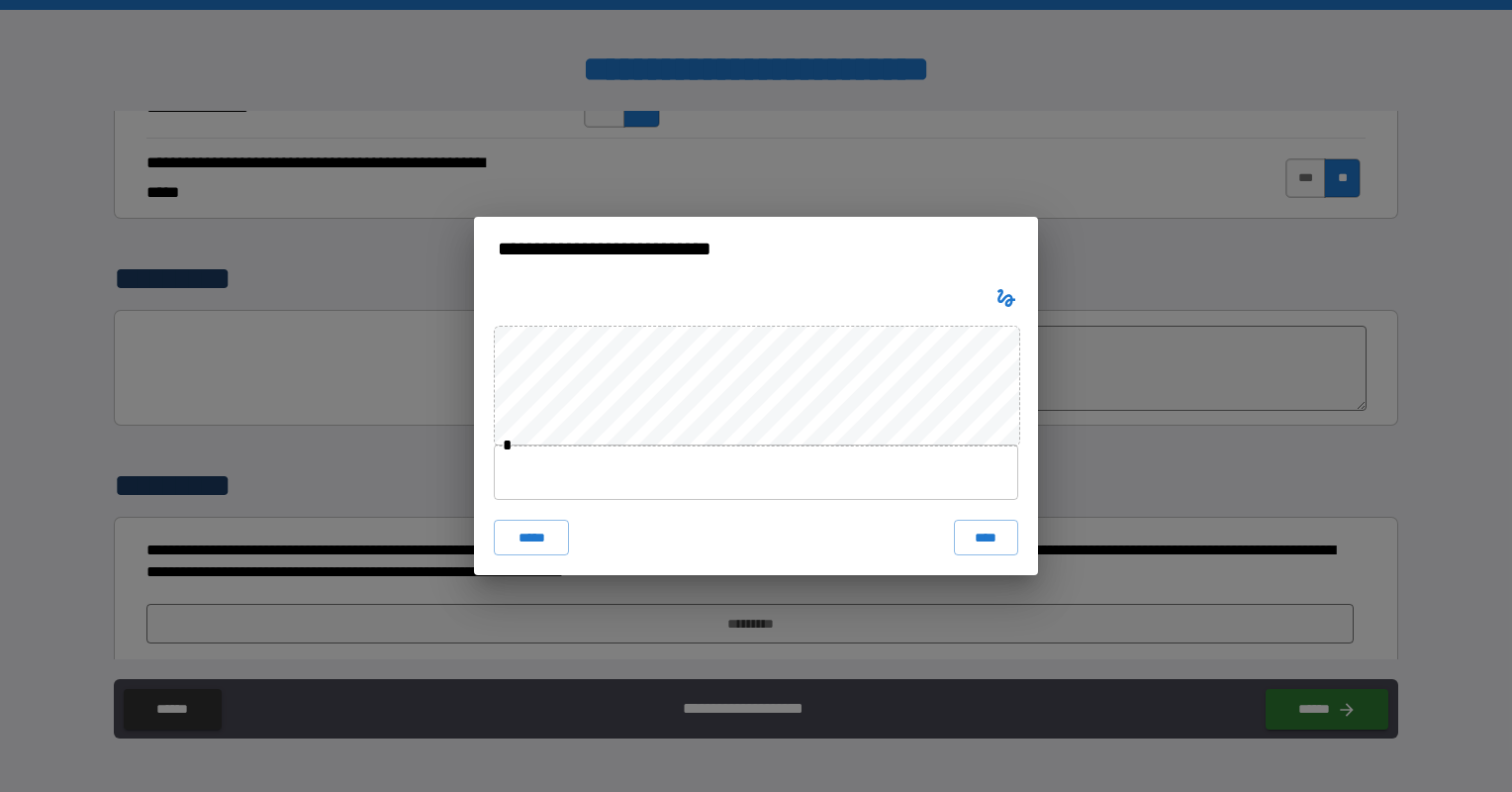 click at bounding box center (756, 472) 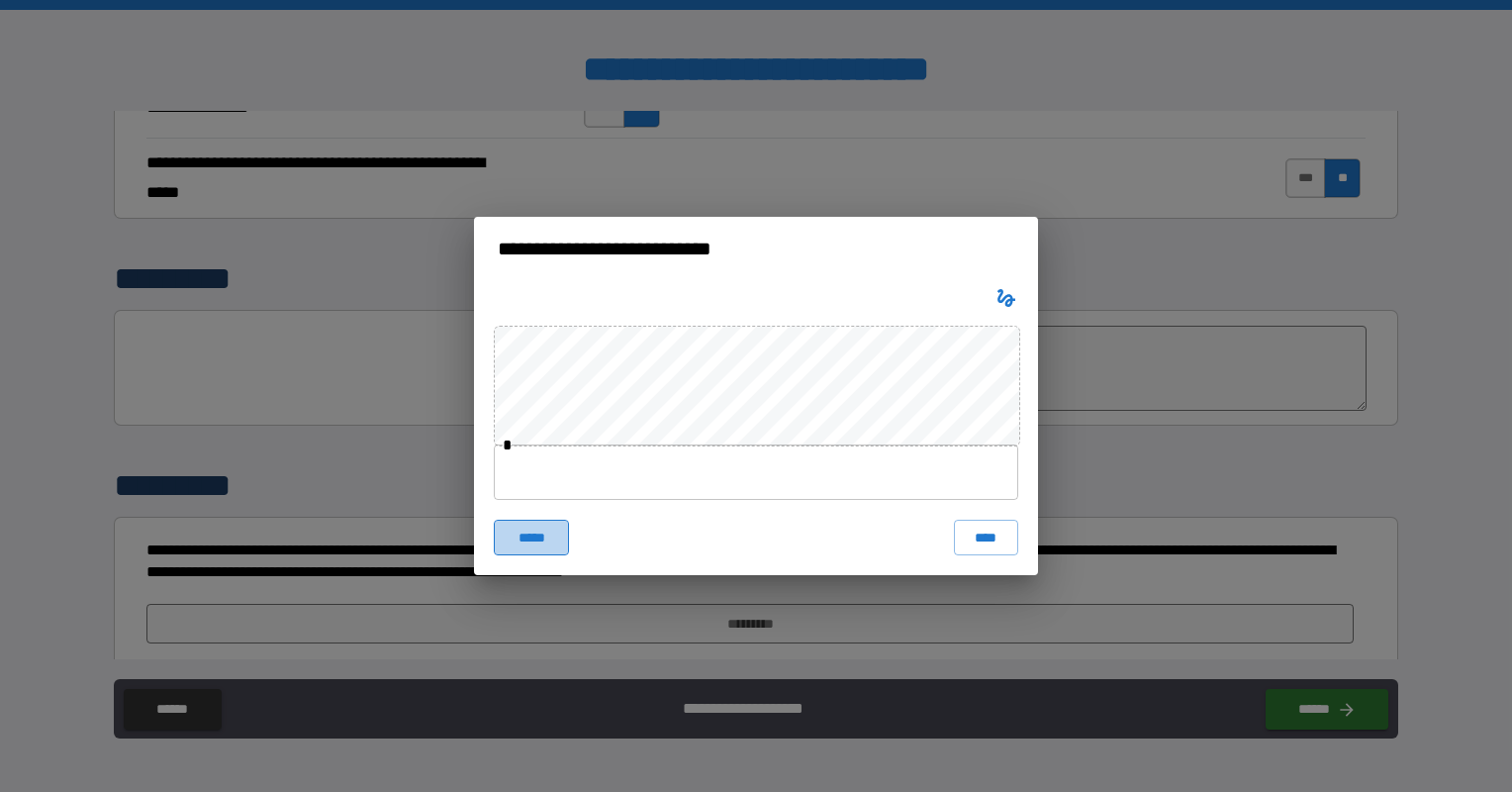 click on "*****" at bounding box center [531, 538] 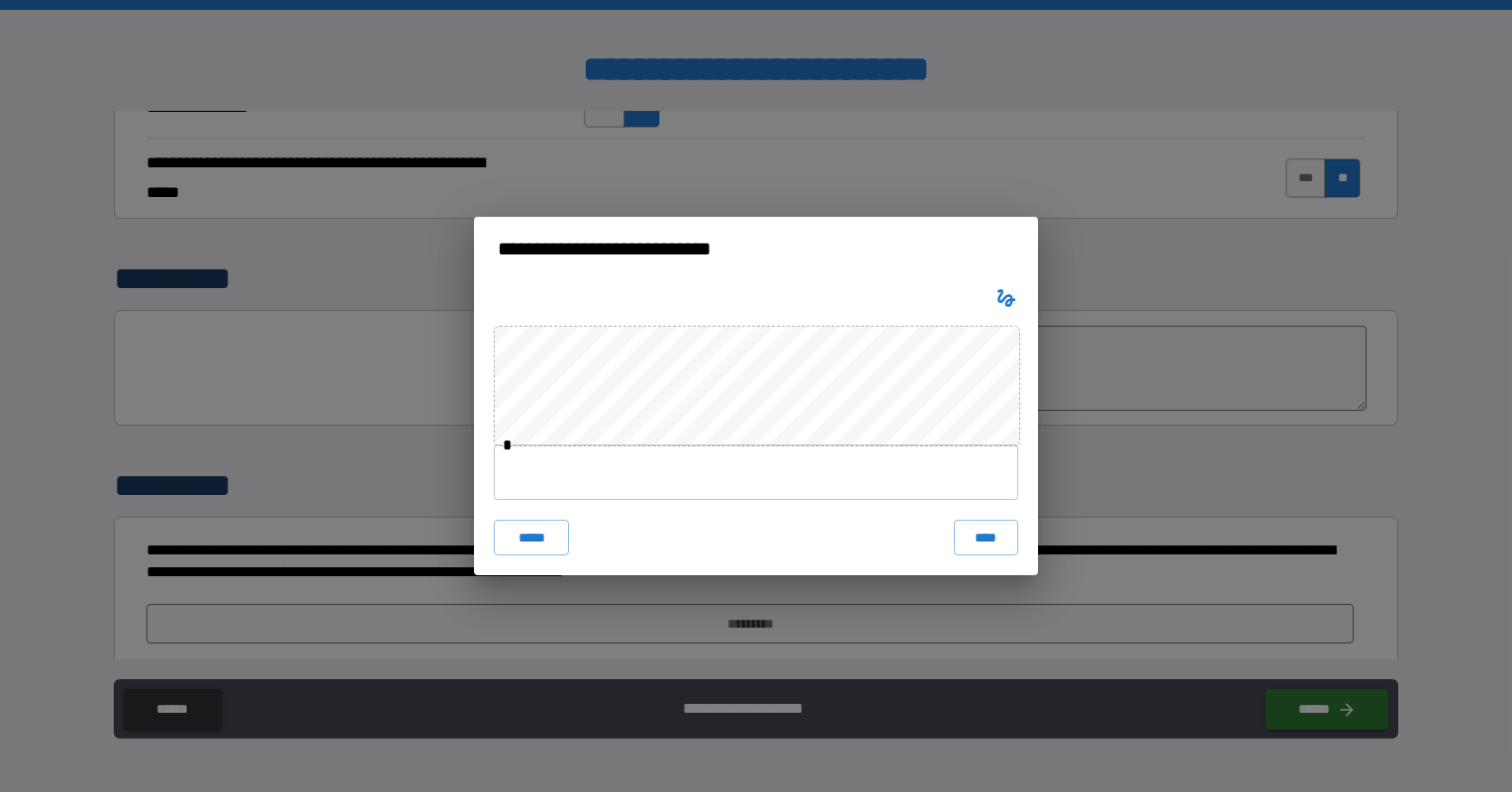 click at bounding box center (756, 472) 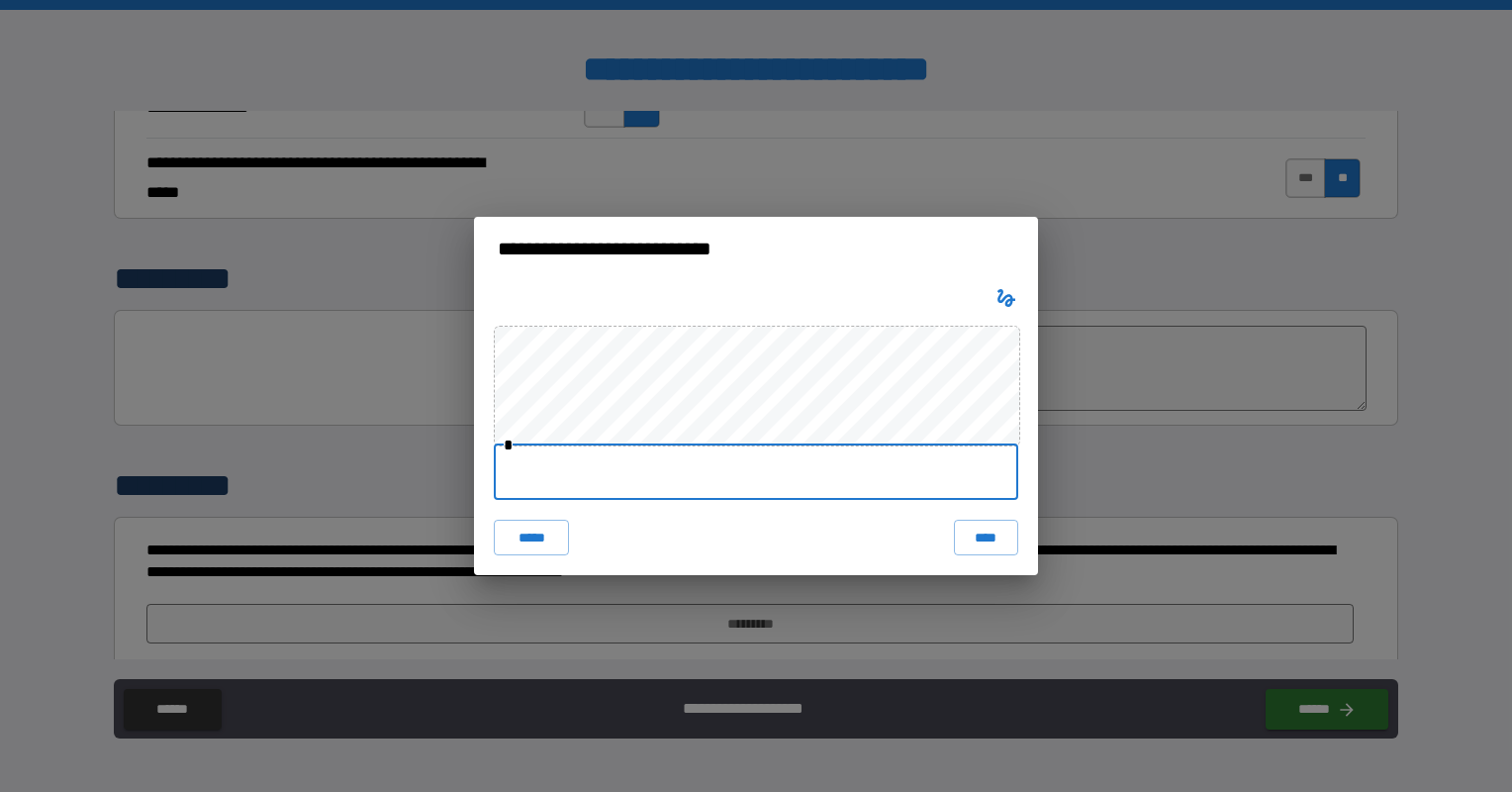 type on "**********" 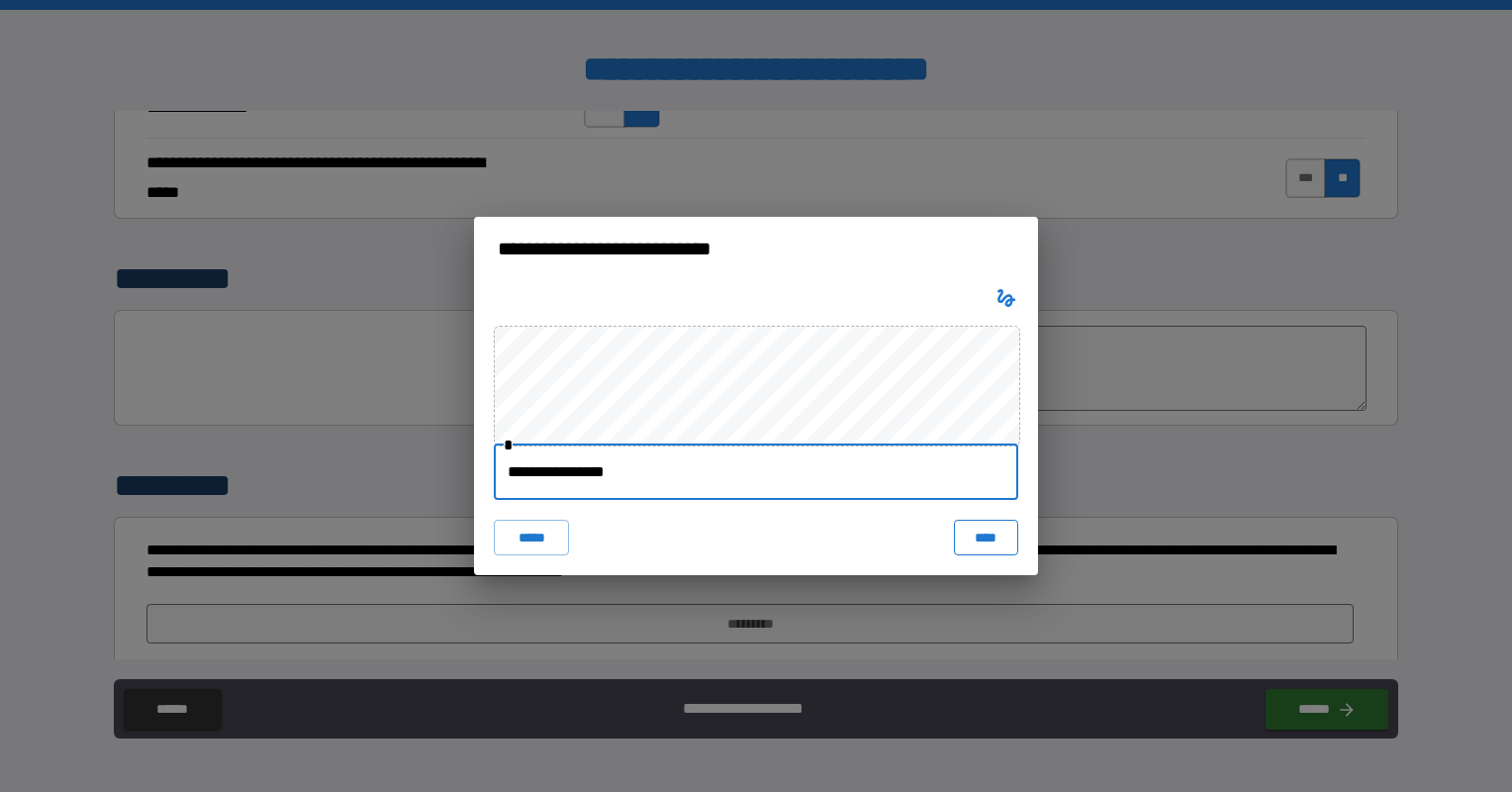 click on "****" at bounding box center [986, 538] 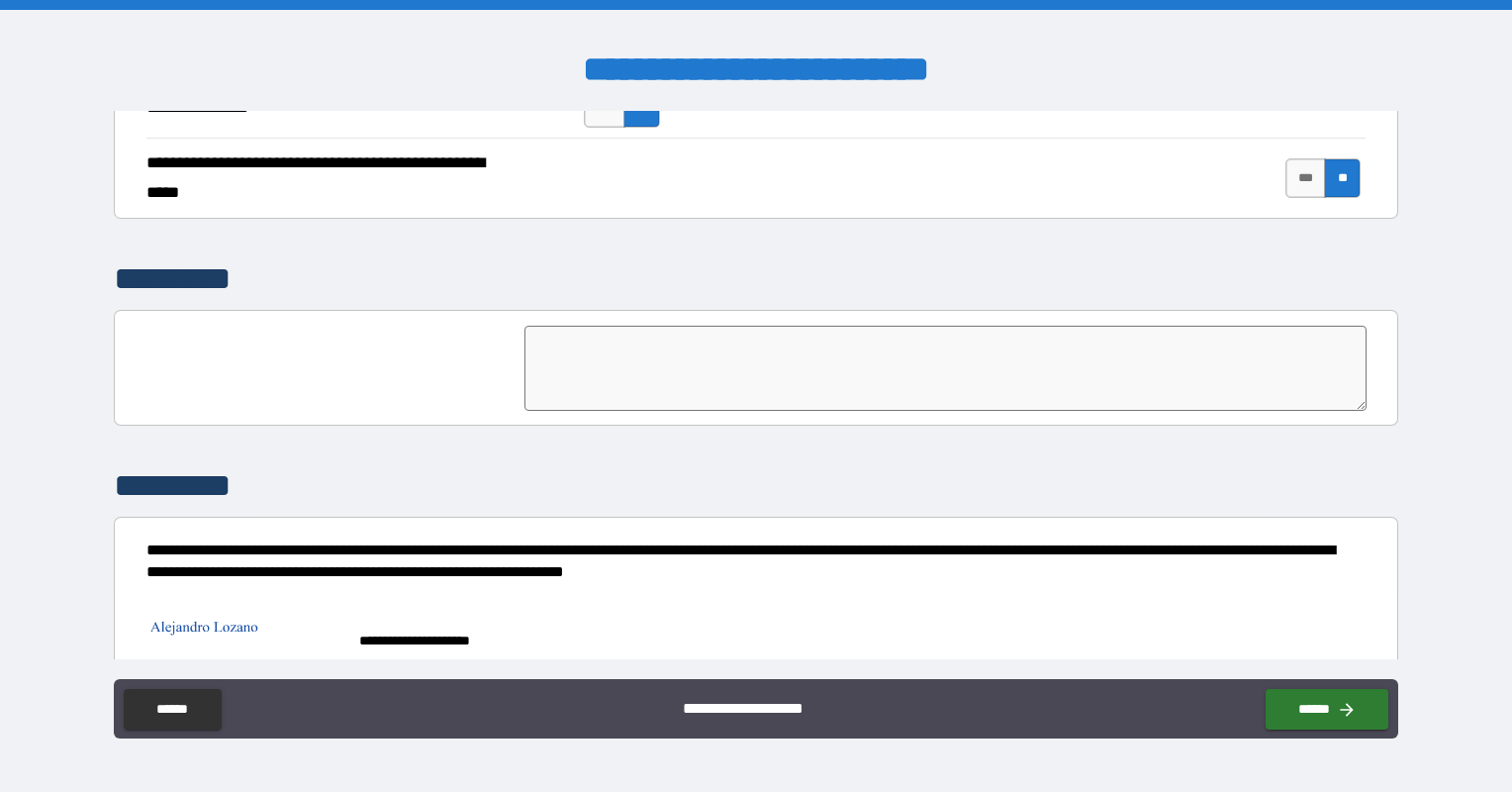 scroll, scrollTop: 4487, scrollLeft: 0, axis: vertical 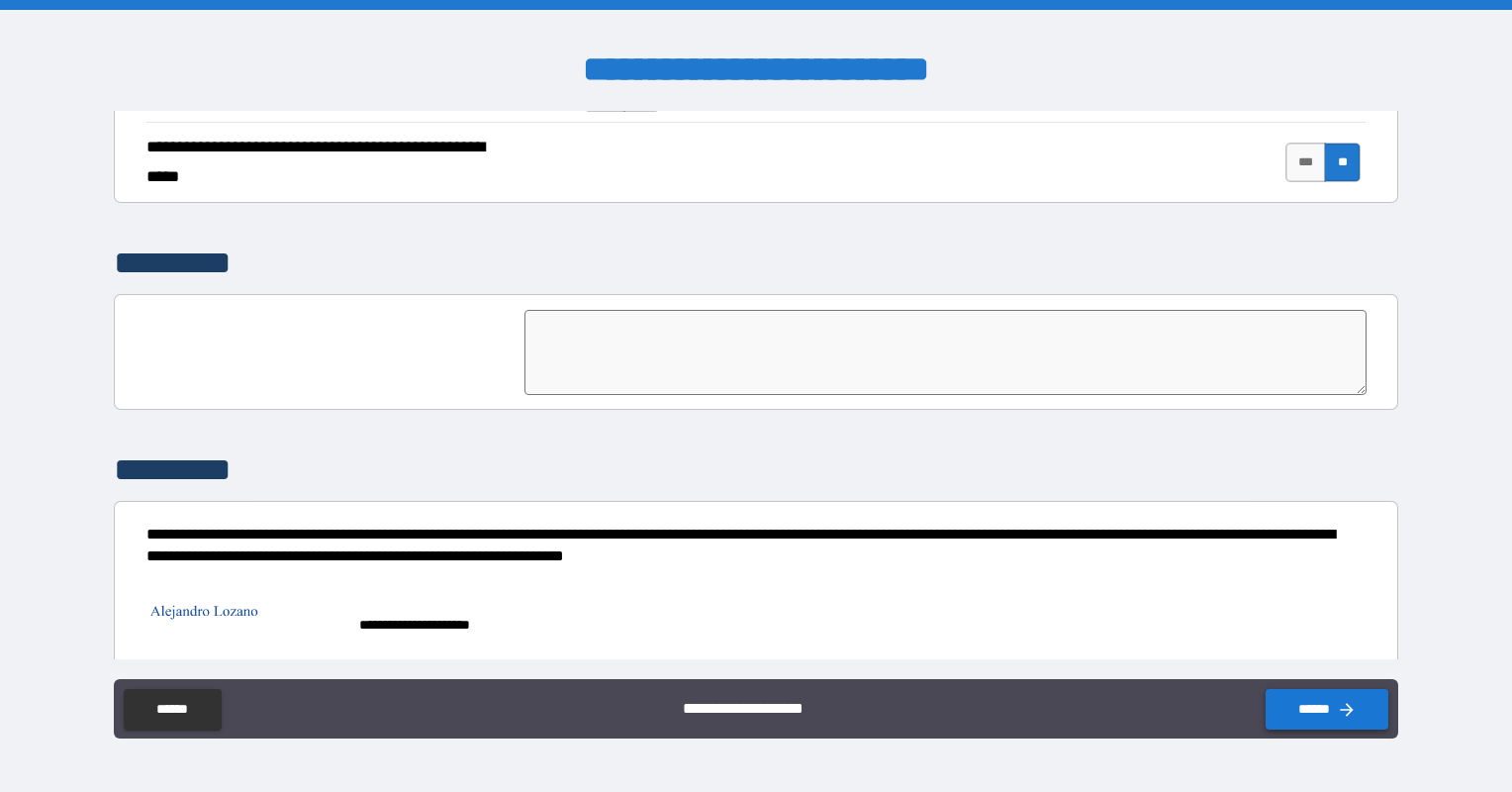 click on "******" at bounding box center (1327, 709) 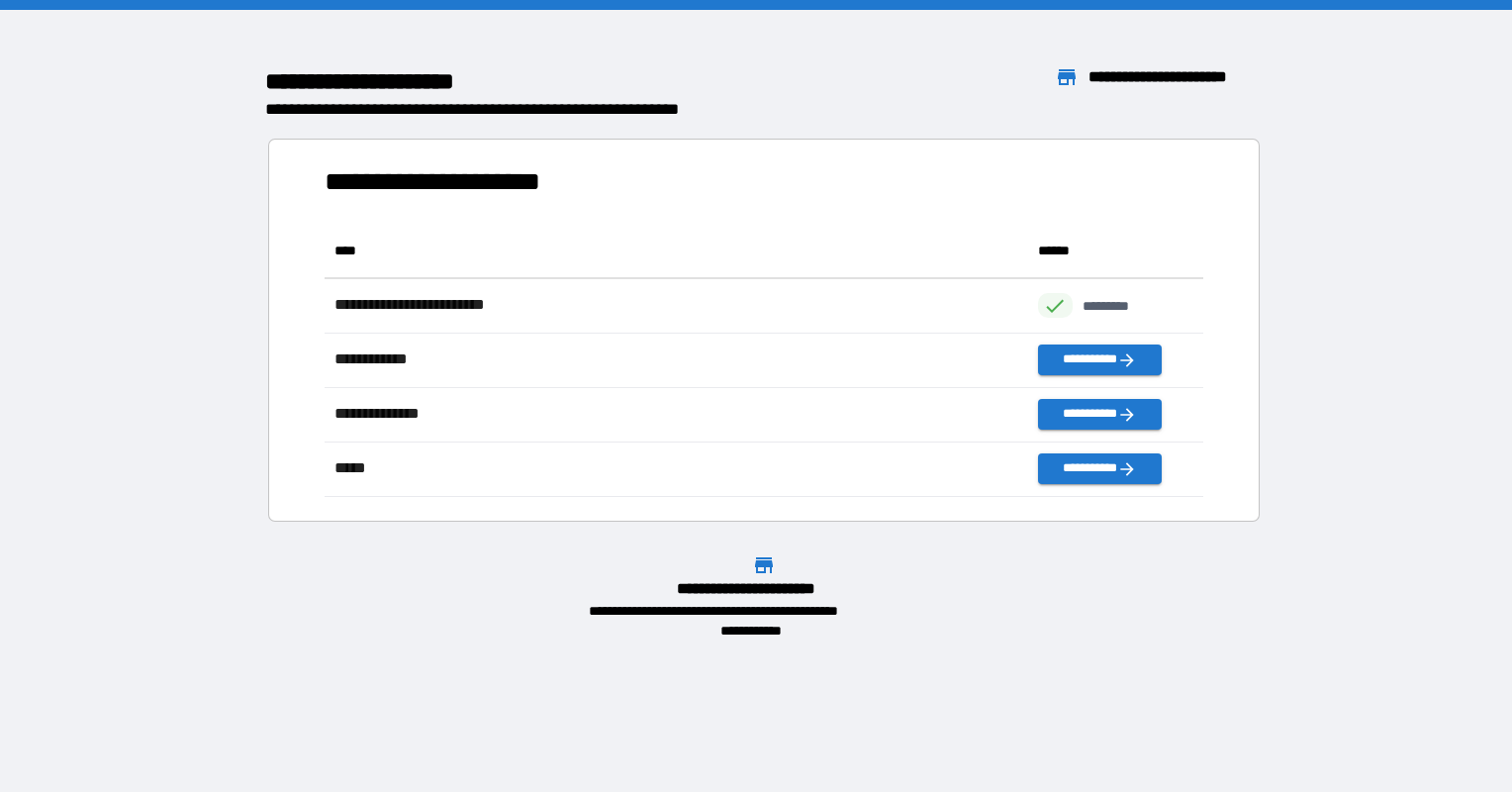 scroll, scrollTop: 16, scrollLeft: 16, axis: both 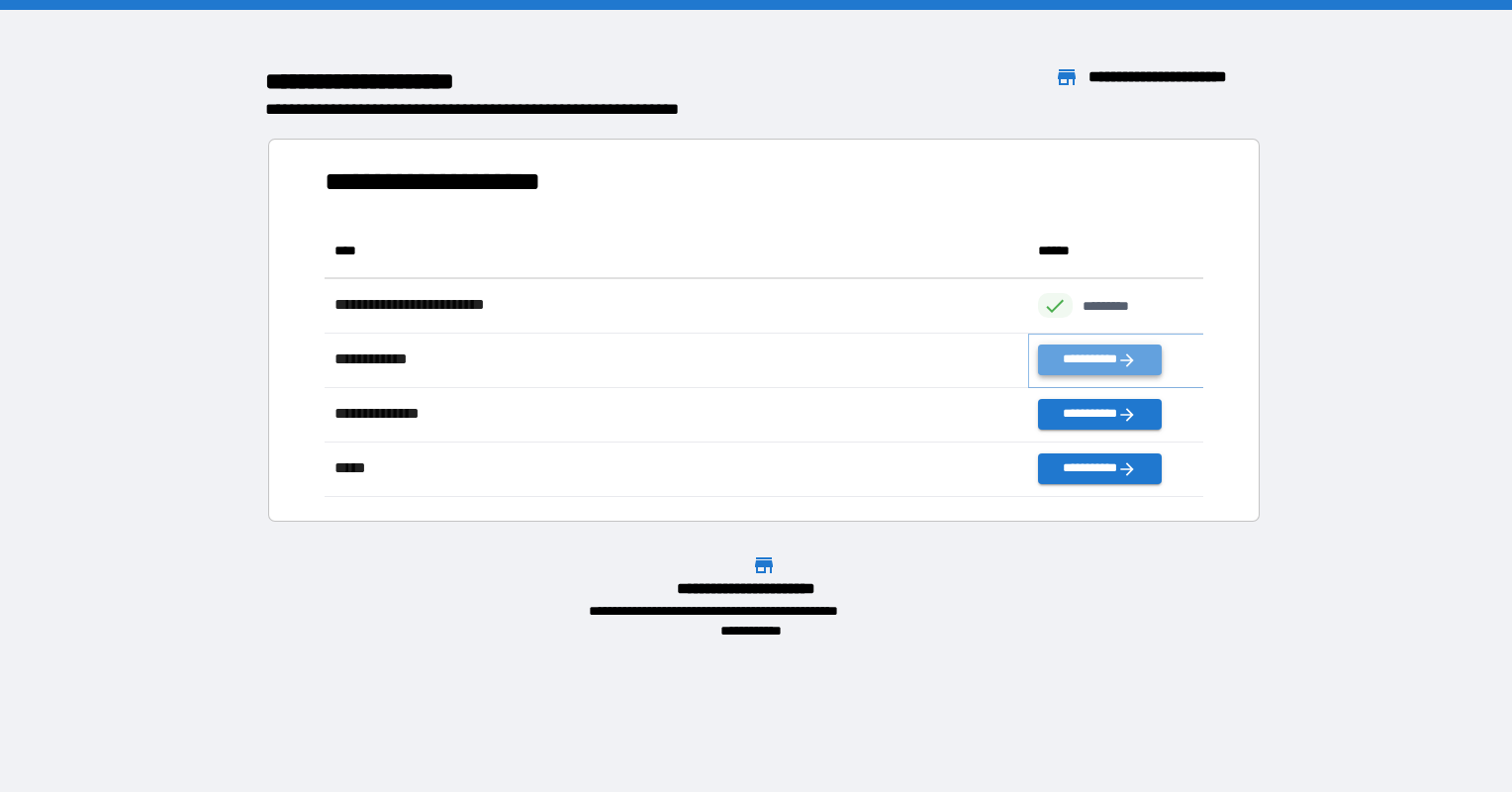 click on "**********" at bounding box center (1099, 359) 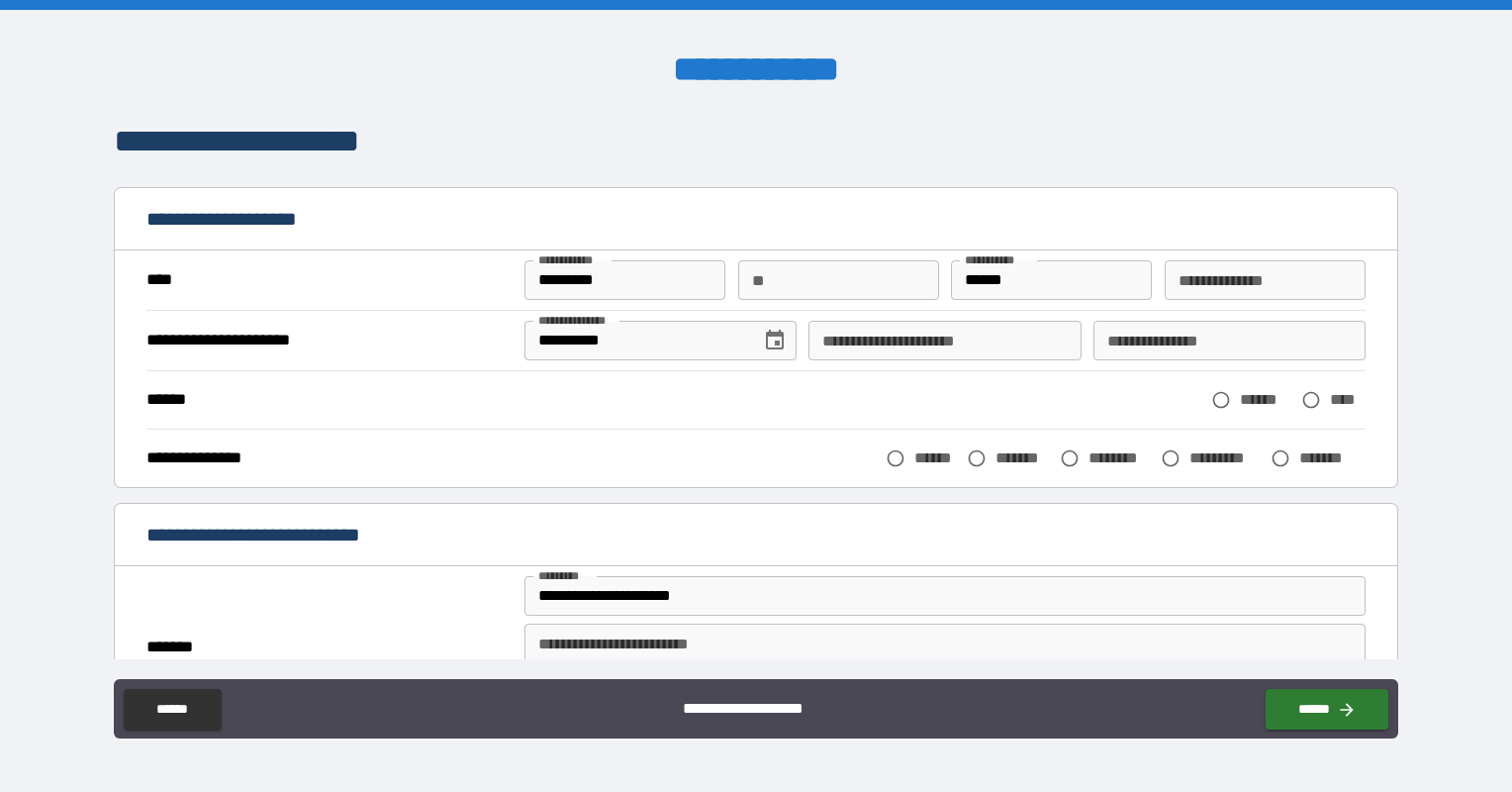 click on "**********" at bounding box center [1229, 341] 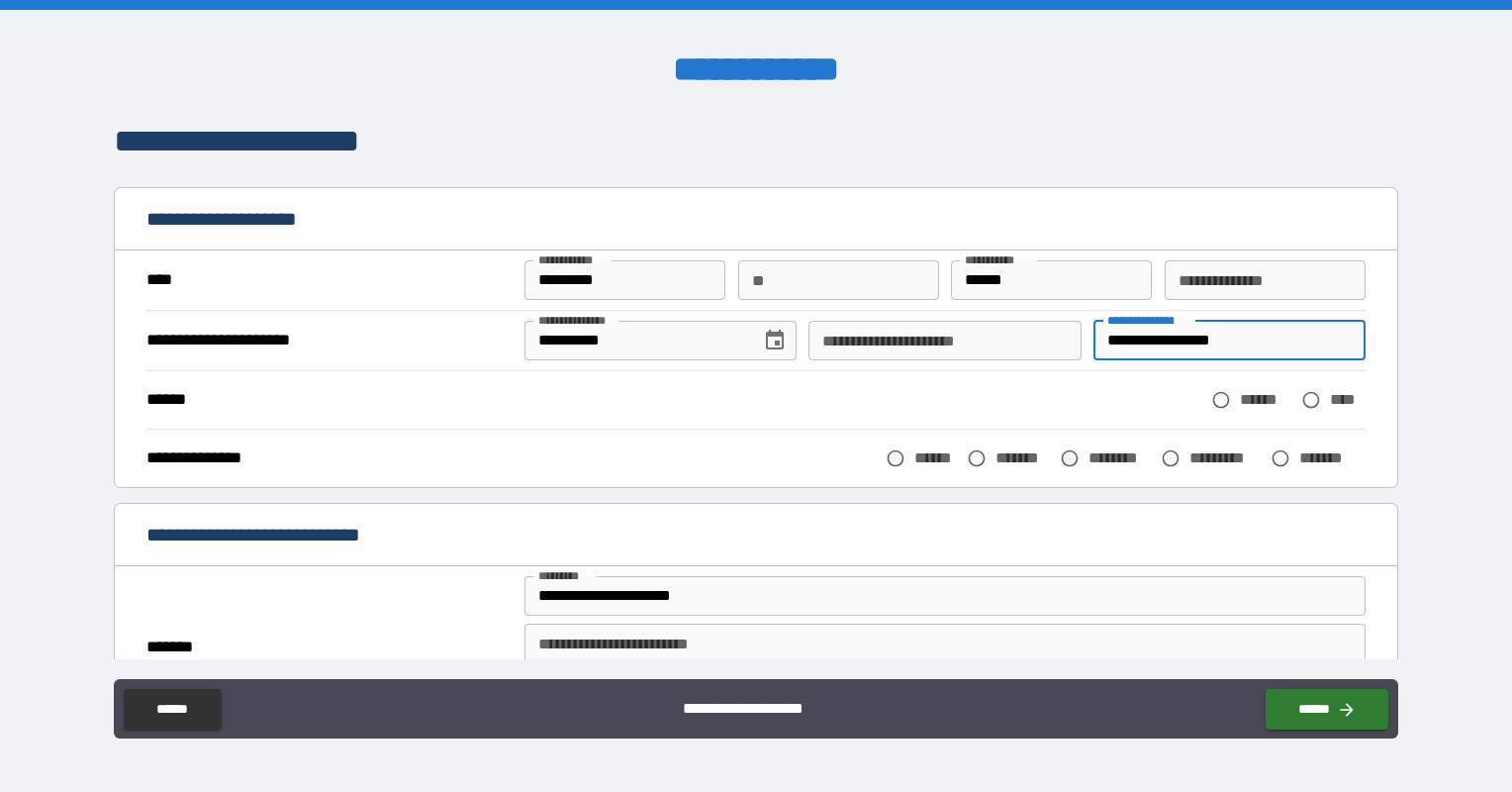 type on "**********" 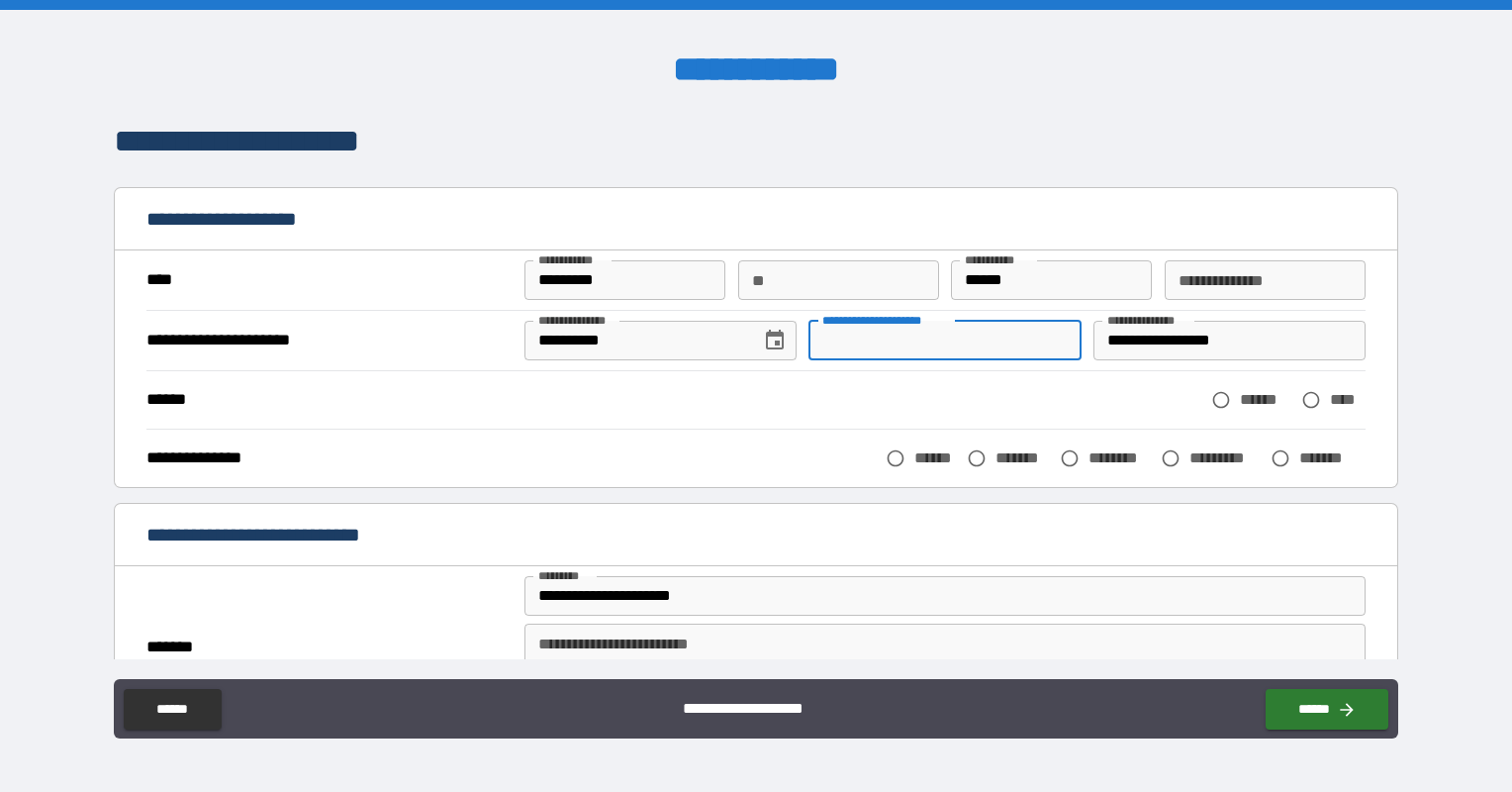 click on "**********" at bounding box center (944, 341) 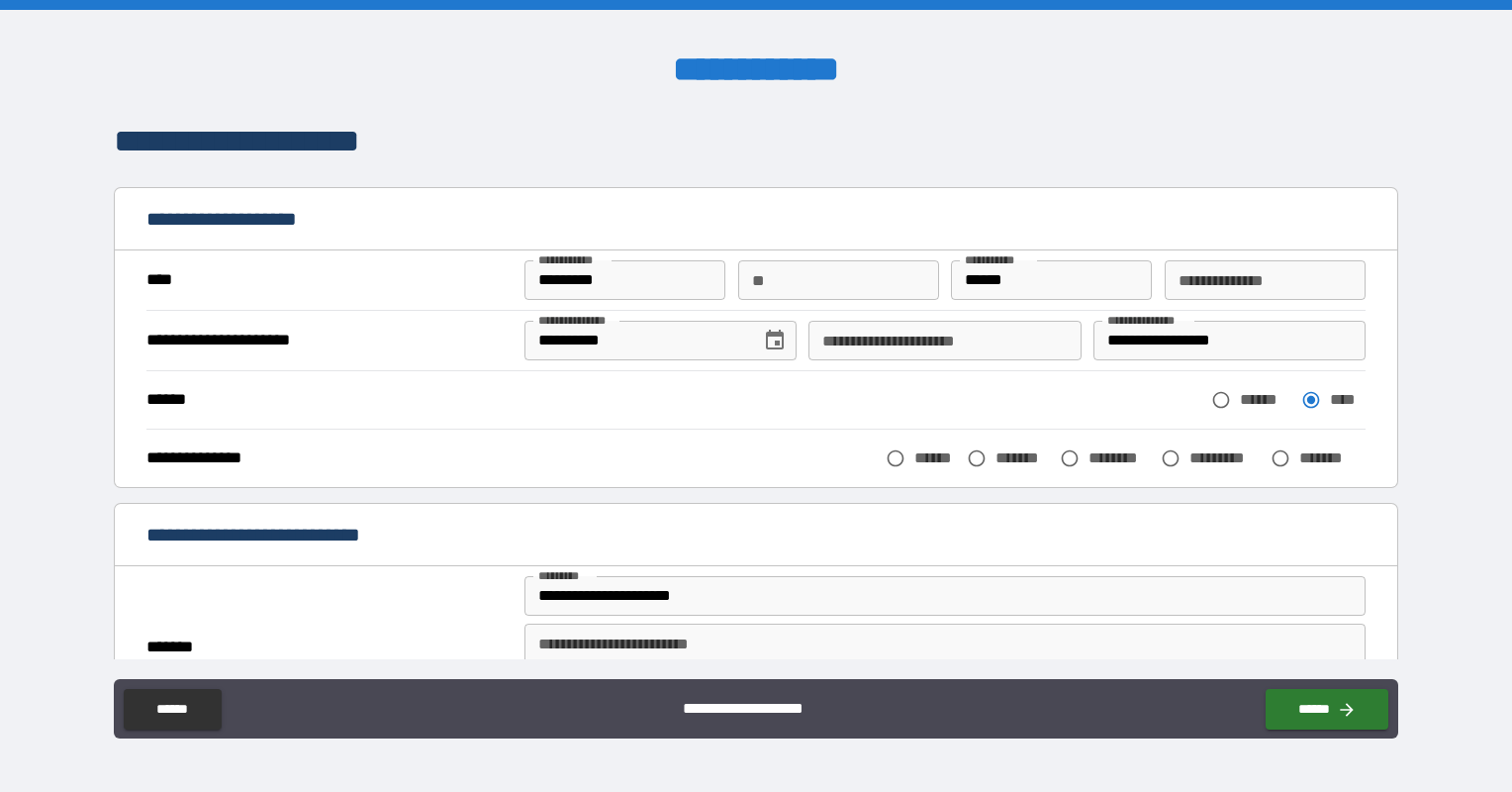click on "*******" at bounding box center [1023, 457] 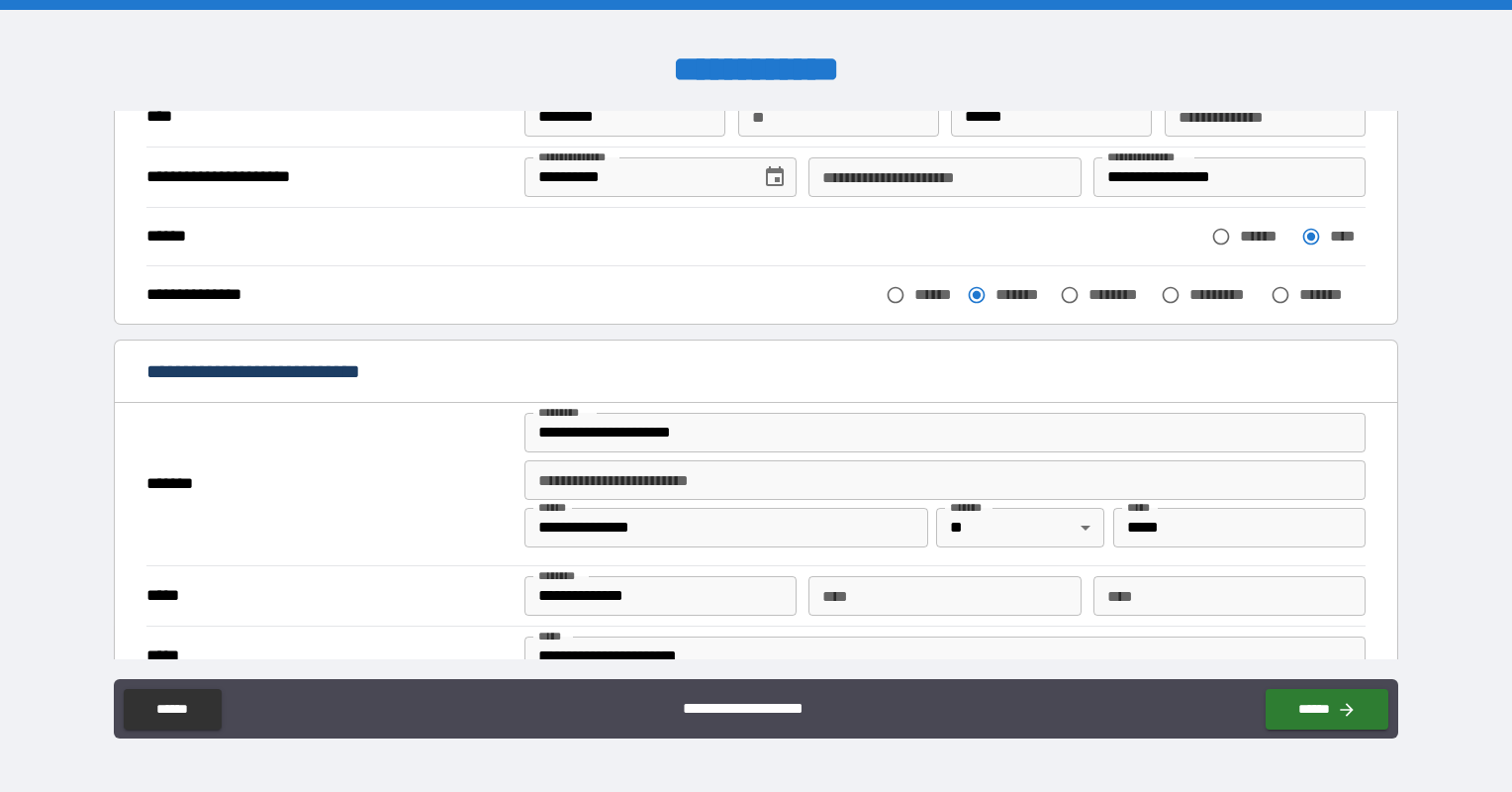 scroll, scrollTop: 198, scrollLeft: 0, axis: vertical 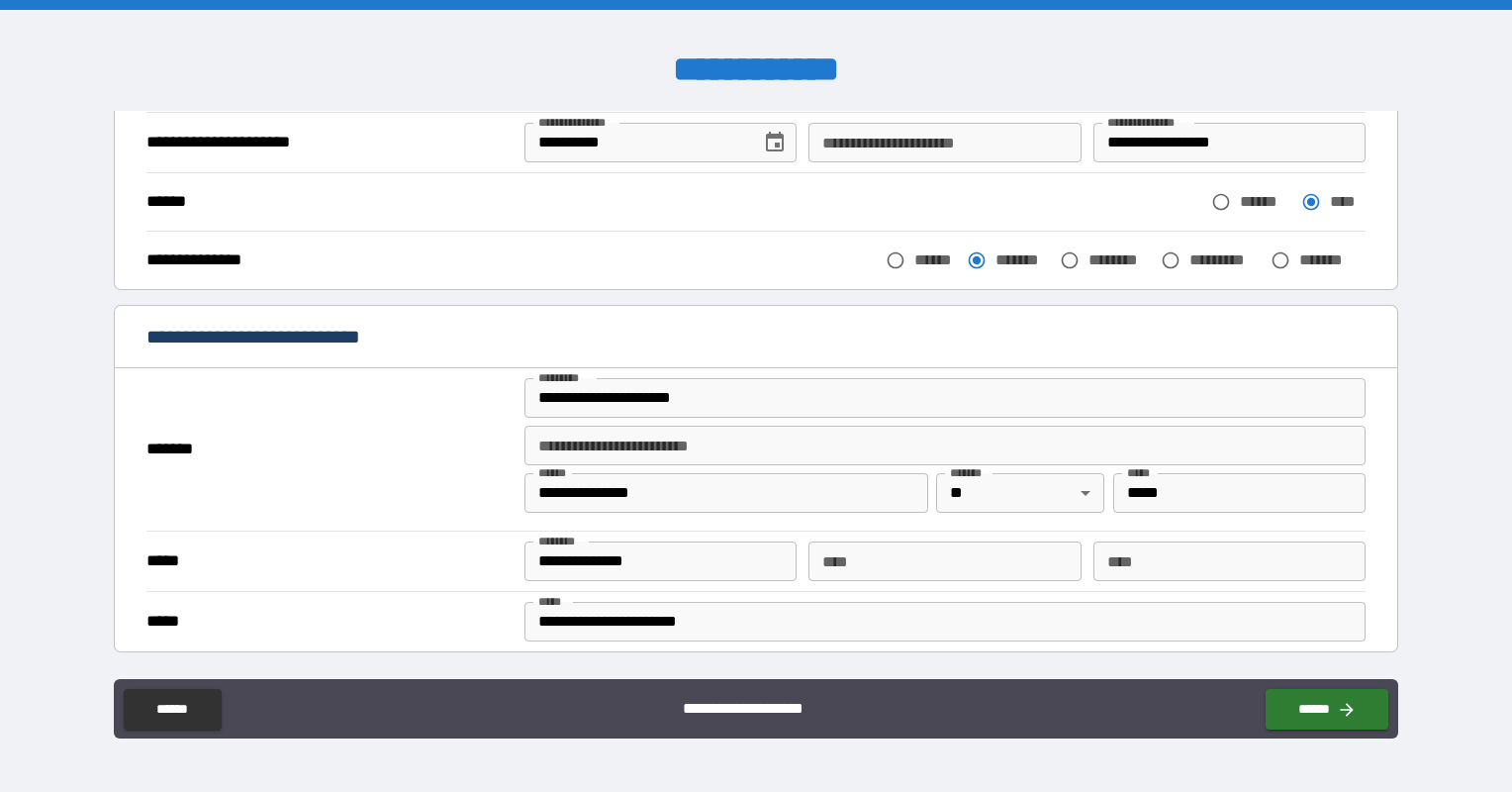 drag, startPoint x: 1236, startPoint y: 497, endPoint x: 1227, endPoint y: 492, distance: 10.29563 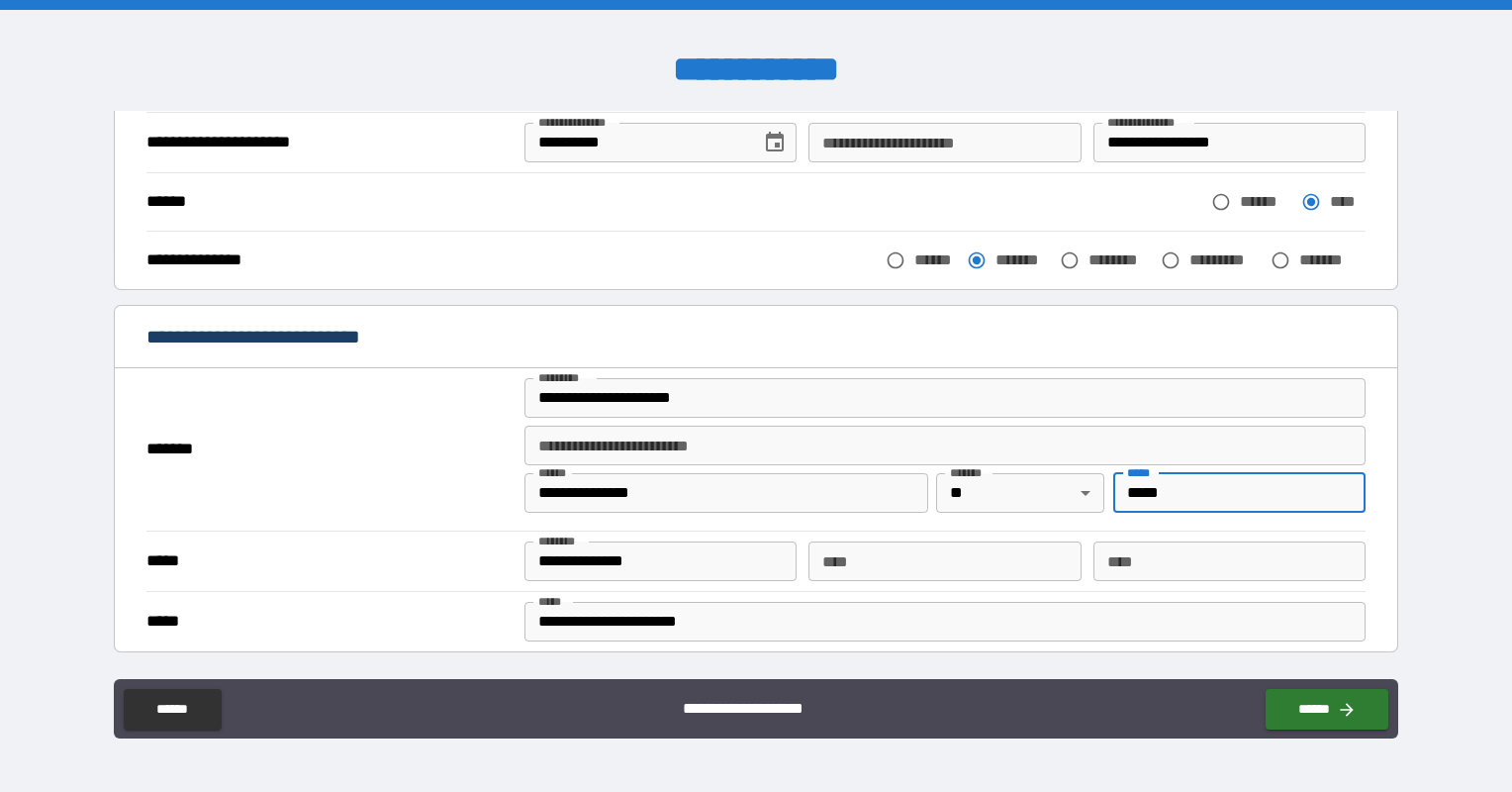 type on "*****" 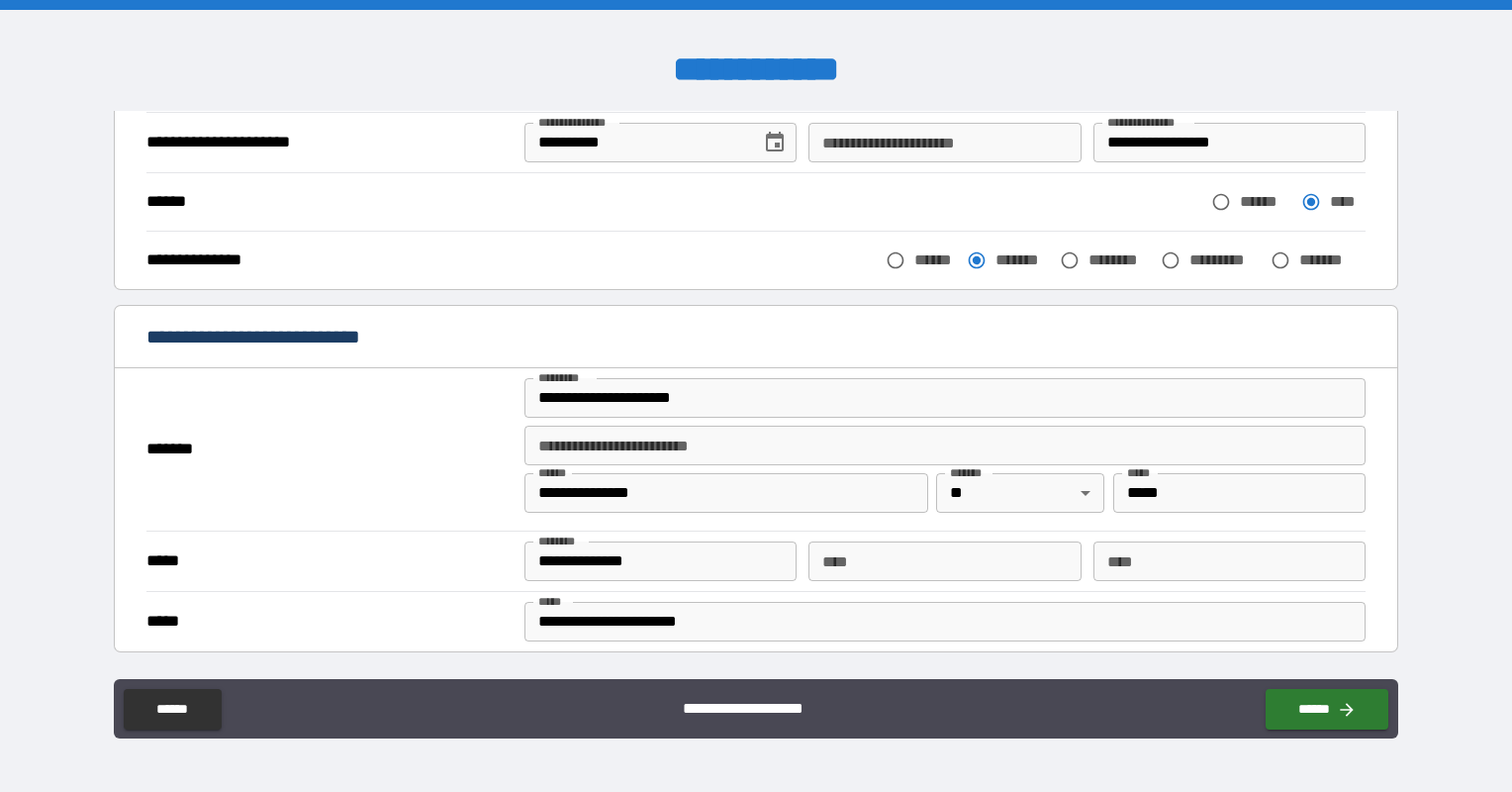 click on "**********" at bounding box center (756, 339) 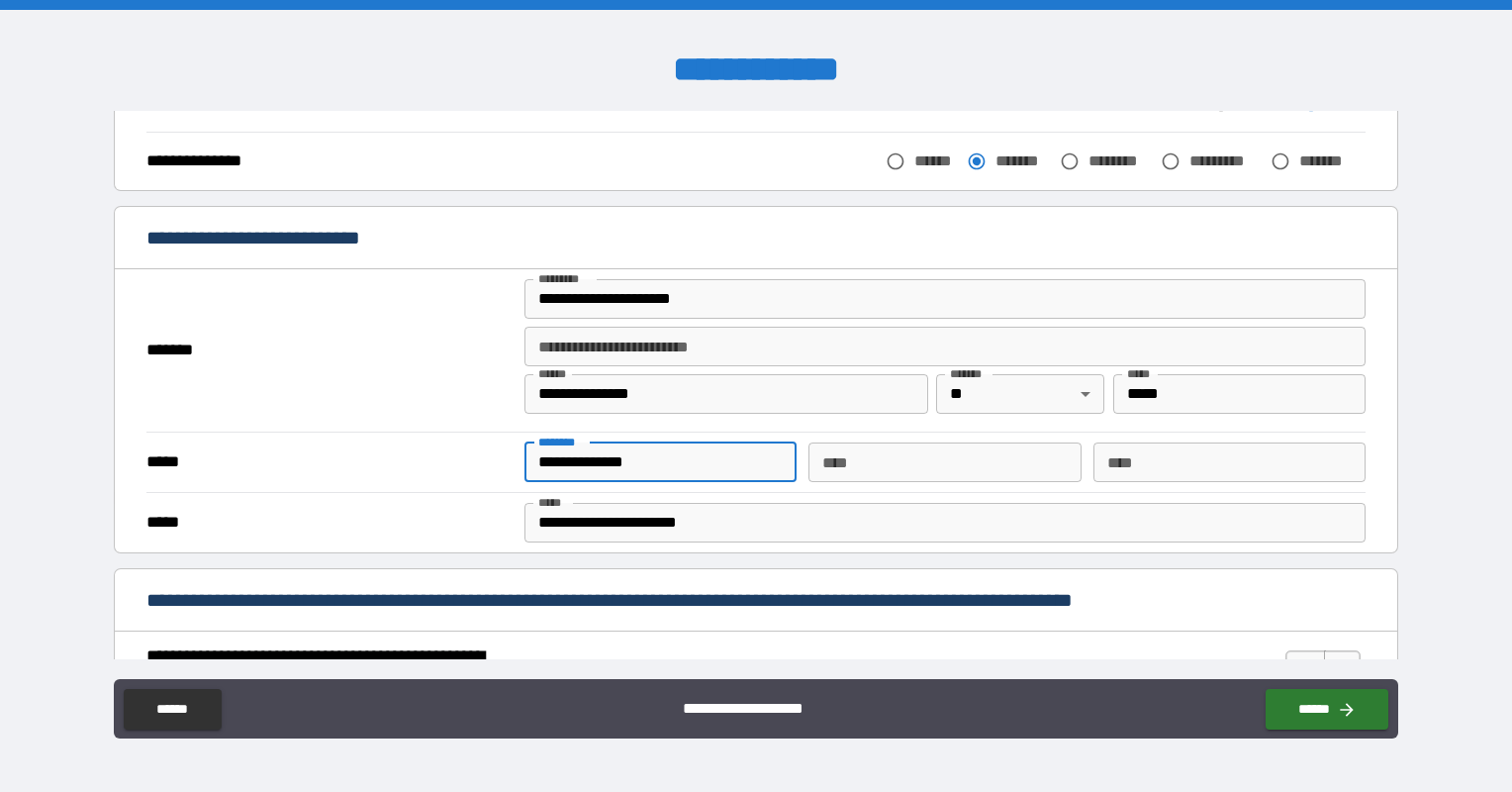 drag, startPoint x: 536, startPoint y: 452, endPoint x: 724, endPoint y: 451, distance: 188.00266 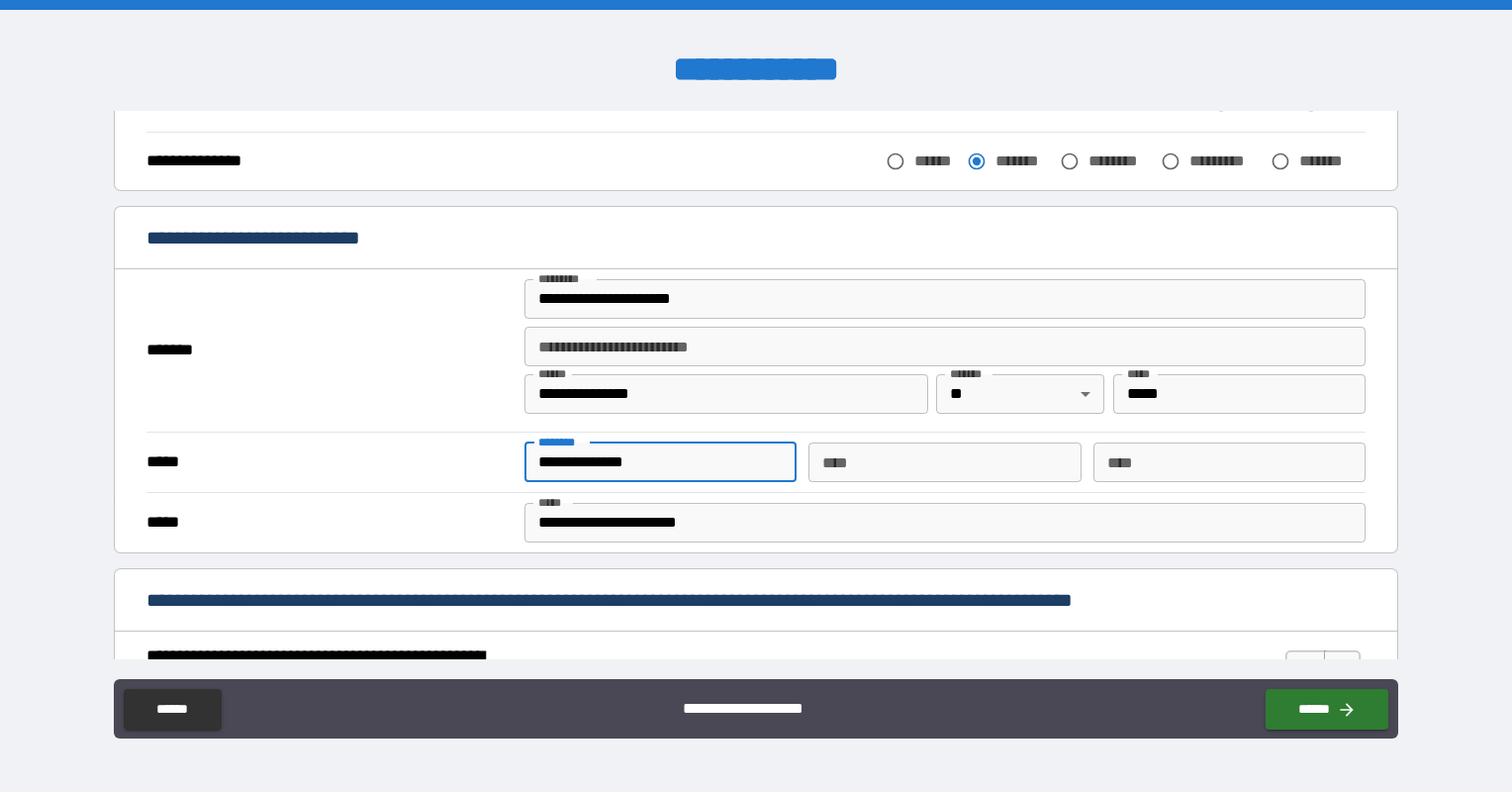 type on "**********" 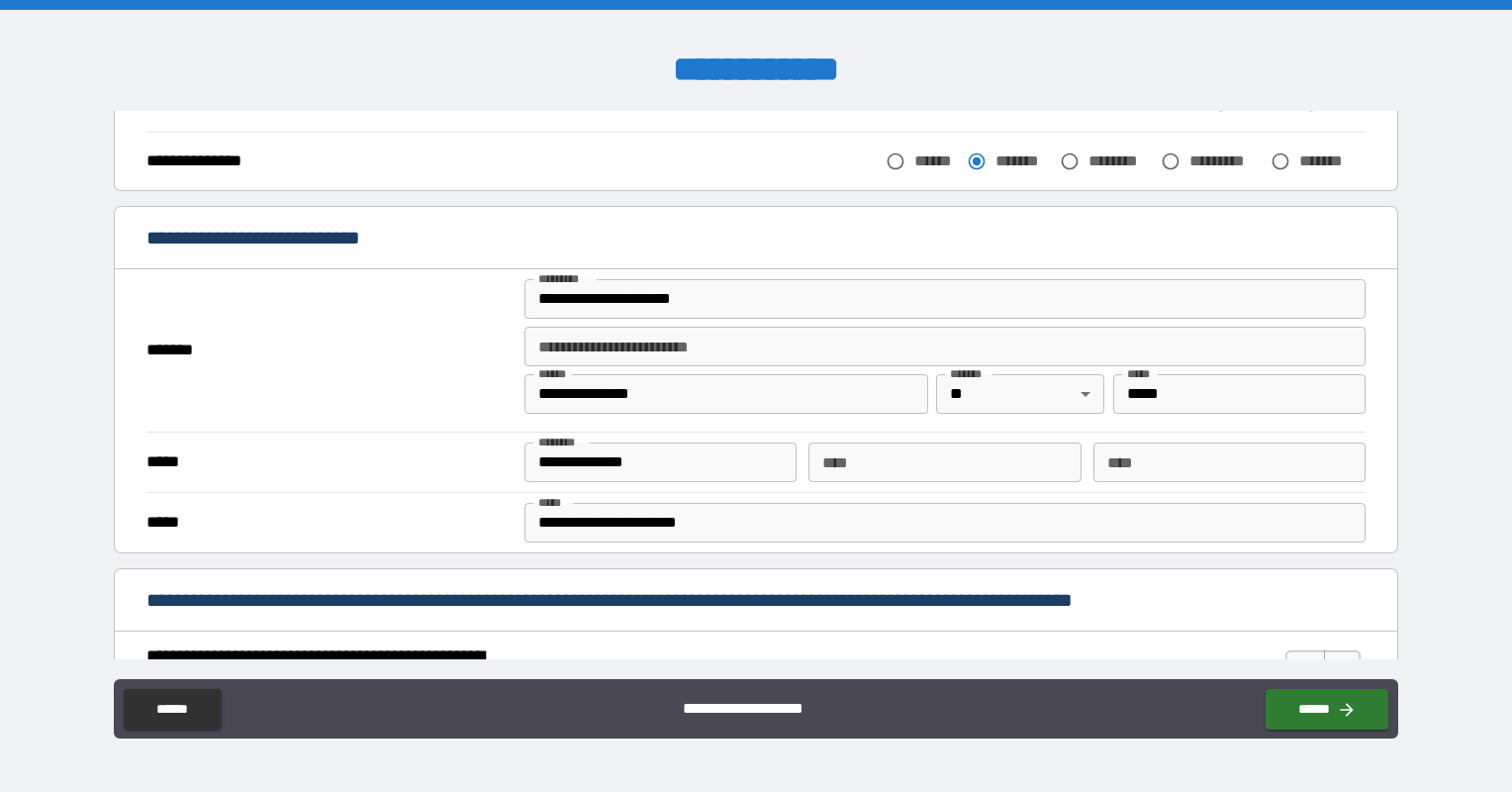 click on "*****" at bounding box center [328, 523] 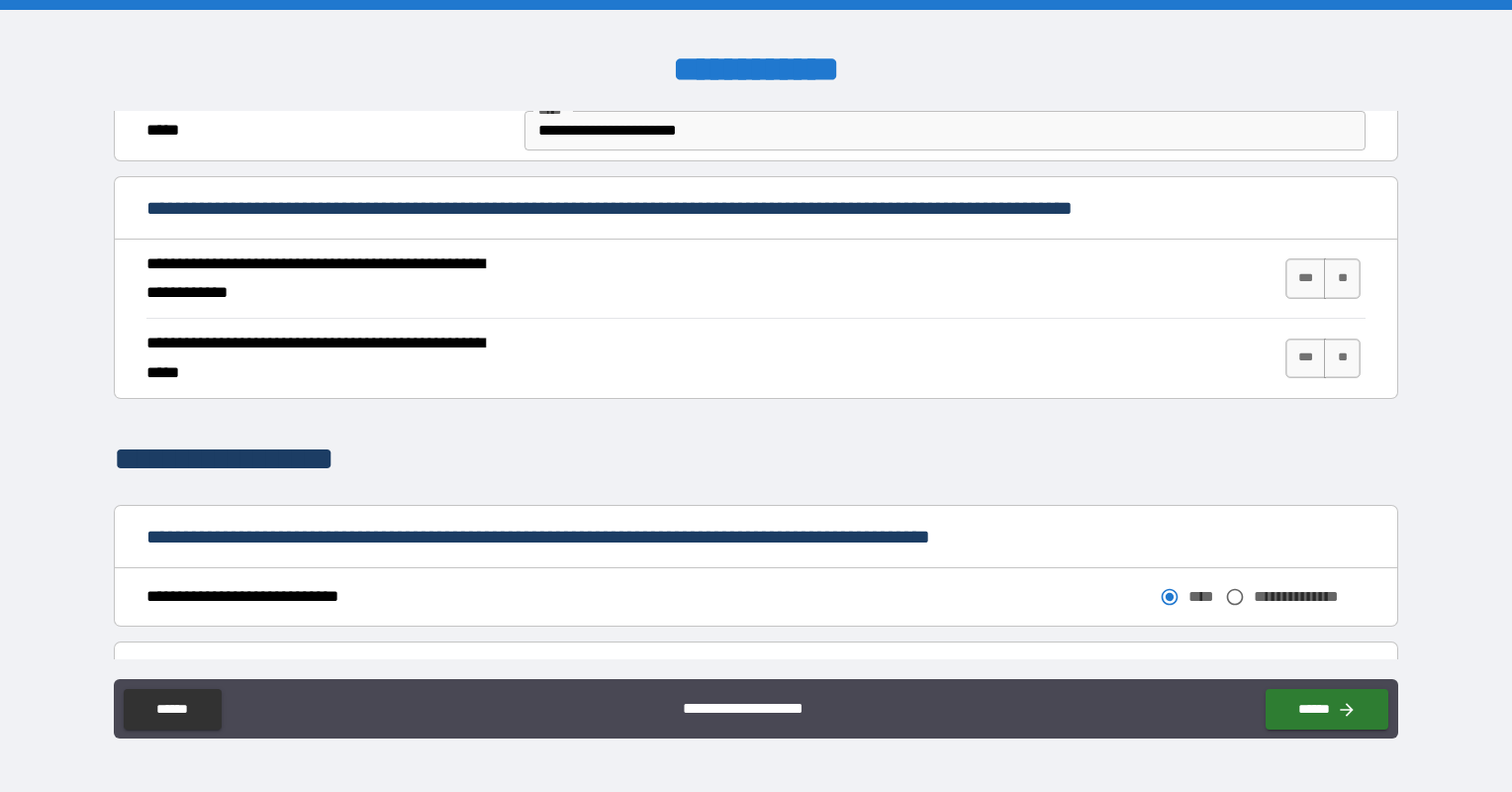 scroll, scrollTop: 693, scrollLeft: 0, axis: vertical 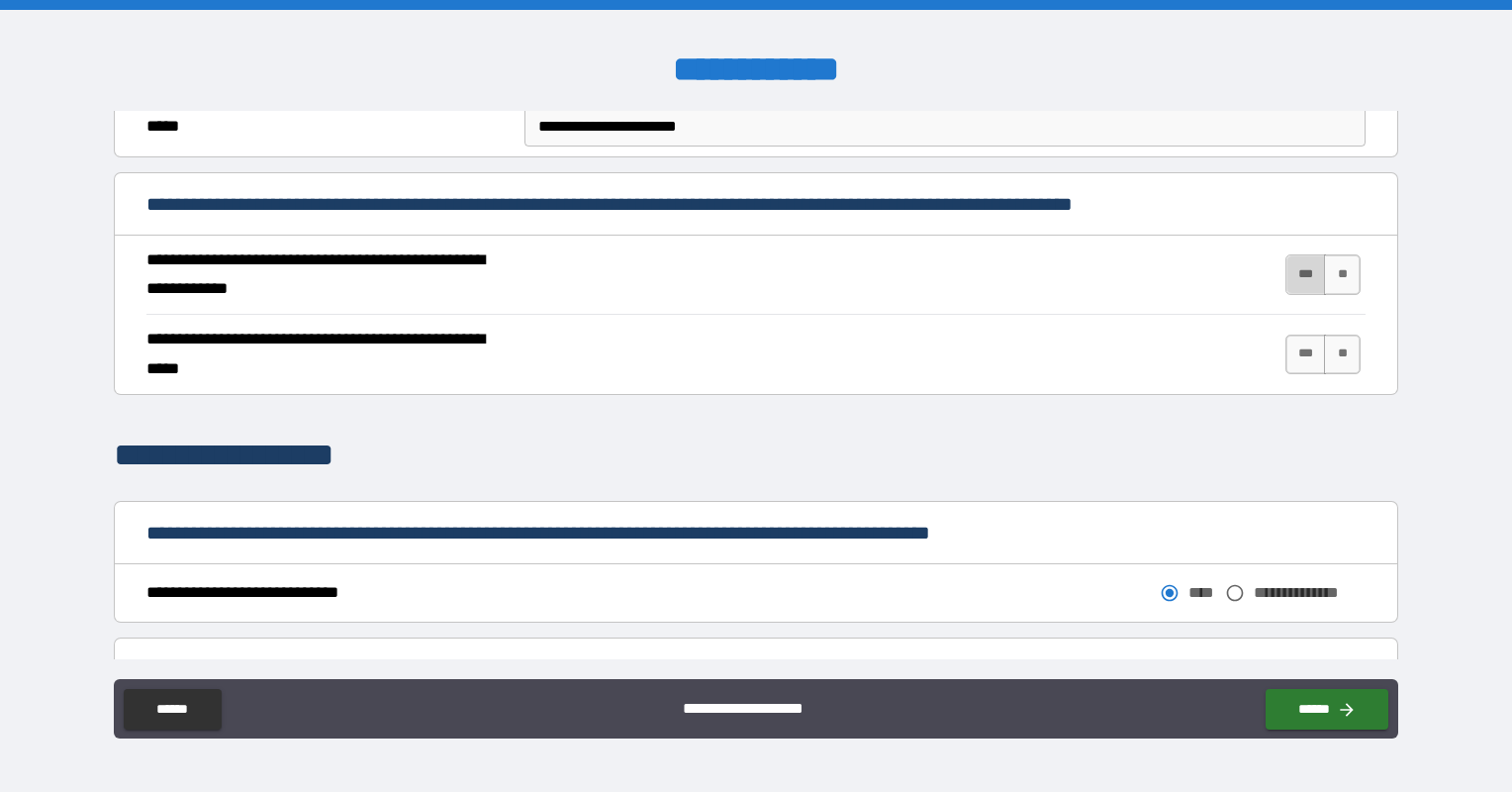 click on "***" at bounding box center (1306, 274) 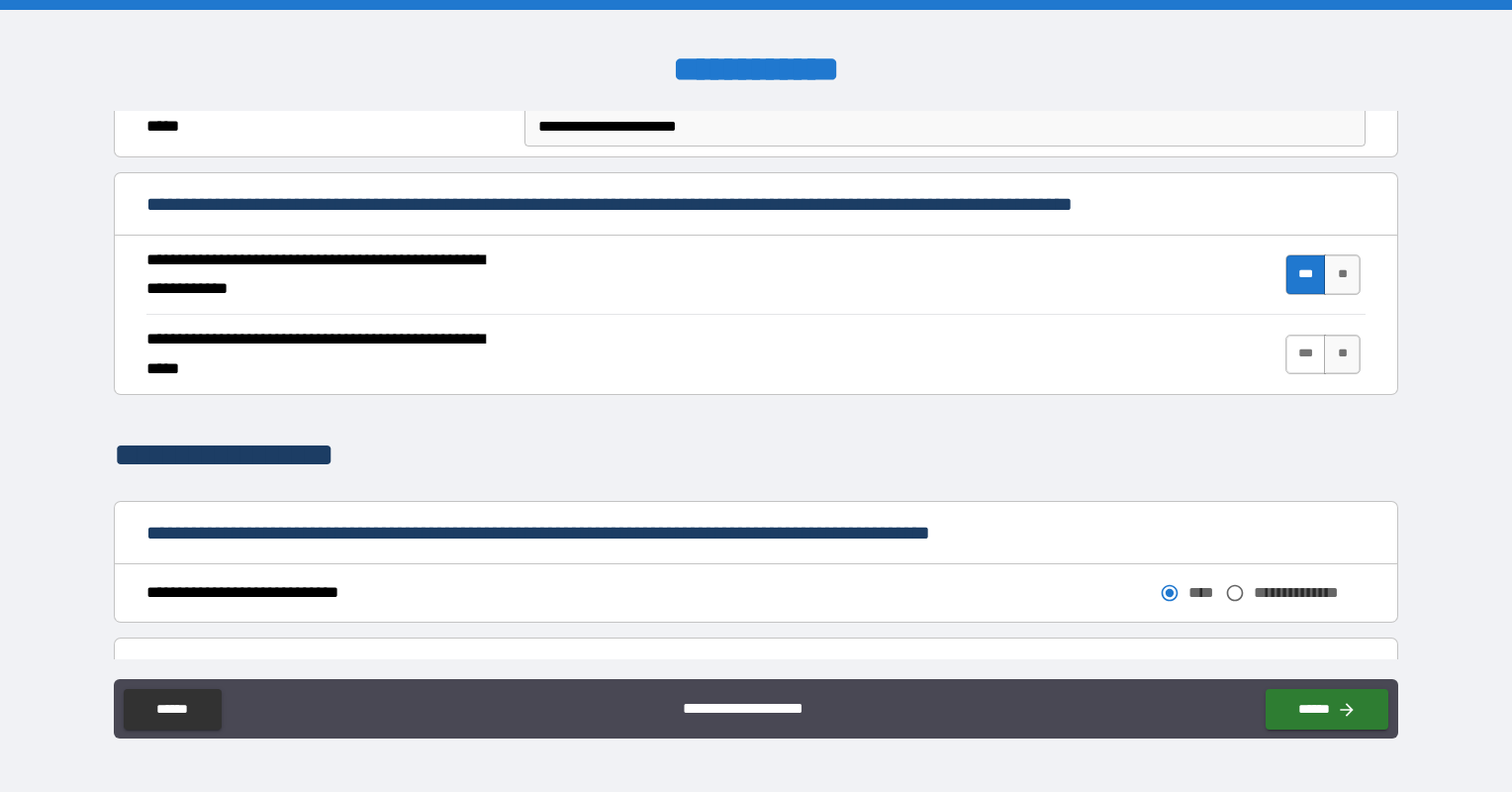 click on "***" at bounding box center (1306, 354) 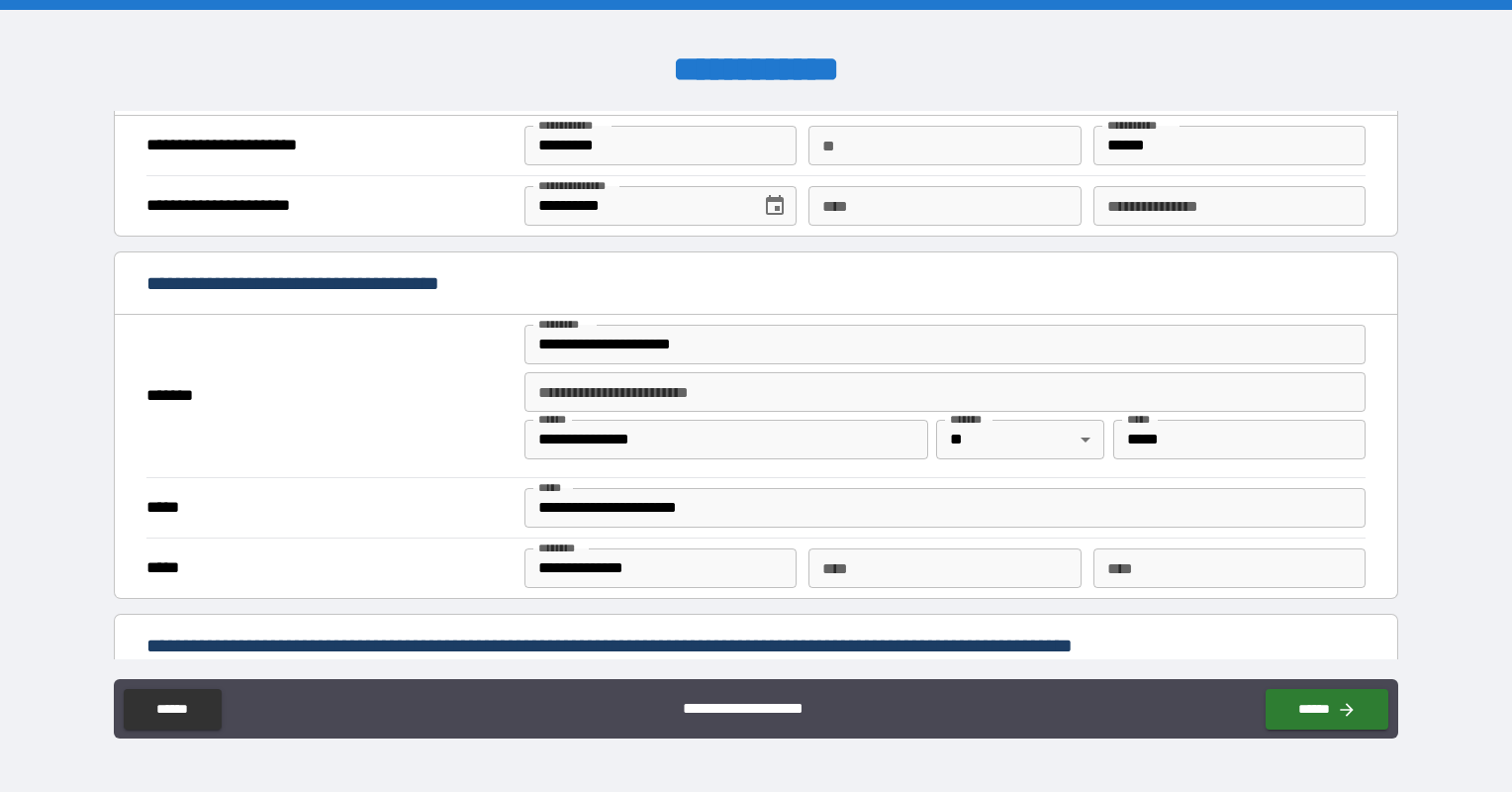 scroll, scrollTop: 1287, scrollLeft: 0, axis: vertical 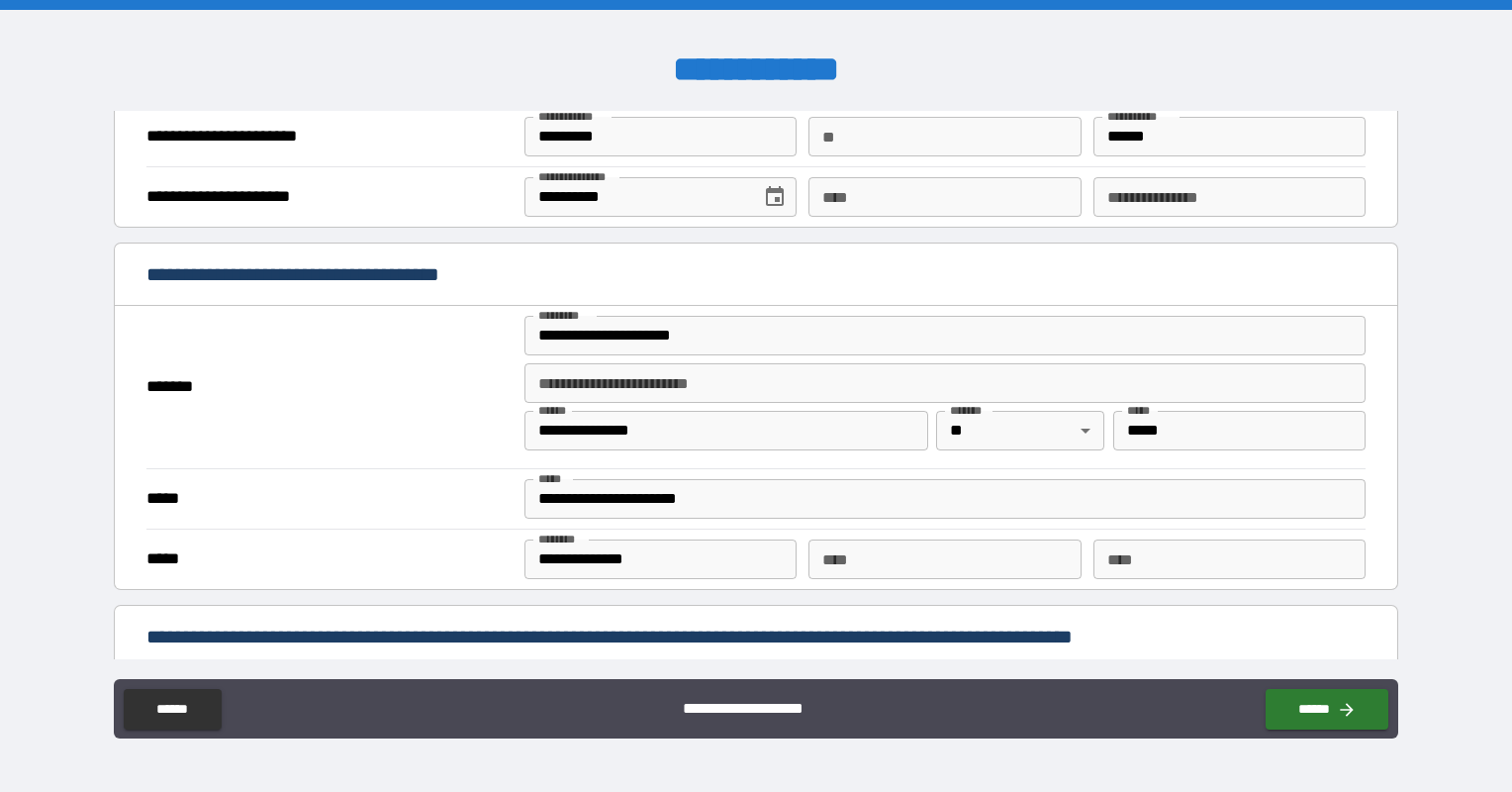 click on "*****" at bounding box center [1239, 431] 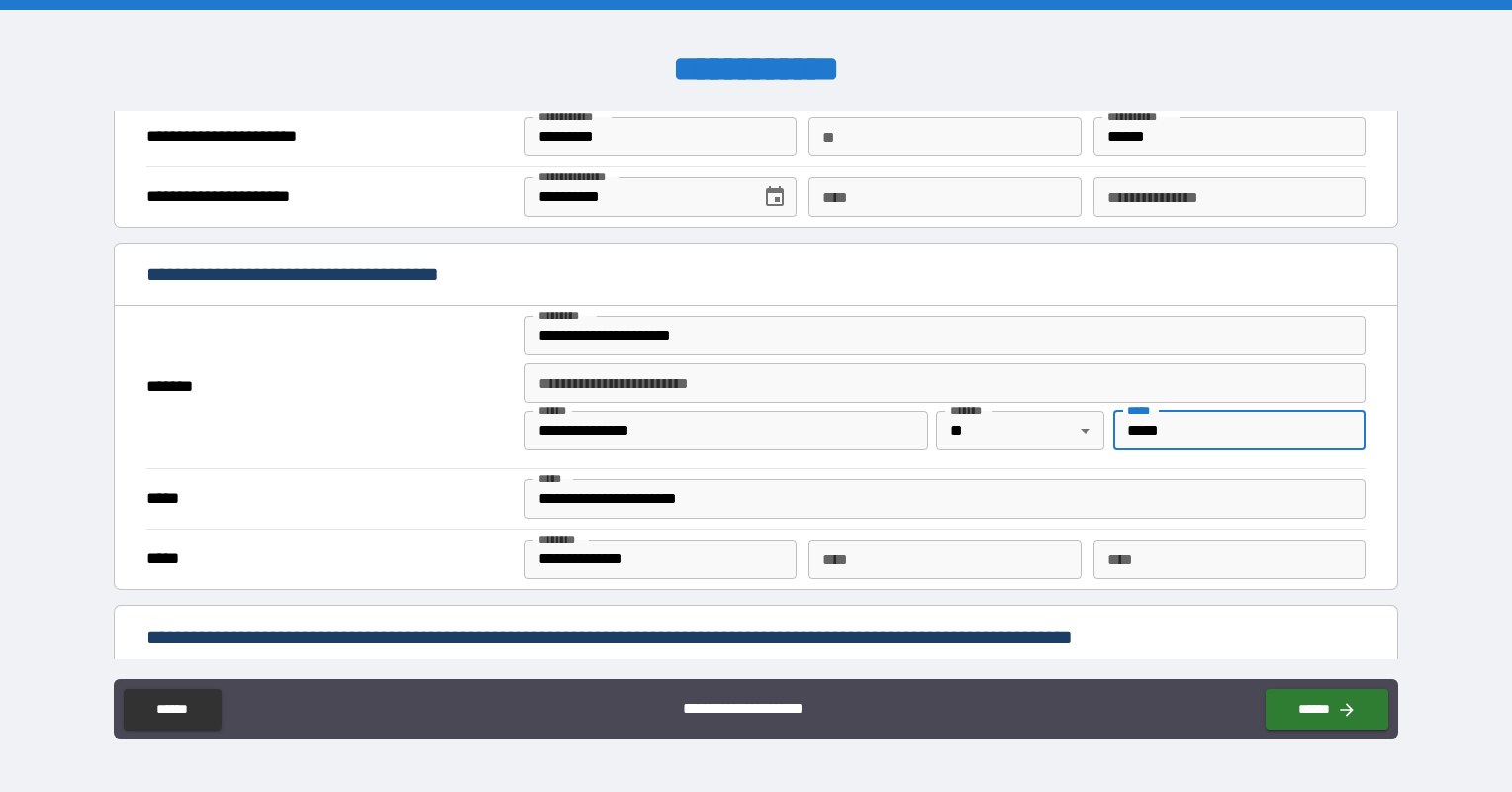 type on "*****" 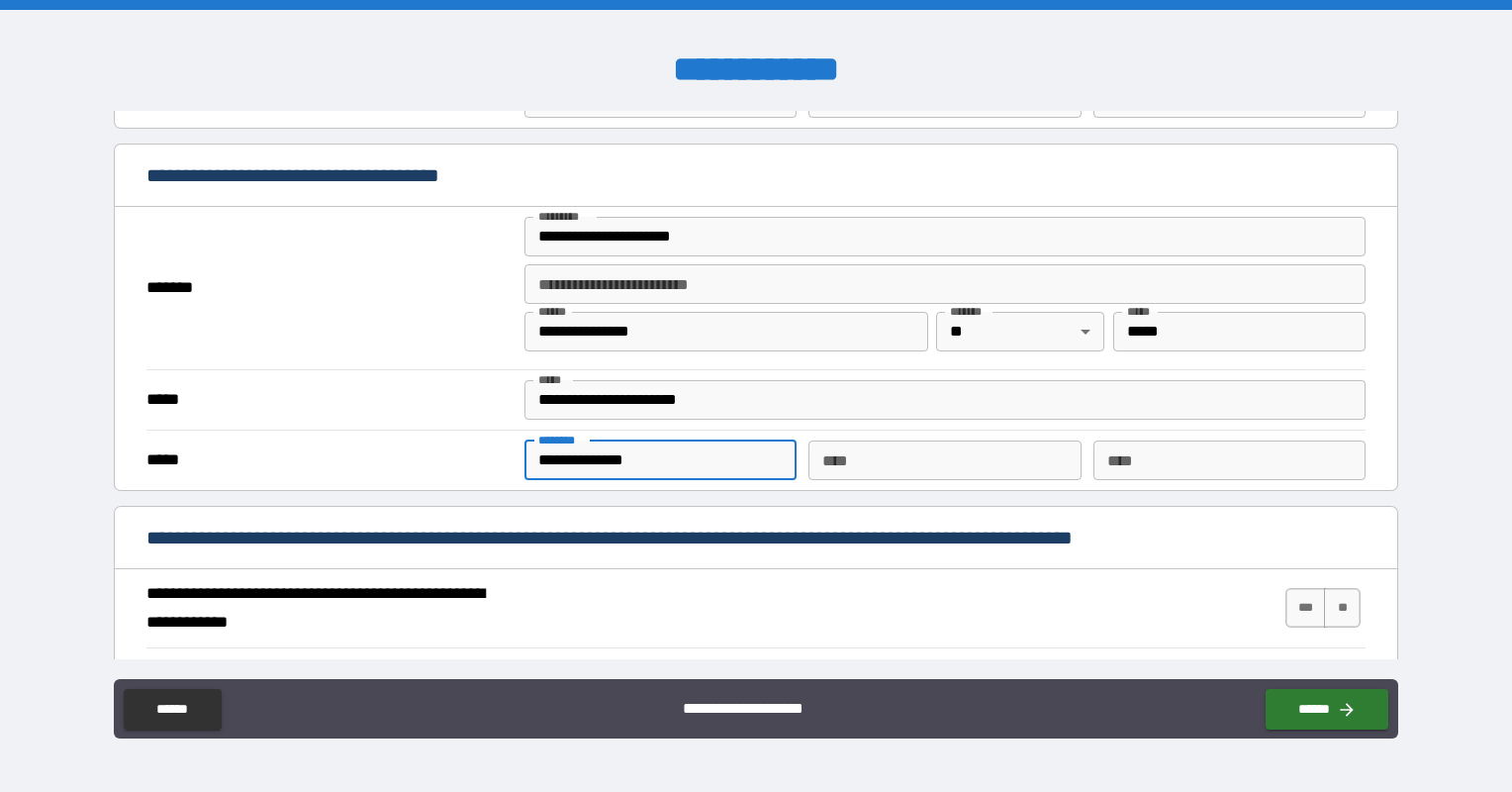 scroll, scrollTop: 1287, scrollLeft: 0, axis: vertical 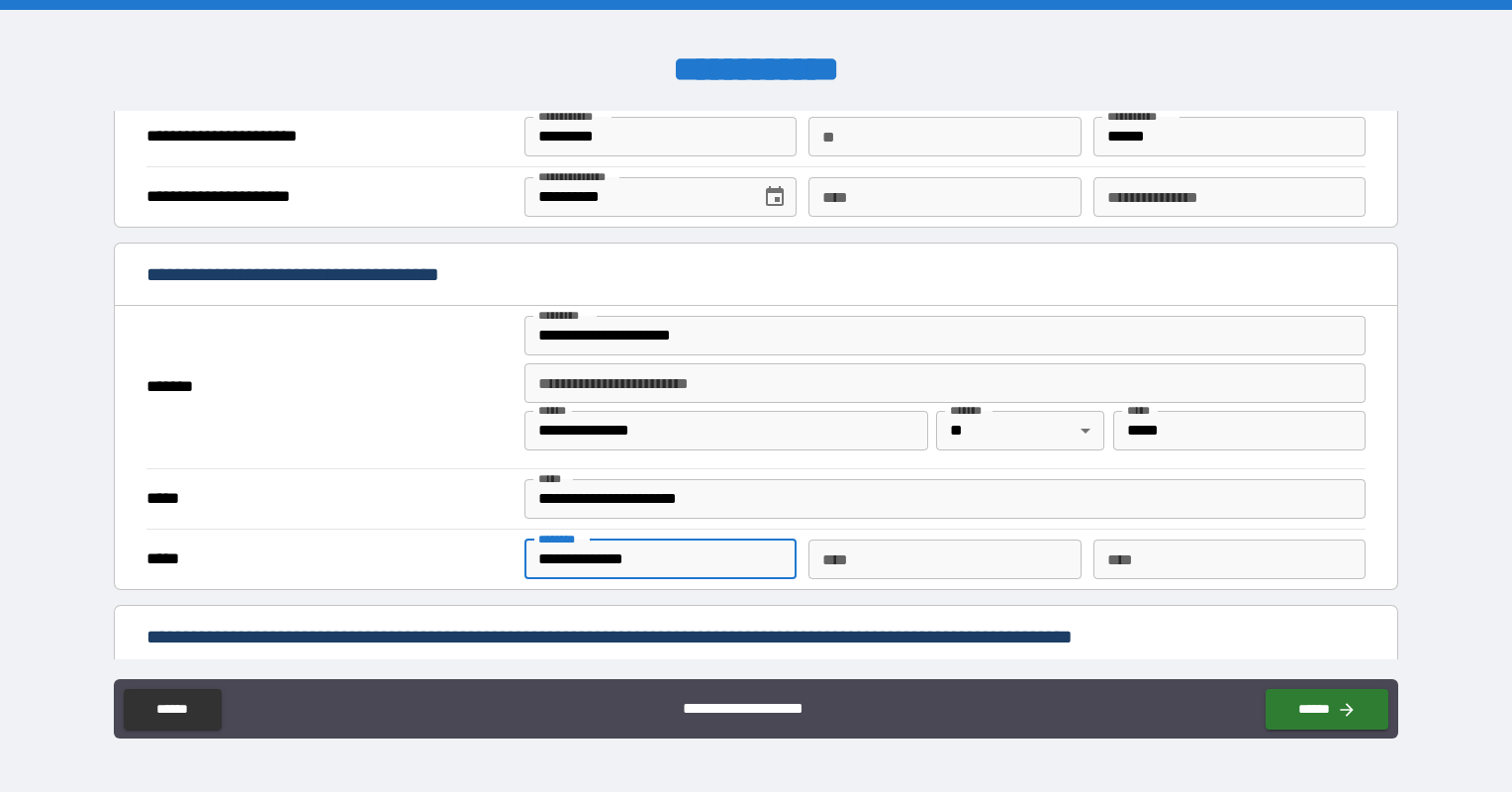 drag, startPoint x: 720, startPoint y: 450, endPoint x: 443, endPoint y: 537, distance: 290.3412 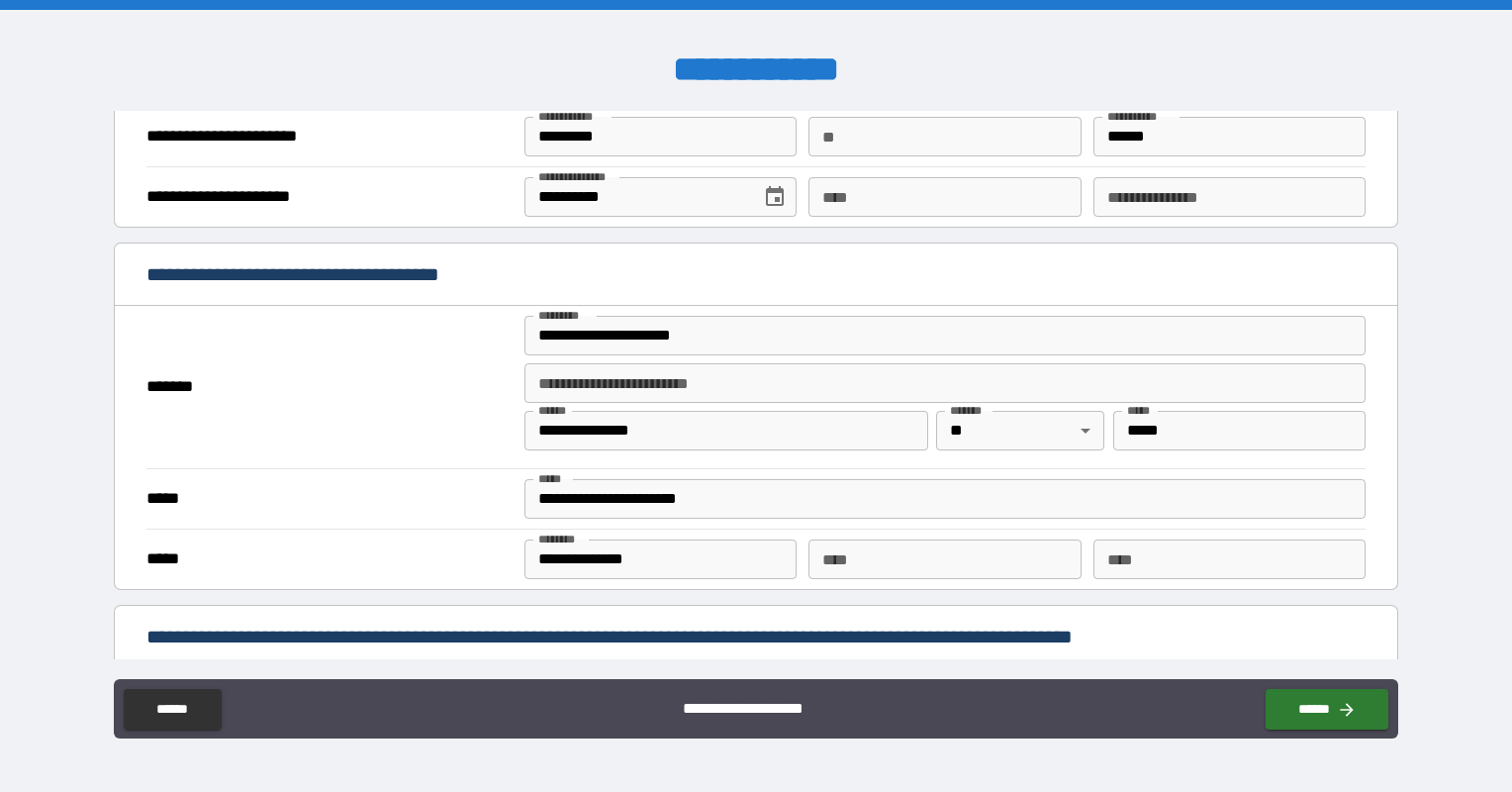 click on "**********" at bounding box center [756, 398] 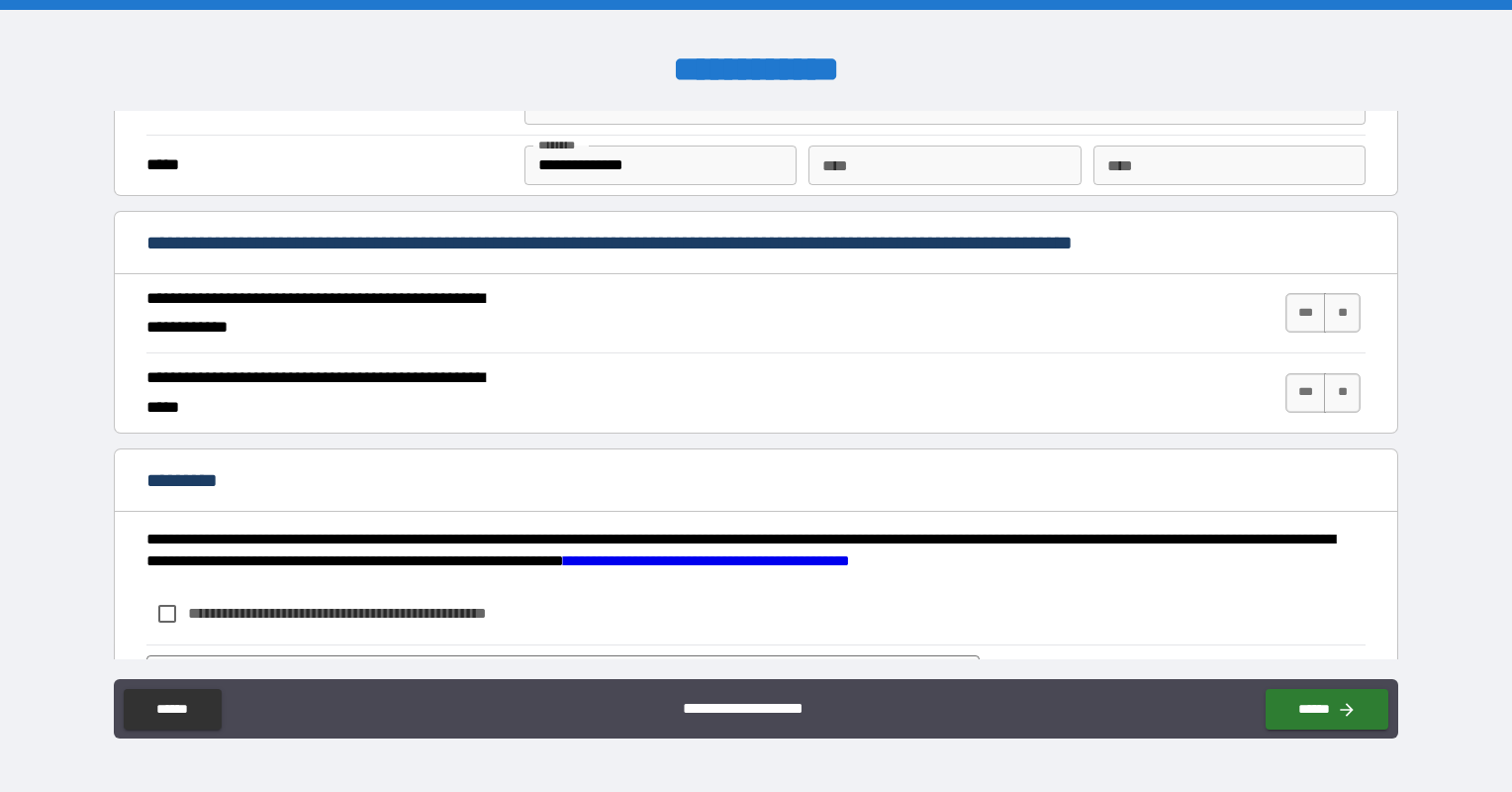 scroll, scrollTop: 1683, scrollLeft: 0, axis: vertical 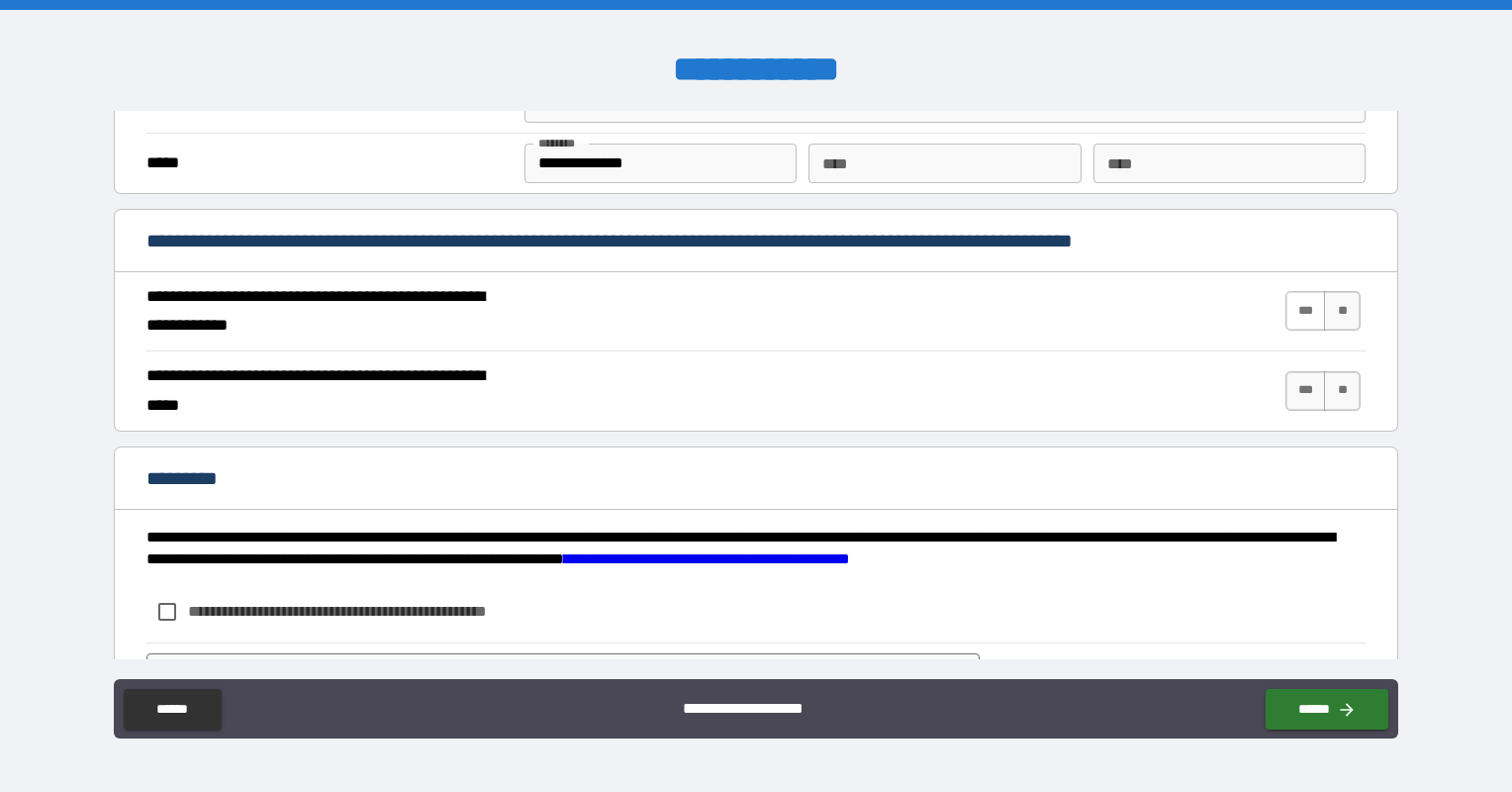 click on "***" at bounding box center (1306, 311) 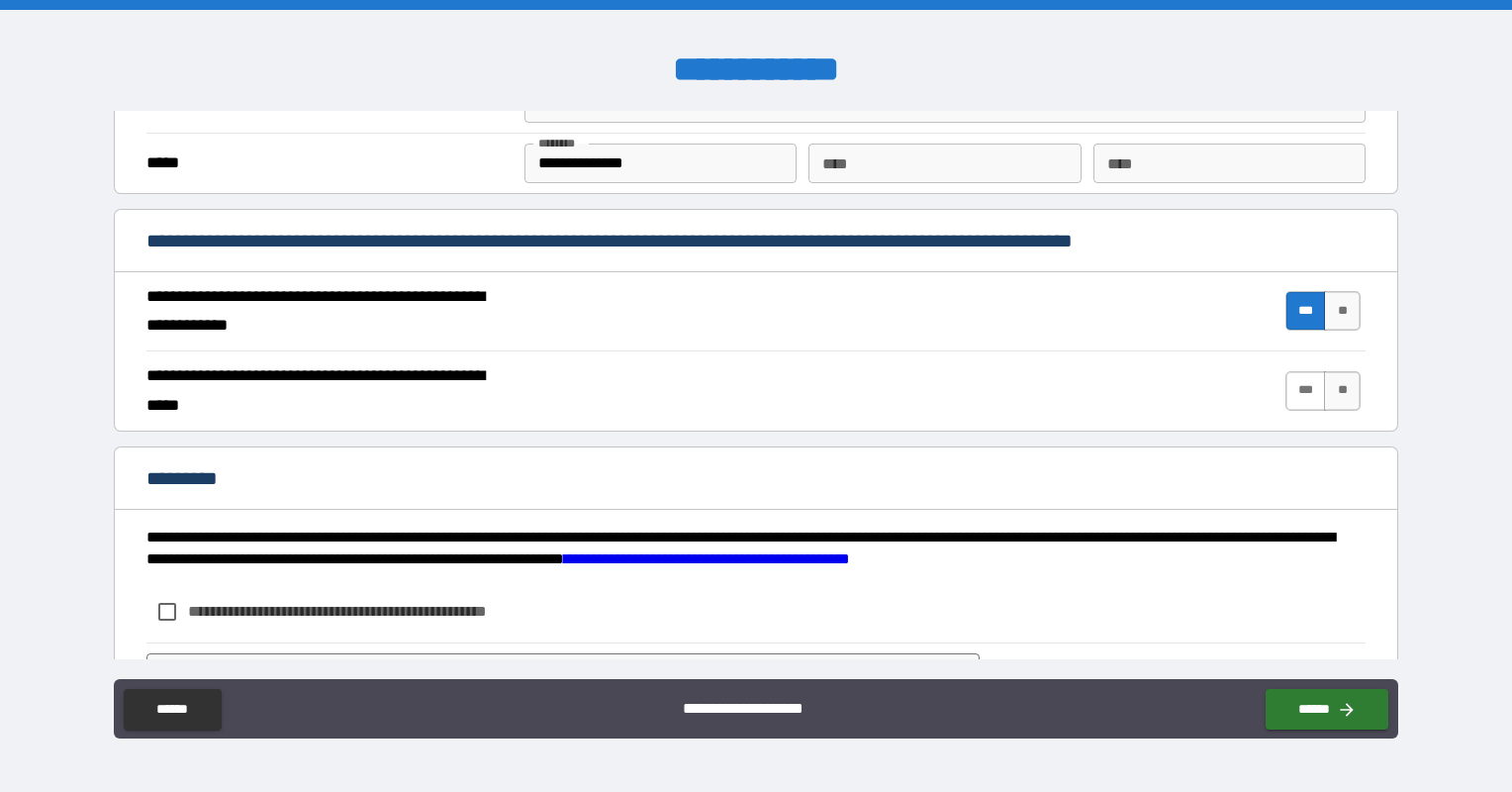 click on "***" at bounding box center (1306, 391) 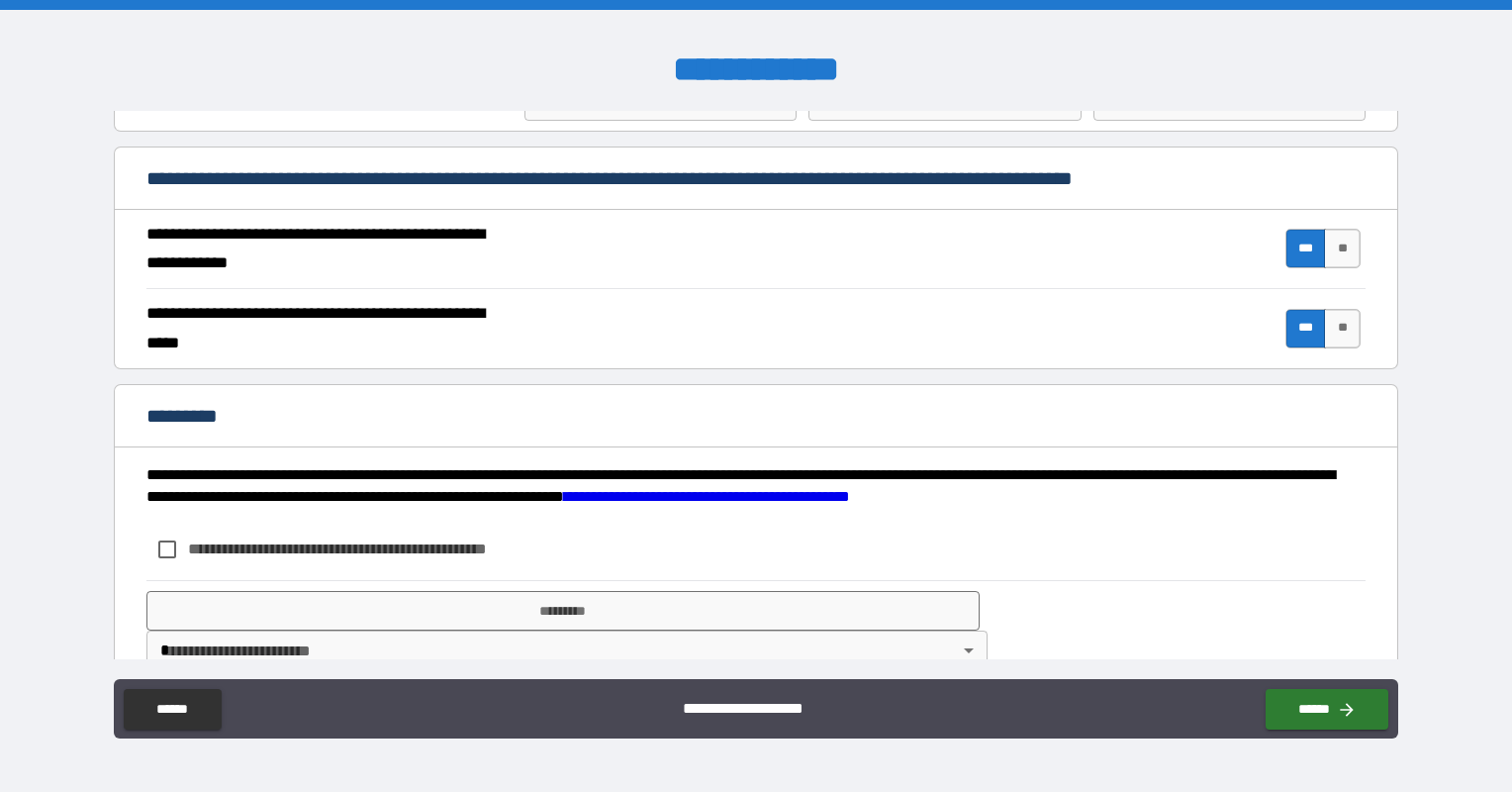 scroll, scrollTop: 1779, scrollLeft: 0, axis: vertical 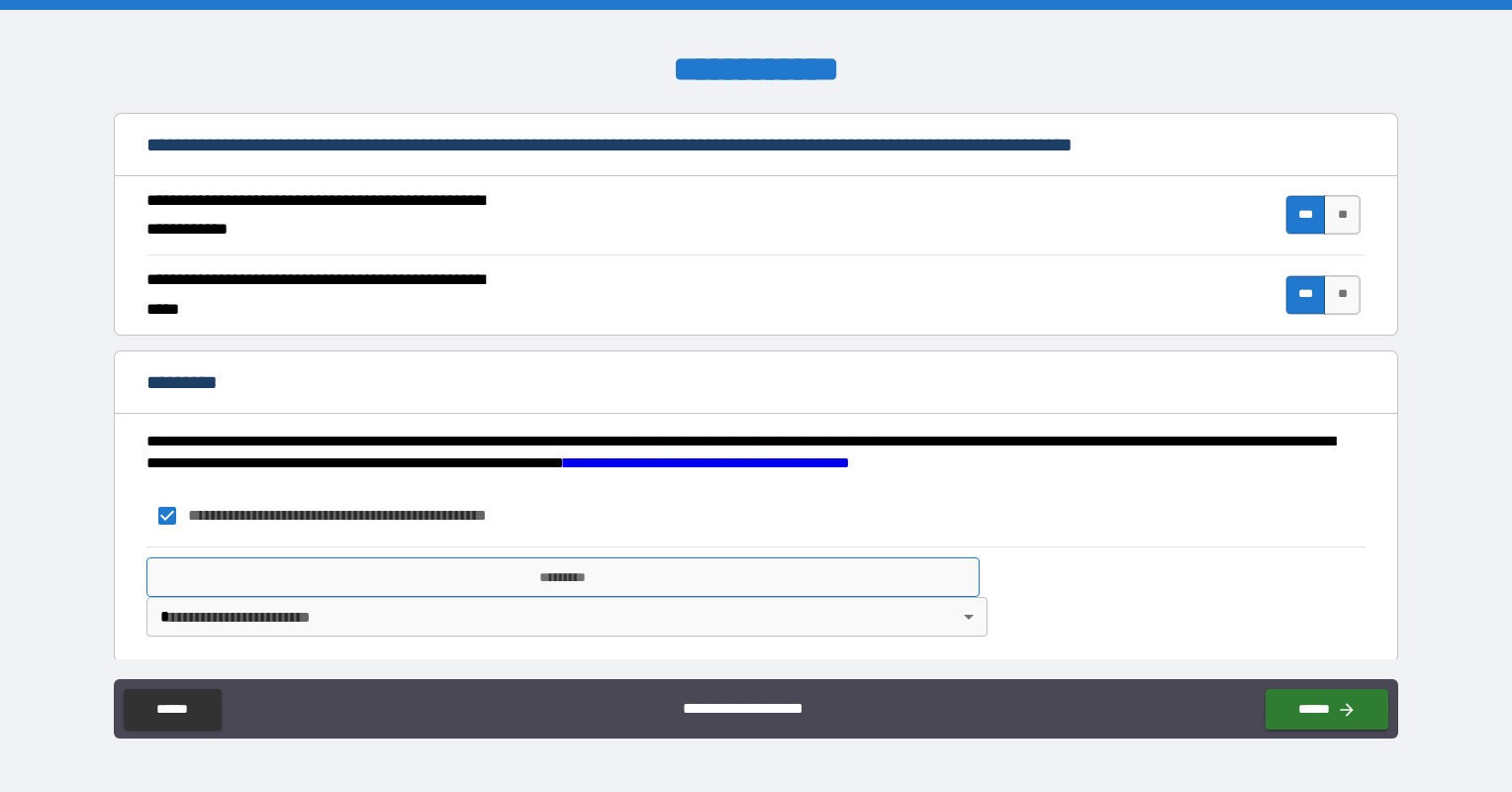 click on "*********" at bounding box center (563, 577) 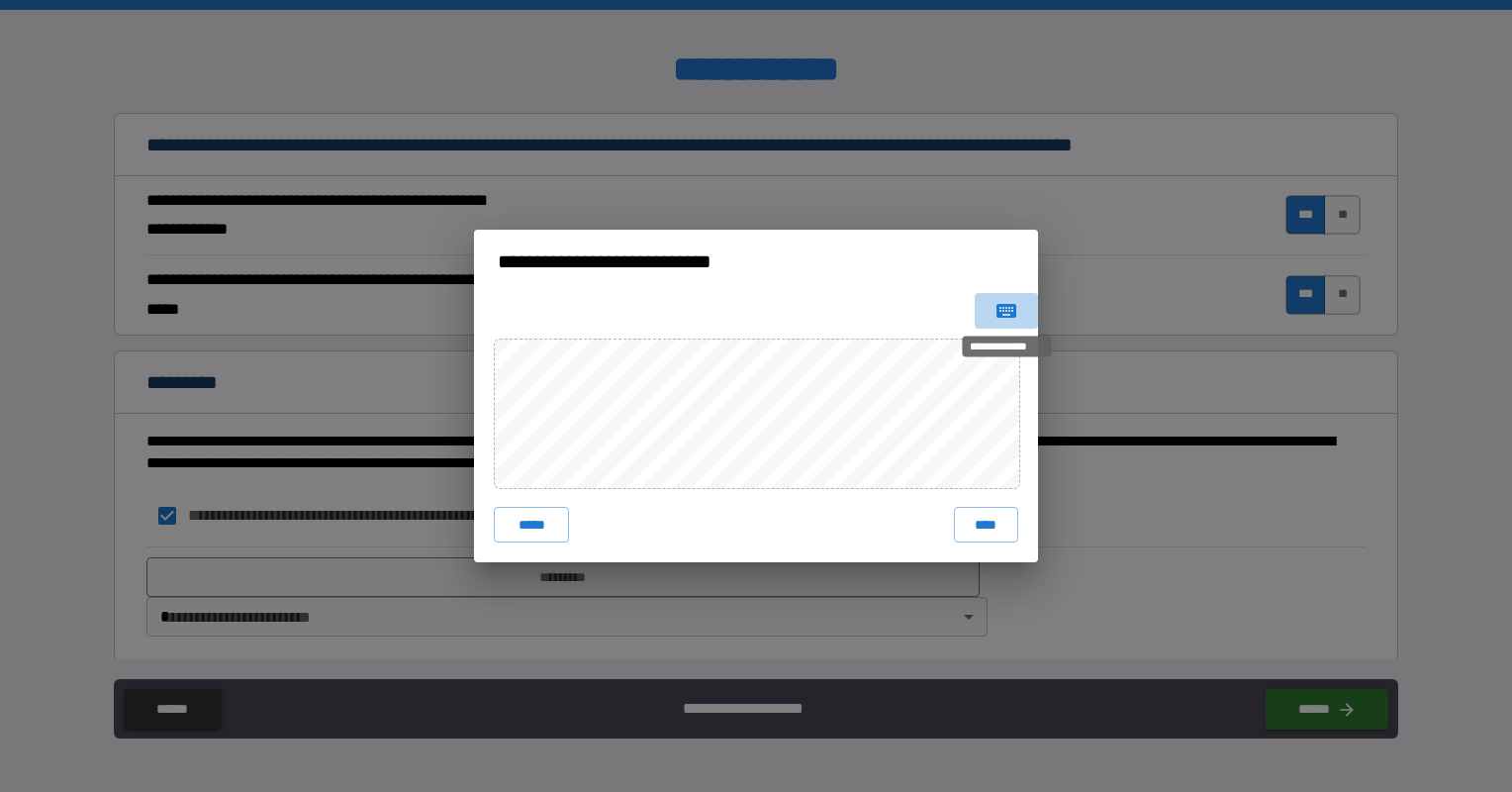 click 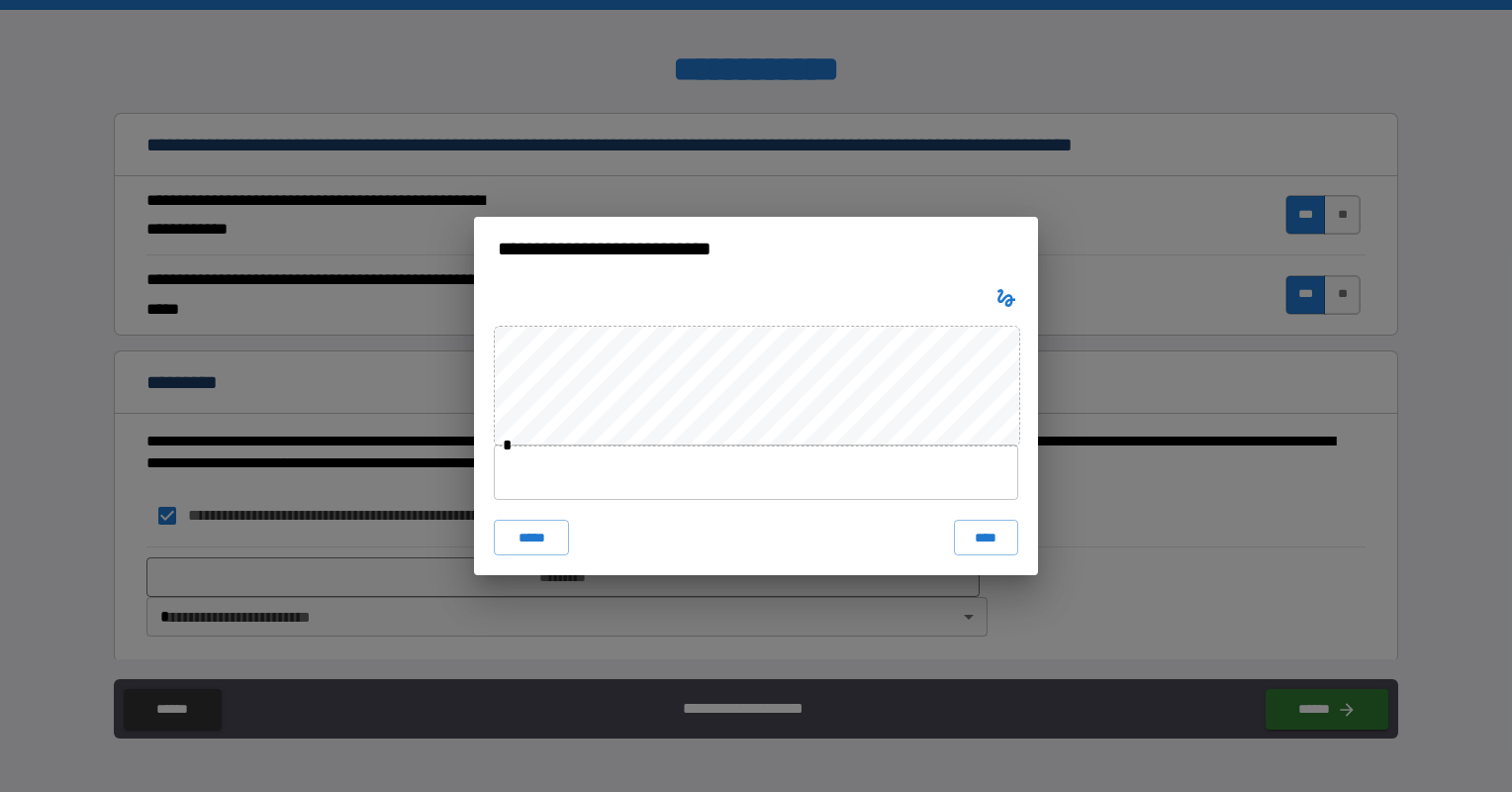 click at bounding box center (756, 472) 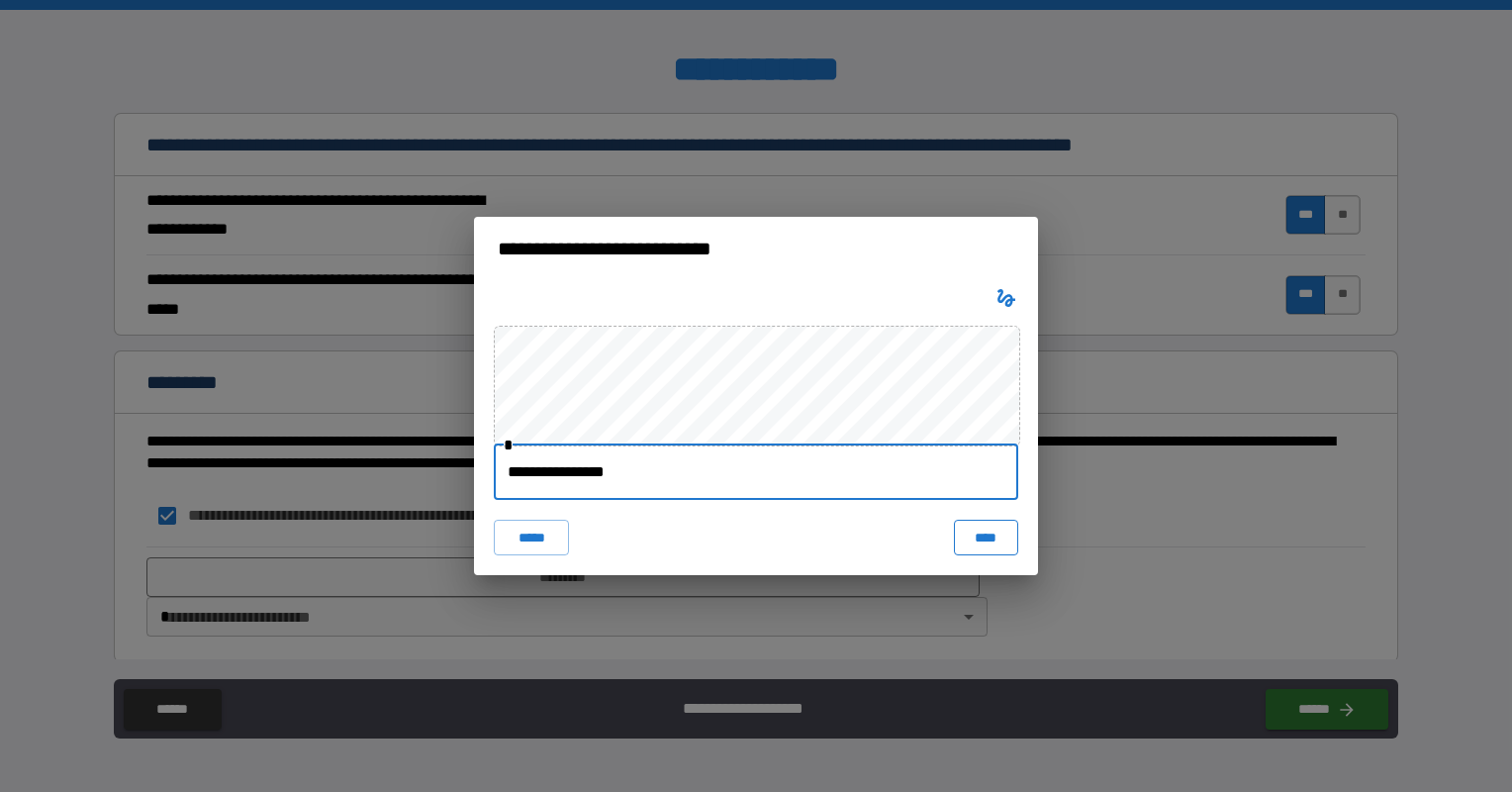 type on "**********" 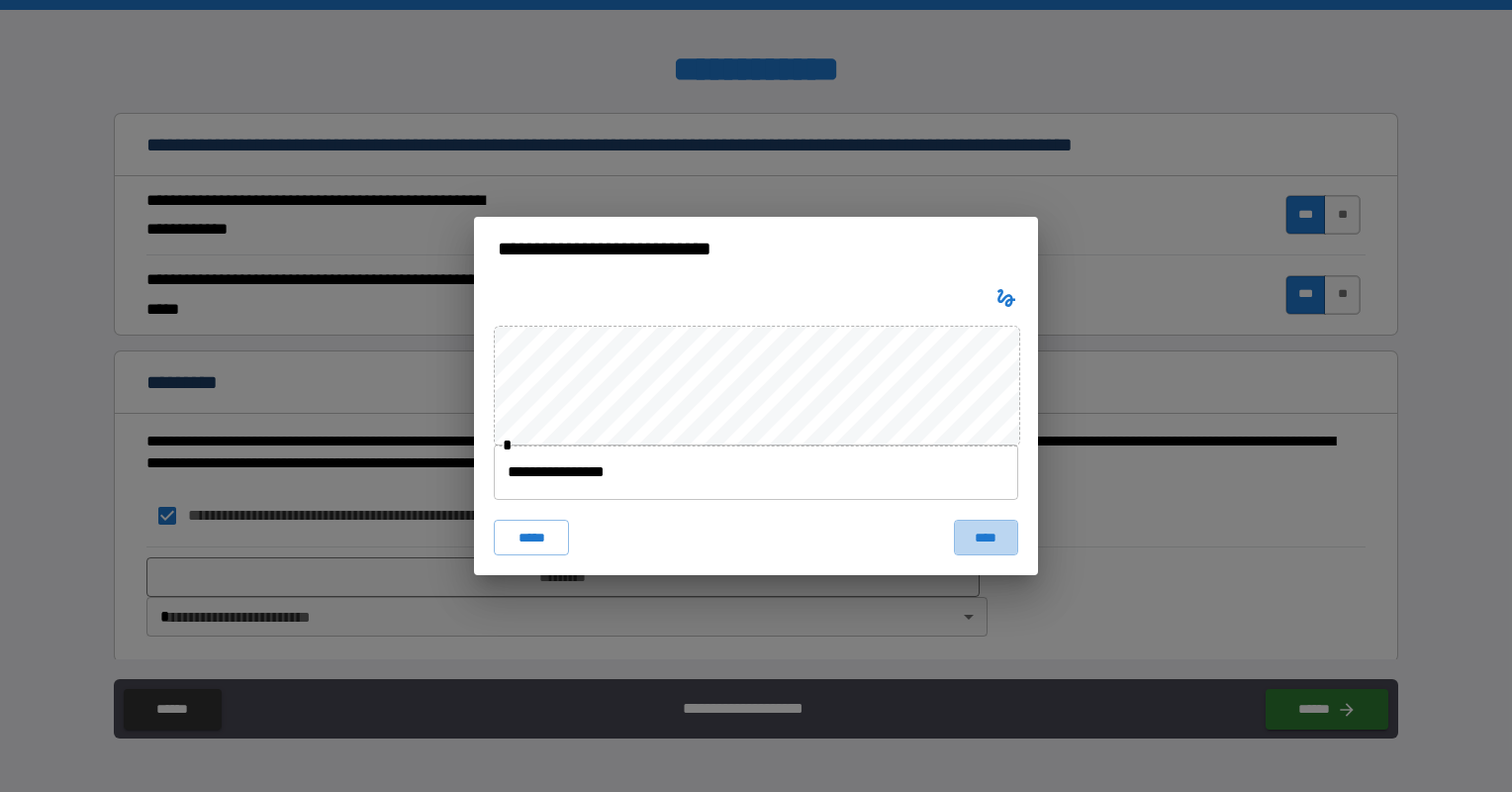 click on "****" at bounding box center [986, 538] 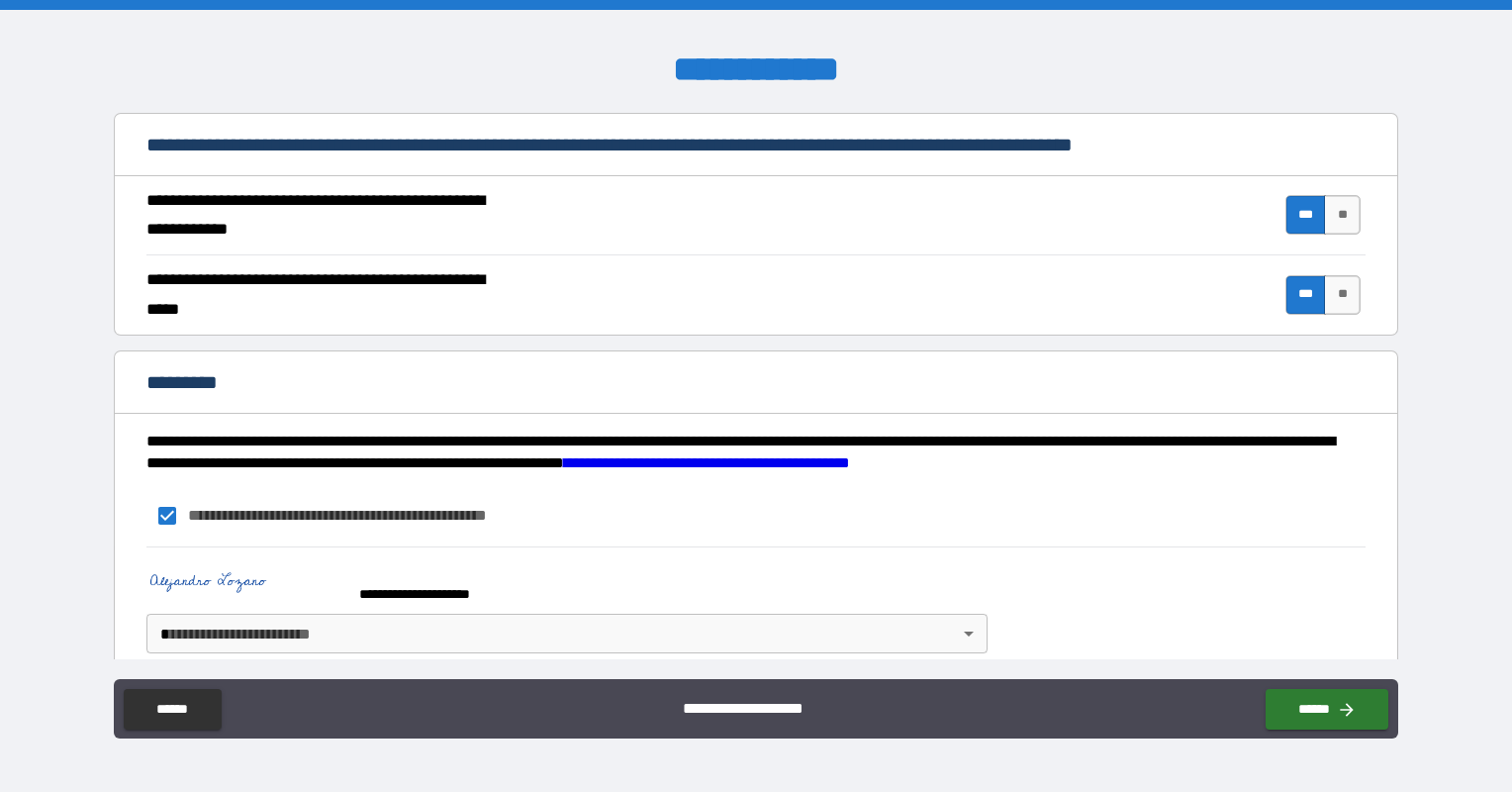 click on "**********" at bounding box center [756, 396] 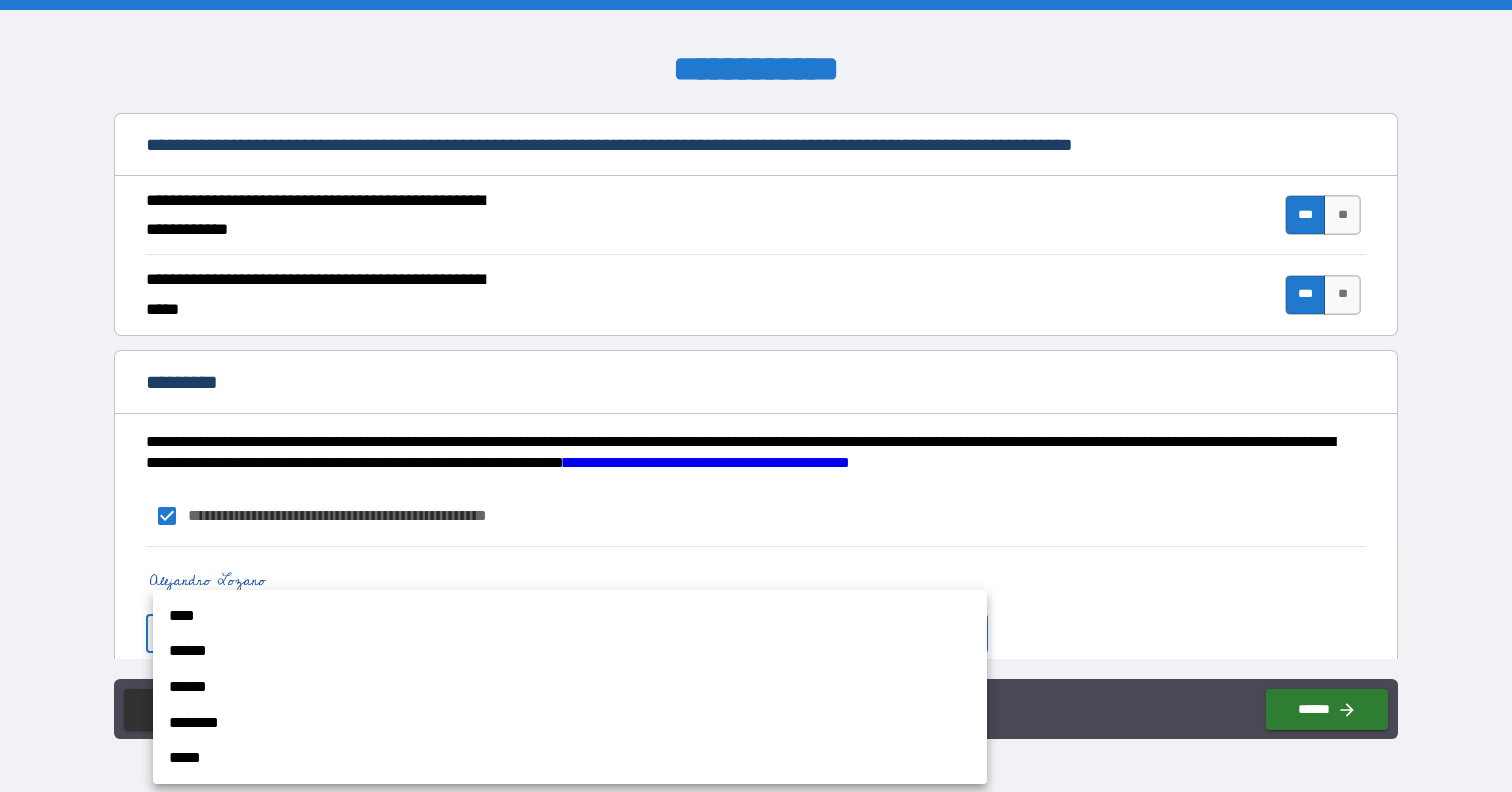 click on "****" at bounding box center (570, 616) 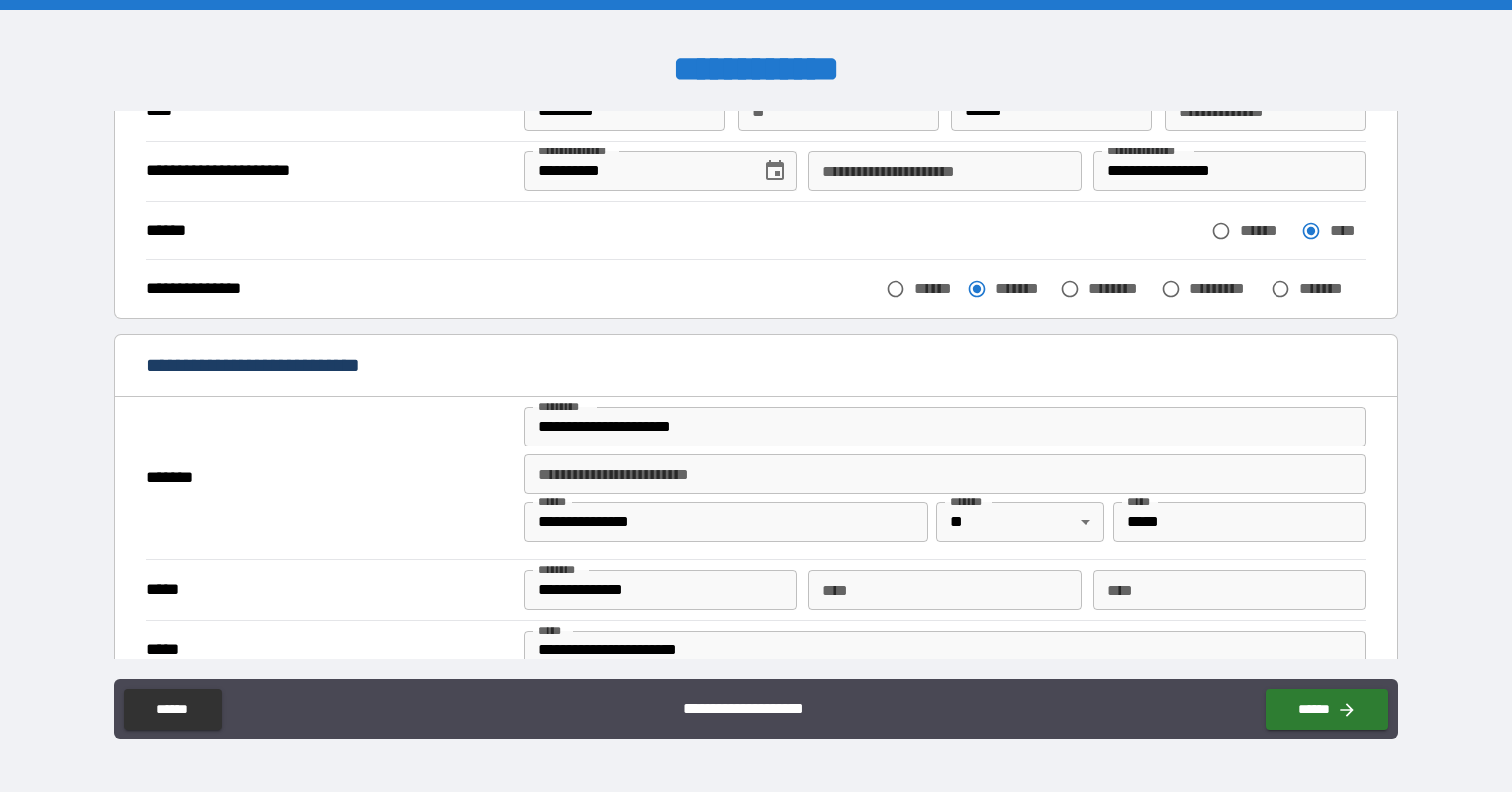 scroll, scrollTop: 0, scrollLeft: 0, axis: both 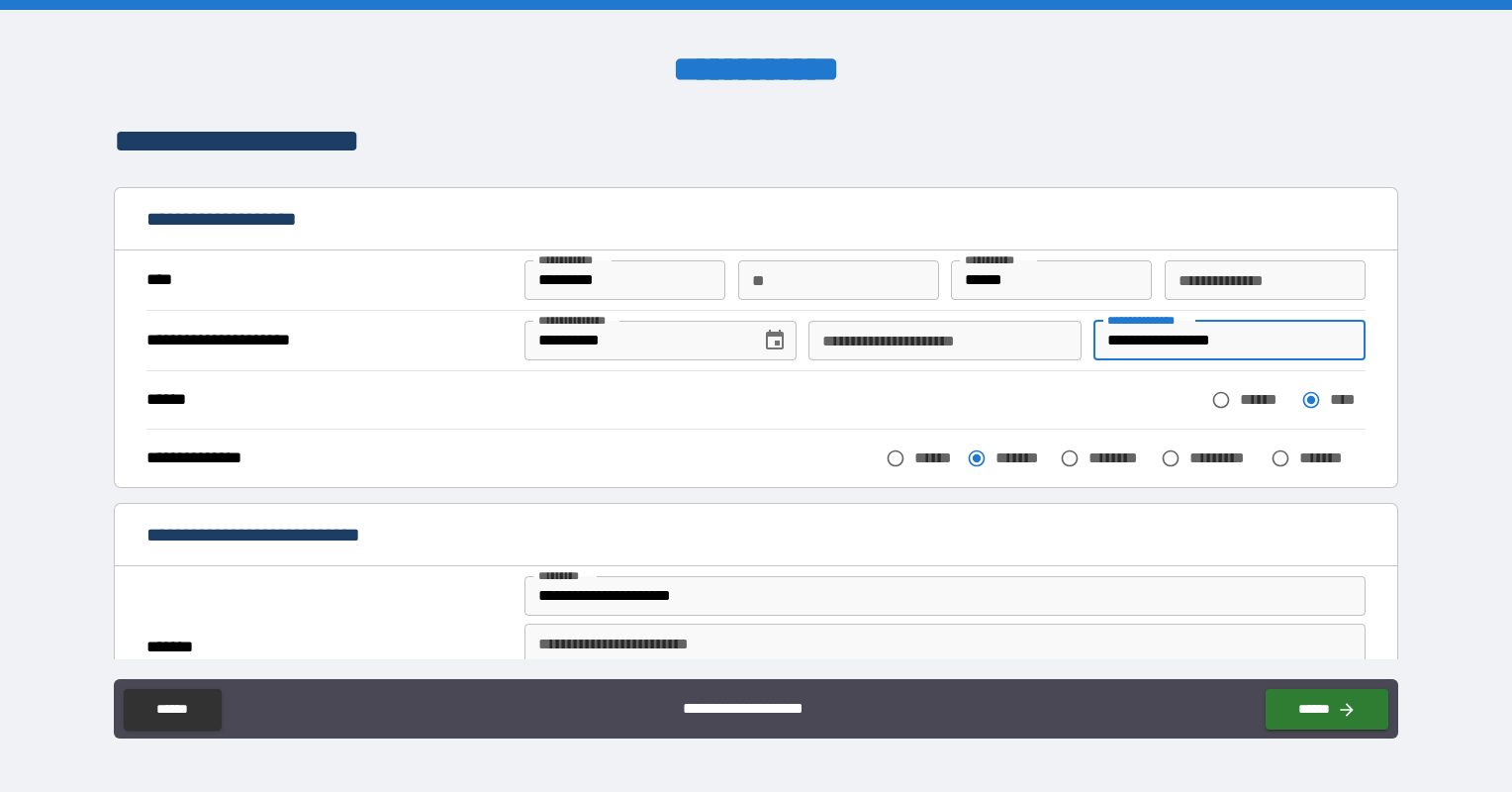 drag, startPoint x: 1246, startPoint y: 337, endPoint x: 1097, endPoint y: 344, distance: 149.16434 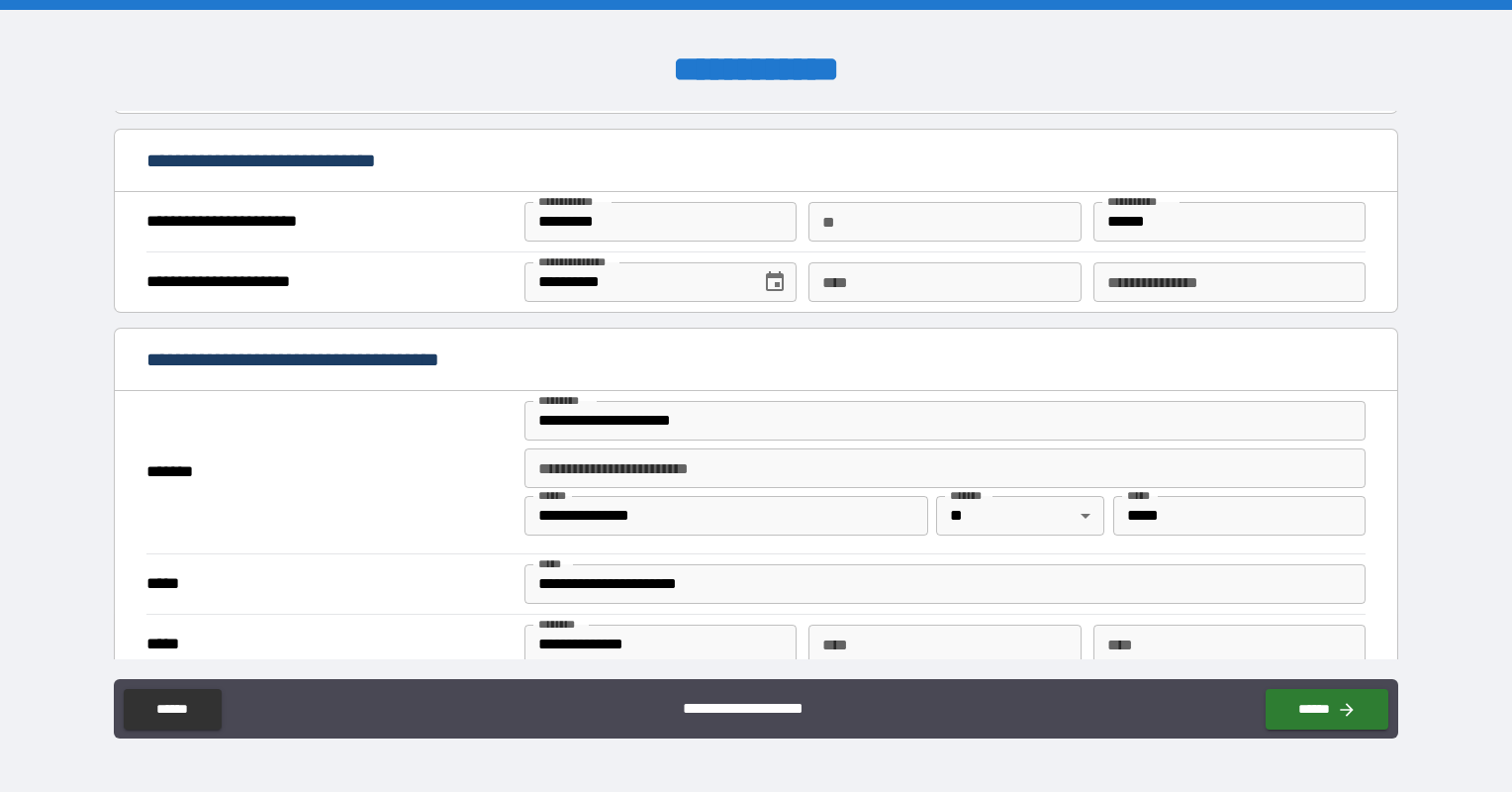 scroll, scrollTop: 1287, scrollLeft: 0, axis: vertical 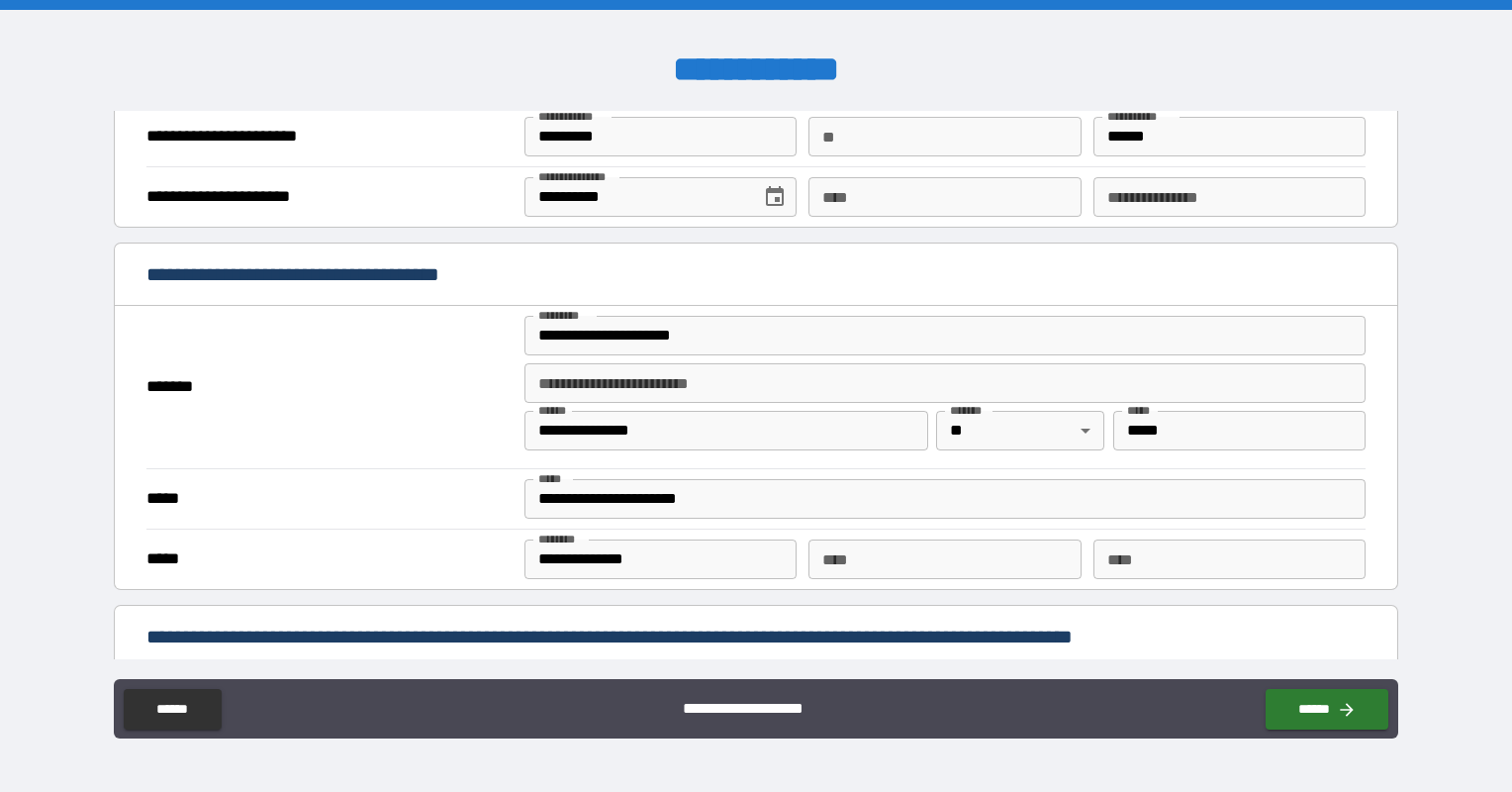 click on "**********" at bounding box center [1229, 197] 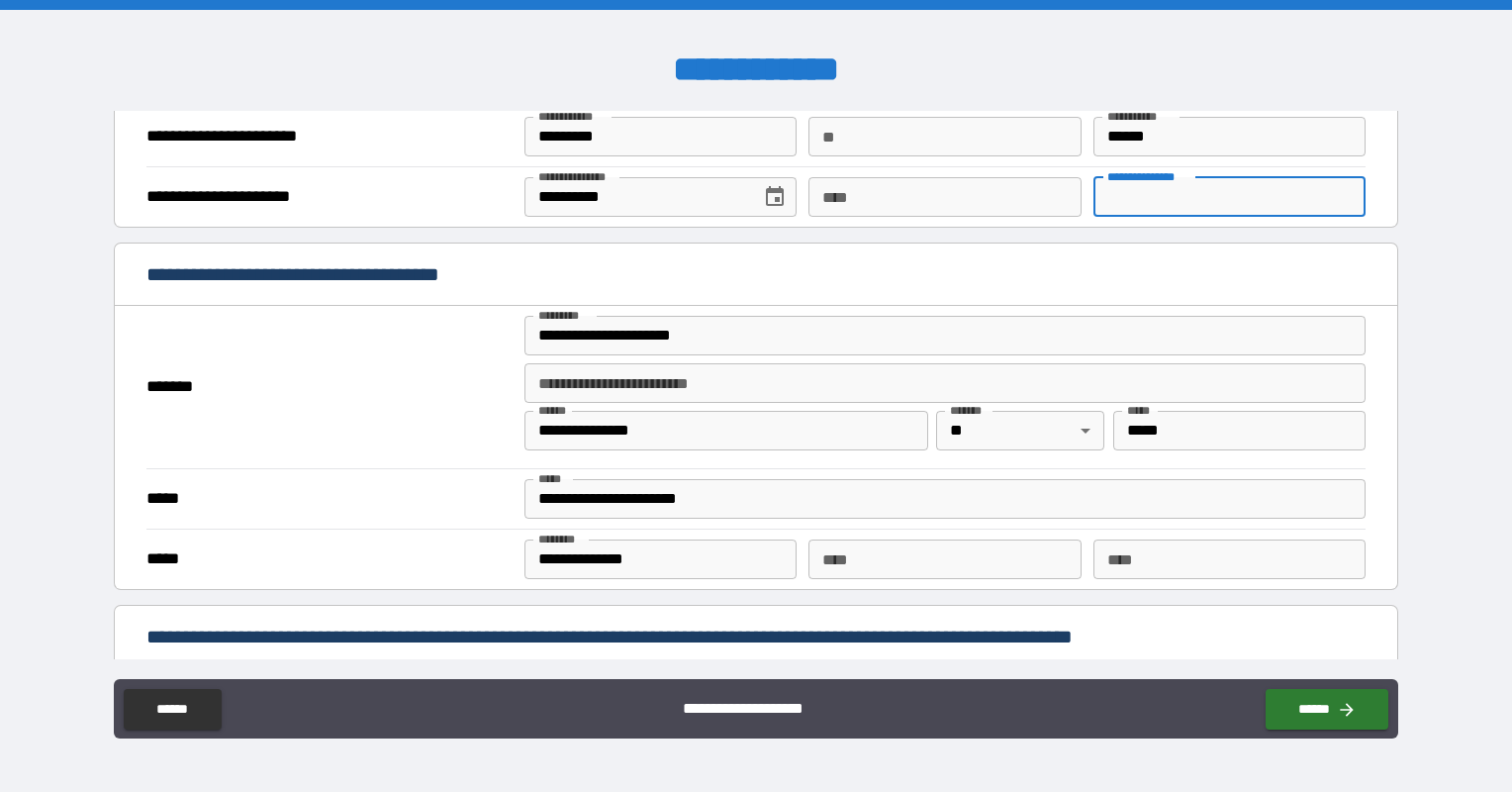 paste on "**********" 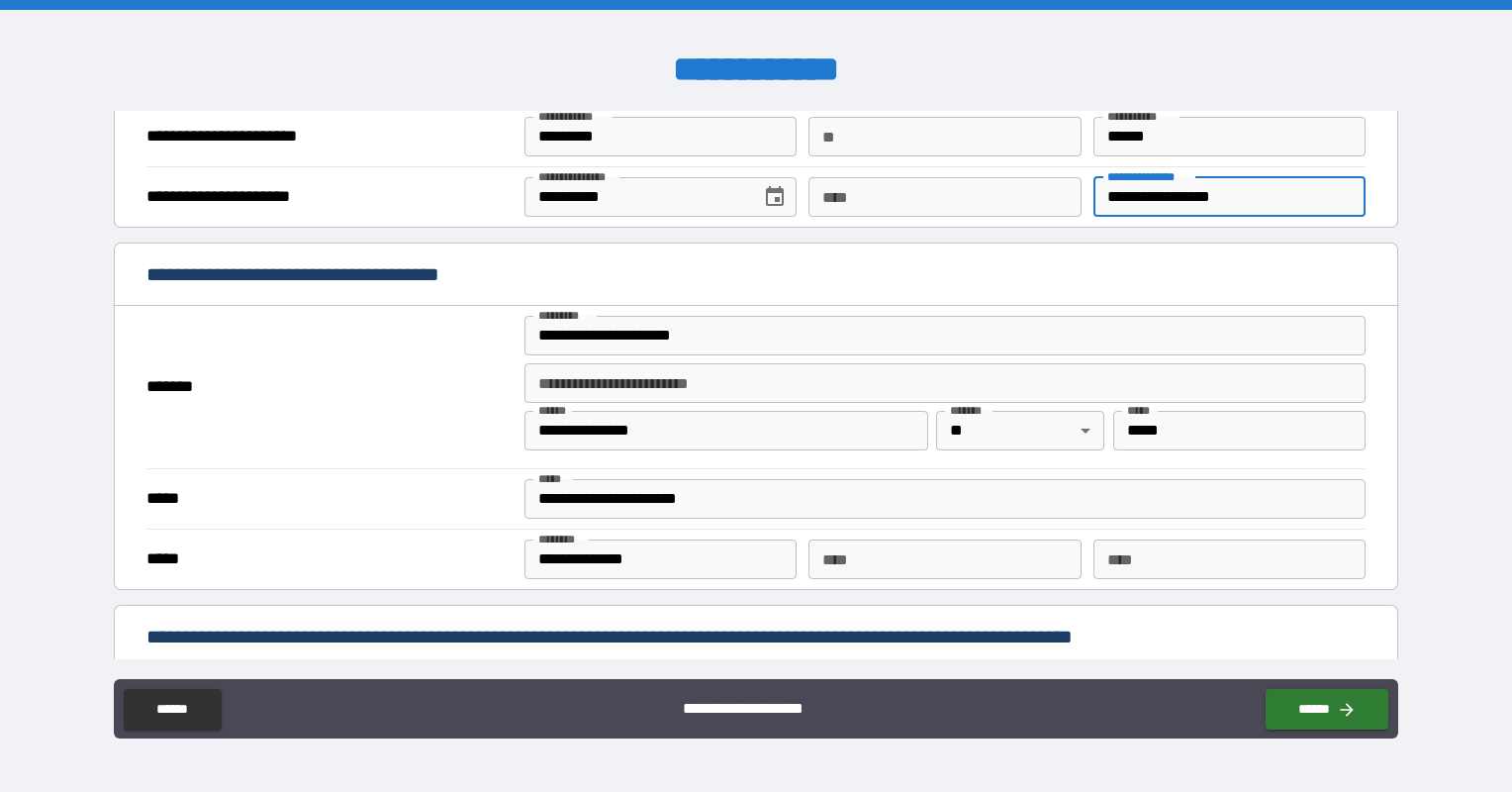 type on "**********" 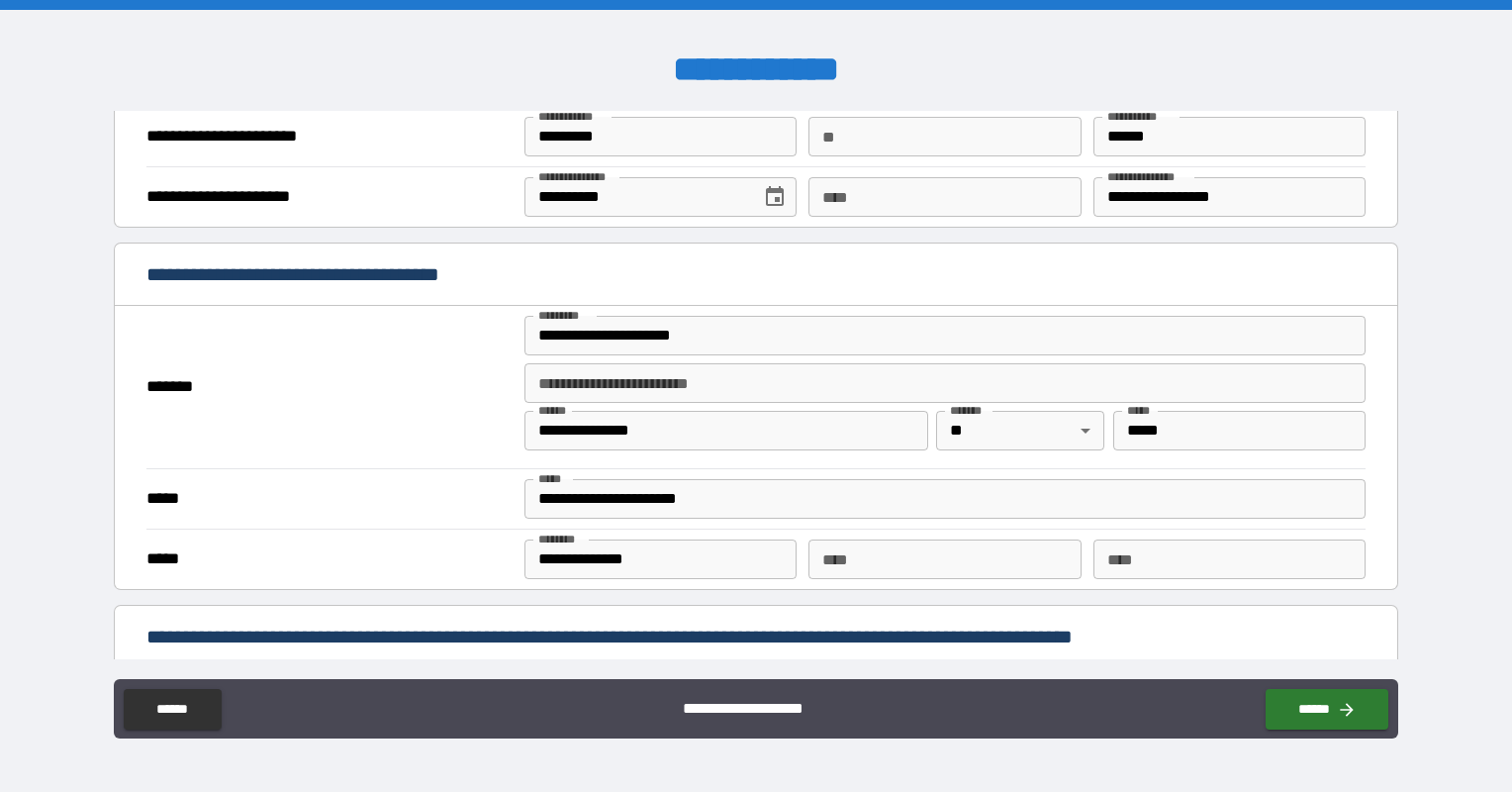 click on "**********" at bounding box center (756, 196) 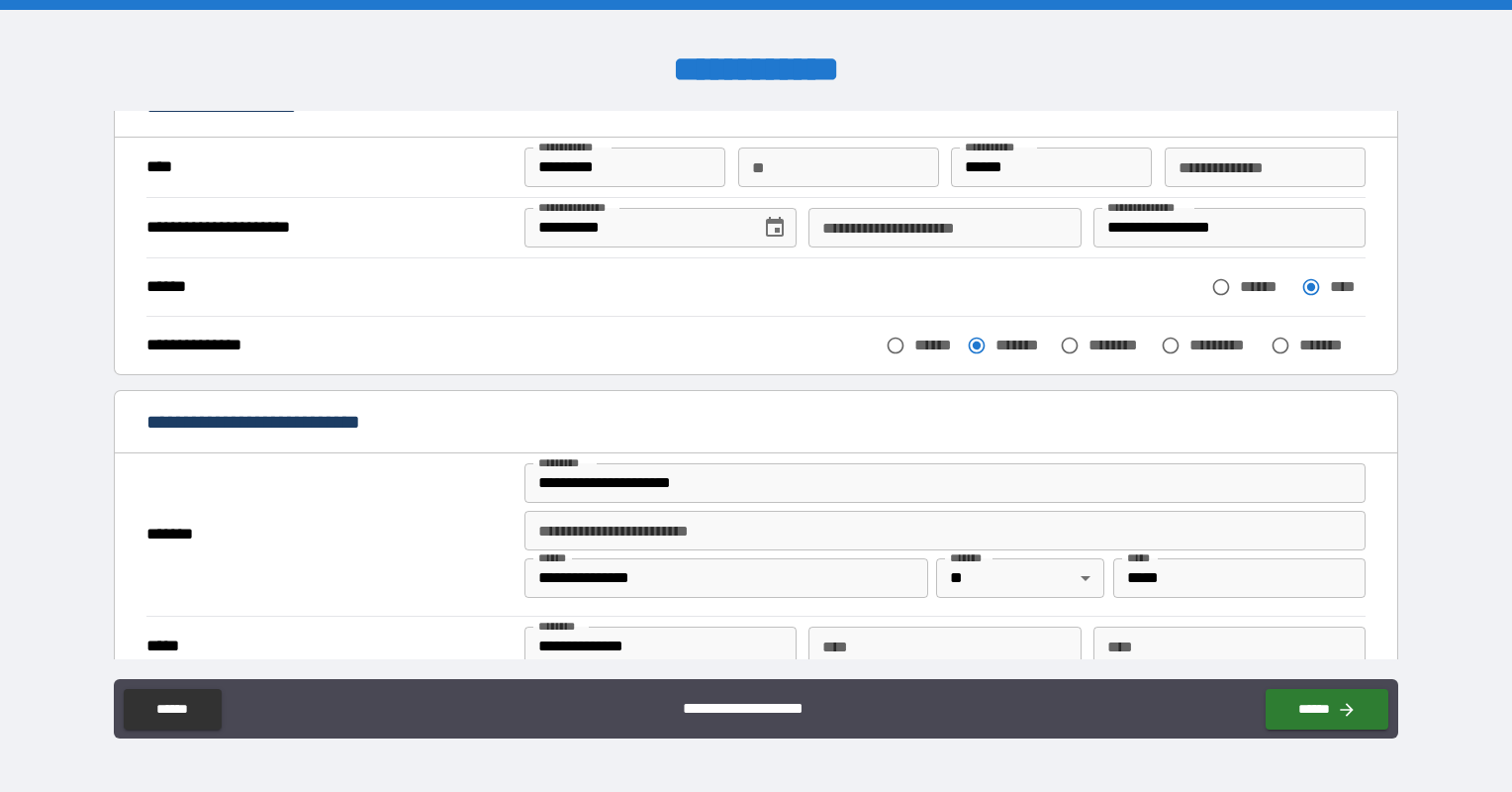 scroll, scrollTop: 0, scrollLeft: 0, axis: both 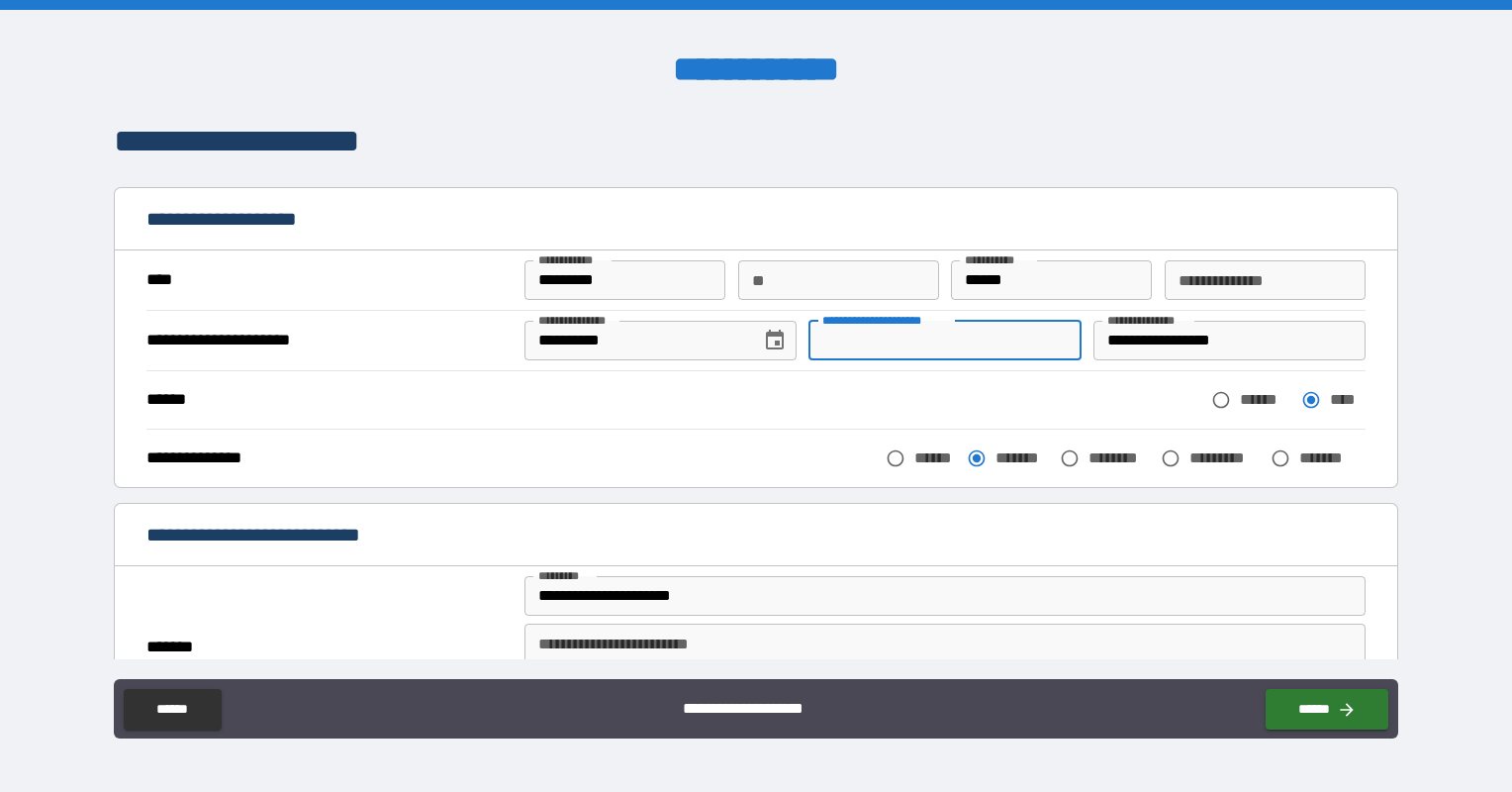 click on "**********" at bounding box center (944, 341) 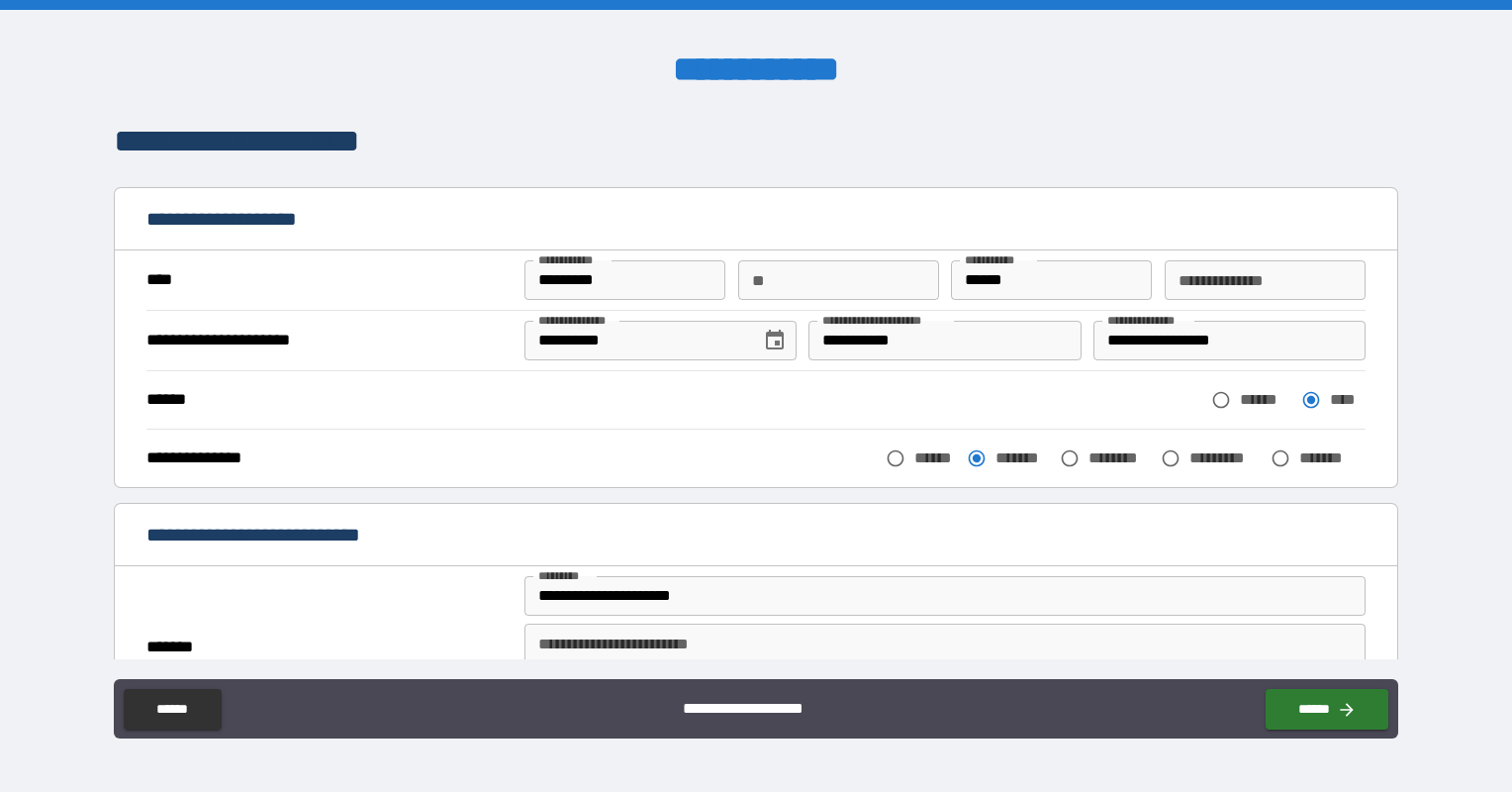 click on "**********" at bounding box center [756, 142] 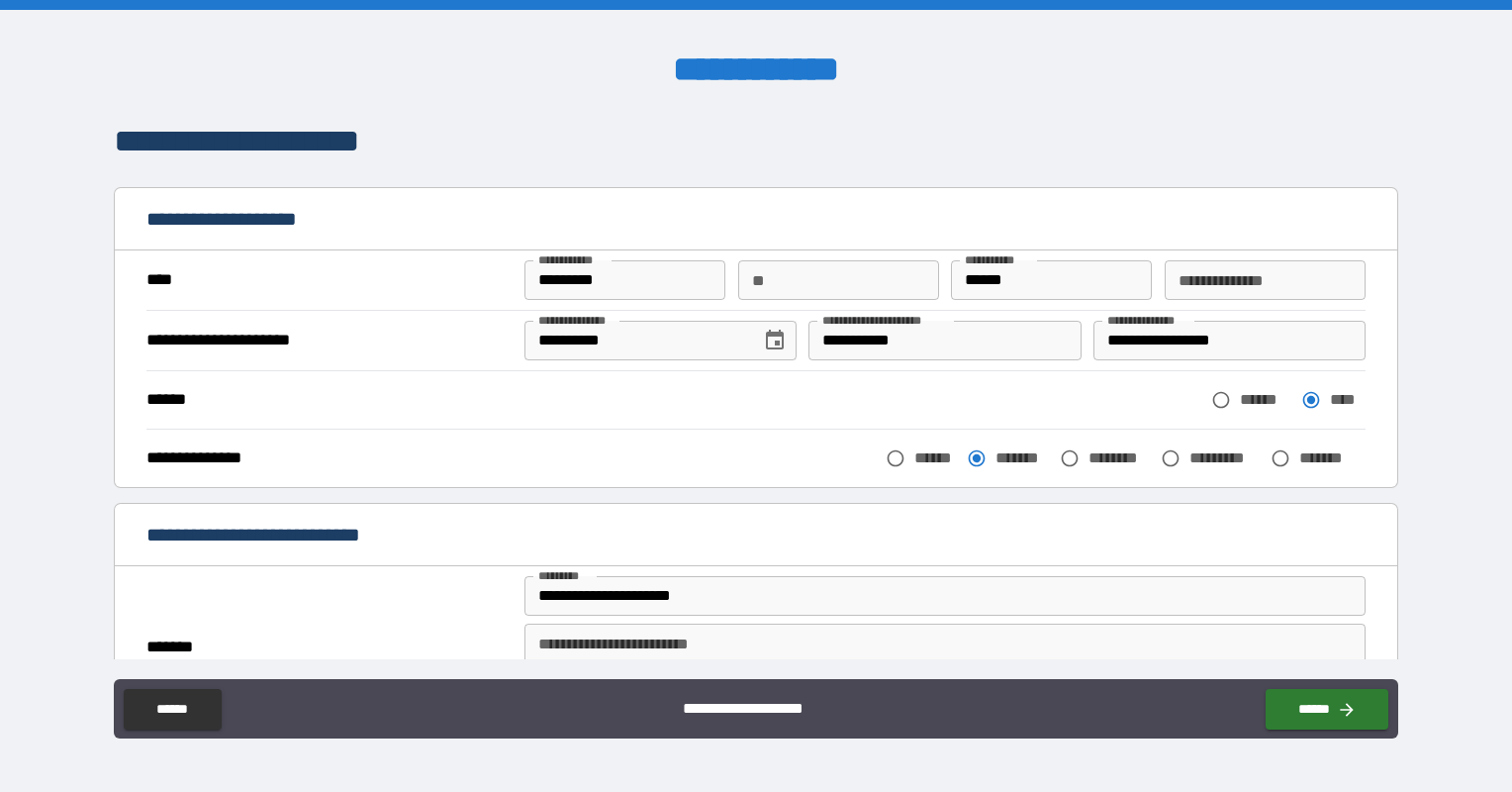 click on "**********" at bounding box center [944, 341] 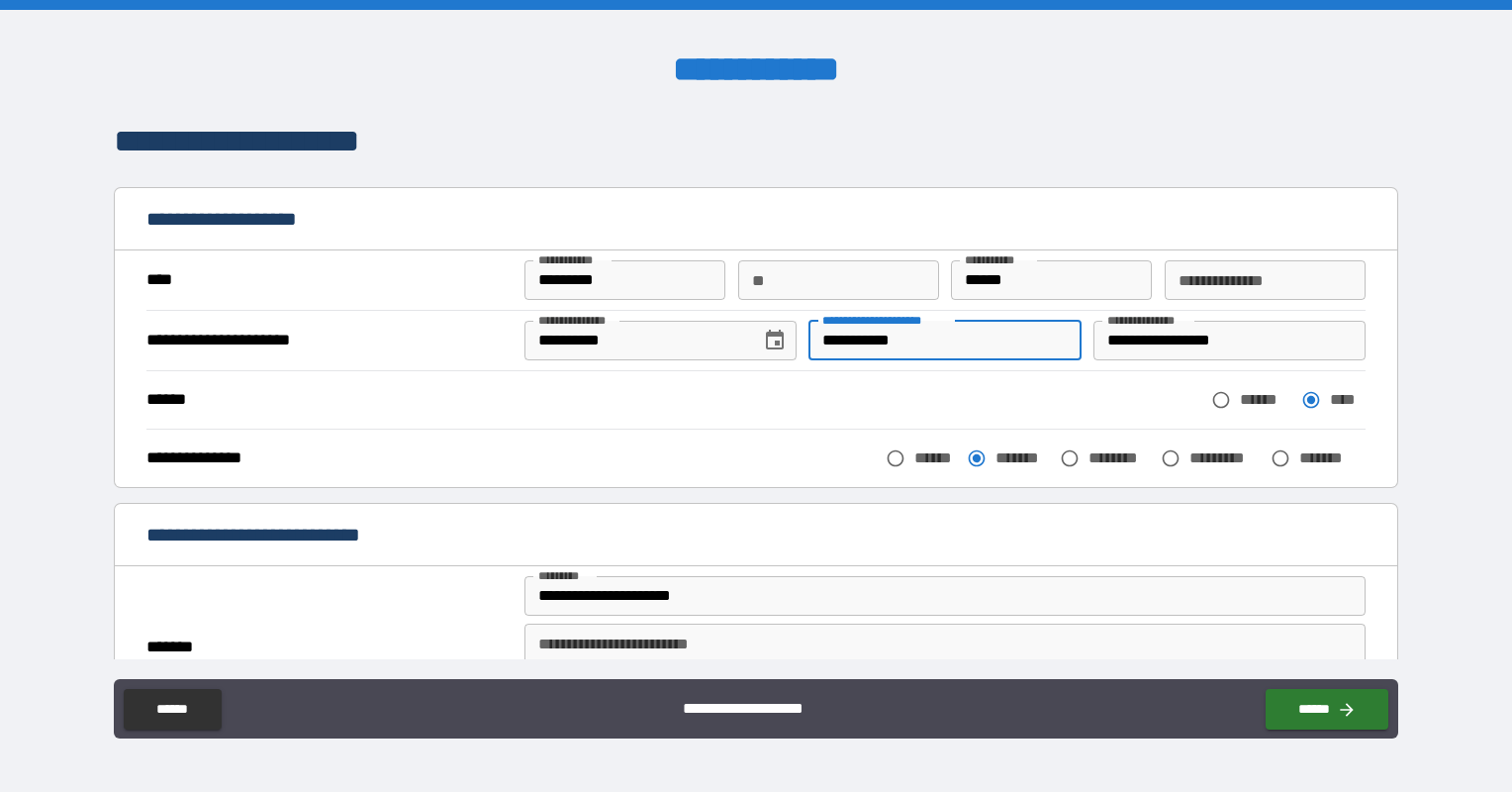 type on "**********" 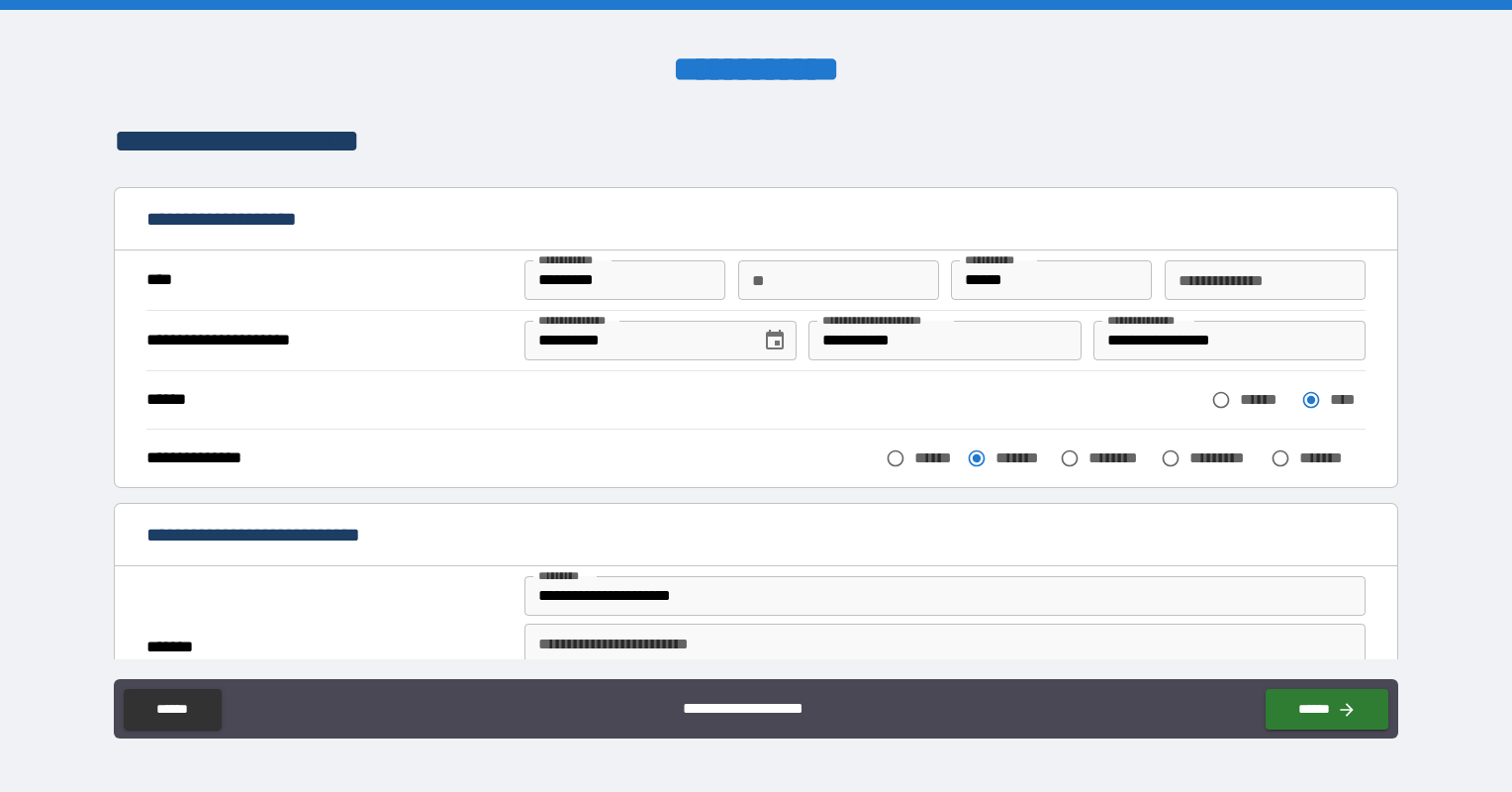 click on "****** ****** ****" at bounding box center [756, 399] 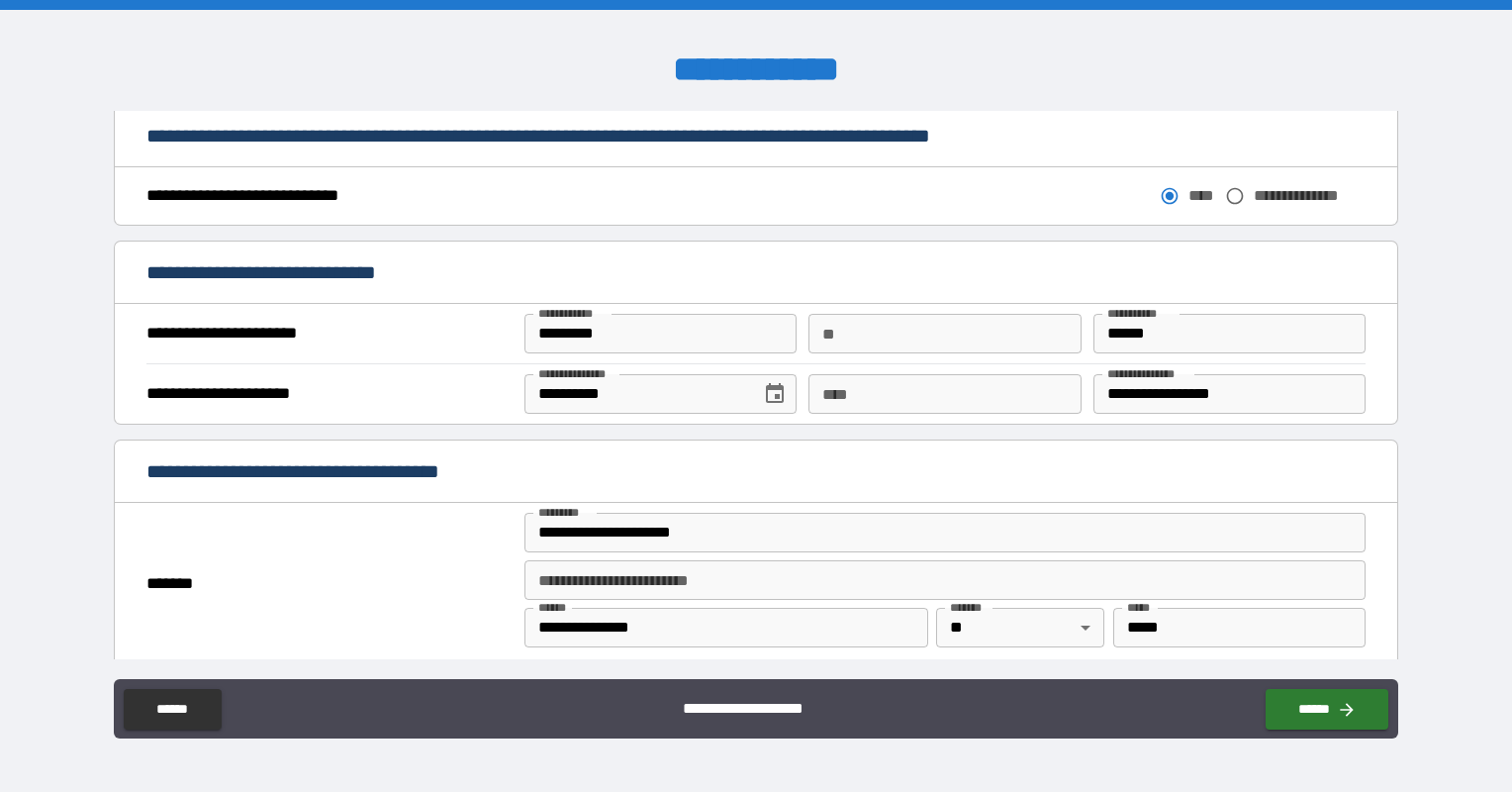 scroll, scrollTop: 1188, scrollLeft: 0, axis: vertical 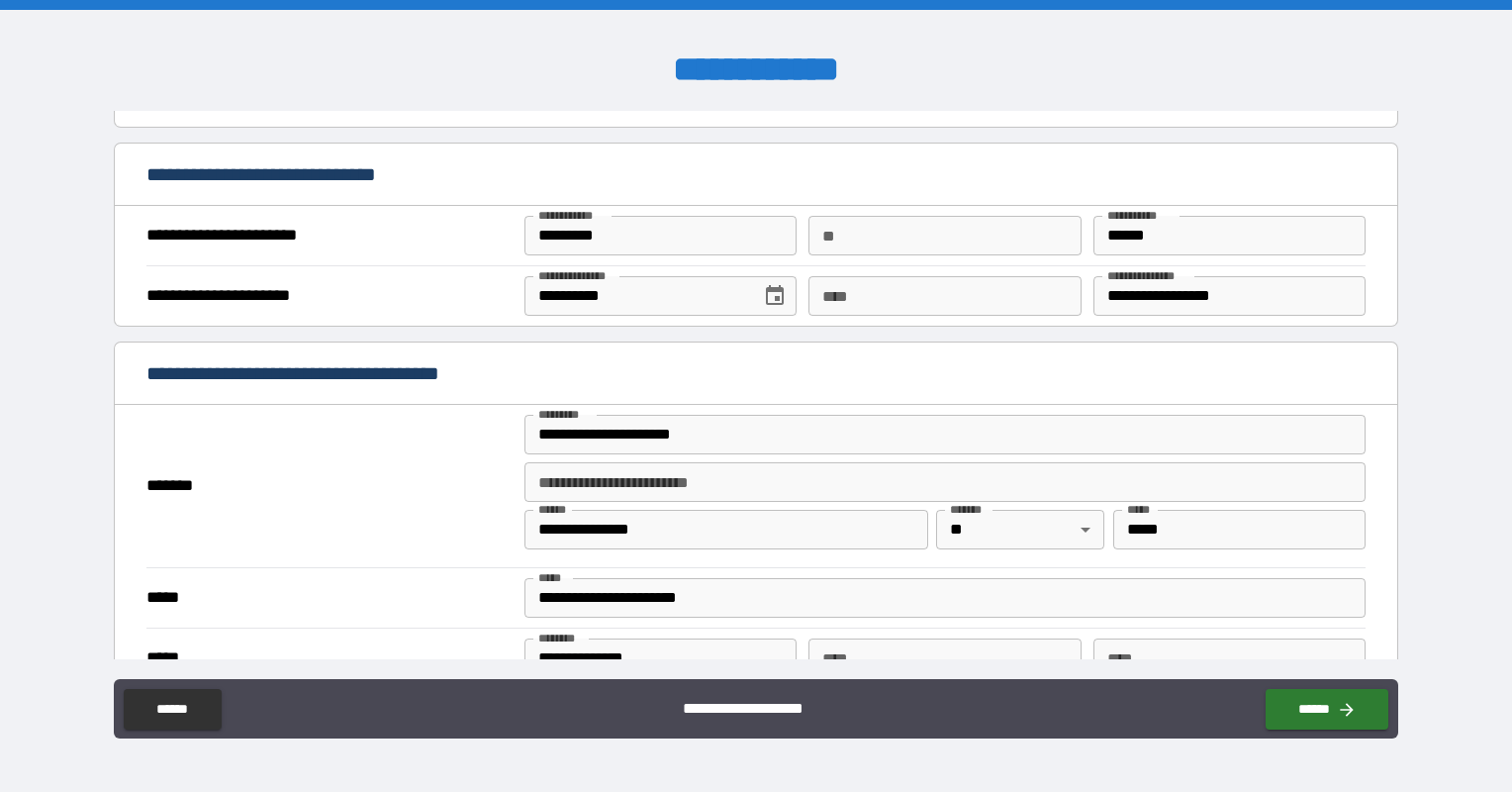 click on "****" at bounding box center (944, 296) 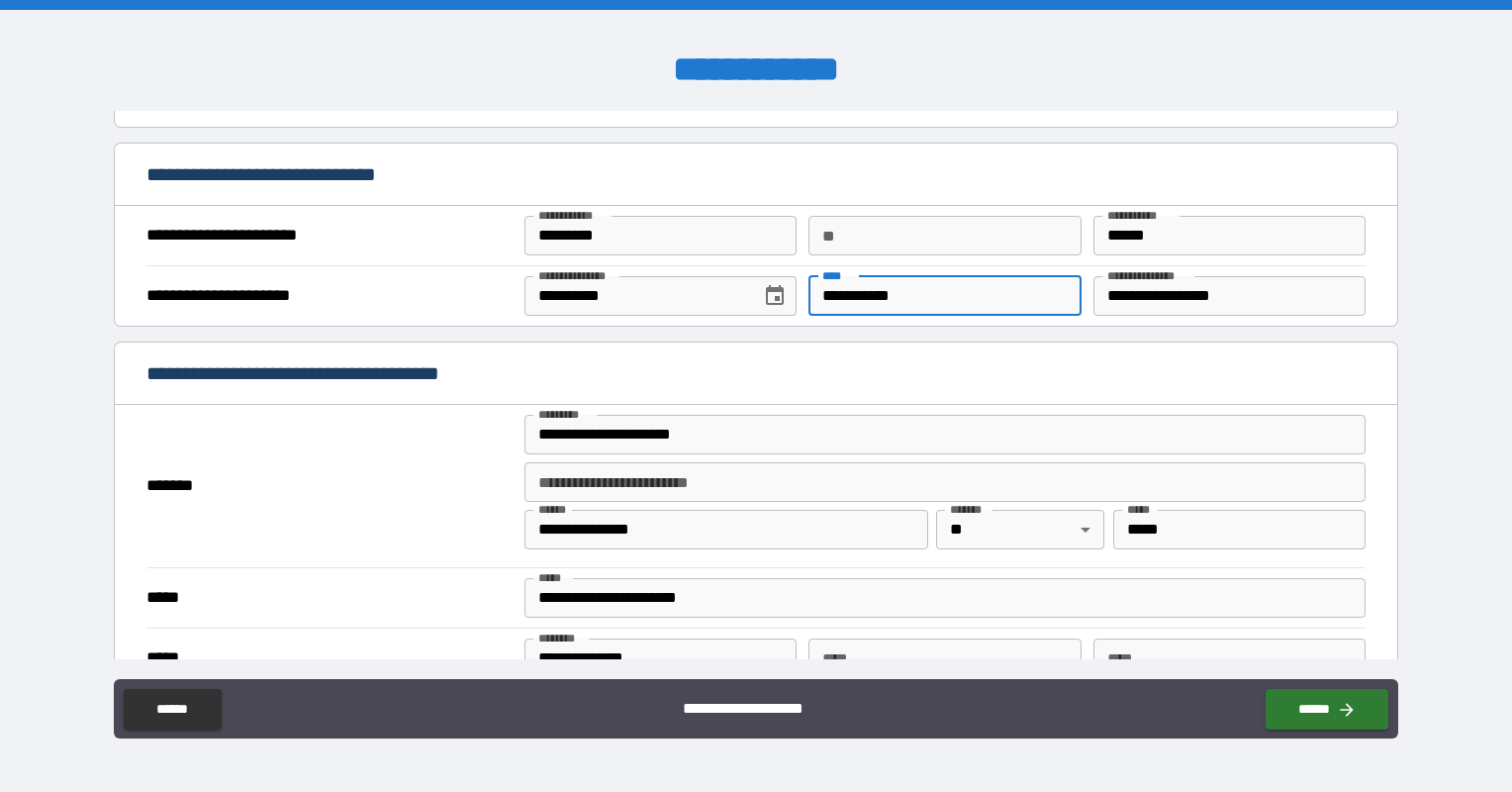 type on "**********" 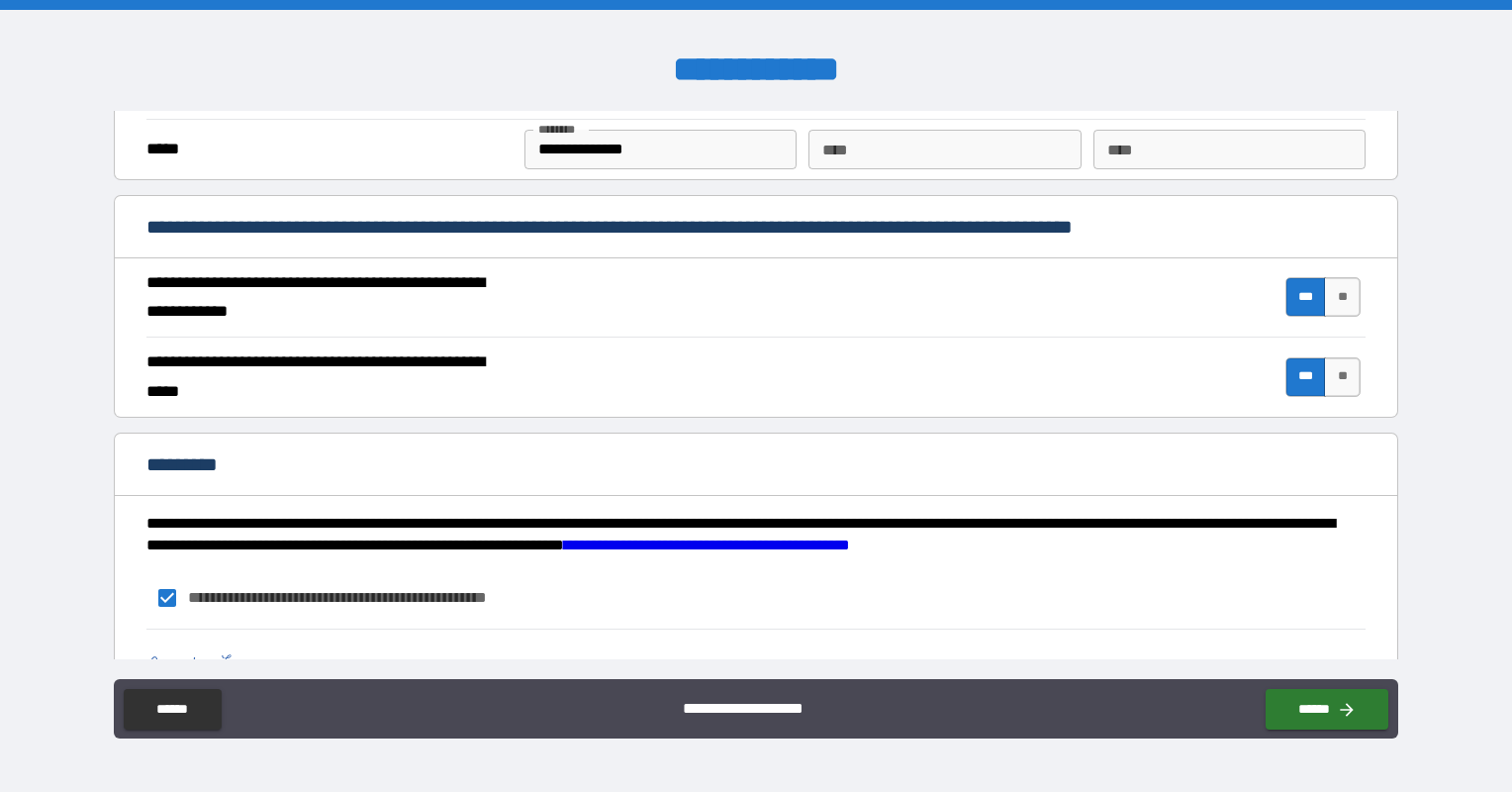 scroll, scrollTop: 1796, scrollLeft: 0, axis: vertical 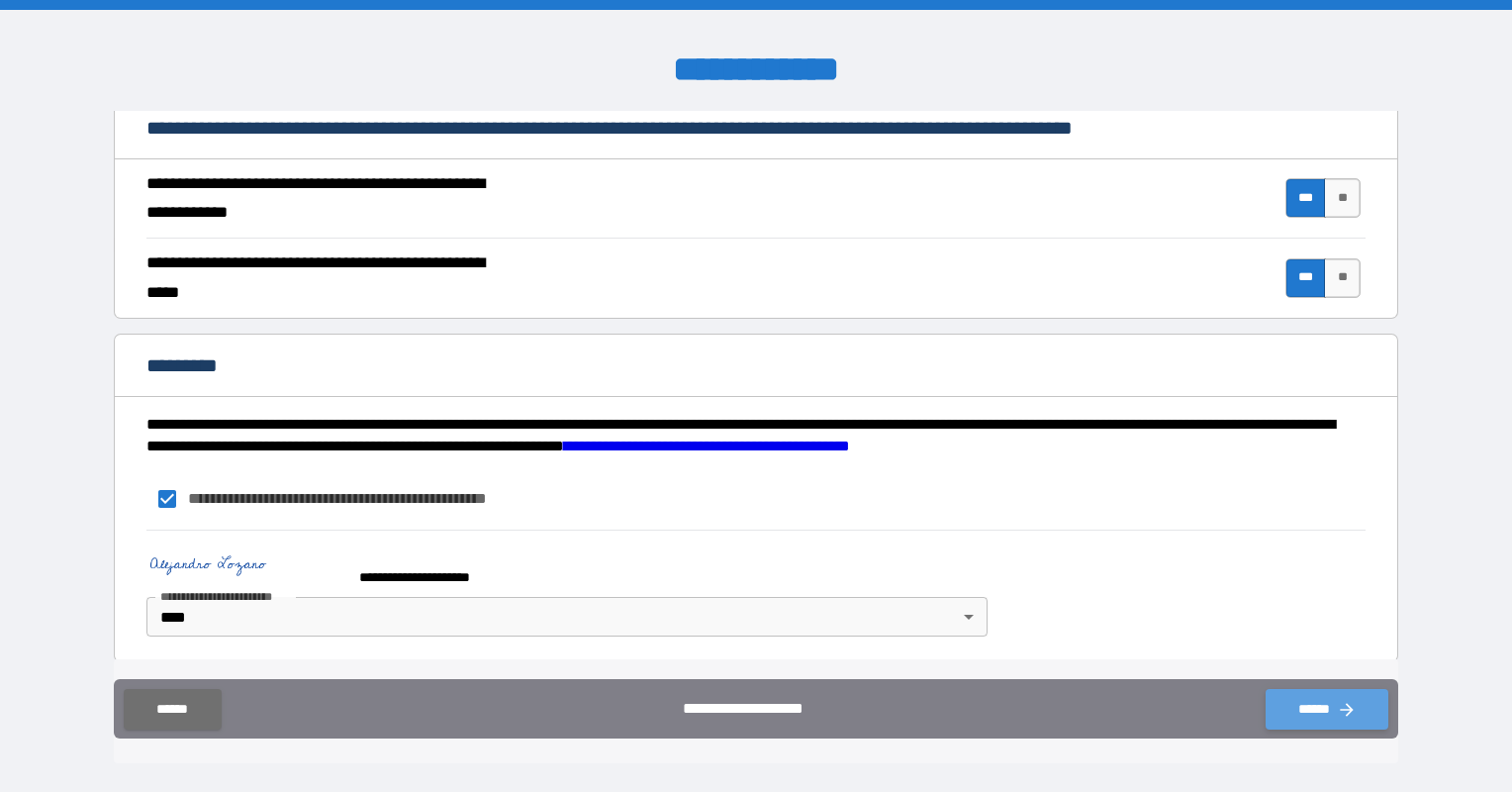 click on "******" at bounding box center [1327, 709] 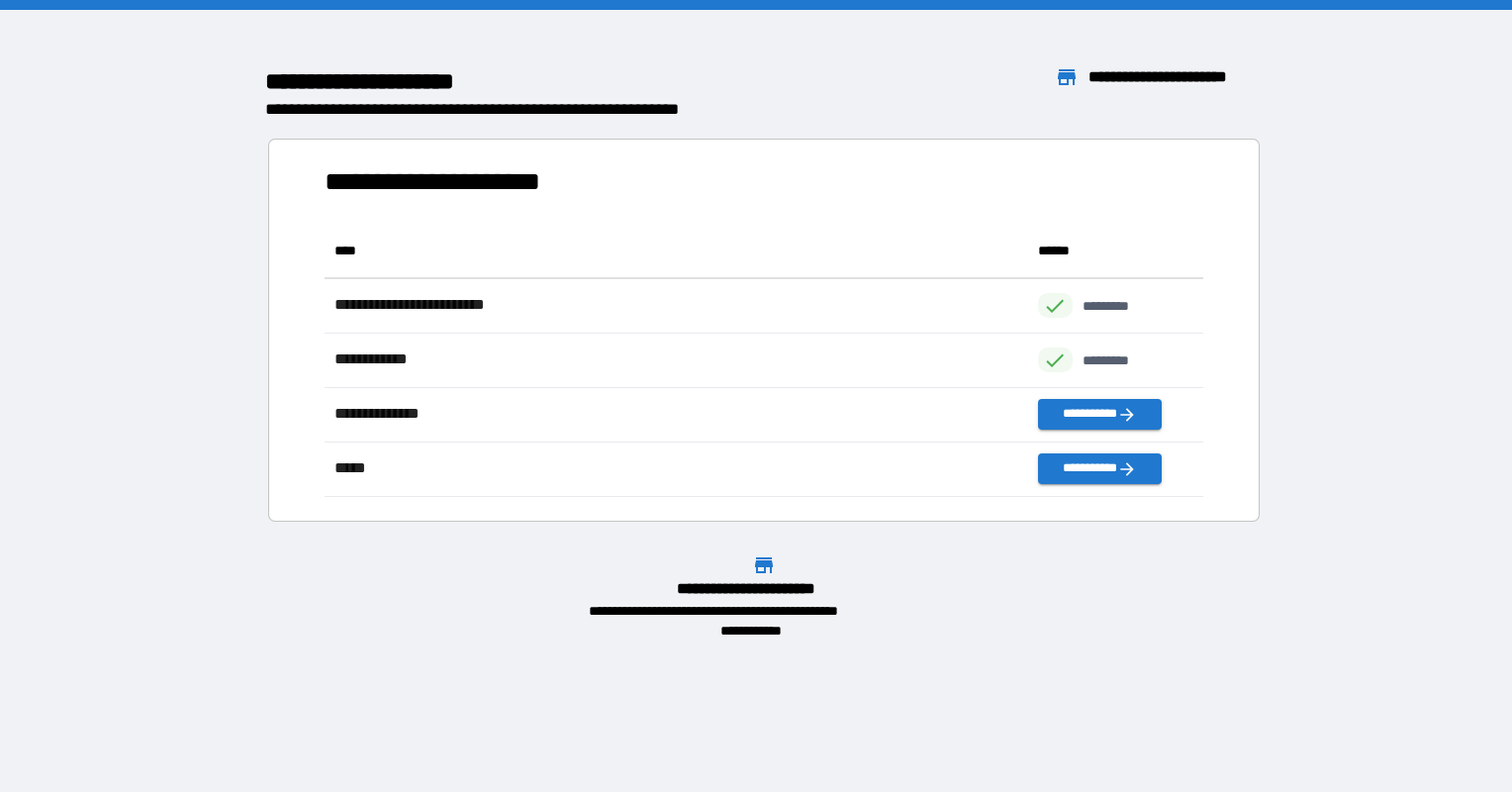 scroll, scrollTop: 16, scrollLeft: 16, axis: both 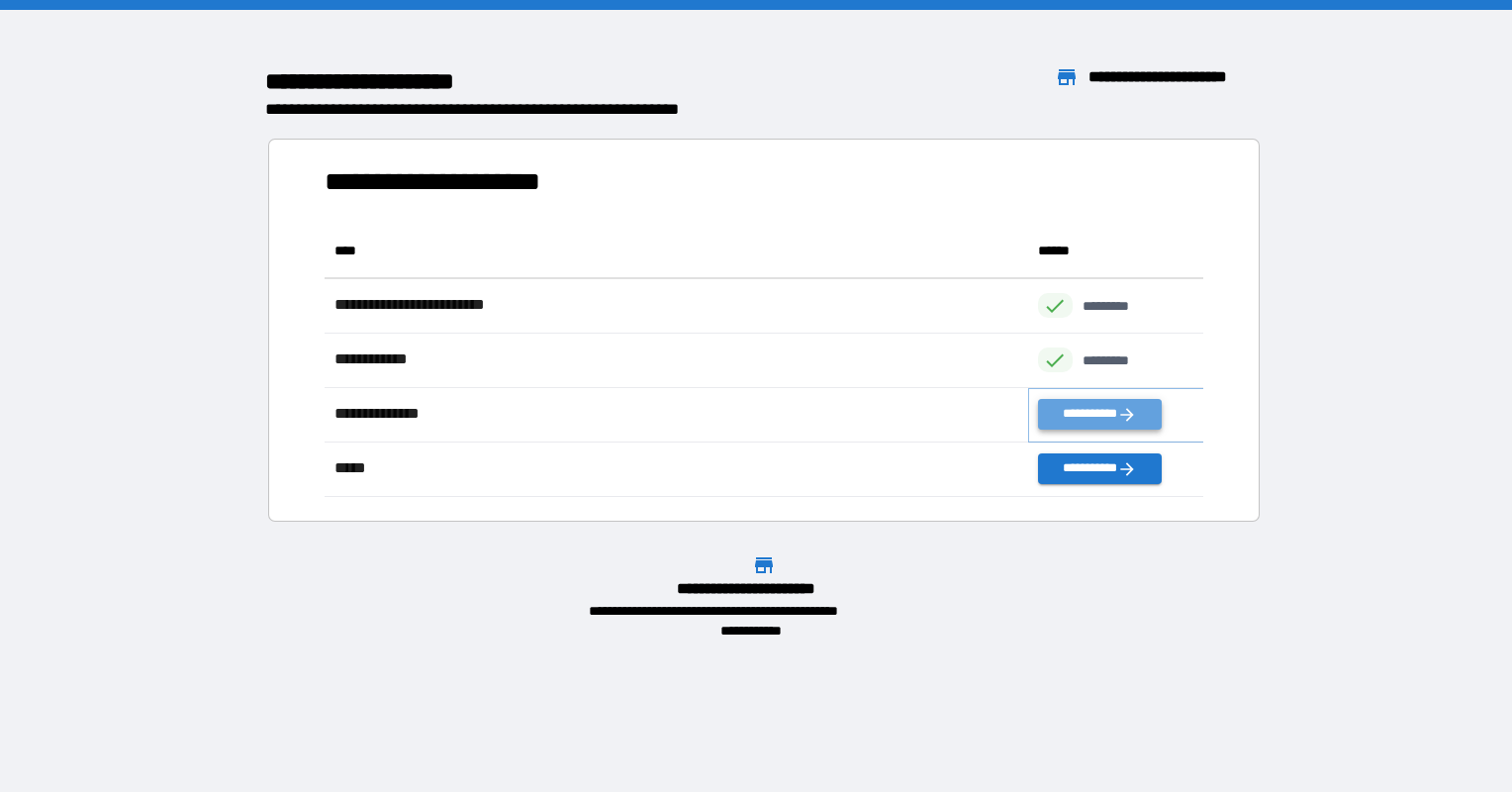 click on "**********" at bounding box center (1099, 414) 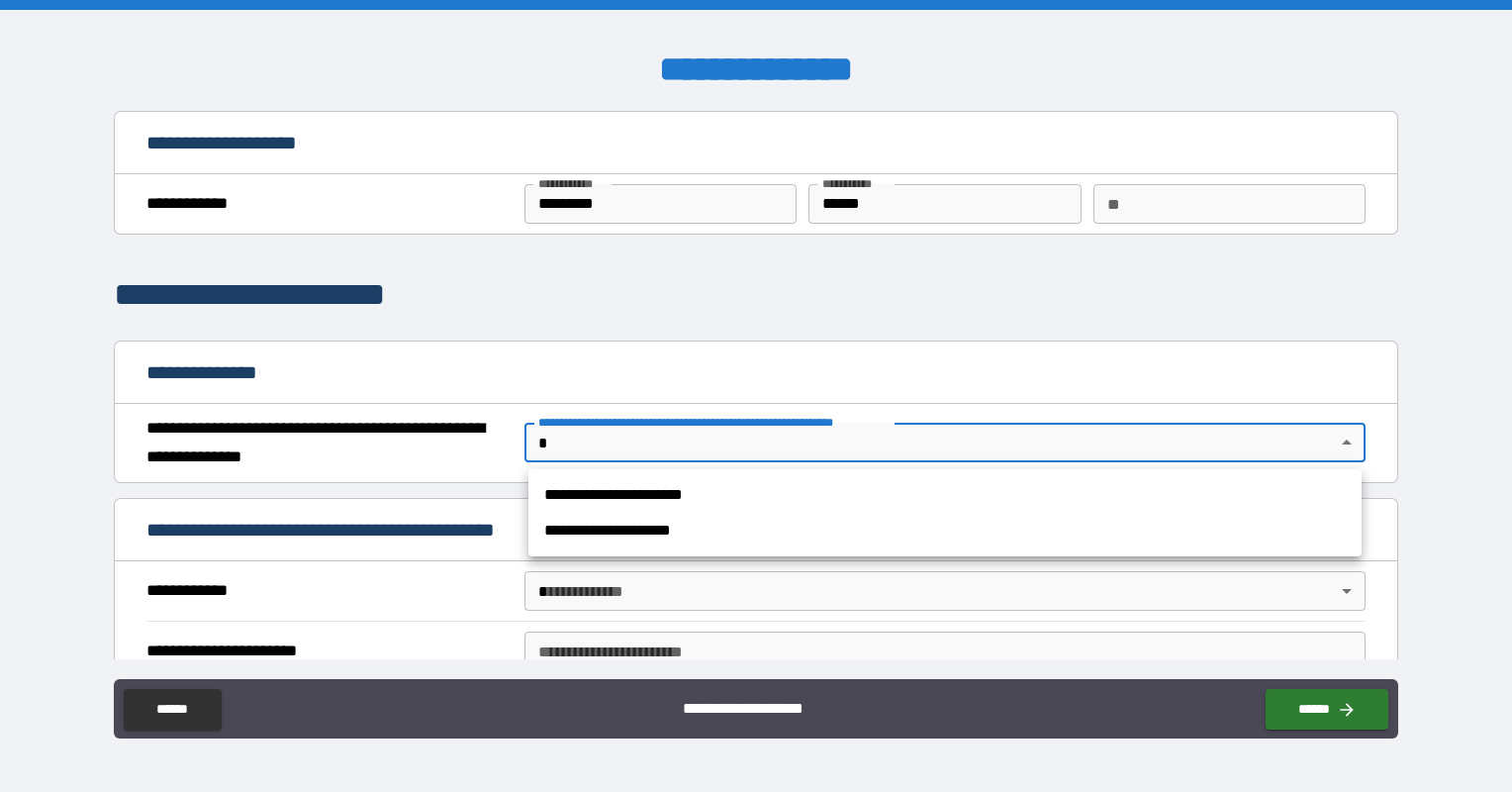 click on "**********" at bounding box center (756, 396) 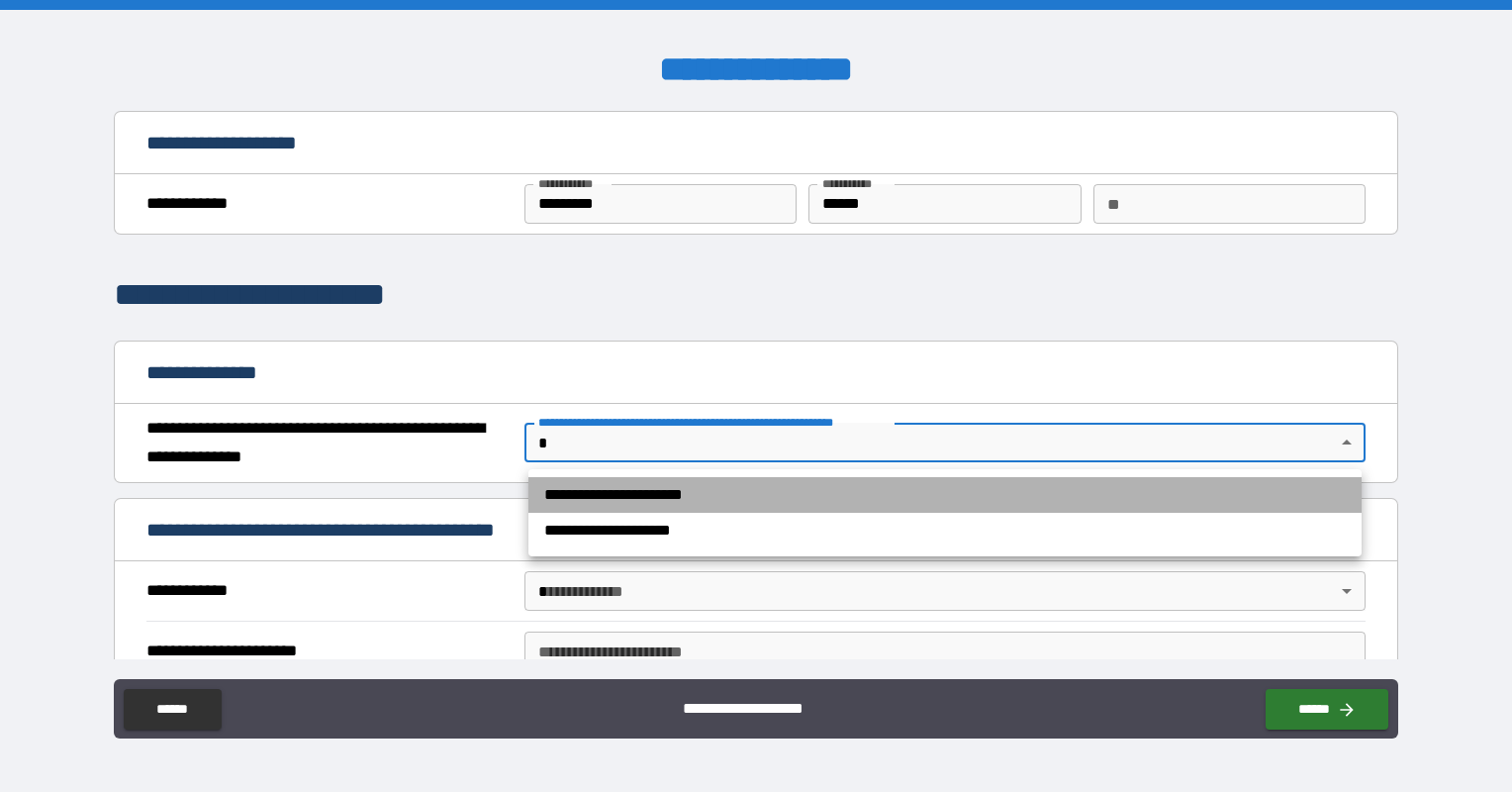 click on "**********" at bounding box center [945, 495] 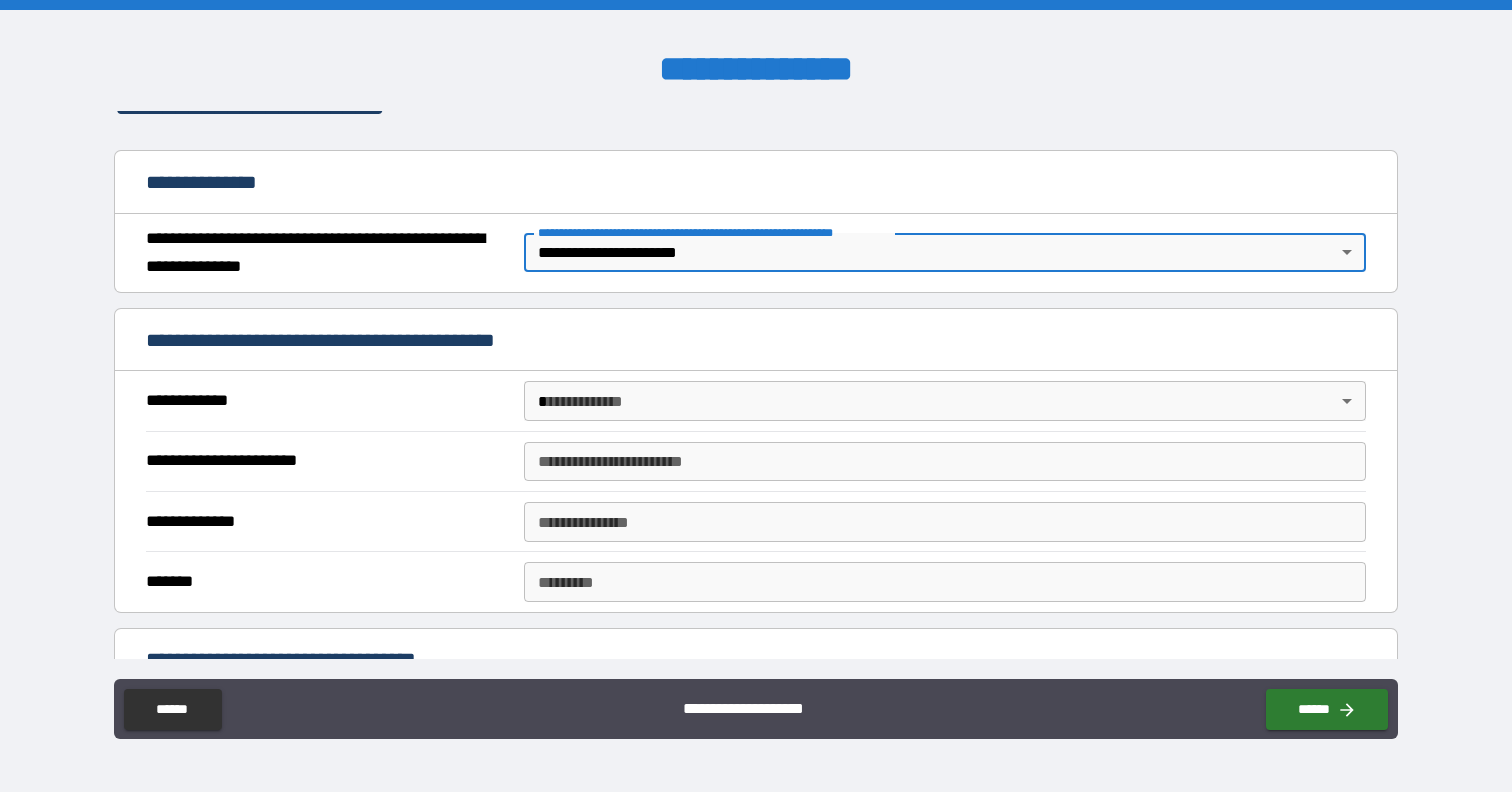 scroll, scrollTop: 198, scrollLeft: 0, axis: vertical 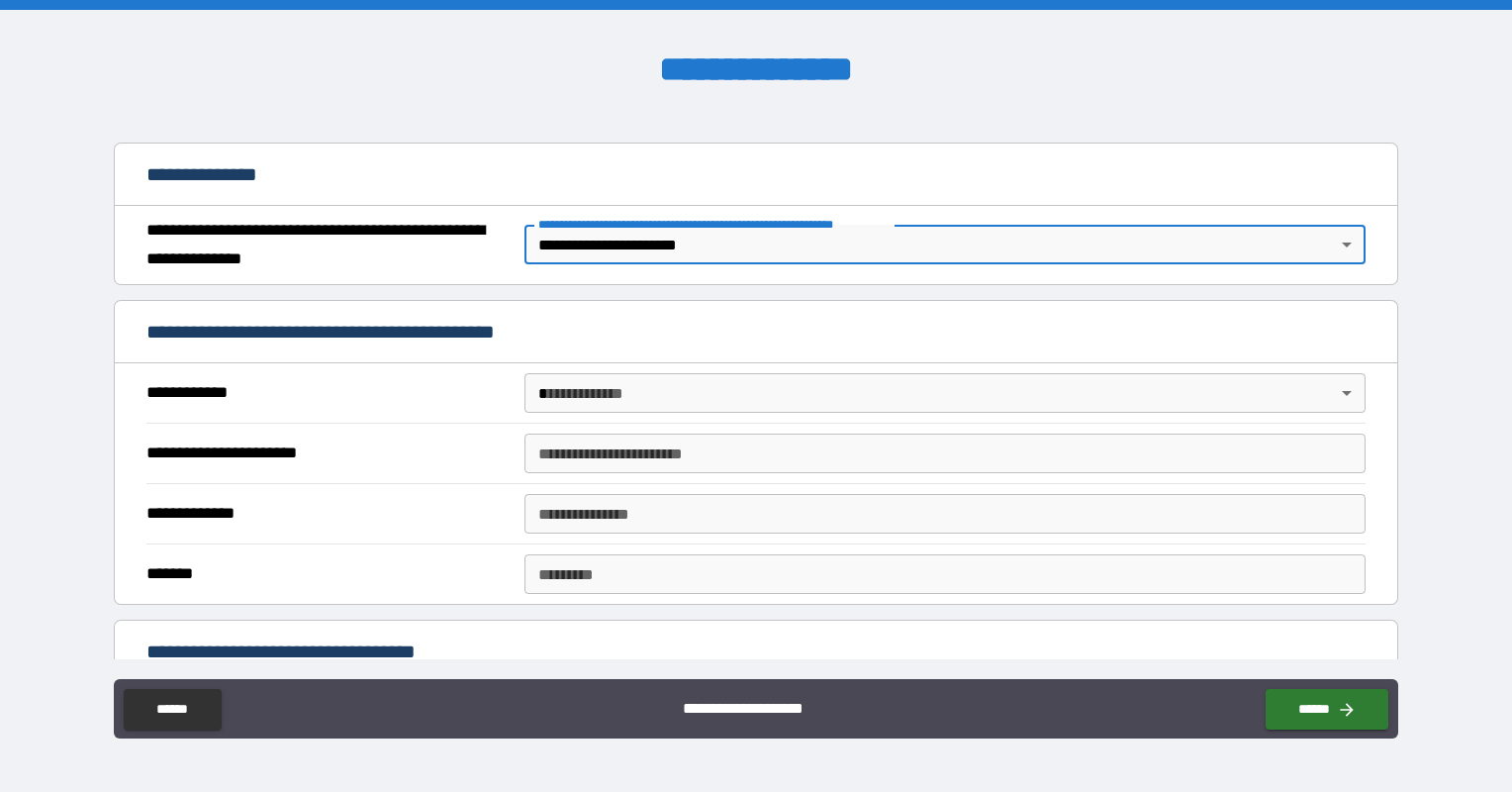click on "**********" at bounding box center [756, 396] 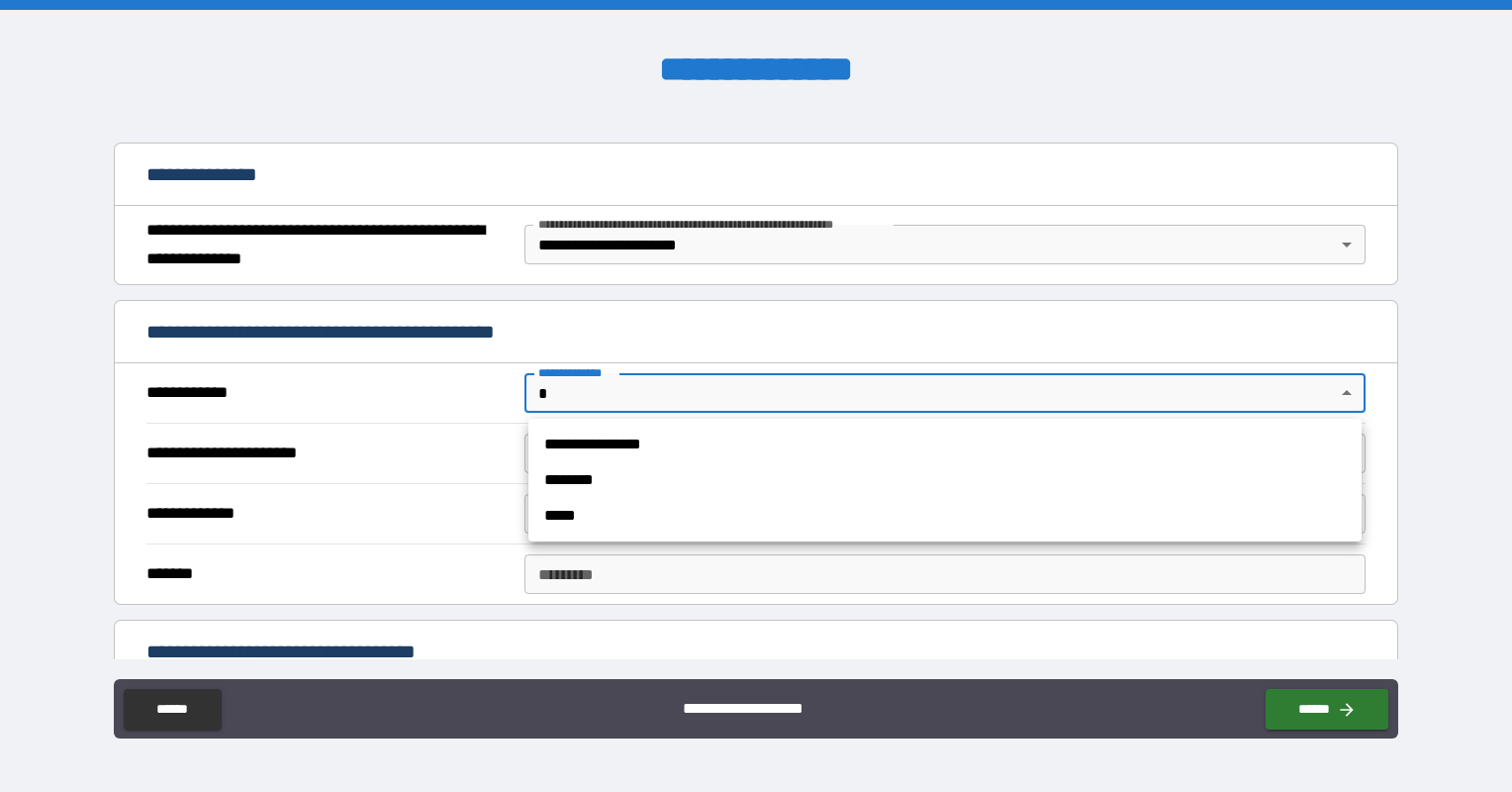 click on "**********" at bounding box center (945, 445) 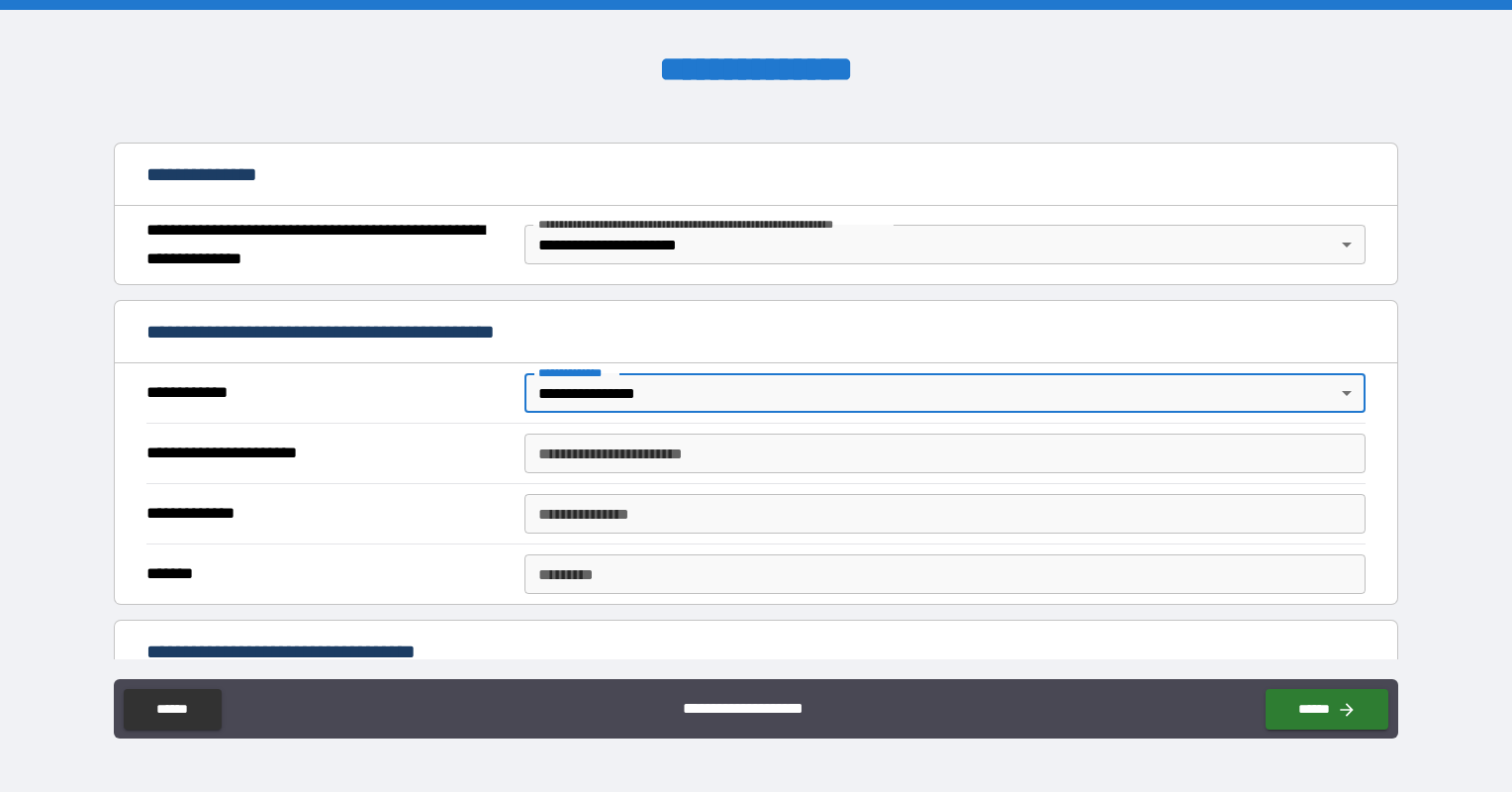 click on "**********" at bounding box center (945, 453) 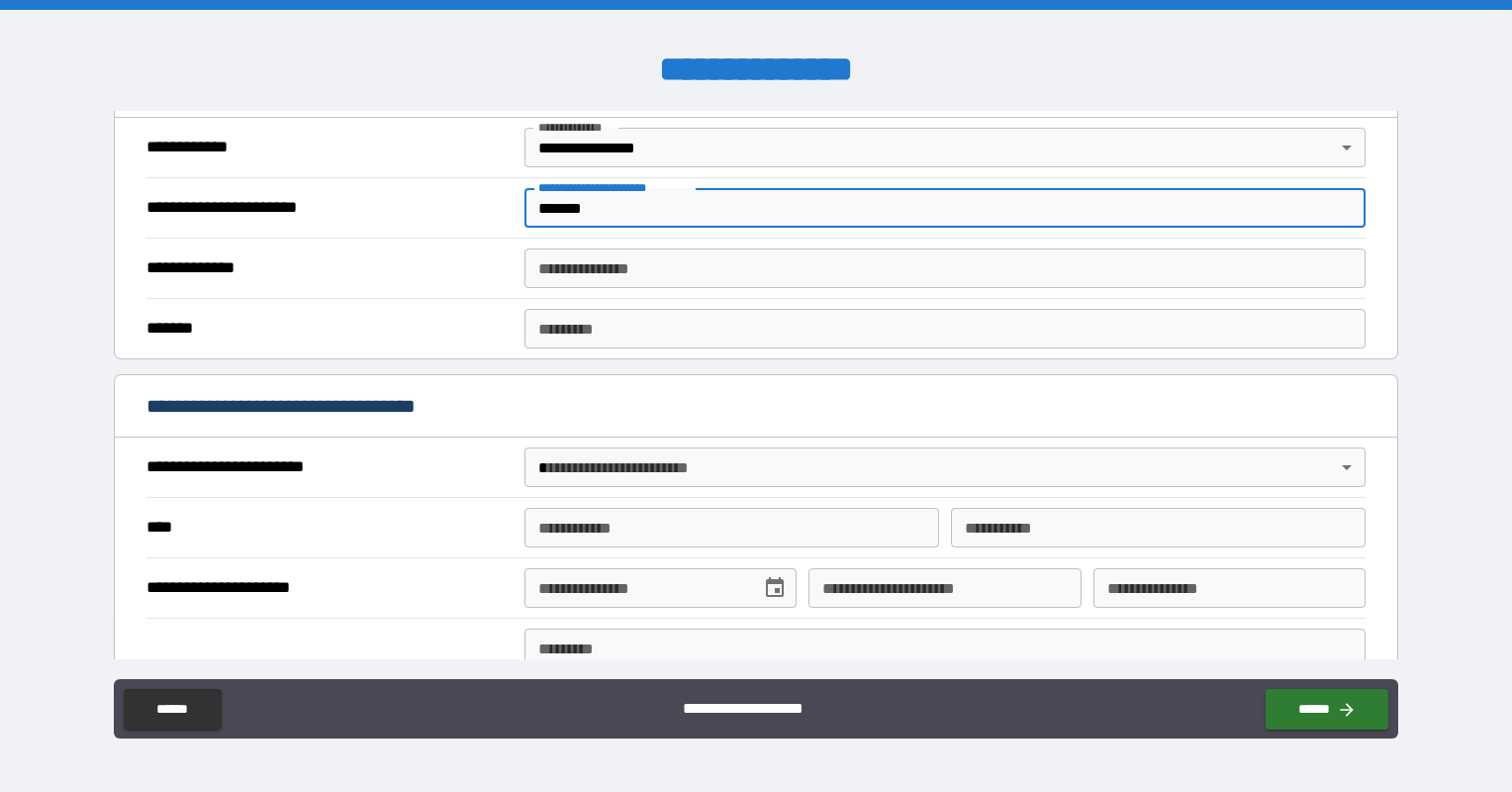 scroll, scrollTop: 495, scrollLeft: 0, axis: vertical 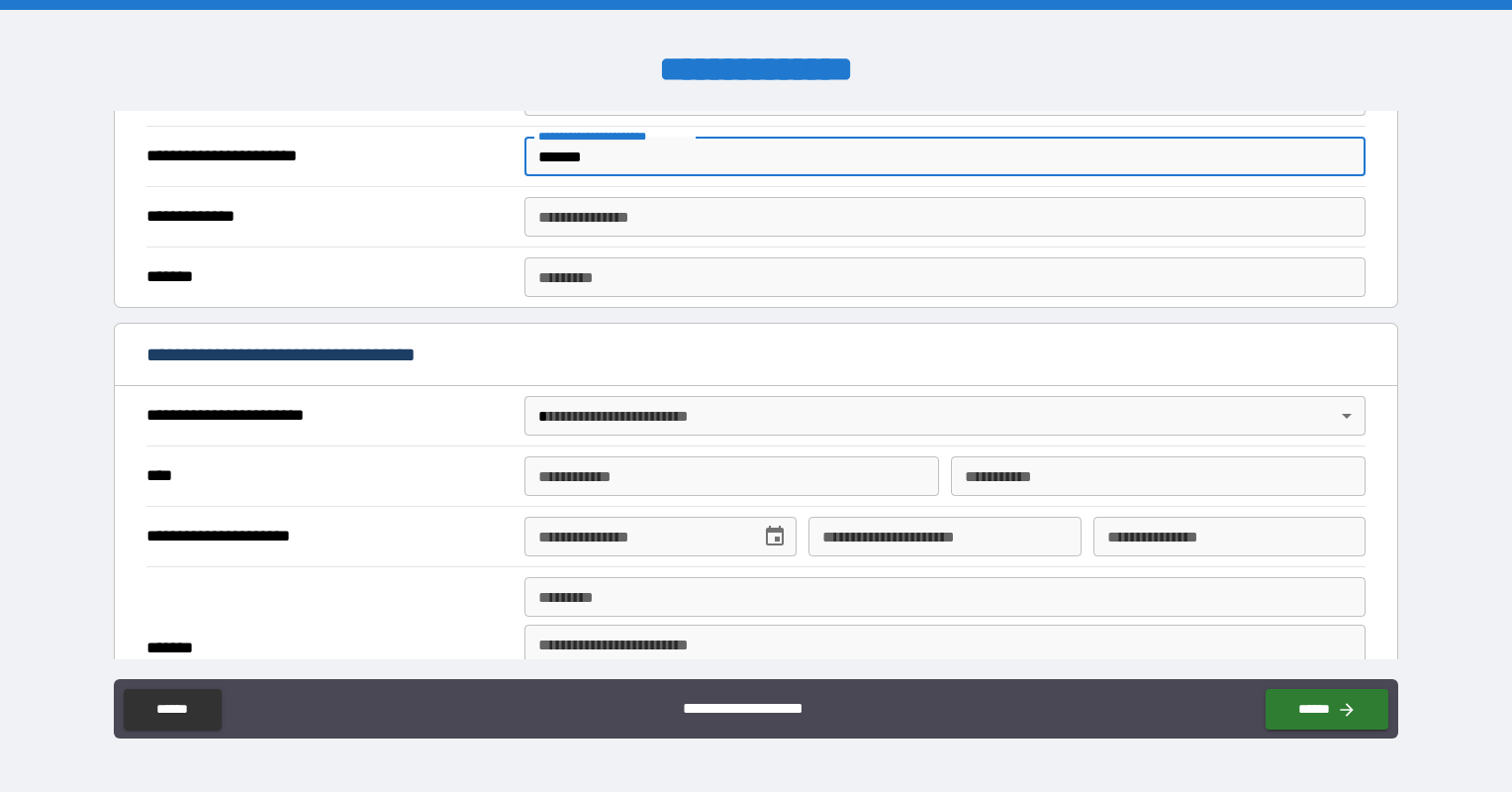 type on "*******" 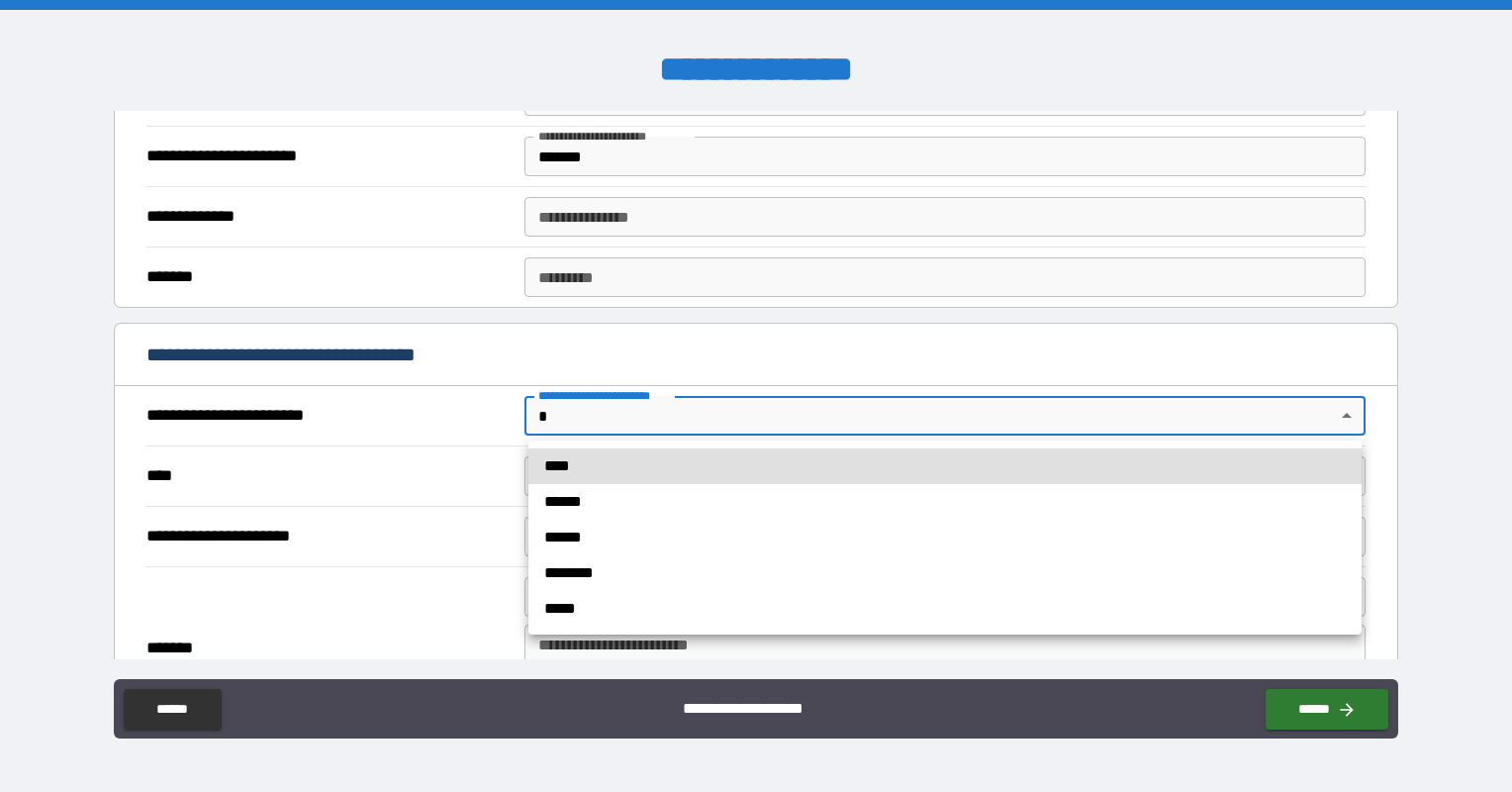 click on "****" at bounding box center (945, 466) 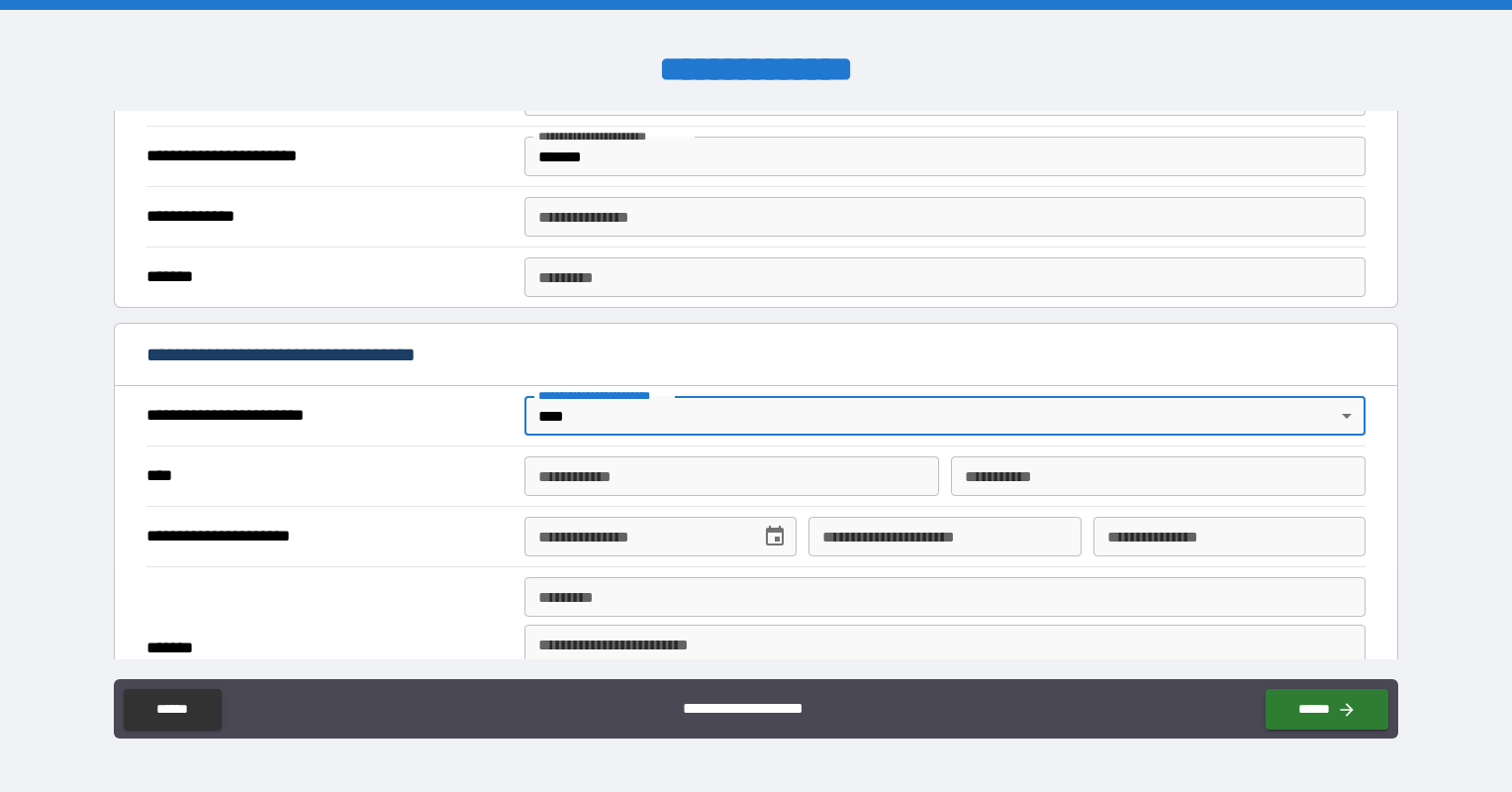click on "**********" at bounding box center [731, 476] 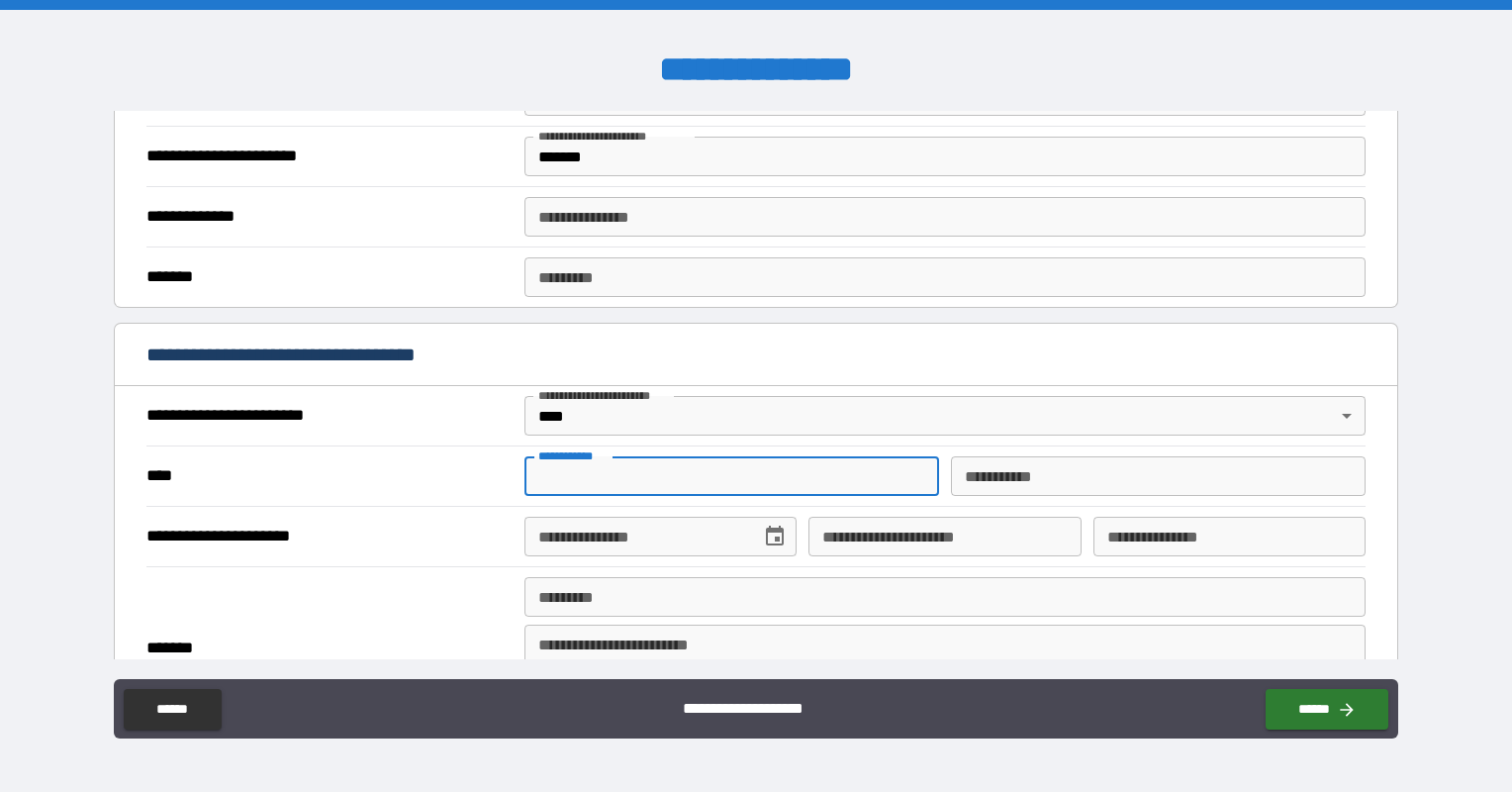 type on "*********" 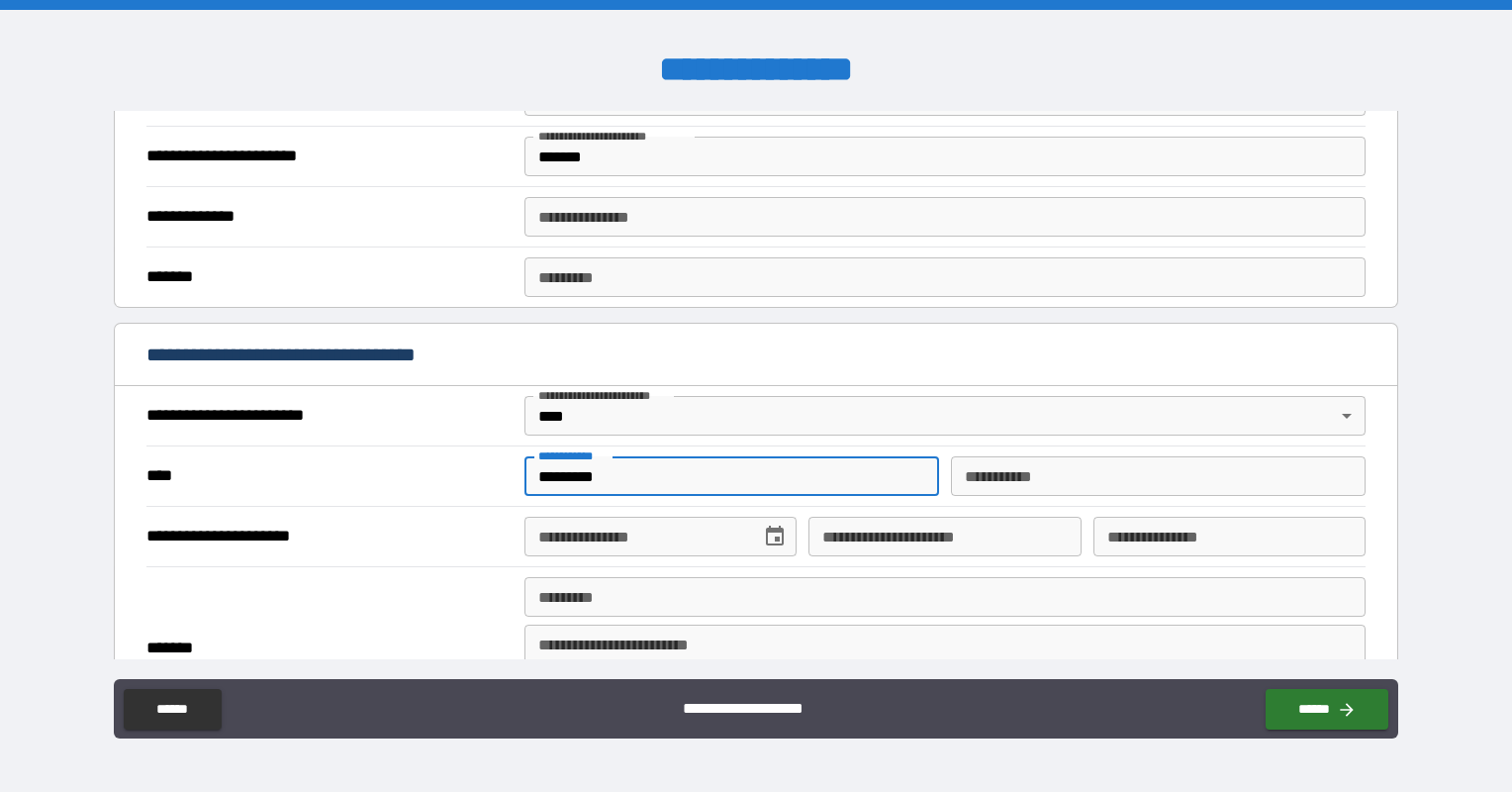 type on "******" 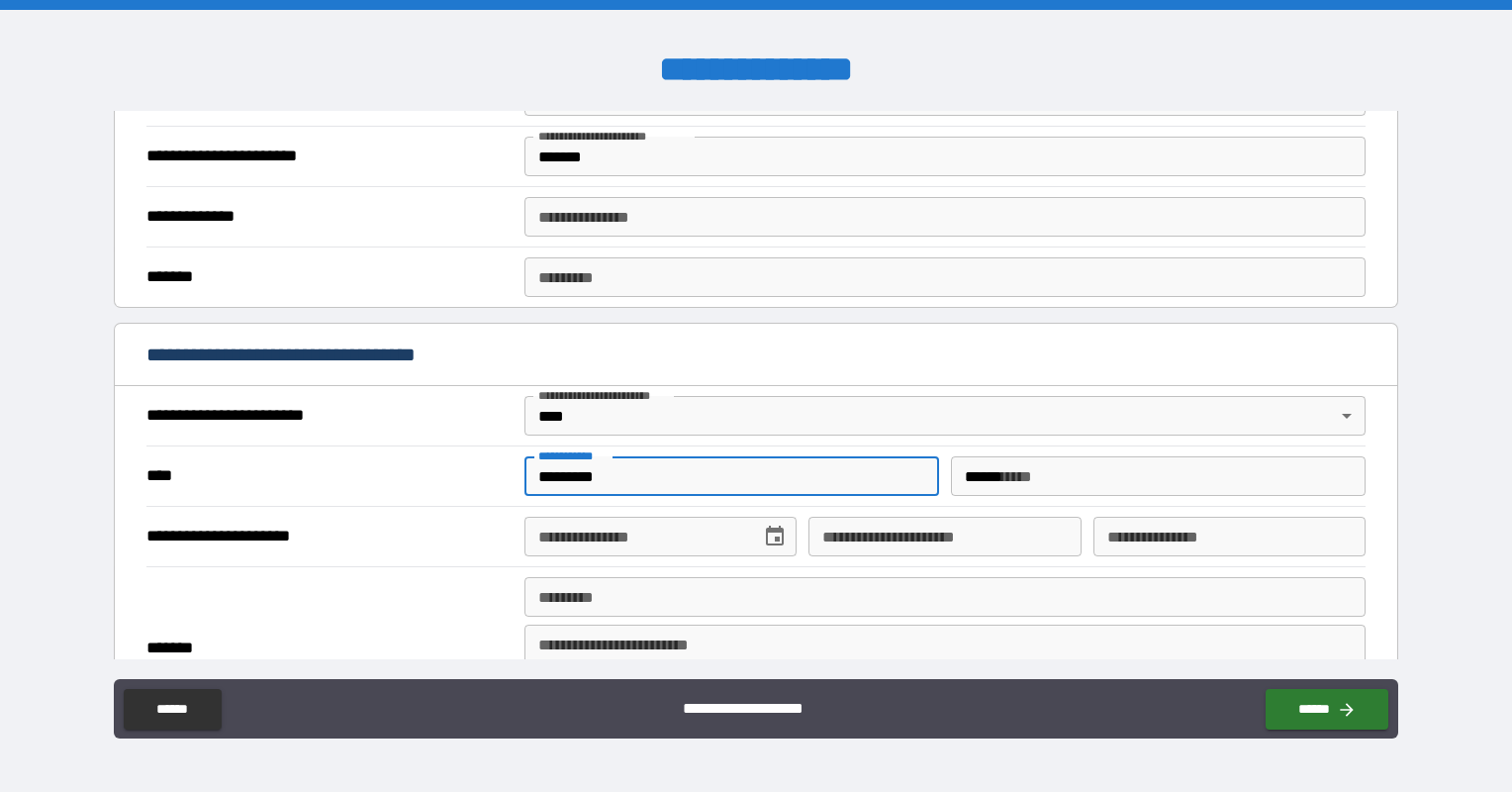 type on "**********" 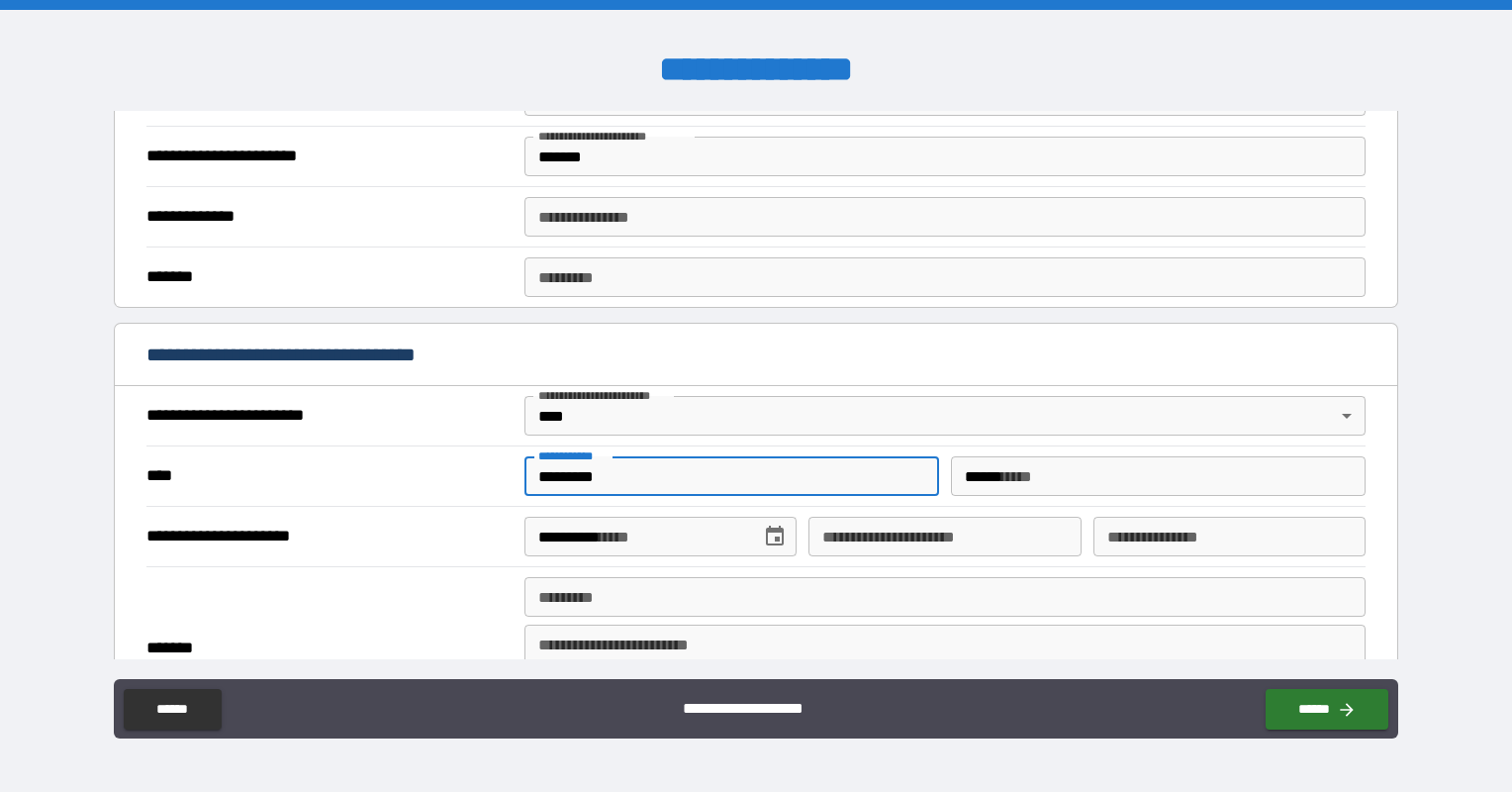 type on "**********" 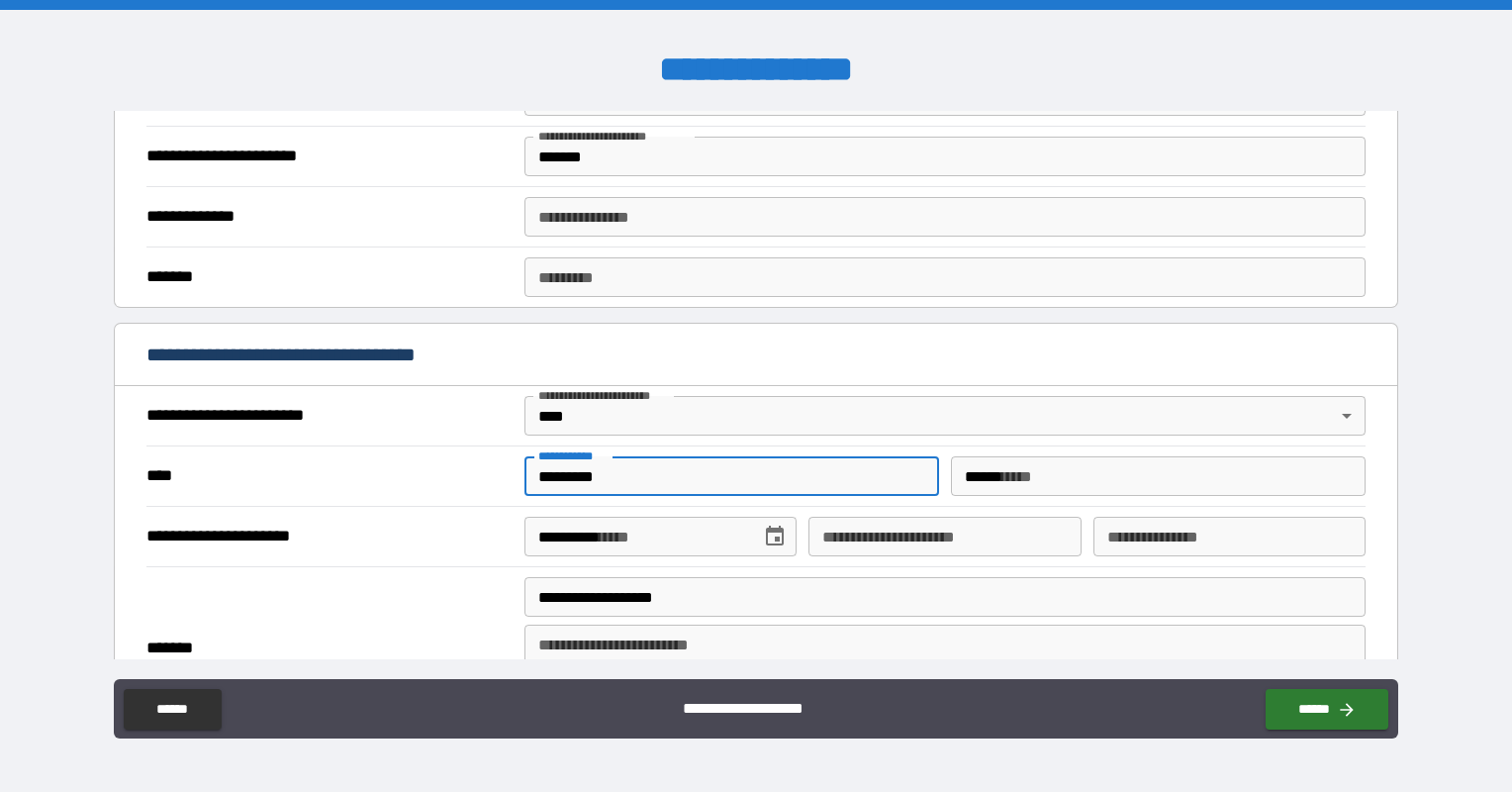 type on "**********" 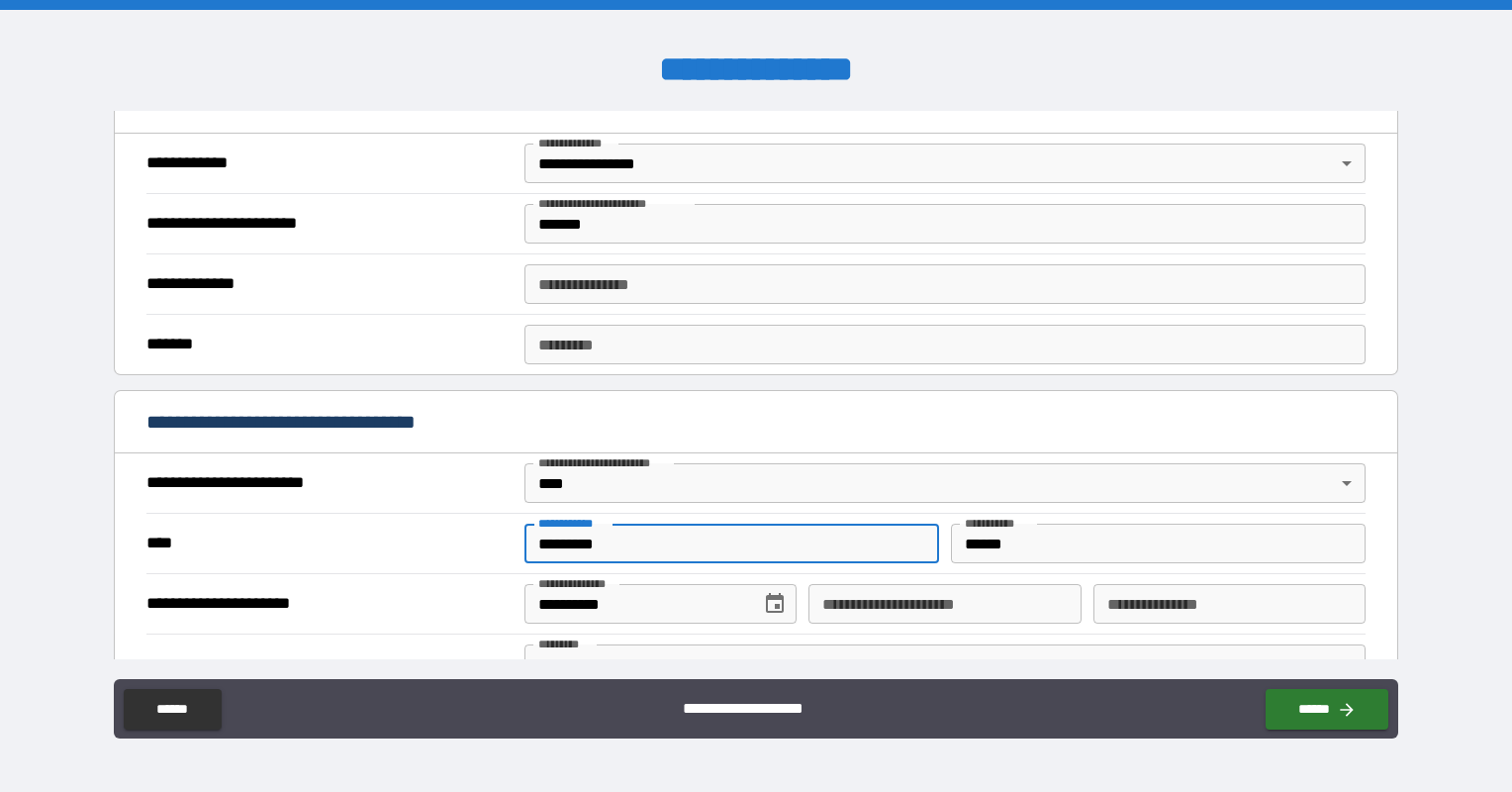 scroll, scrollTop: 495, scrollLeft: 0, axis: vertical 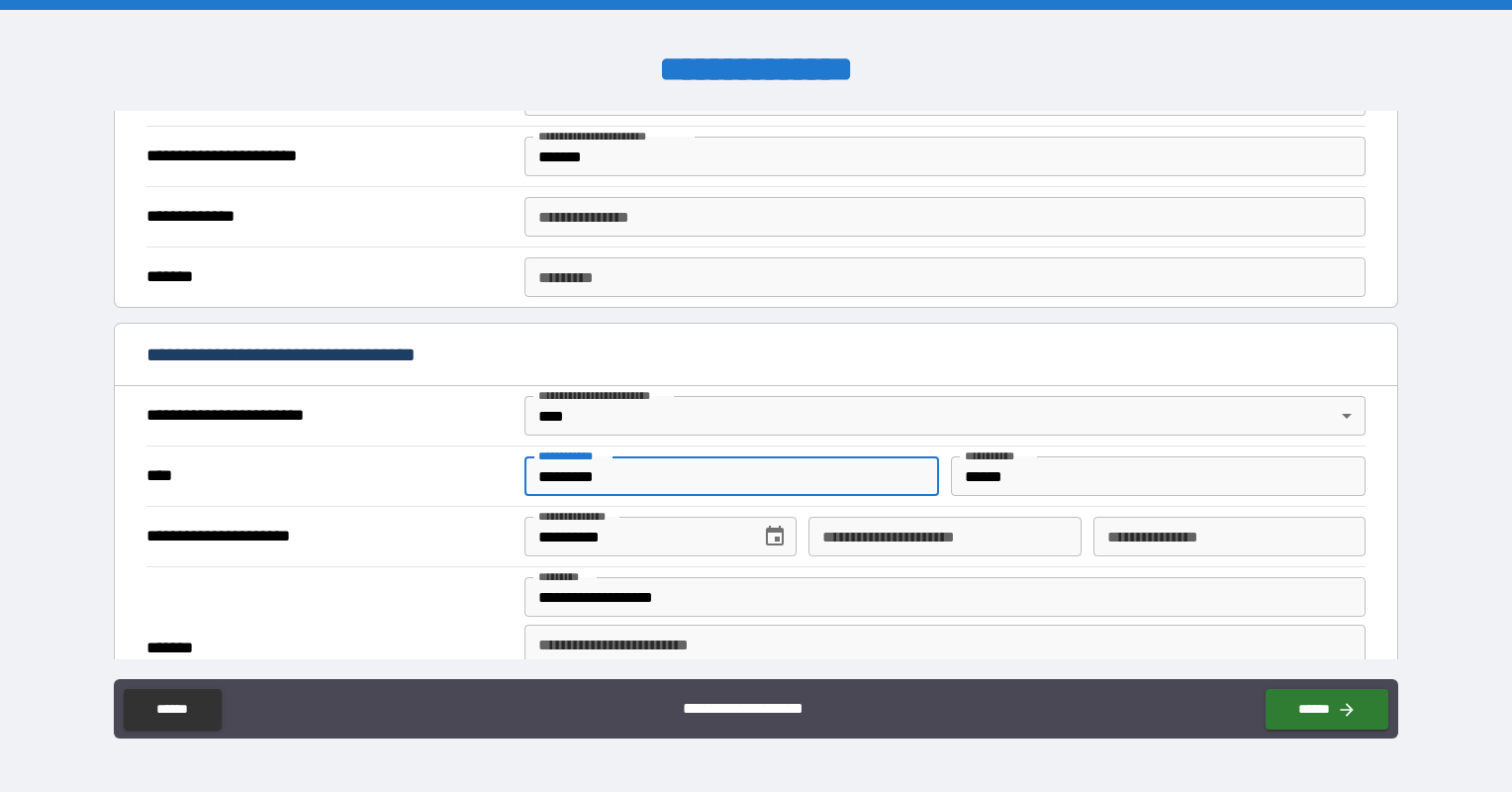 click on "**********" at bounding box center (1229, 537) 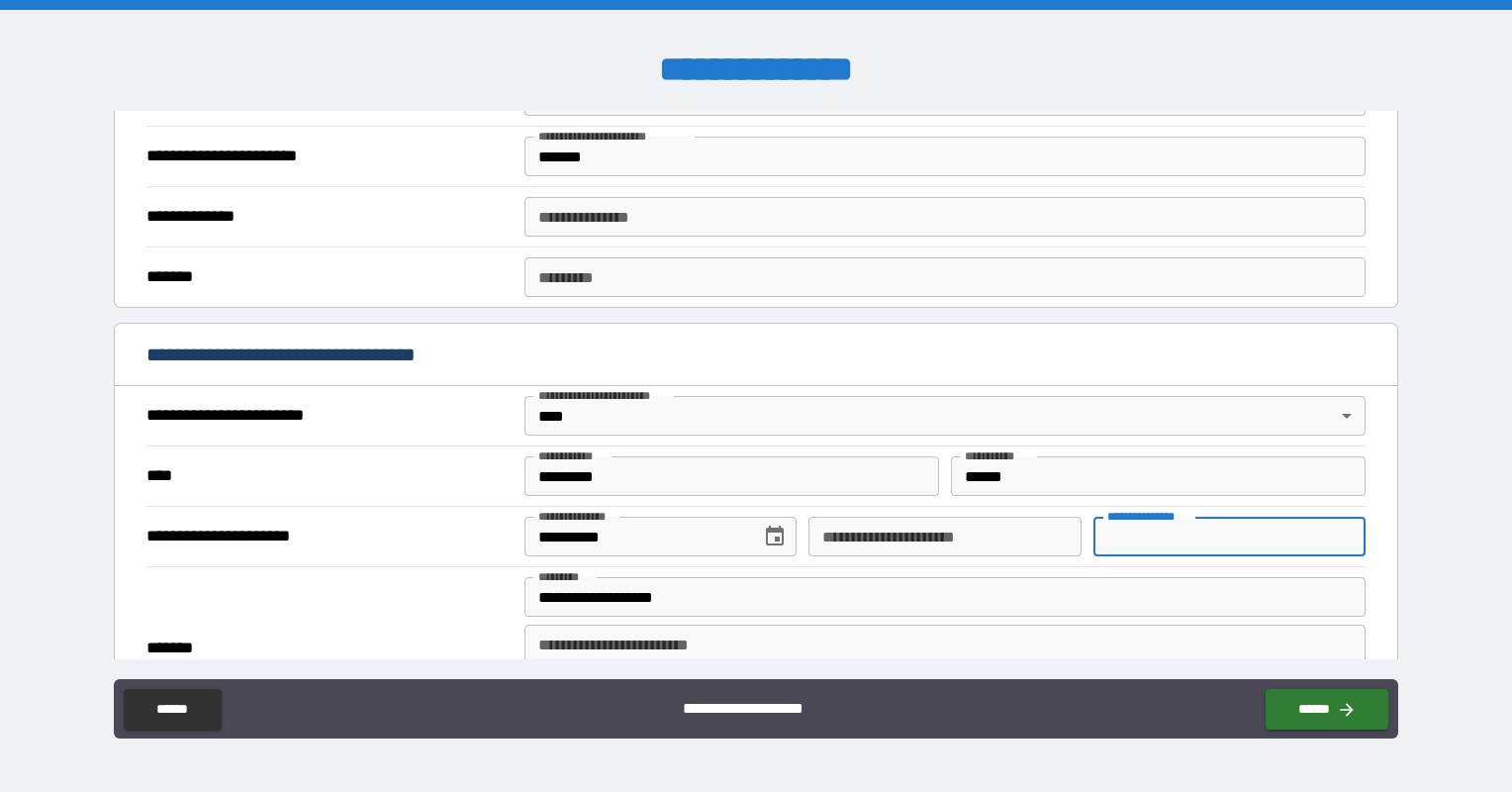 paste on "**********" 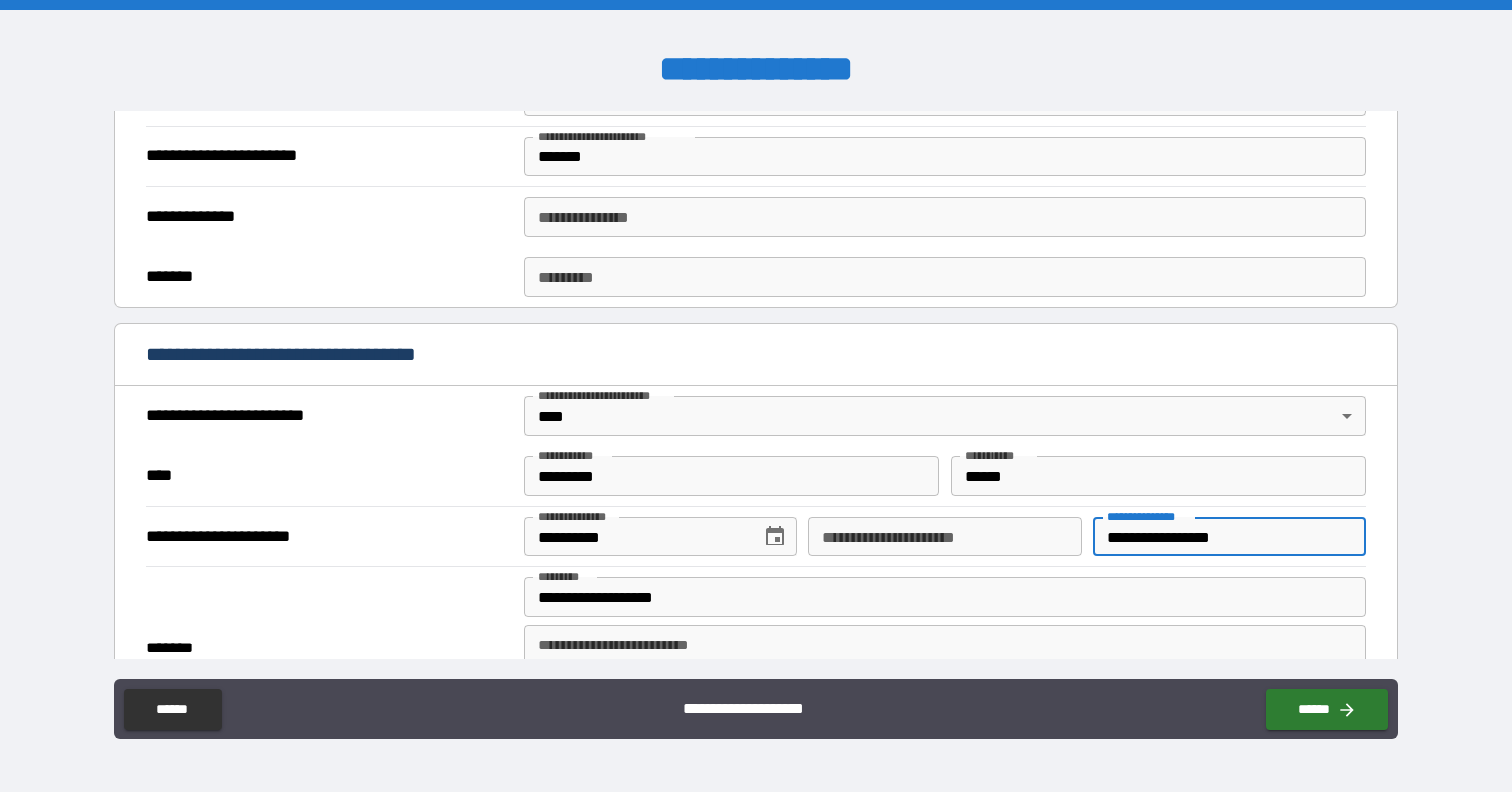 type on "**********" 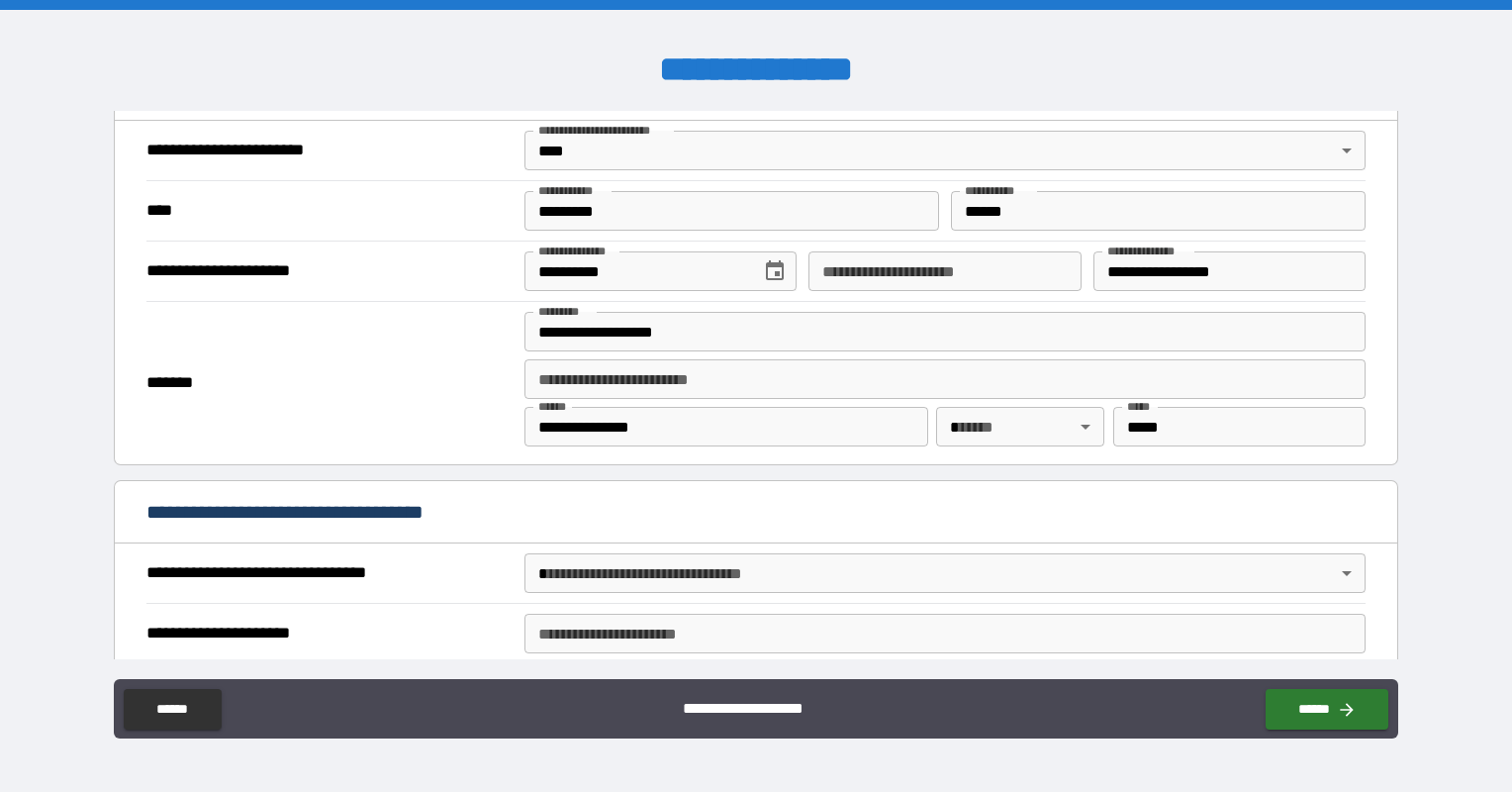 scroll, scrollTop: 792, scrollLeft: 0, axis: vertical 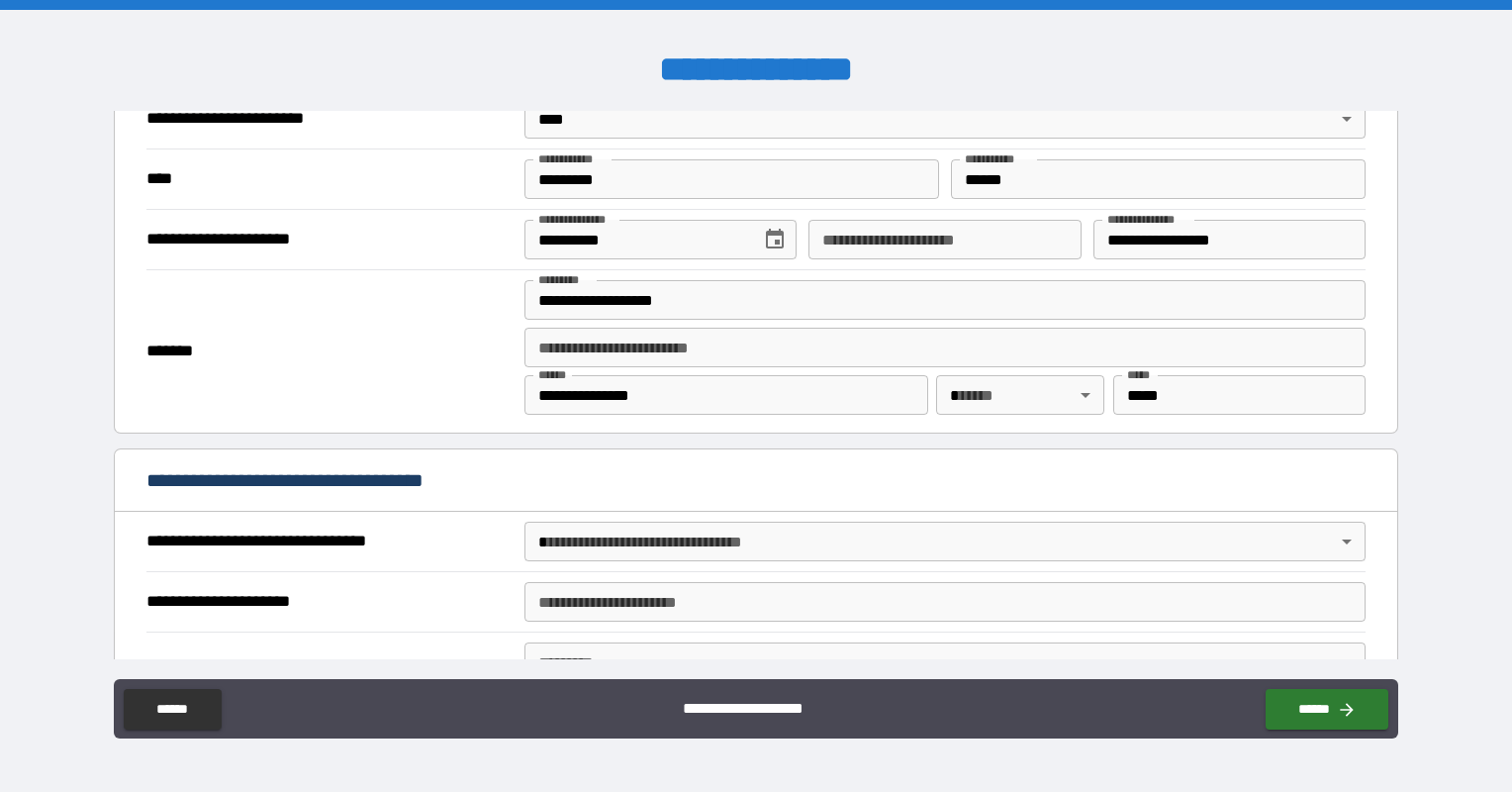 click on "**********" at bounding box center [756, 396] 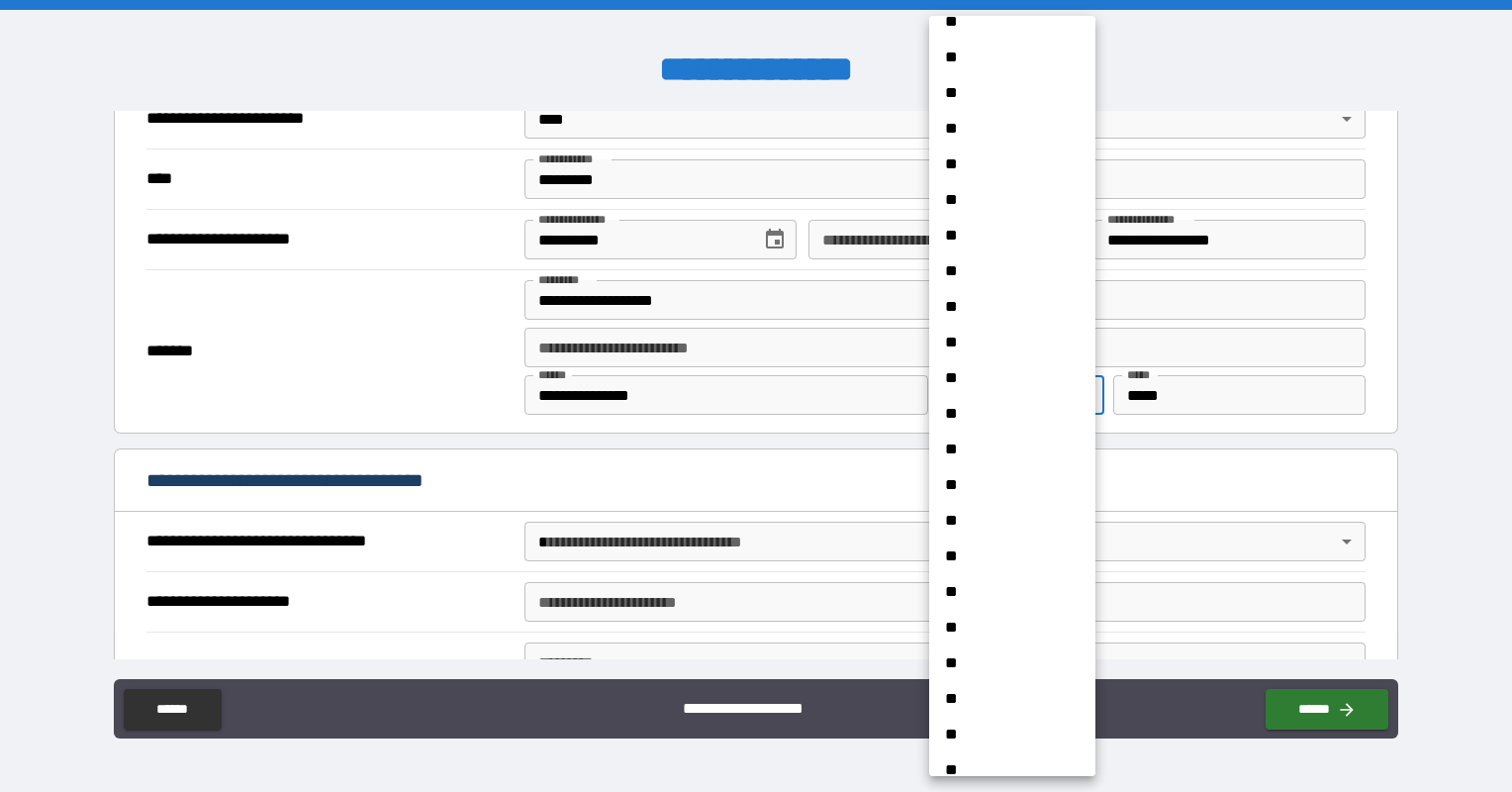 scroll, scrollTop: 495, scrollLeft: 0, axis: vertical 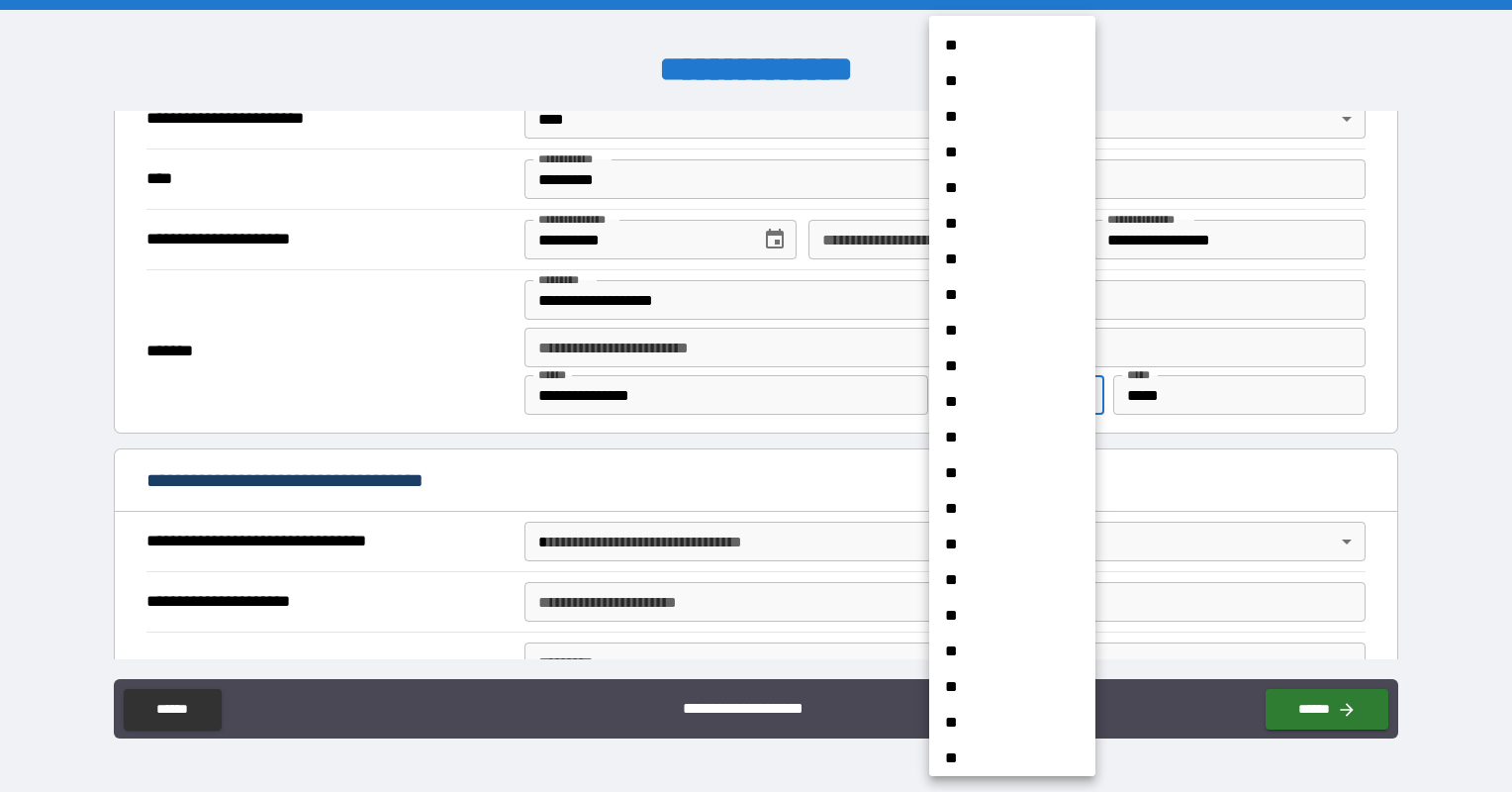 click on "**" at bounding box center [1004, 473] 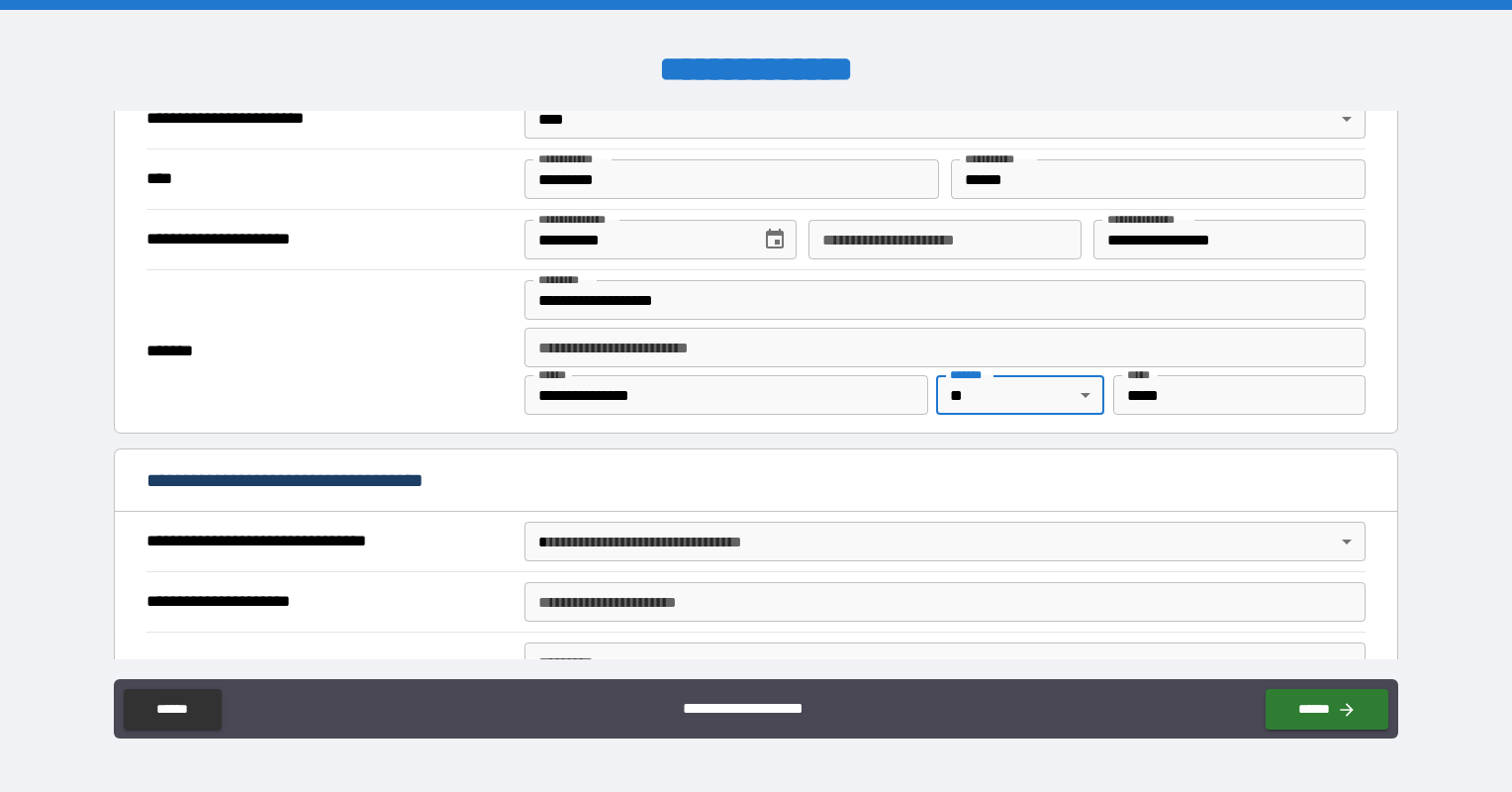 click on "**********" at bounding box center [328, 542] 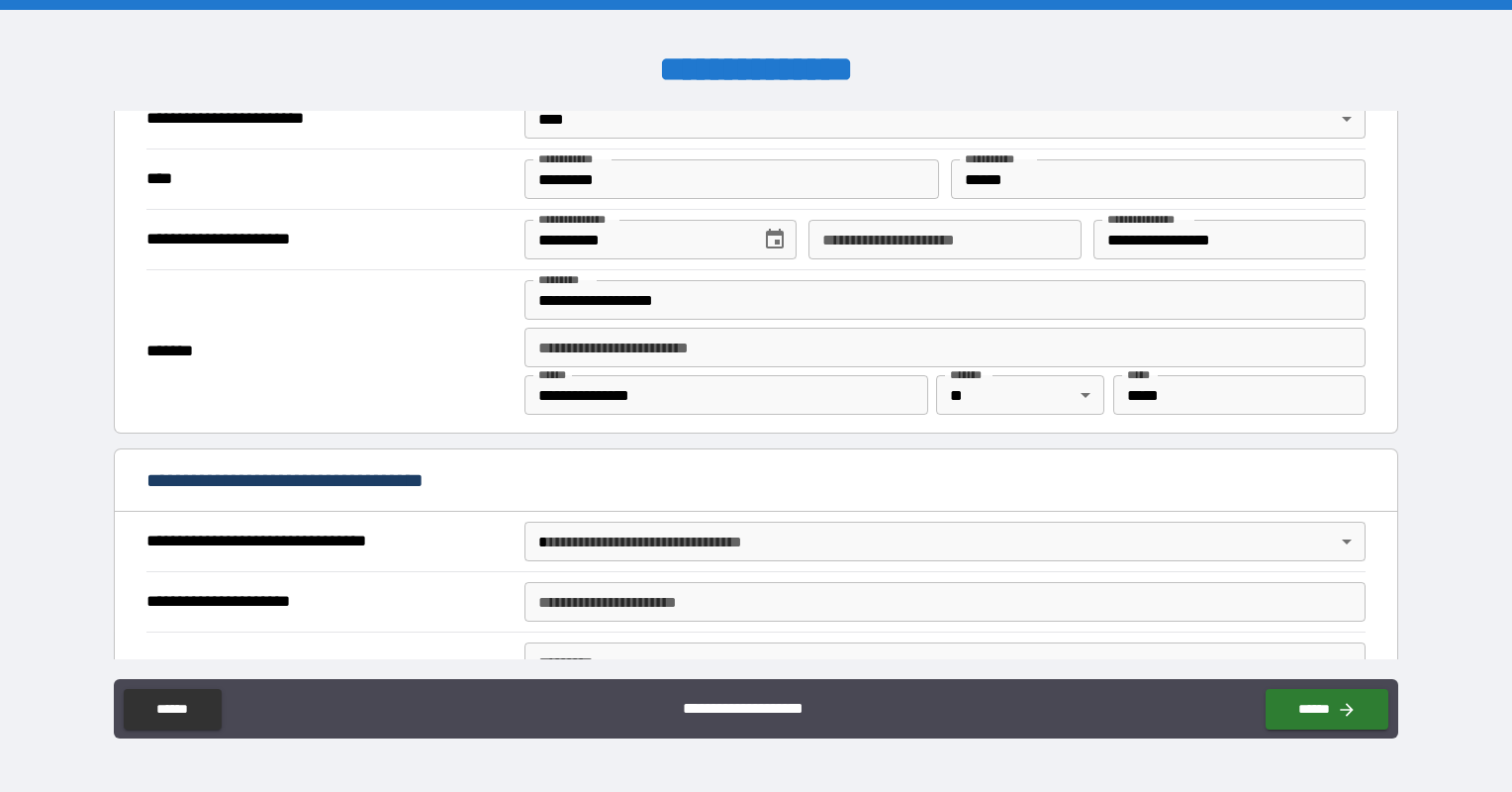 scroll, scrollTop: 891, scrollLeft: 0, axis: vertical 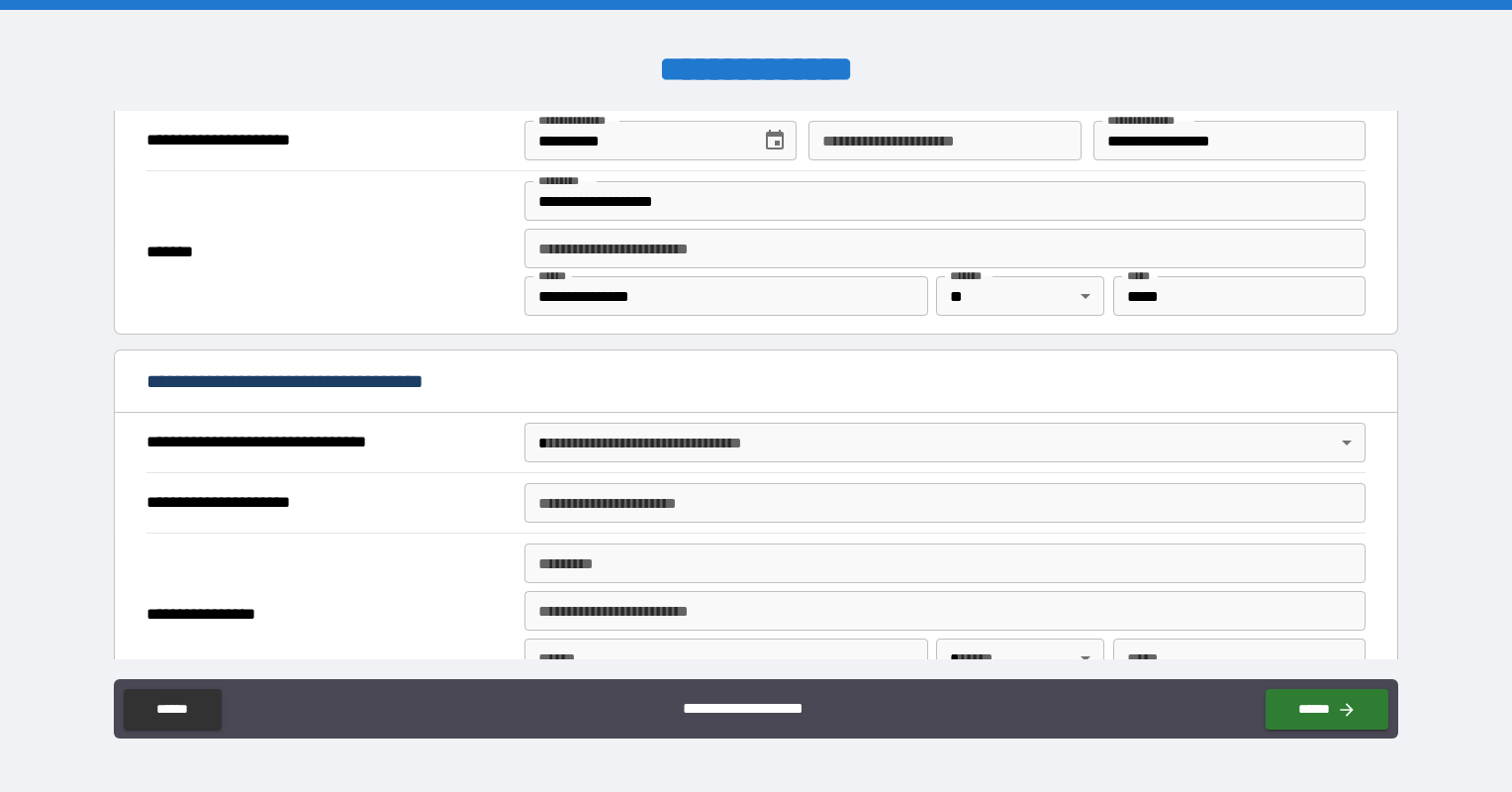 click on "**********" at bounding box center (756, 396) 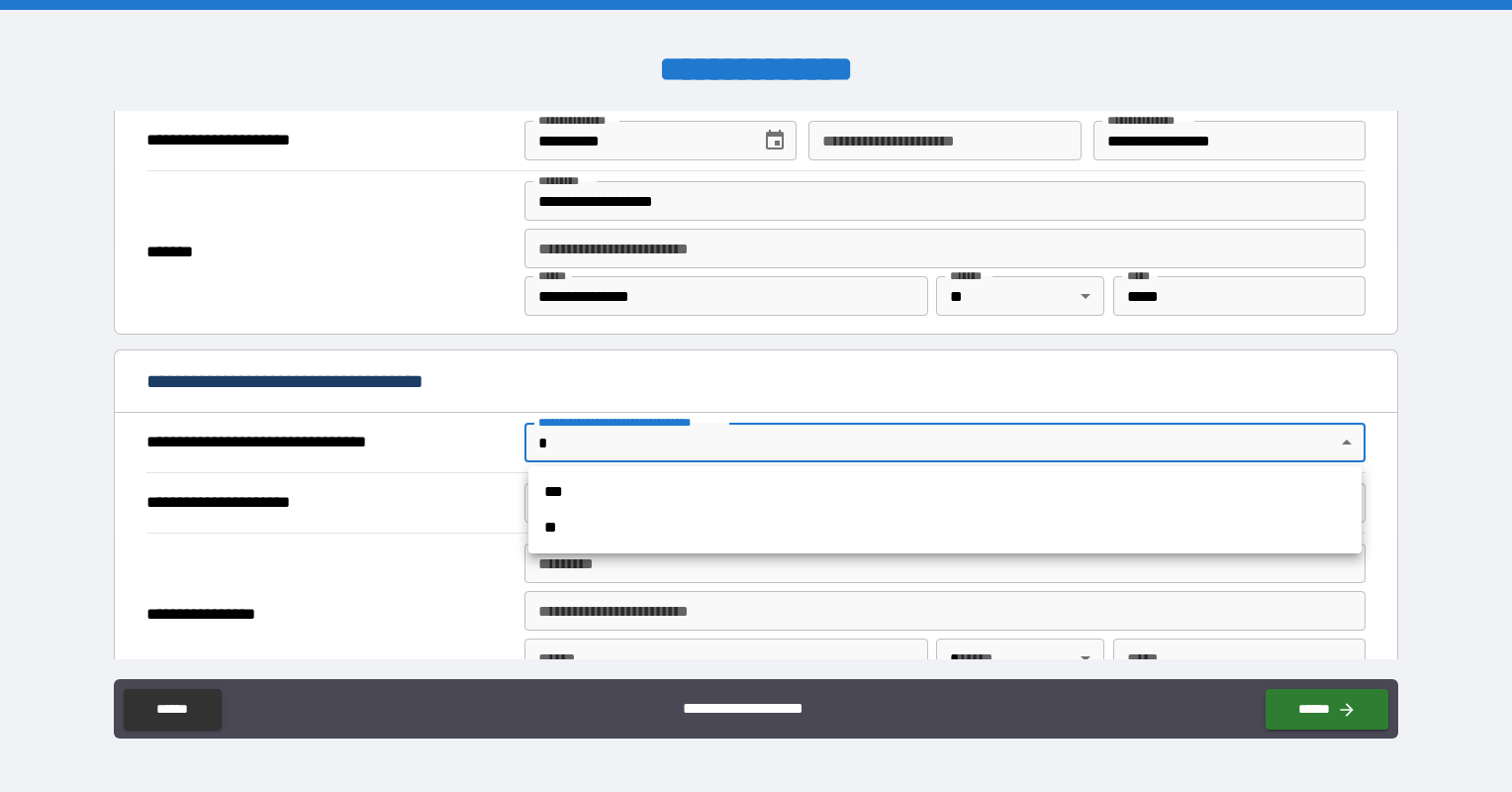 click on "***" at bounding box center (945, 492) 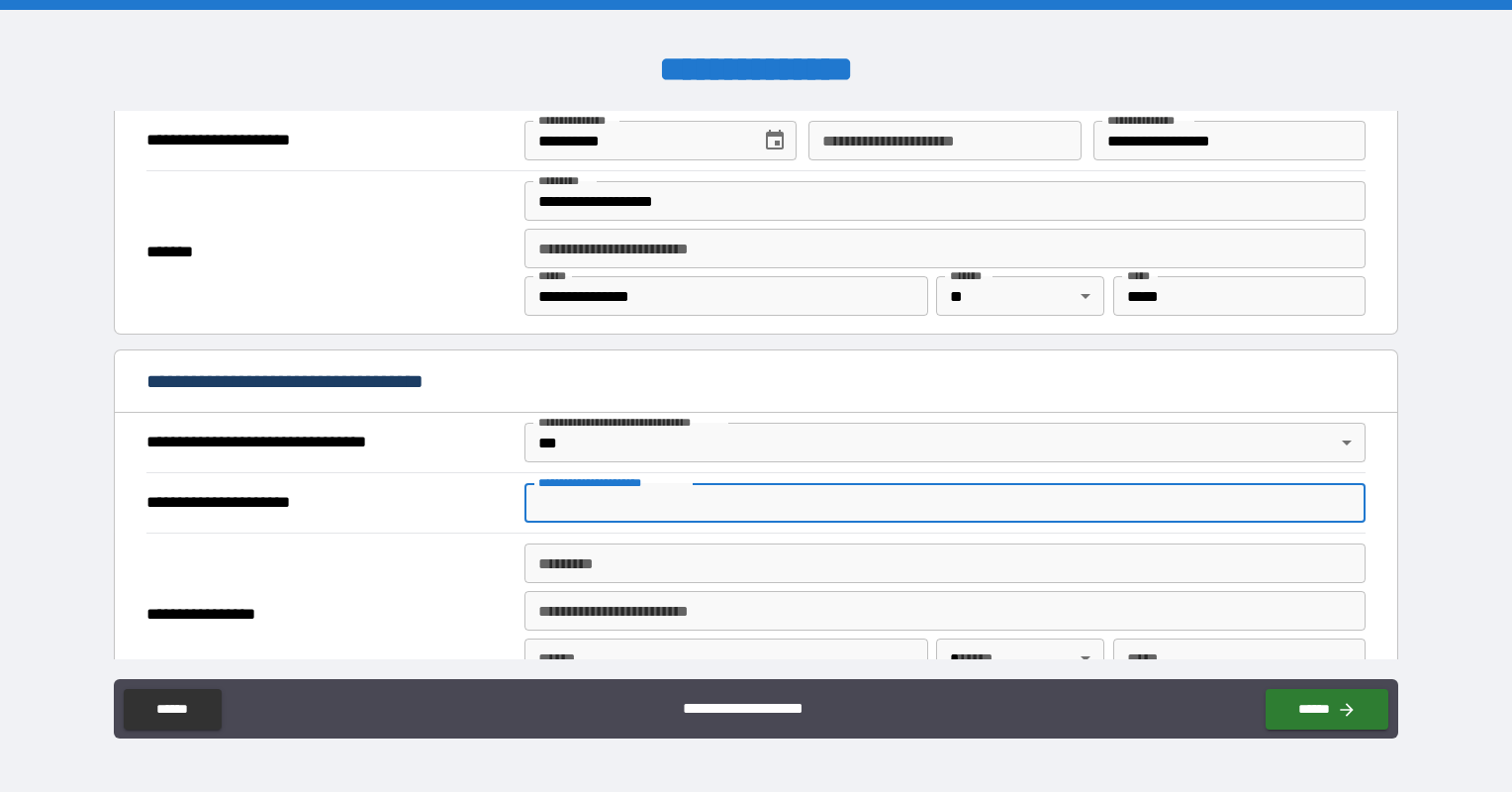click on "**********" at bounding box center [945, 503] 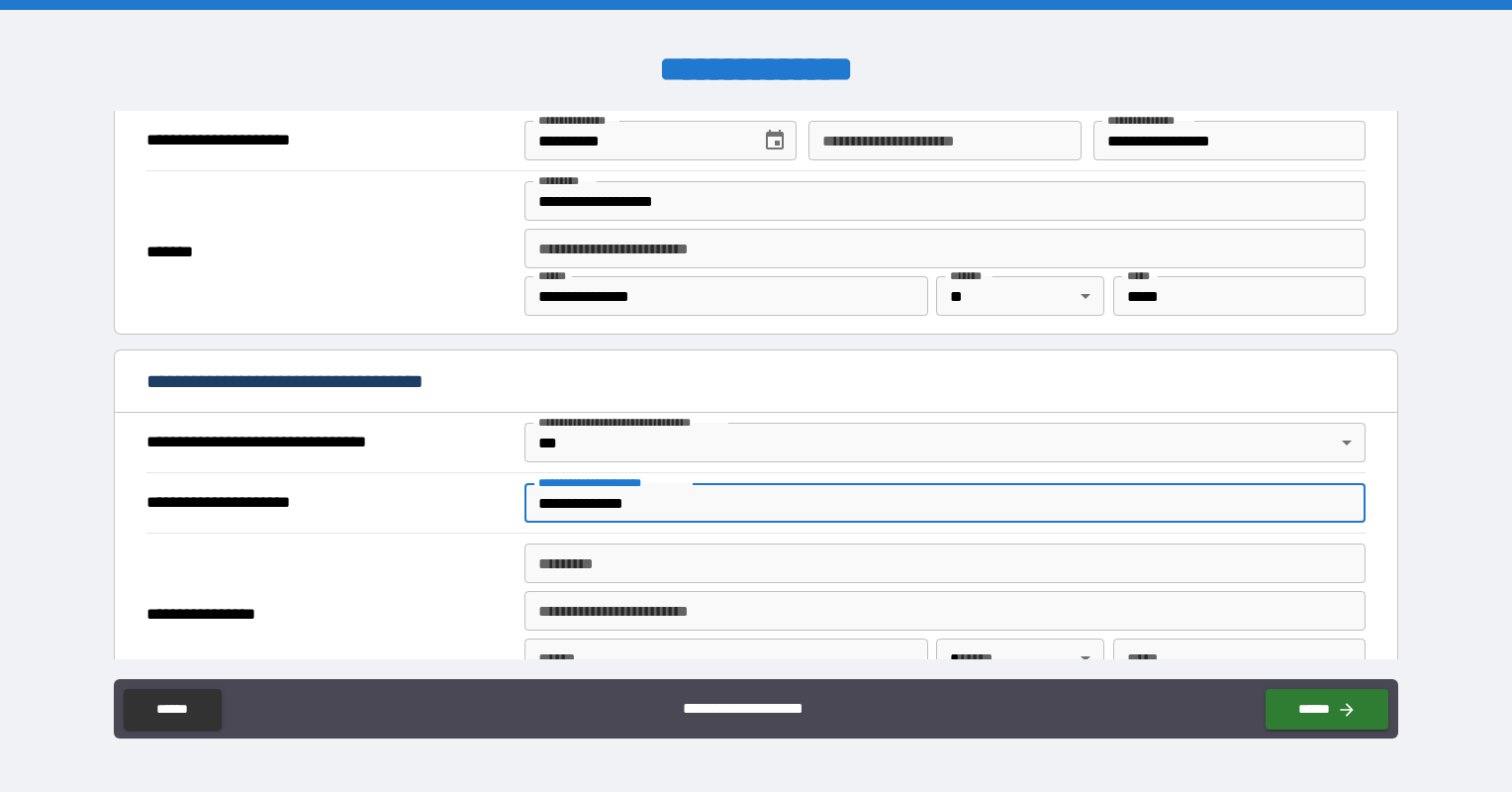 type on "**********" 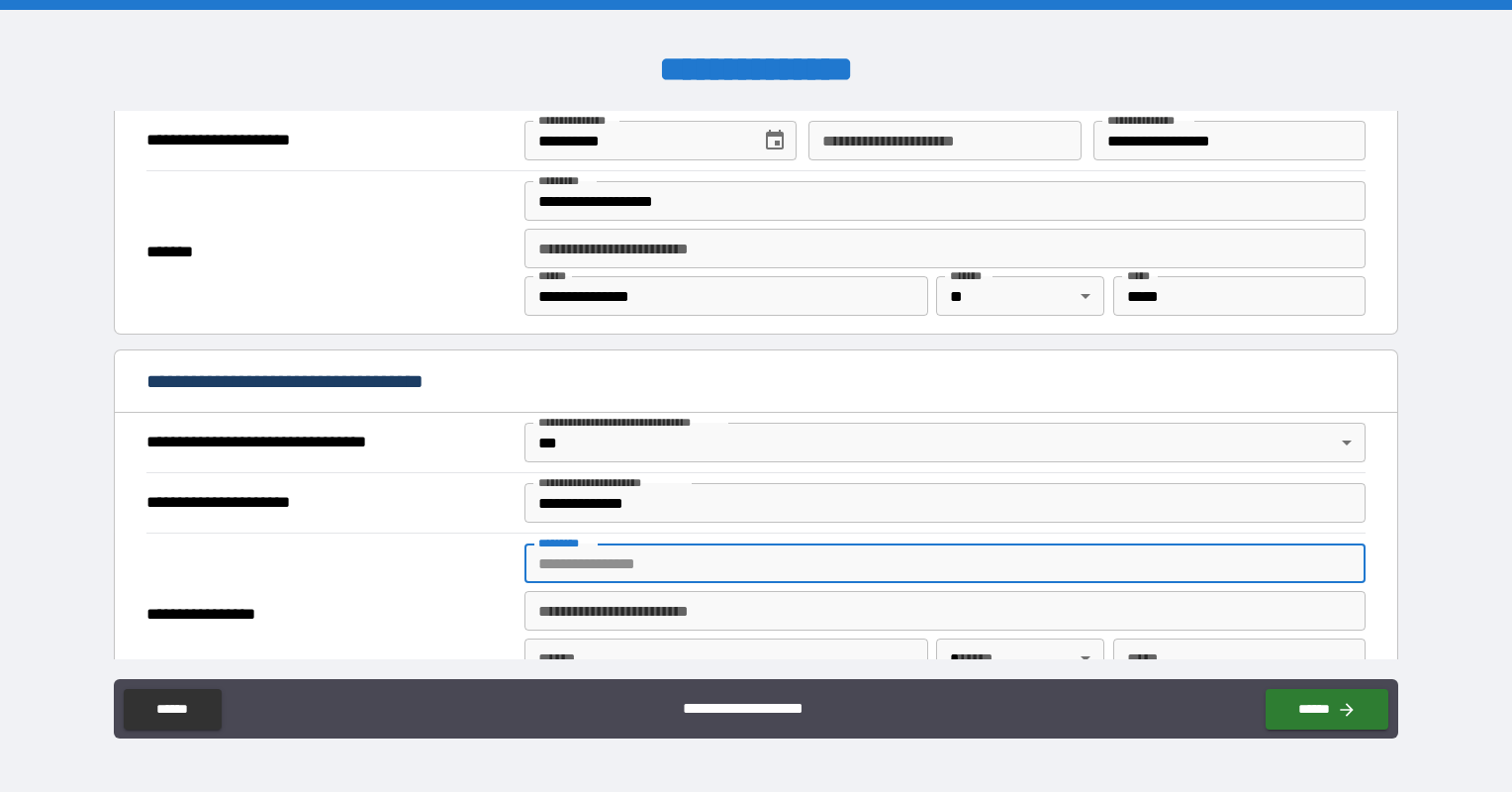 click on "*******   *" at bounding box center [945, 563] 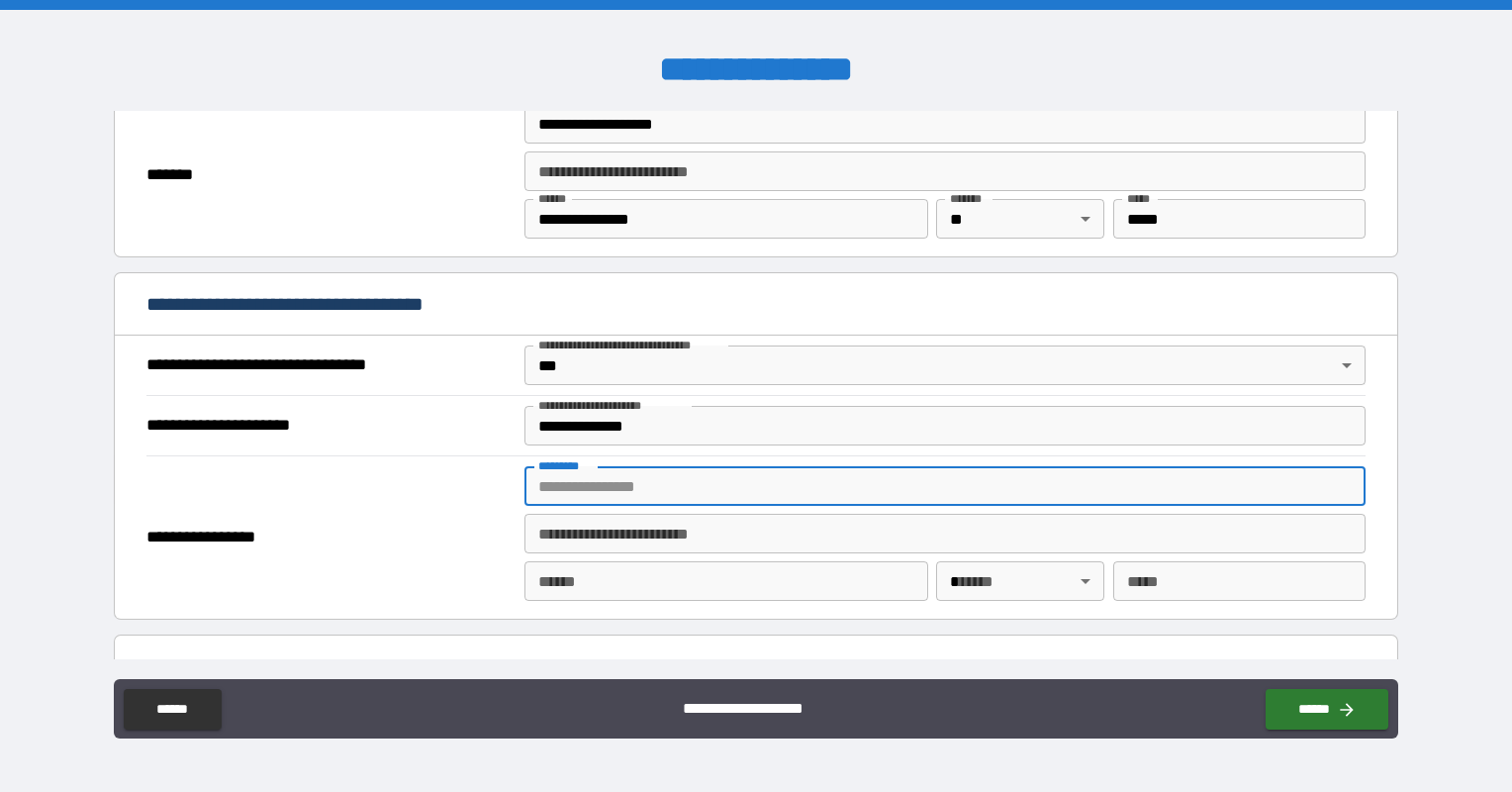 scroll, scrollTop: 990, scrollLeft: 0, axis: vertical 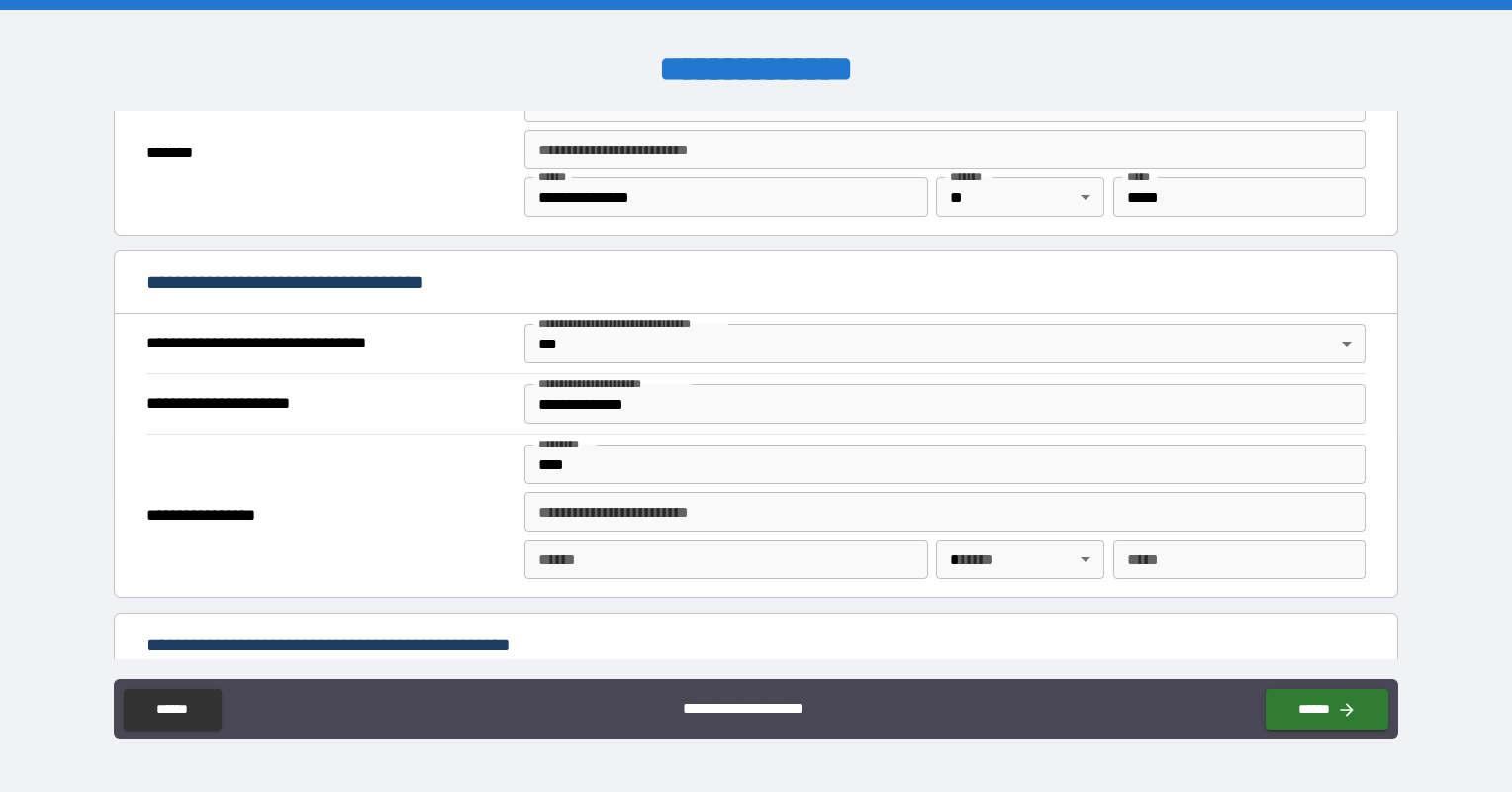 type on "**********" 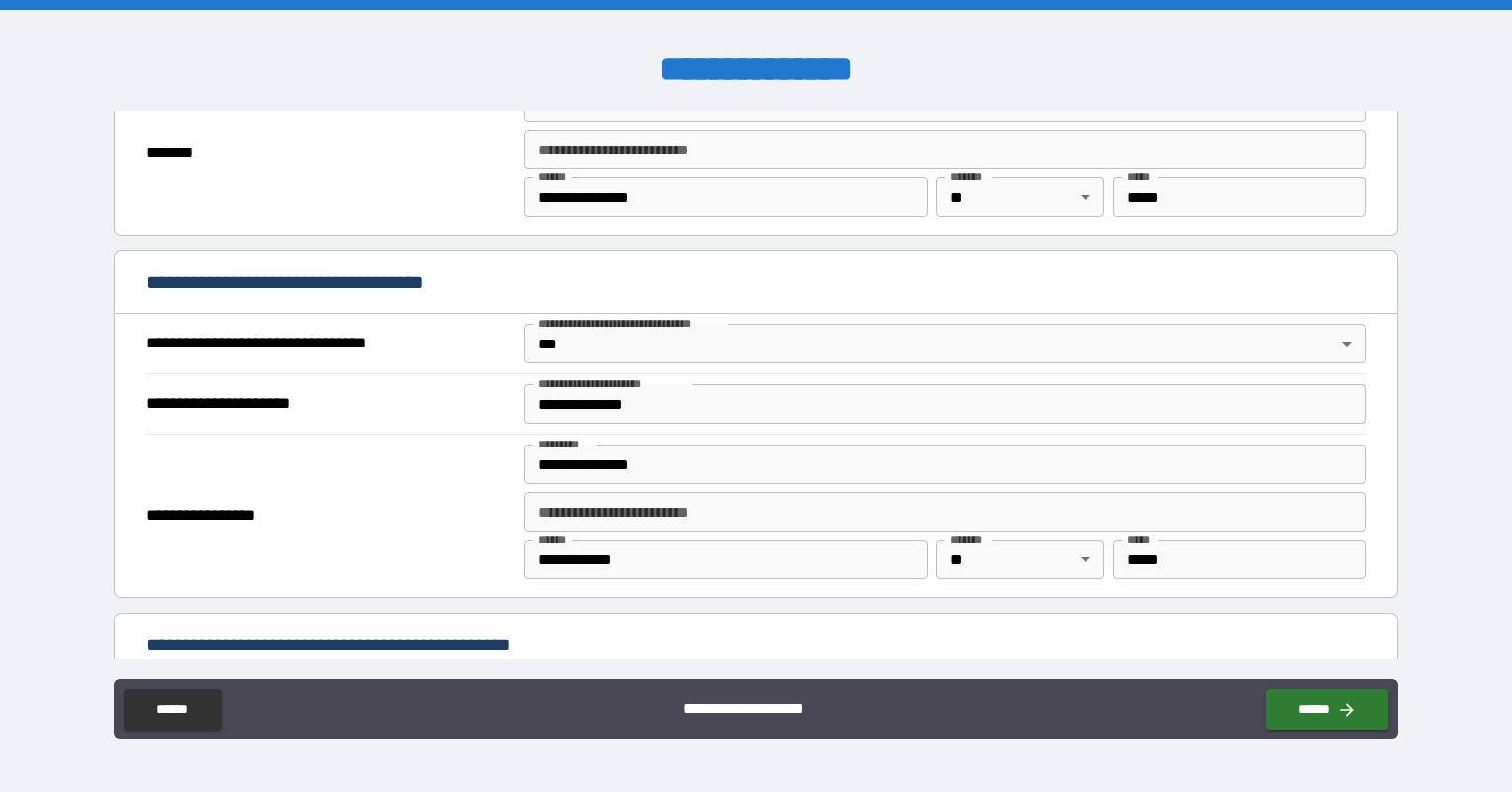 click on "**********" at bounding box center [330, 516] 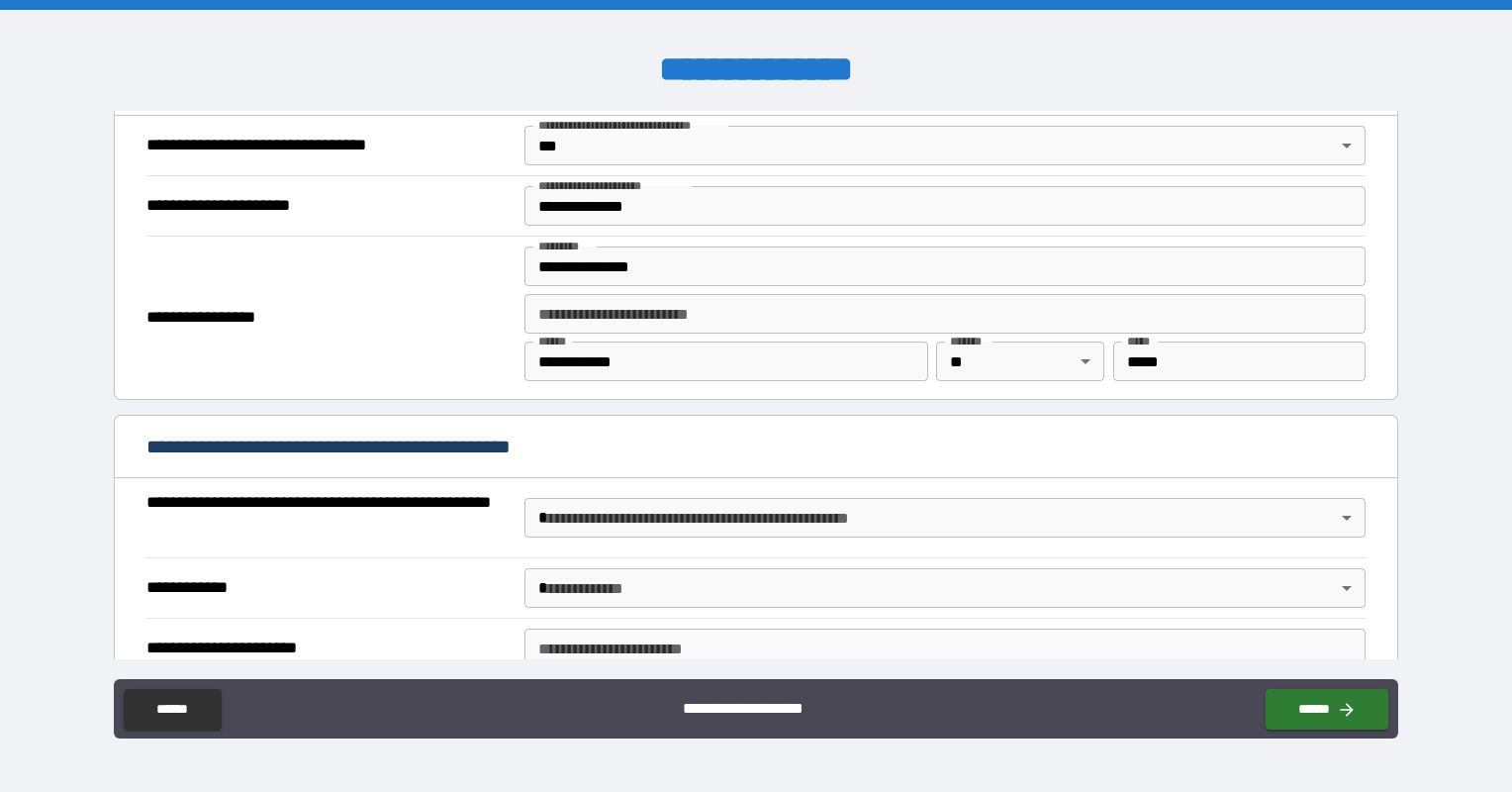 scroll, scrollTop: 1287, scrollLeft: 0, axis: vertical 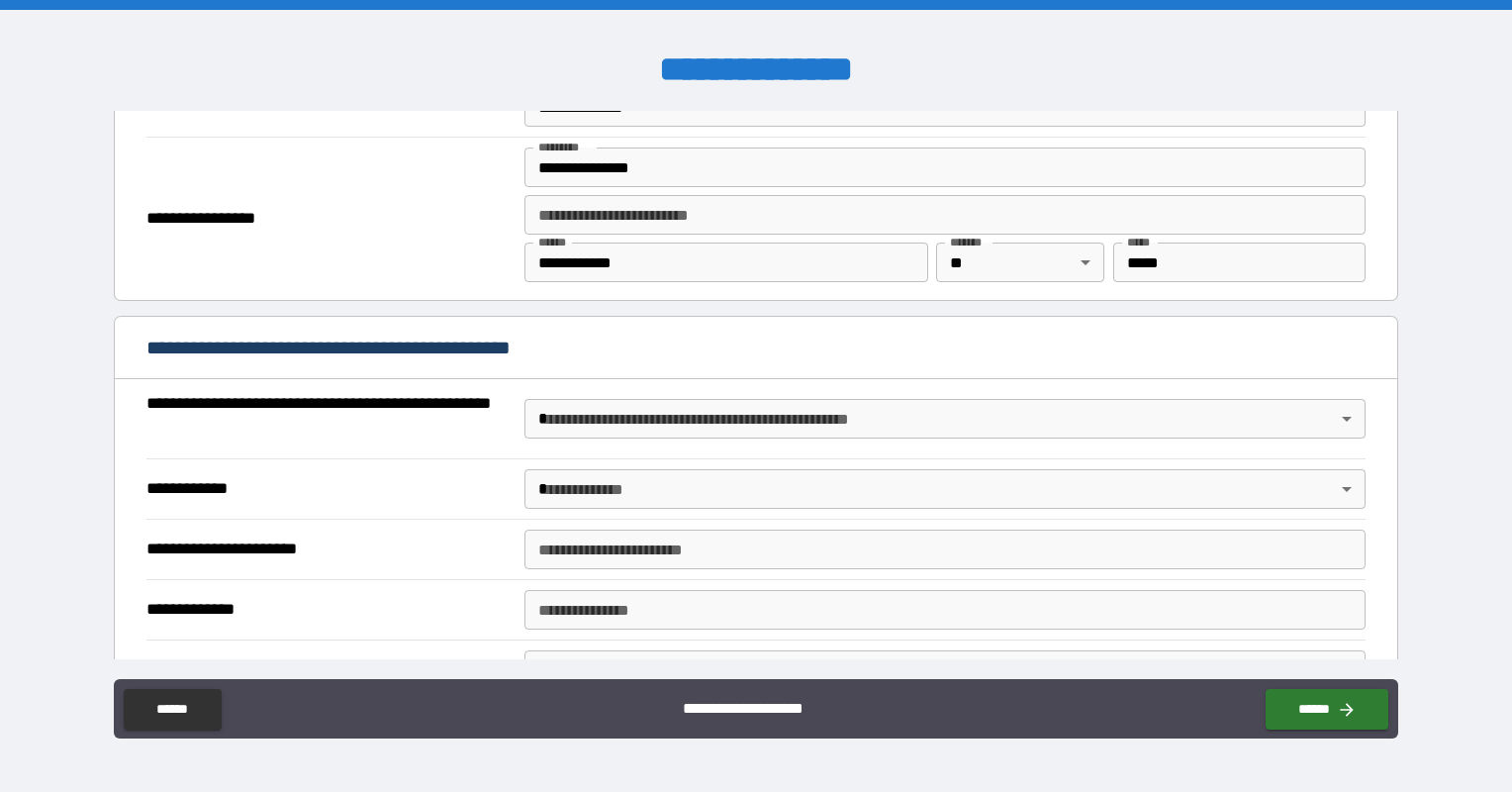 click on "**********" at bounding box center (756, 396) 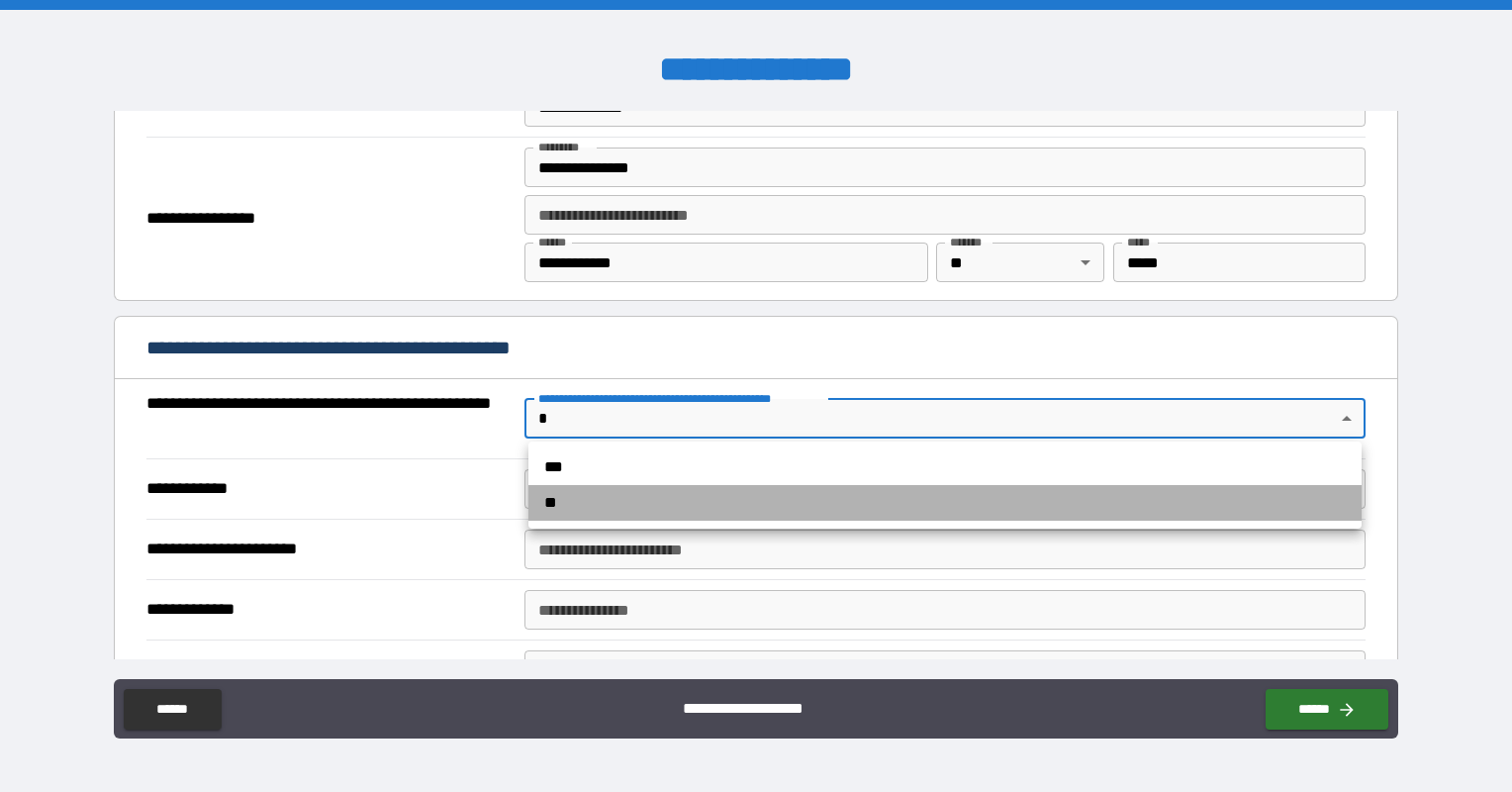 click on "**" at bounding box center [945, 503] 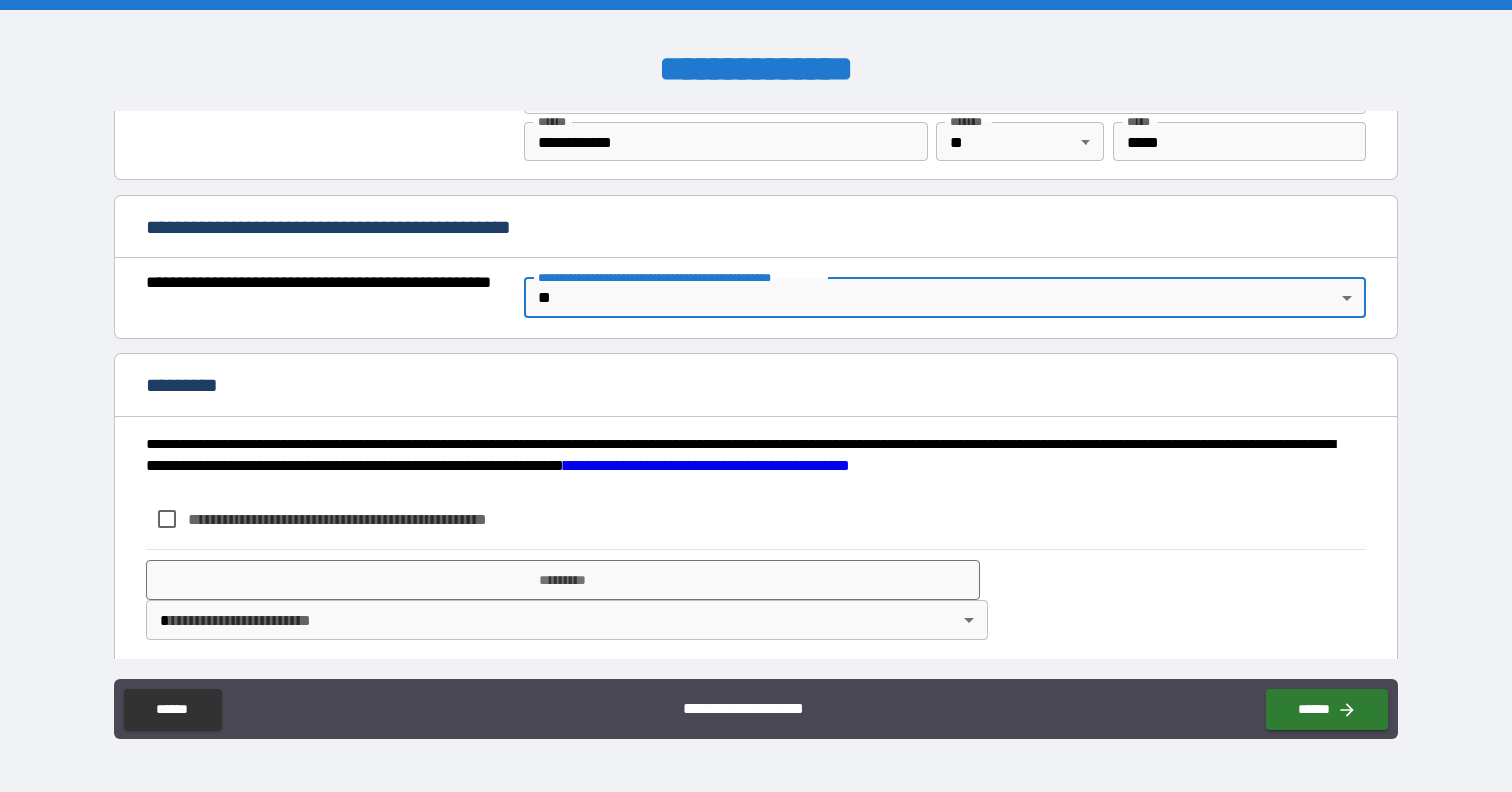 scroll, scrollTop: 1412, scrollLeft: 0, axis: vertical 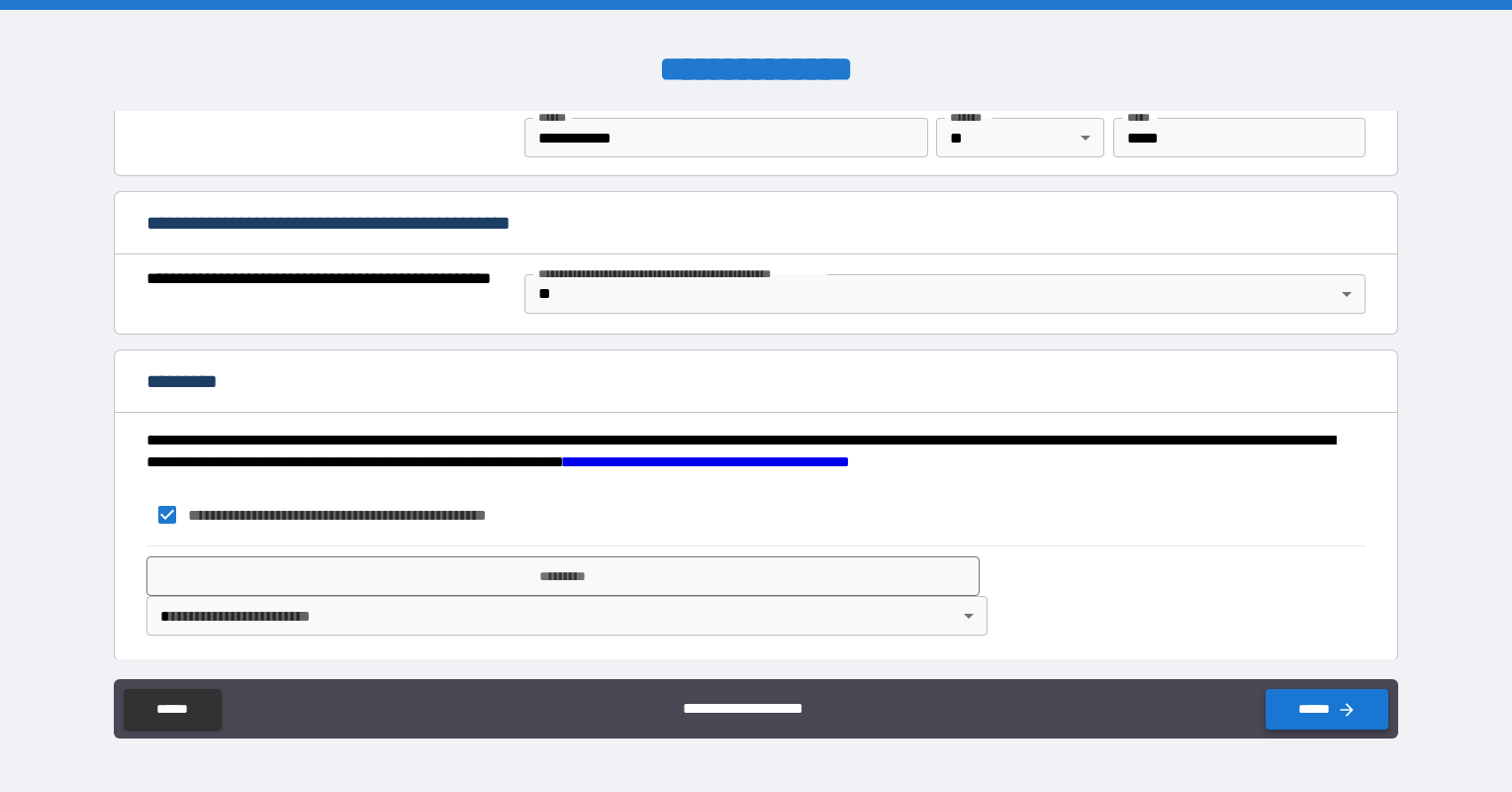 click on "******" at bounding box center [1327, 709] 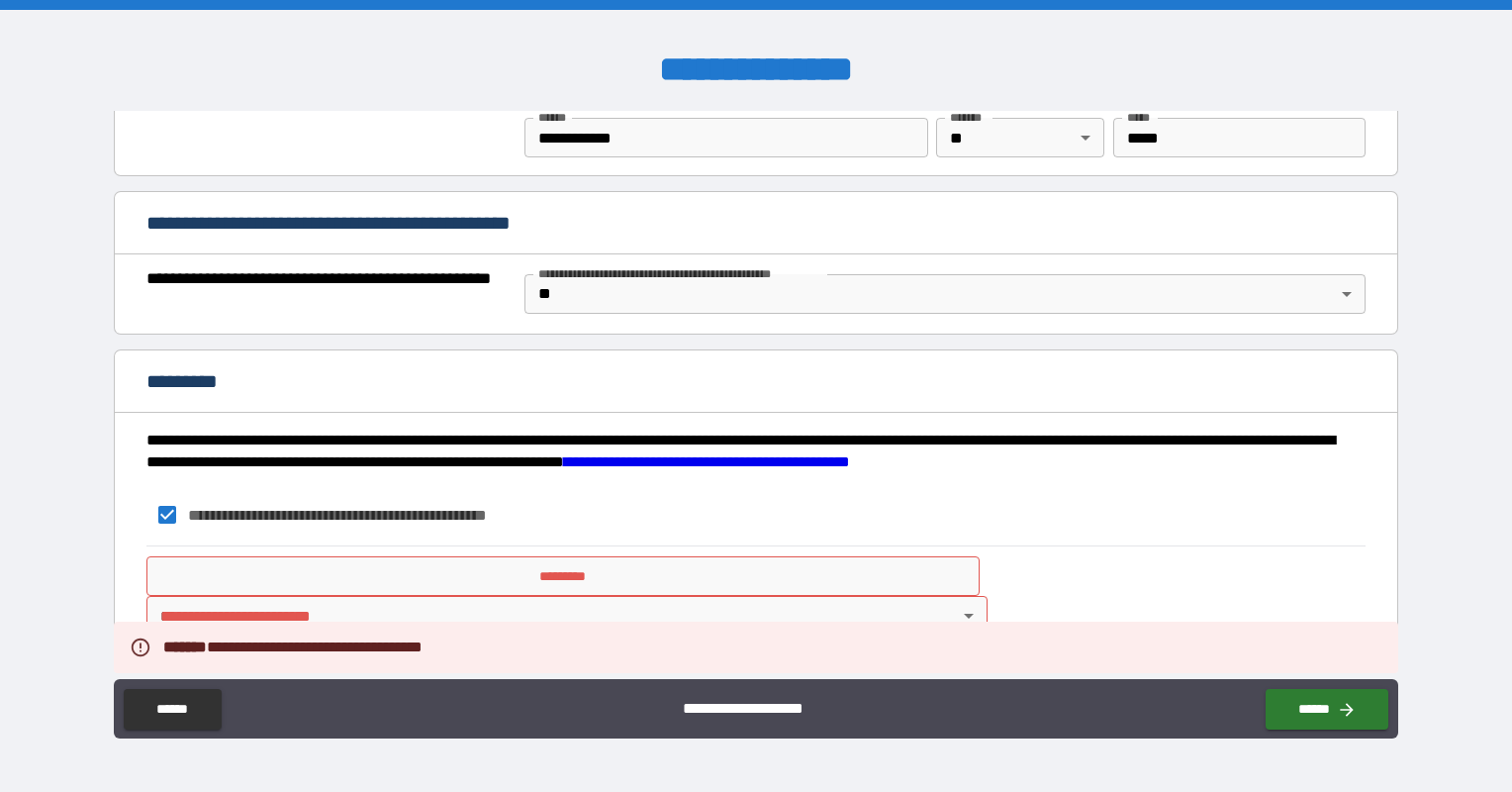 click on "*********" at bounding box center (563, 576) 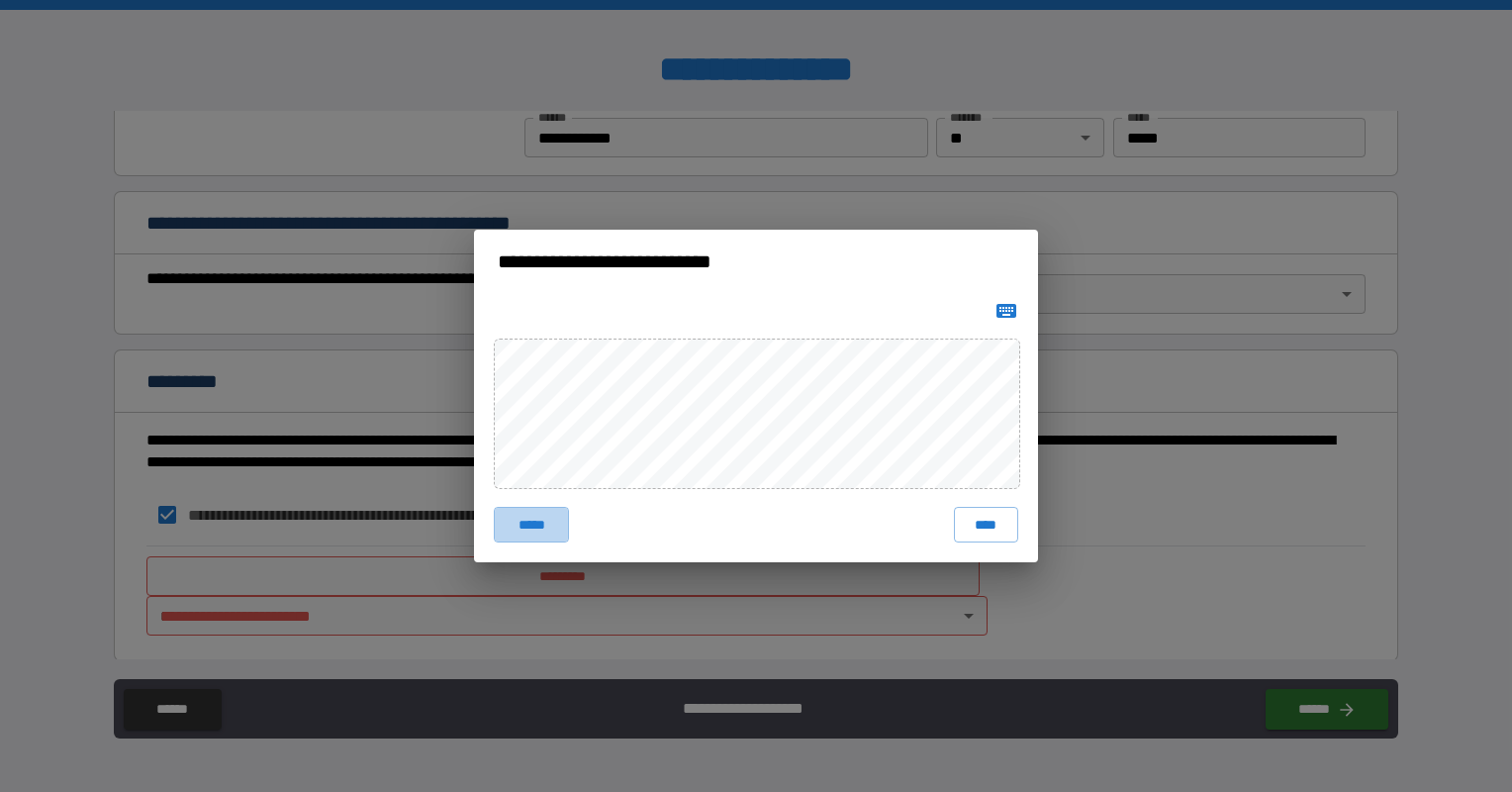drag, startPoint x: 520, startPoint y: 533, endPoint x: 554, endPoint y: 497, distance: 49.517674 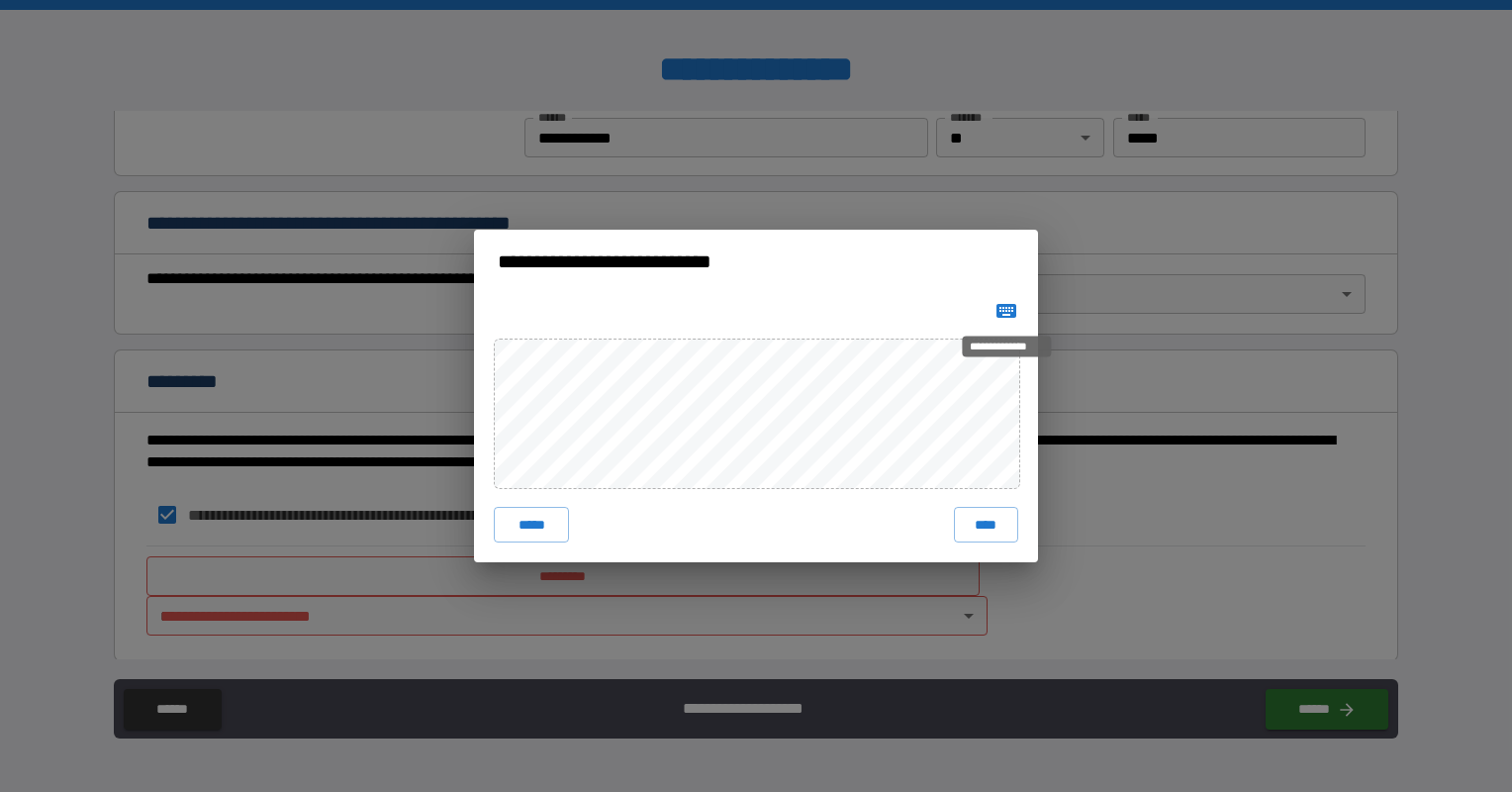 click 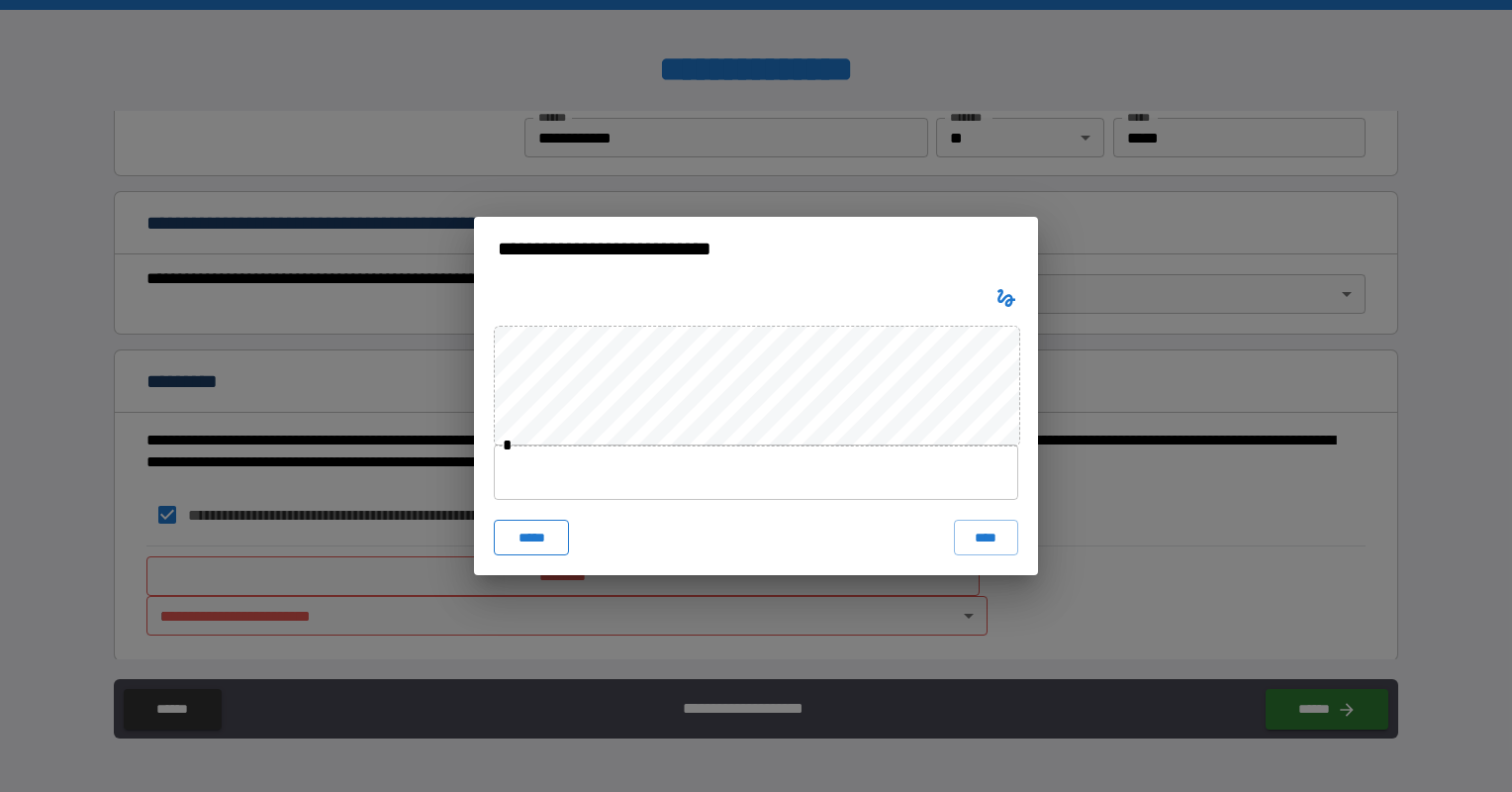 click on "*****" at bounding box center [531, 538] 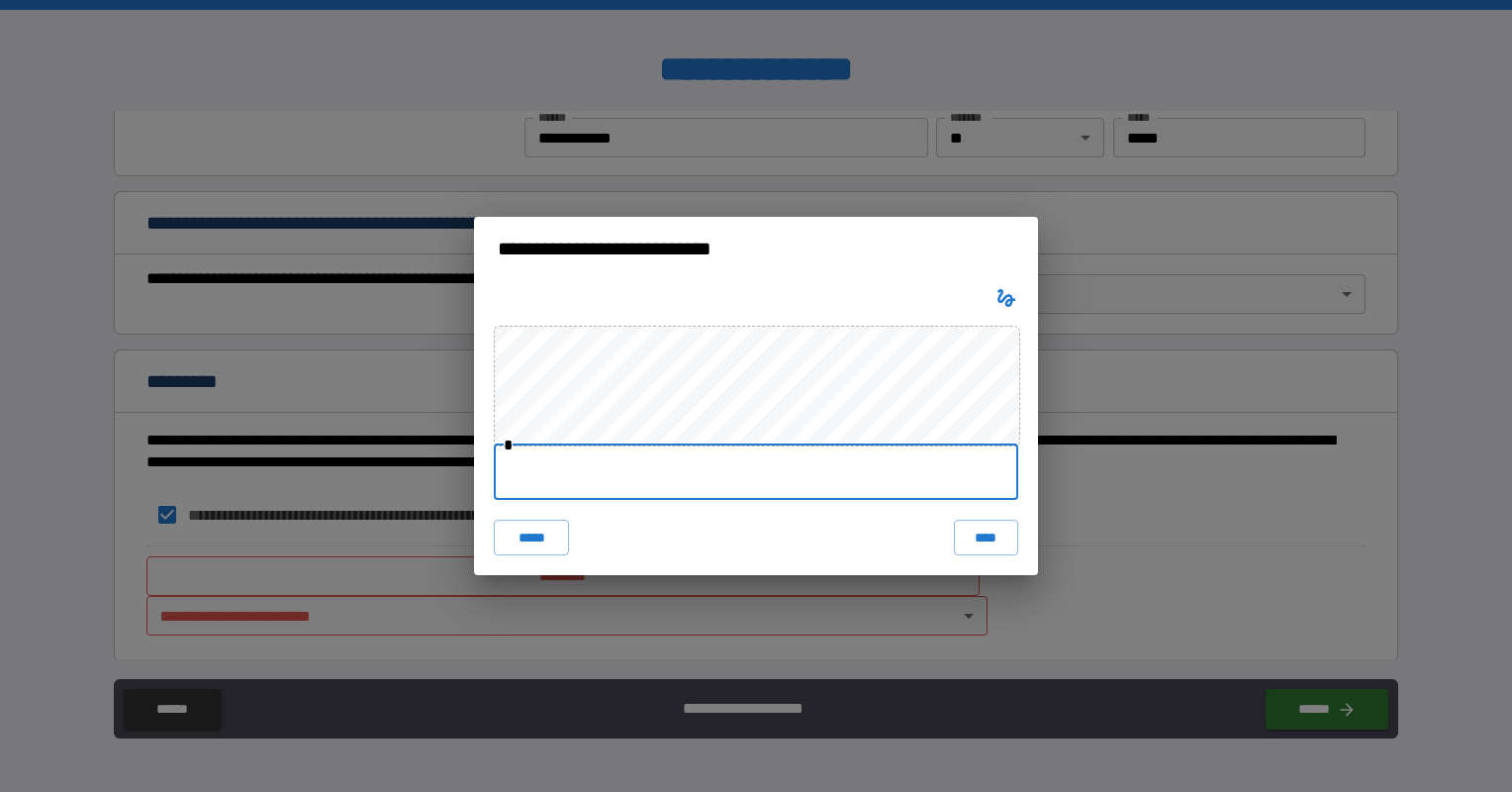 click at bounding box center (756, 472) 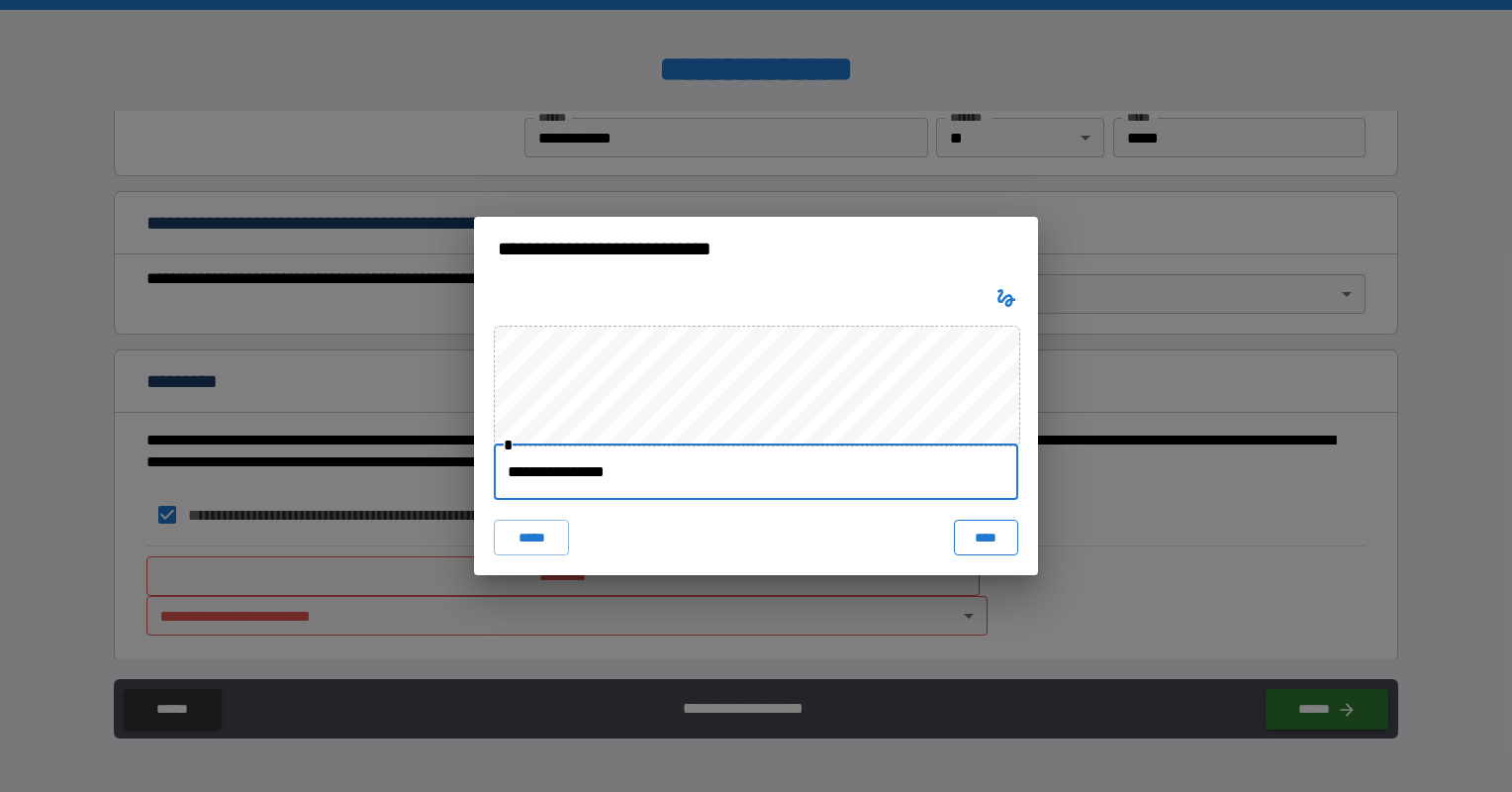 type on "**********" 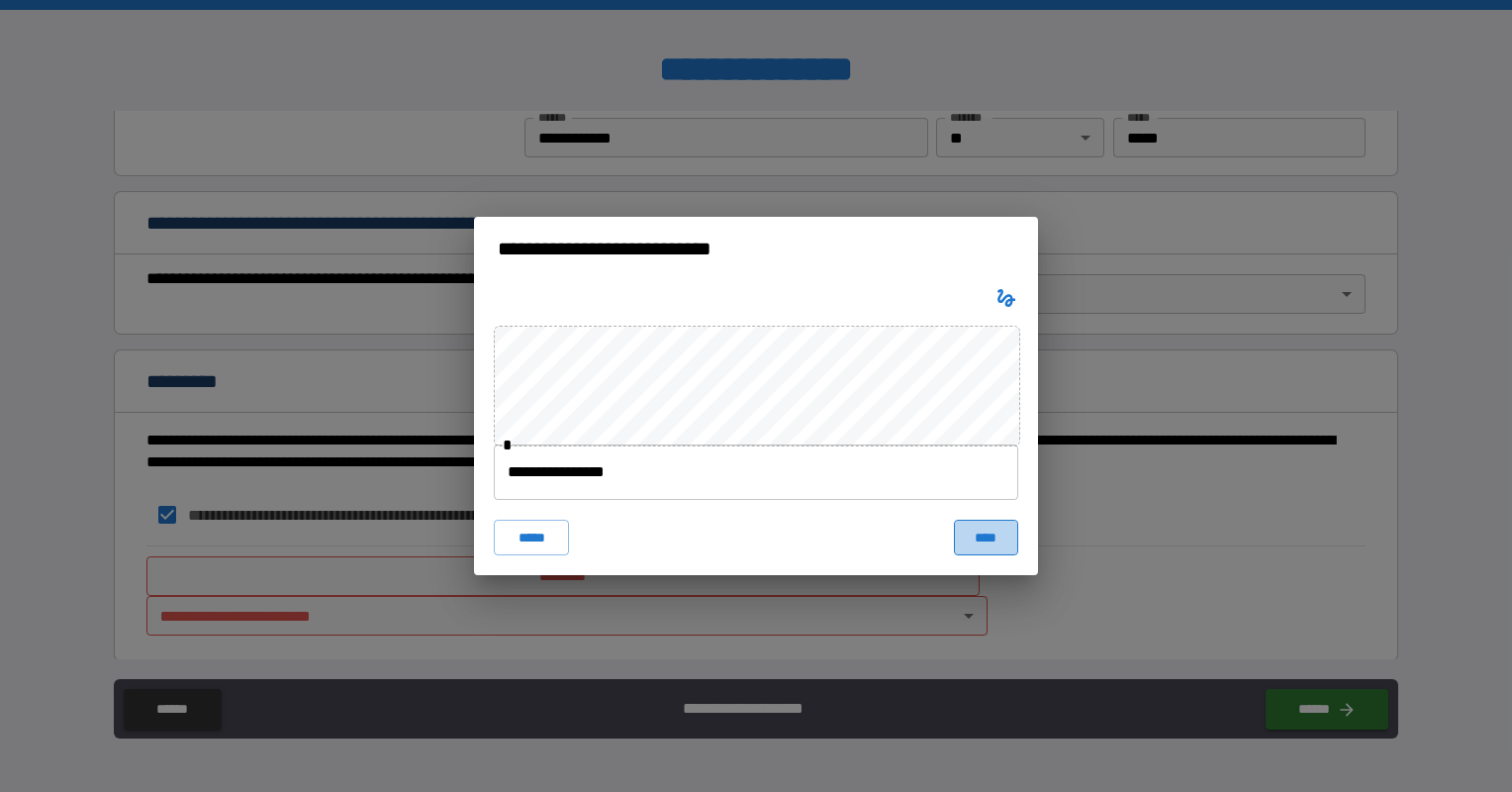 click on "****" at bounding box center (986, 538) 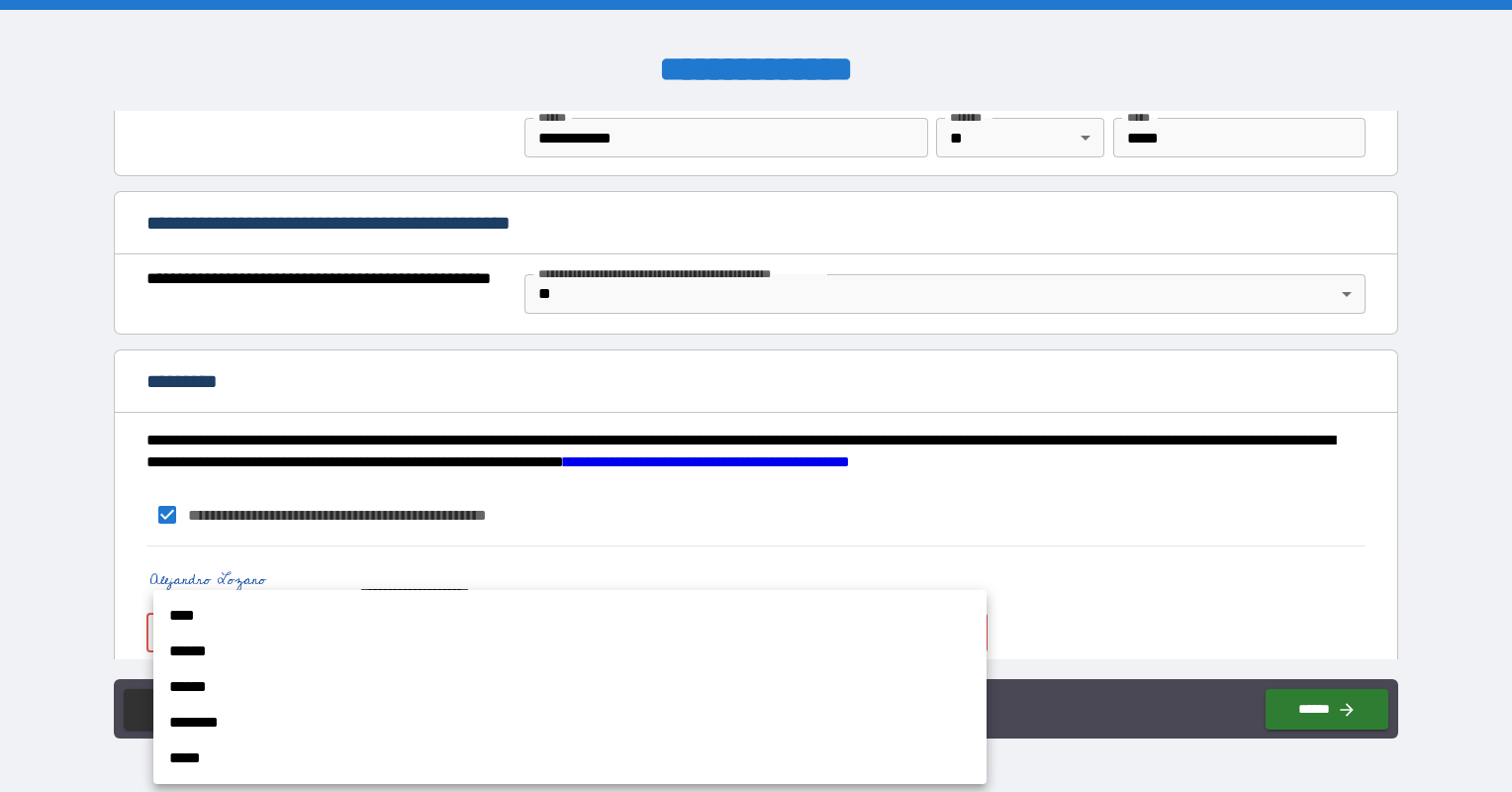click on "**********" at bounding box center [756, 396] 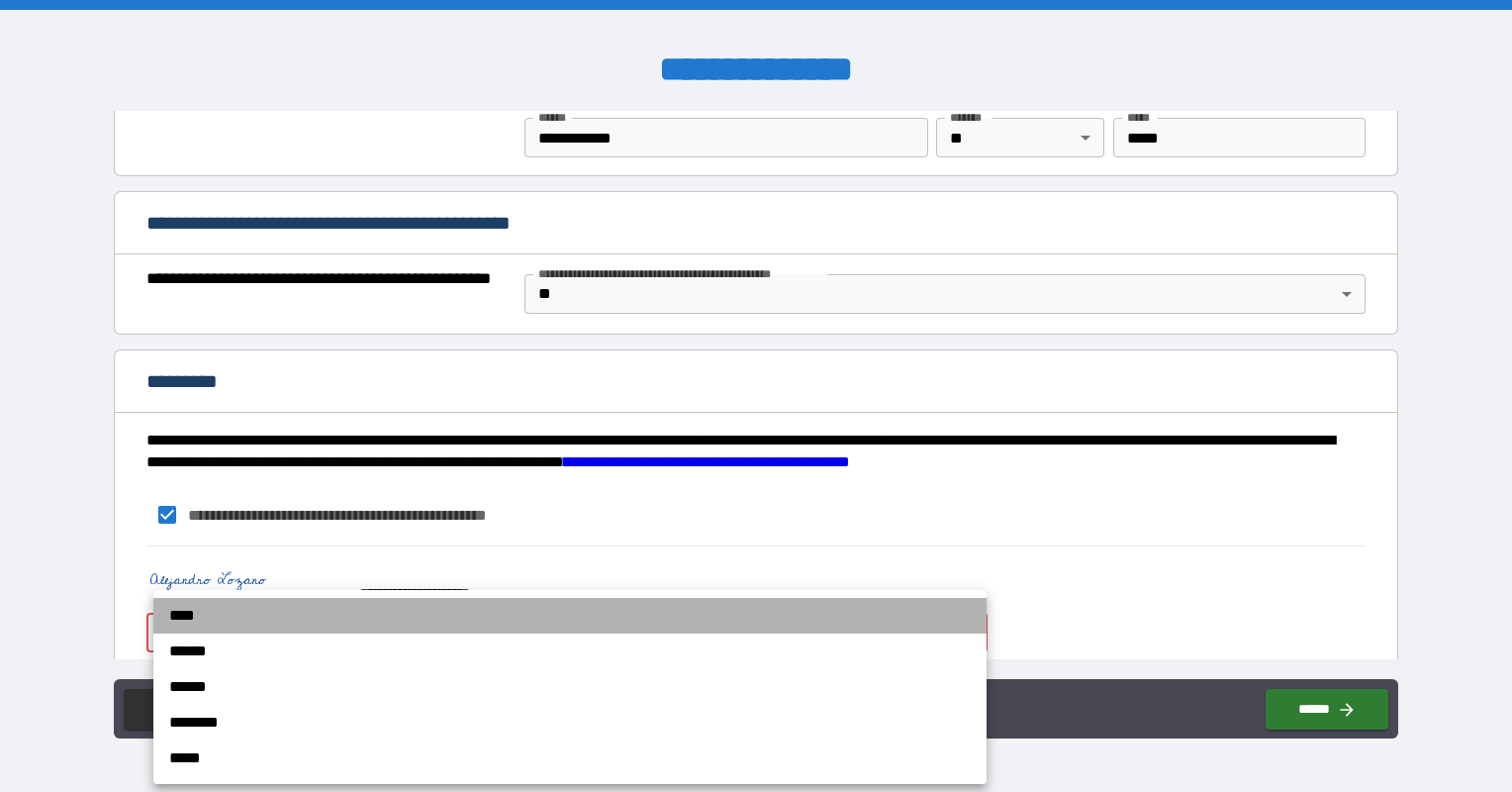 click on "****" at bounding box center [570, 616] 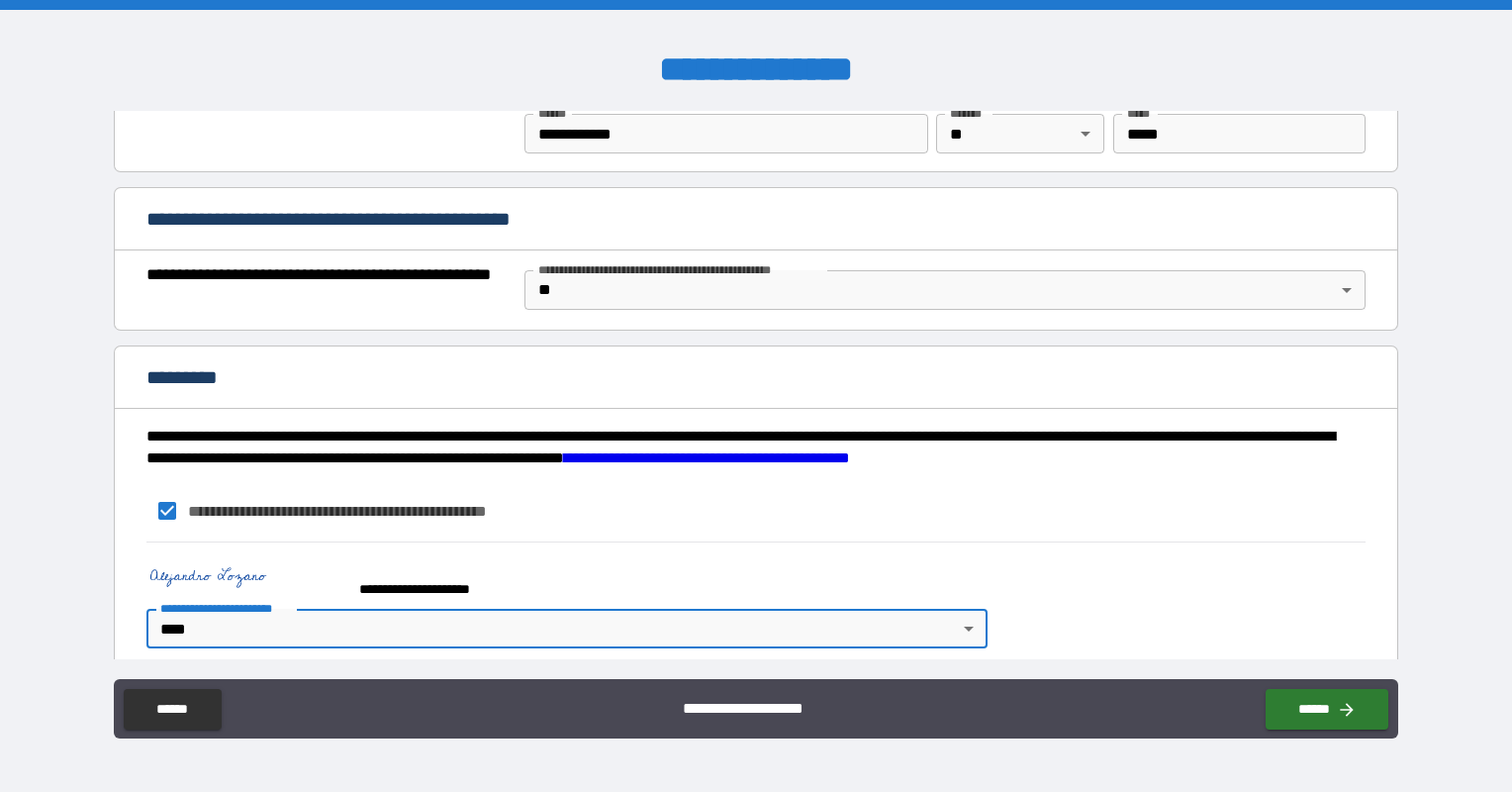 scroll, scrollTop: 1429, scrollLeft: 0, axis: vertical 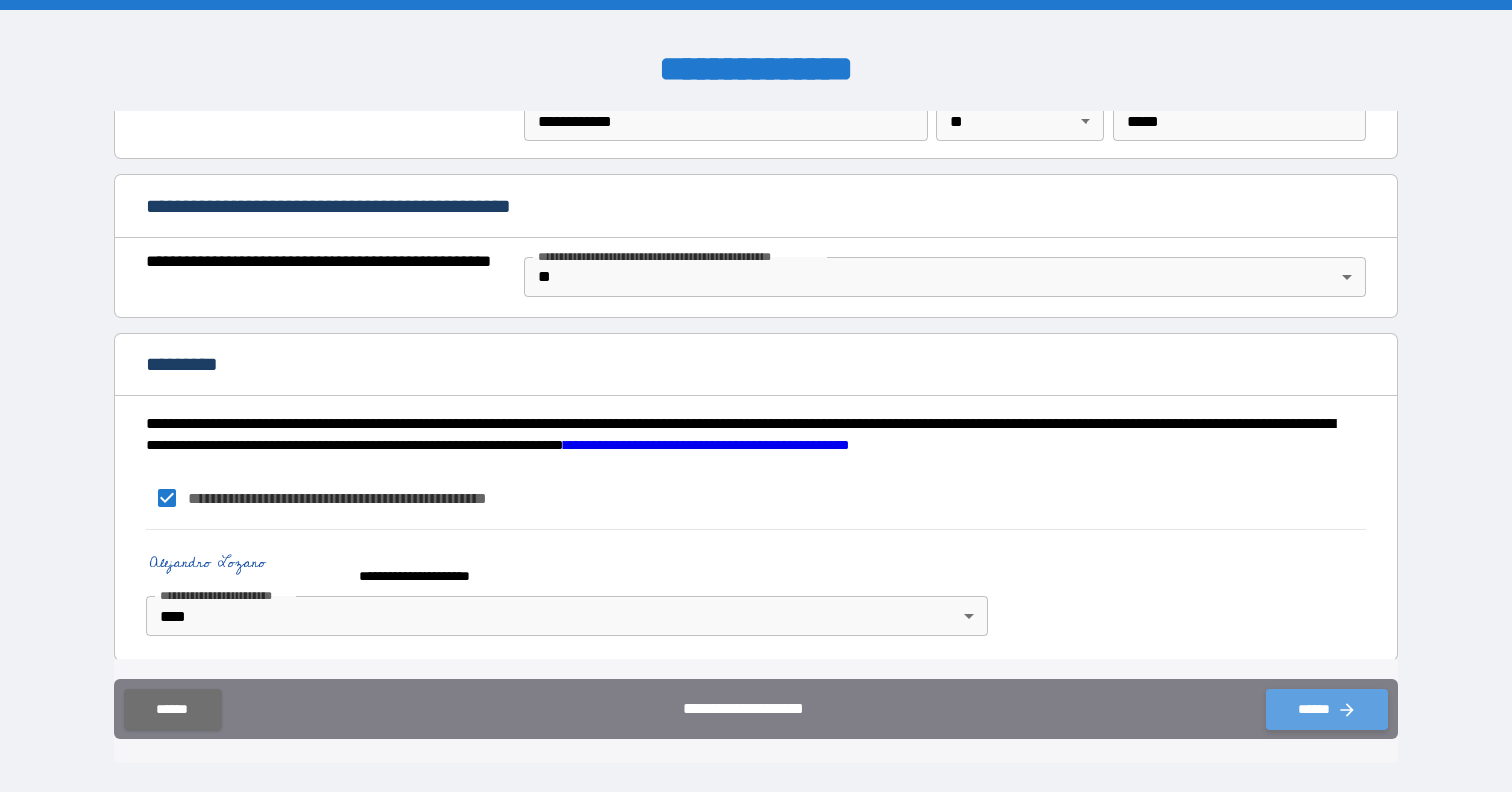 click on "******" at bounding box center (1327, 709) 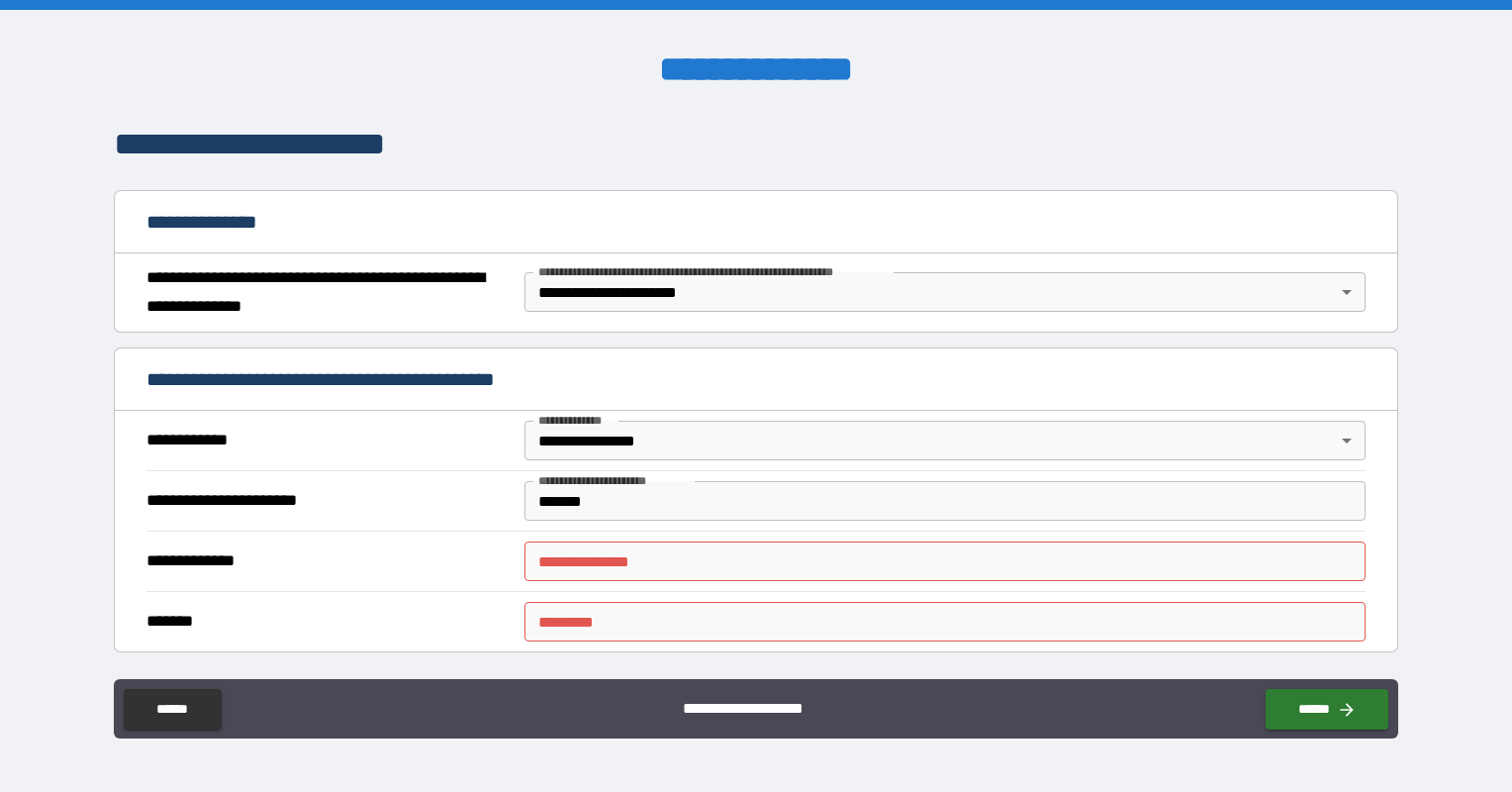 scroll, scrollTop: 143, scrollLeft: 0, axis: vertical 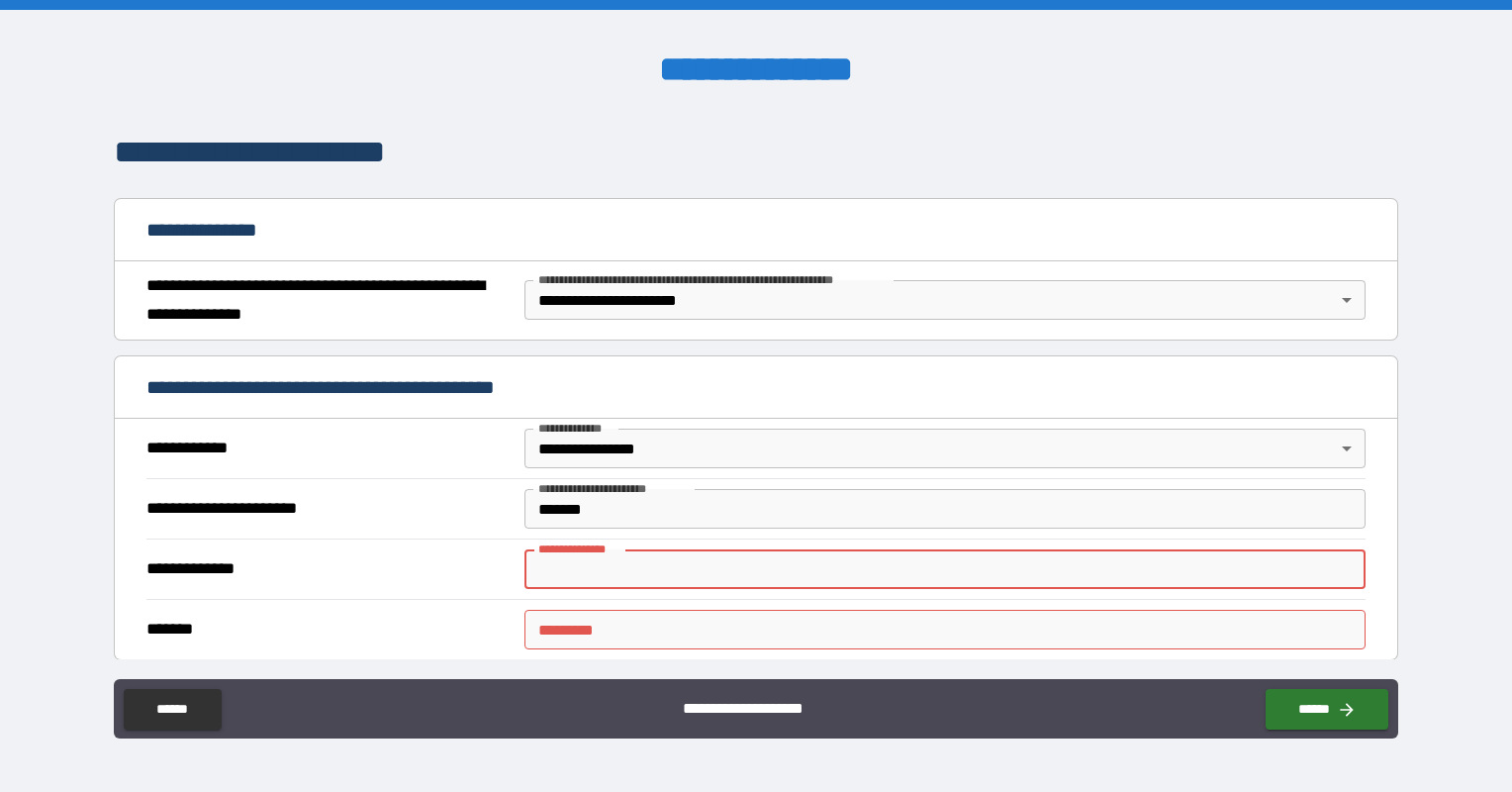 click on "**********" at bounding box center (945, 569) 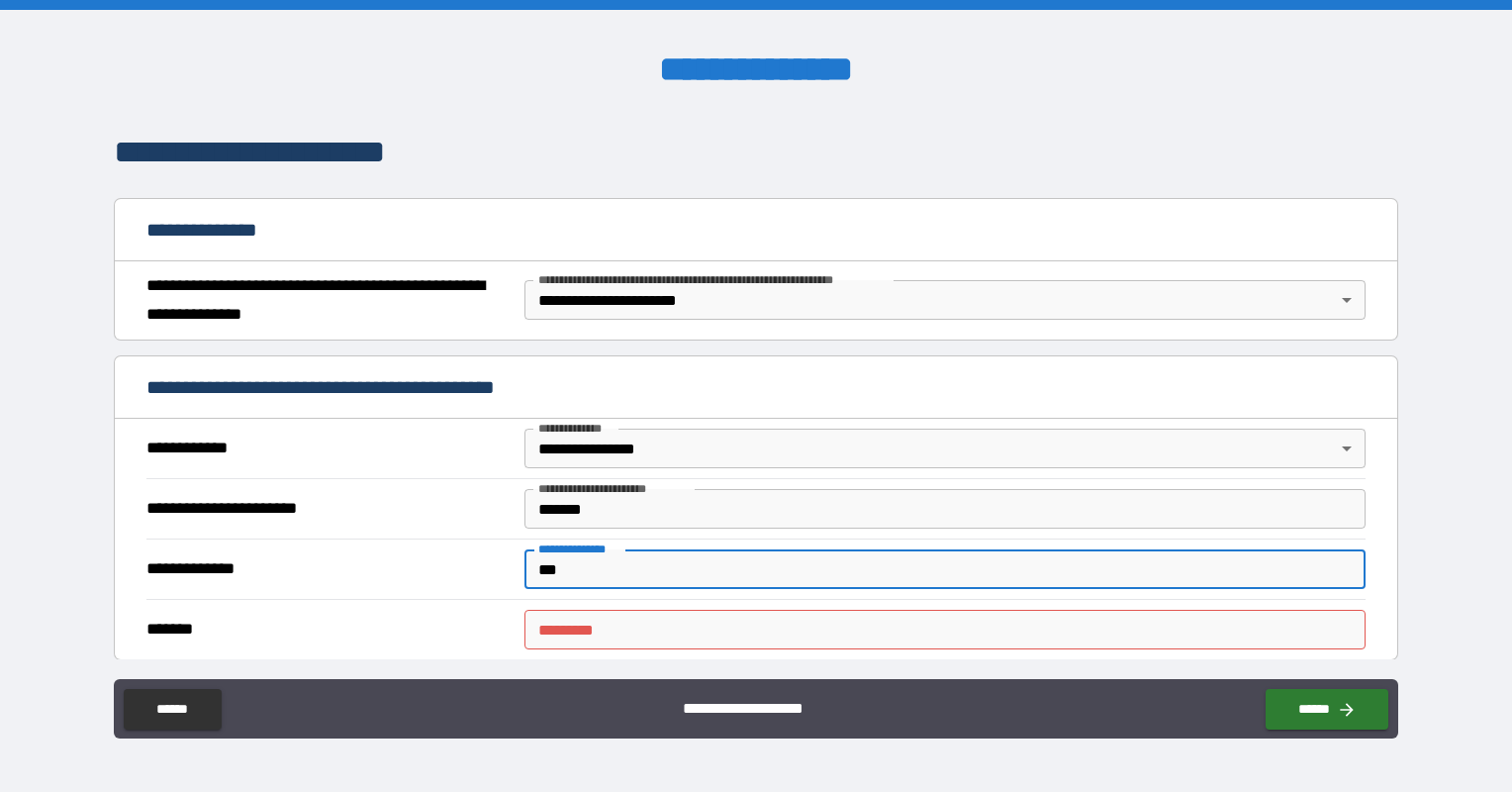 type on "***" 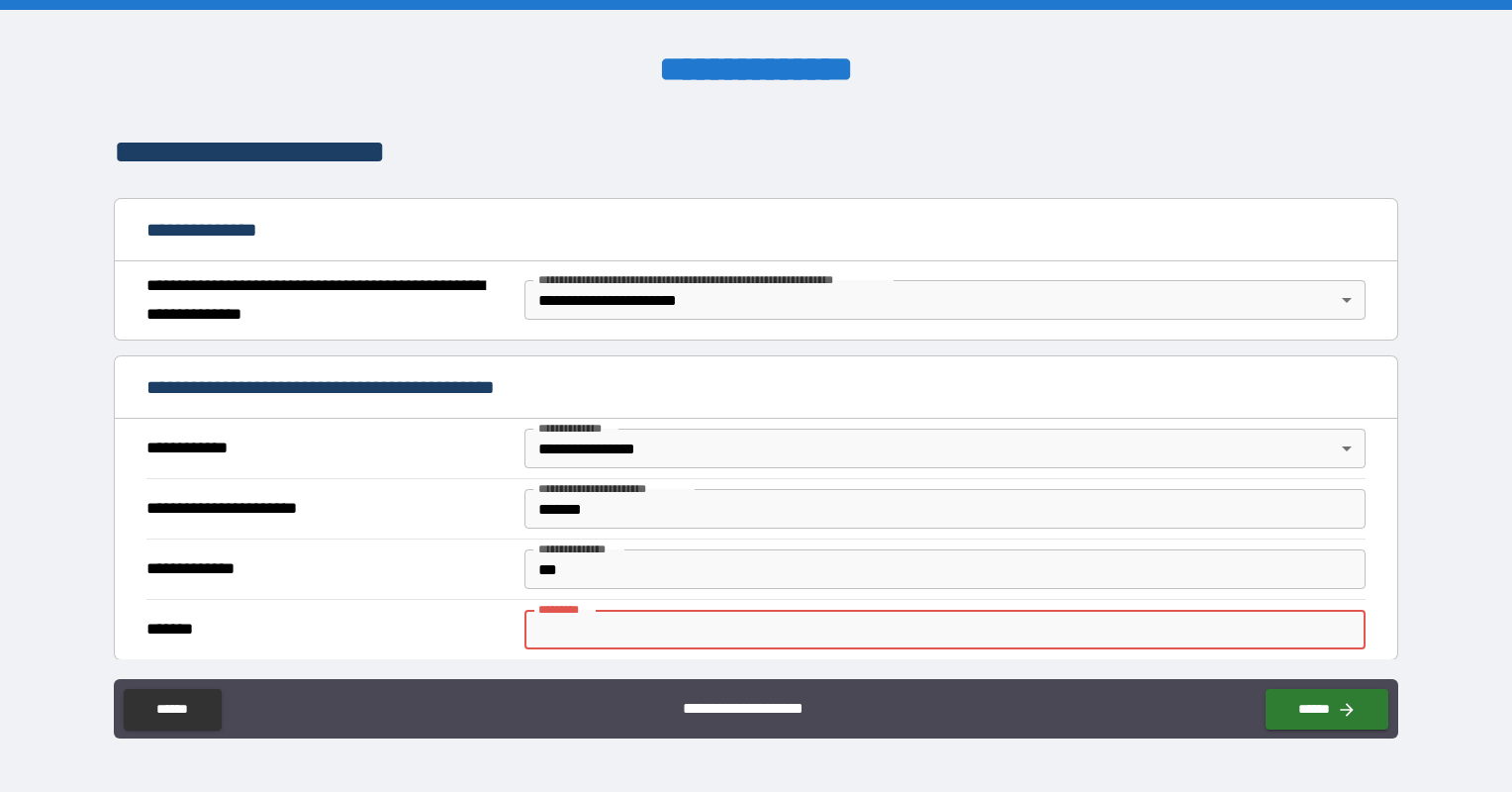 click on "*******   *" at bounding box center (945, 630) 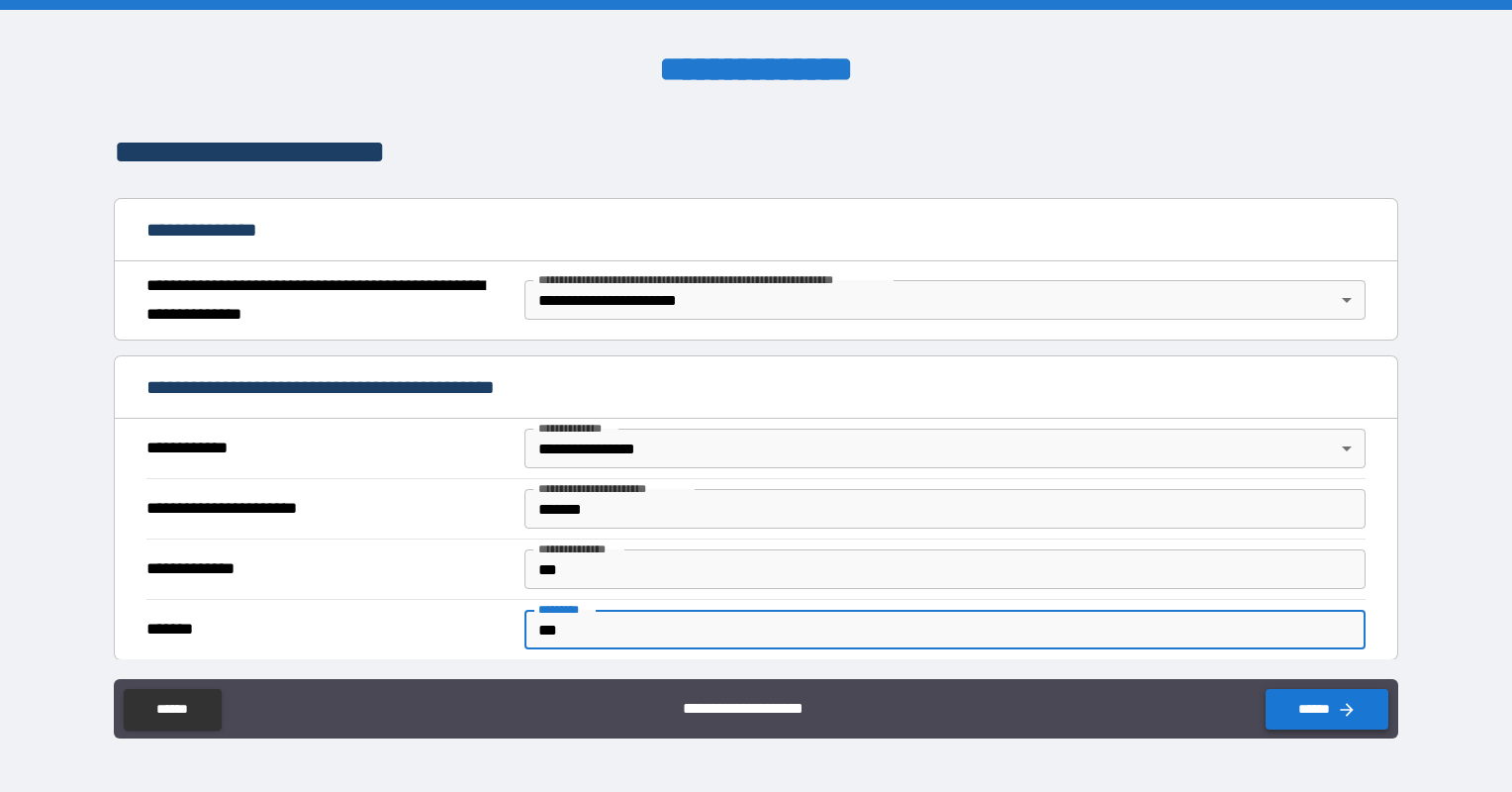 type on "***" 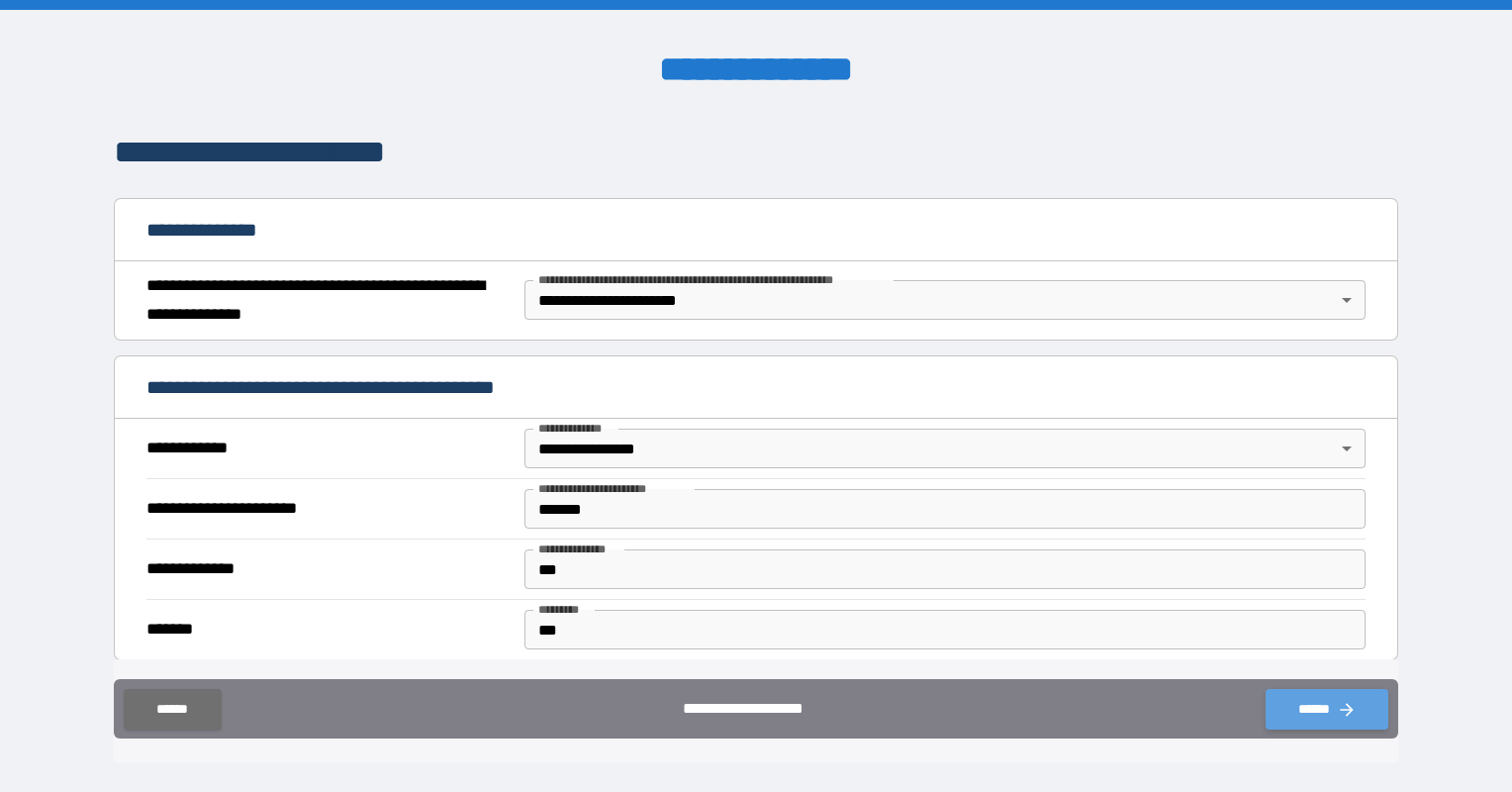 click on "******" at bounding box center [1327, 709] 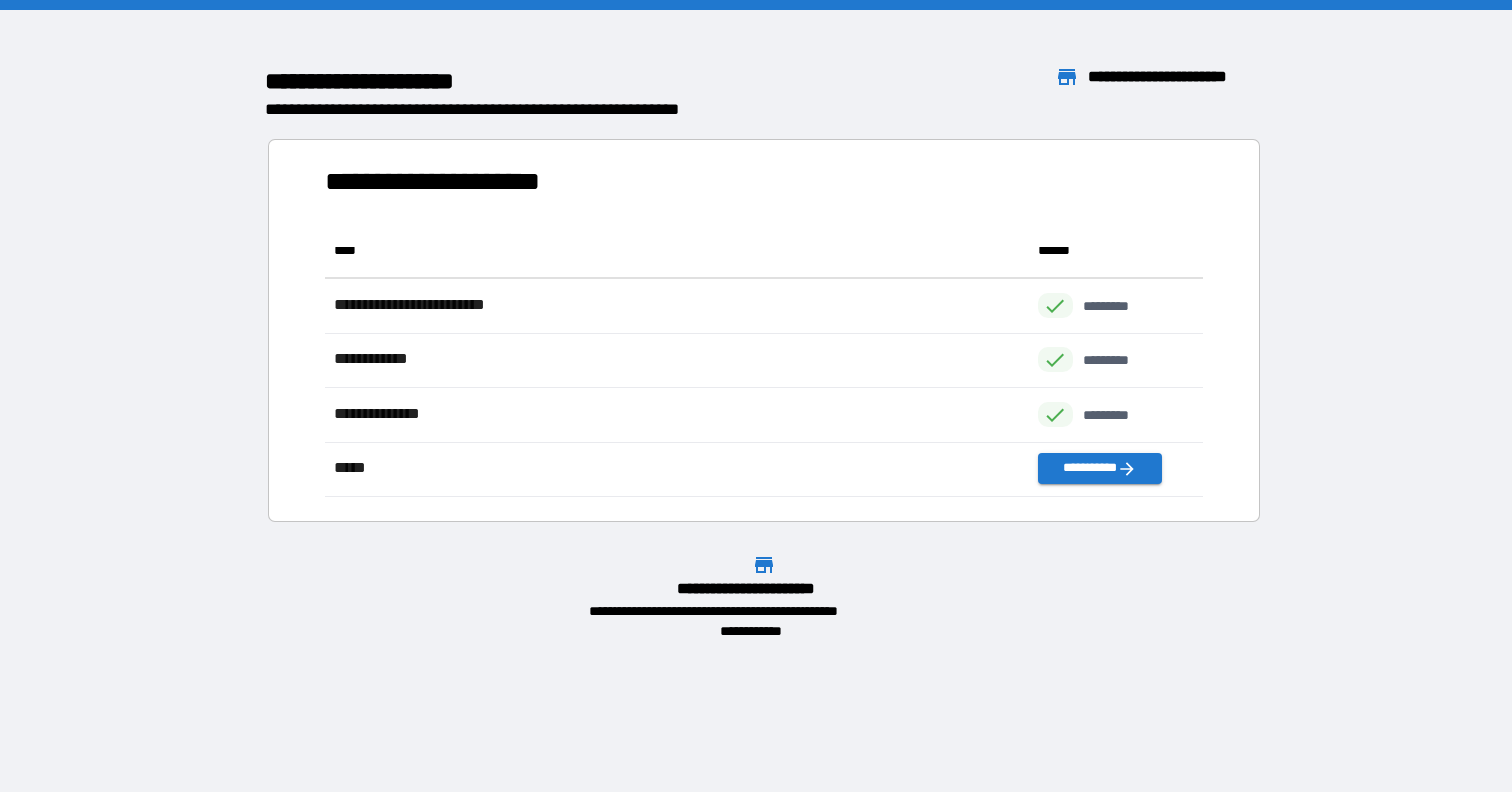 scroll, scrollTop: 16, scrollLeft: 16, axis: both 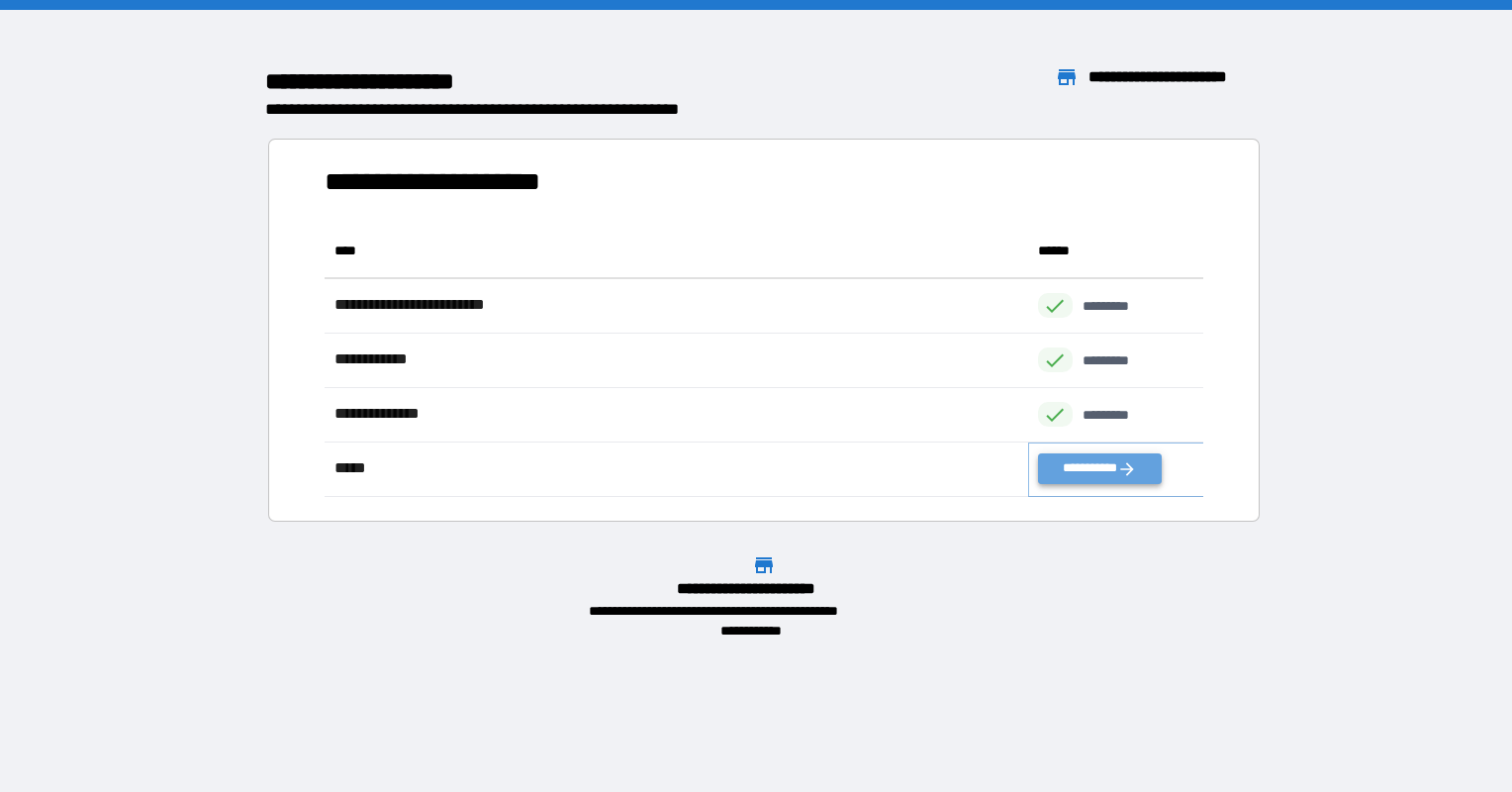 click on "**********" at bounding box center [1099, 468] 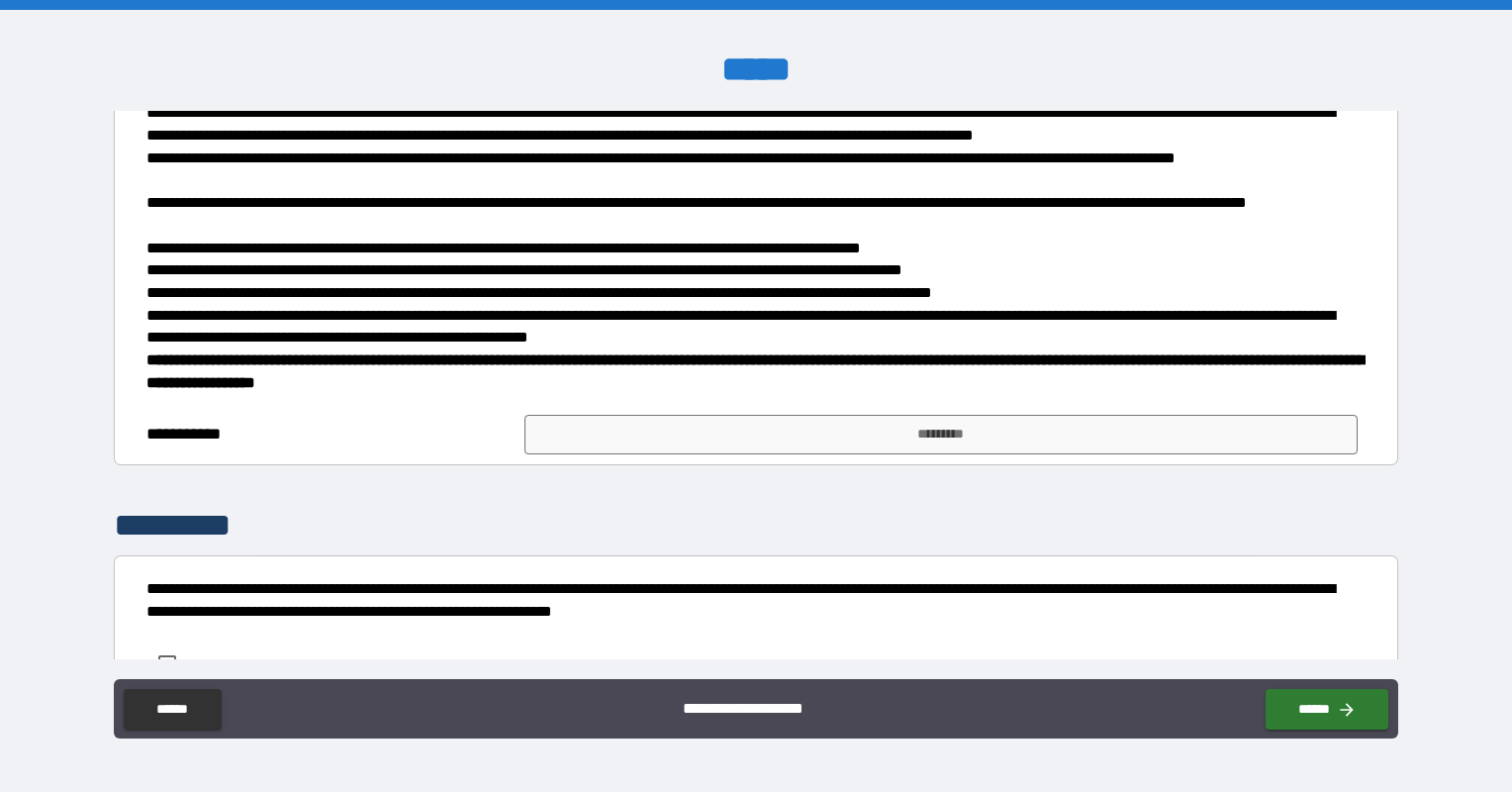 scroll, scrollTop: 396, scrollLeft: 0, axis: vertical 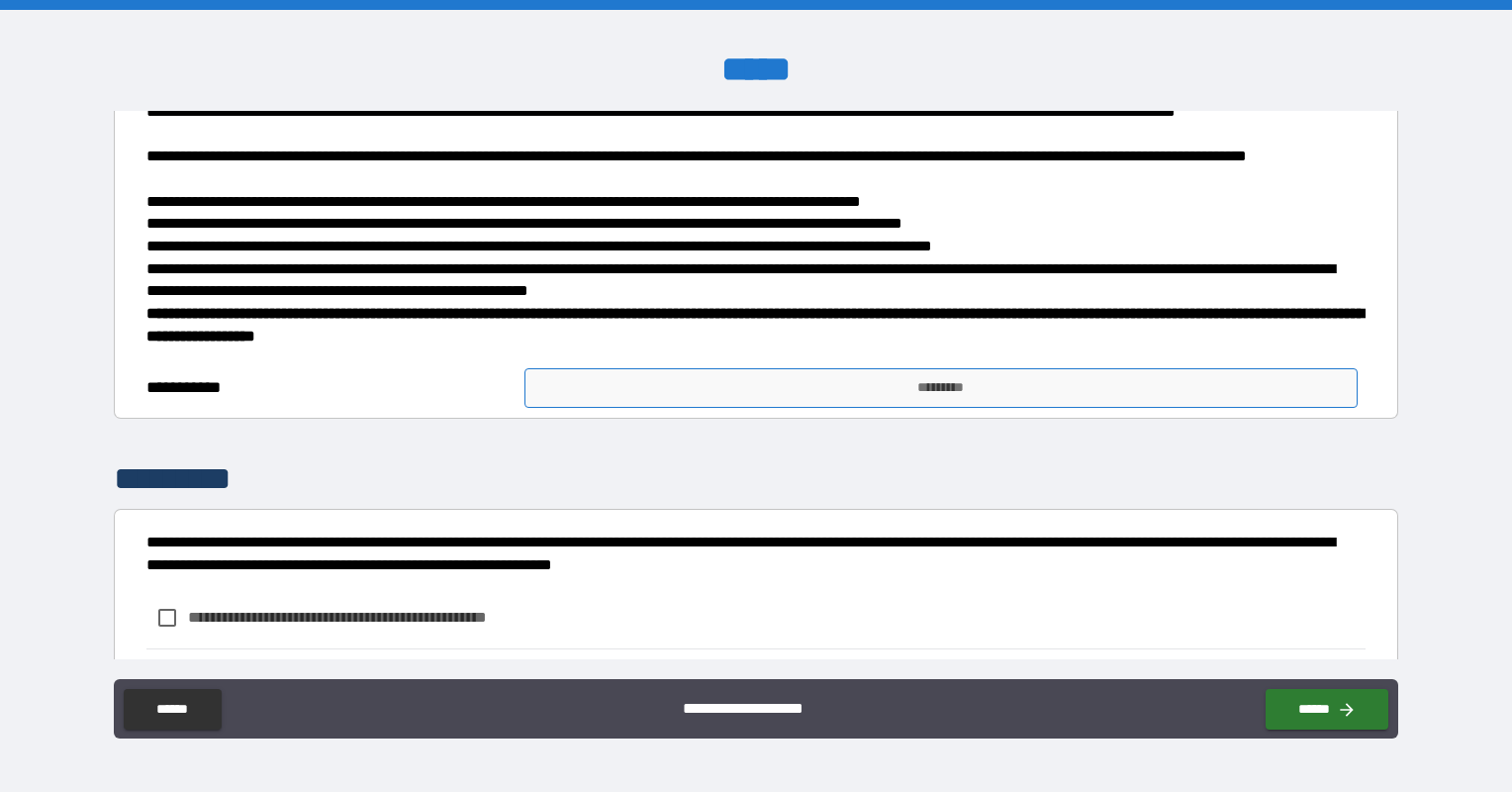 click on "**********" at bounding box center (756, 385) 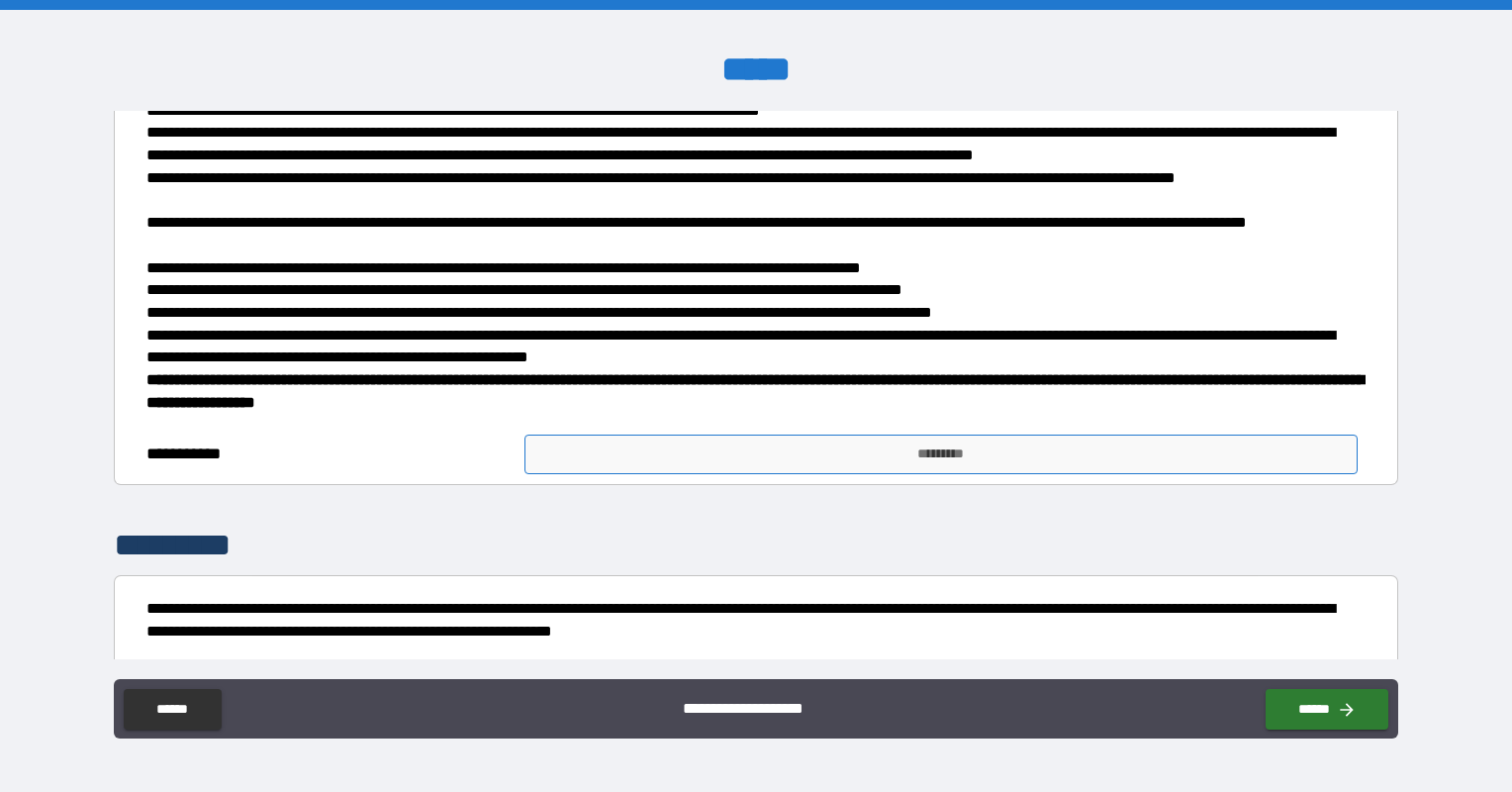 scroll, scrollTop: 297, scrollLeft: 0, axis: vertical 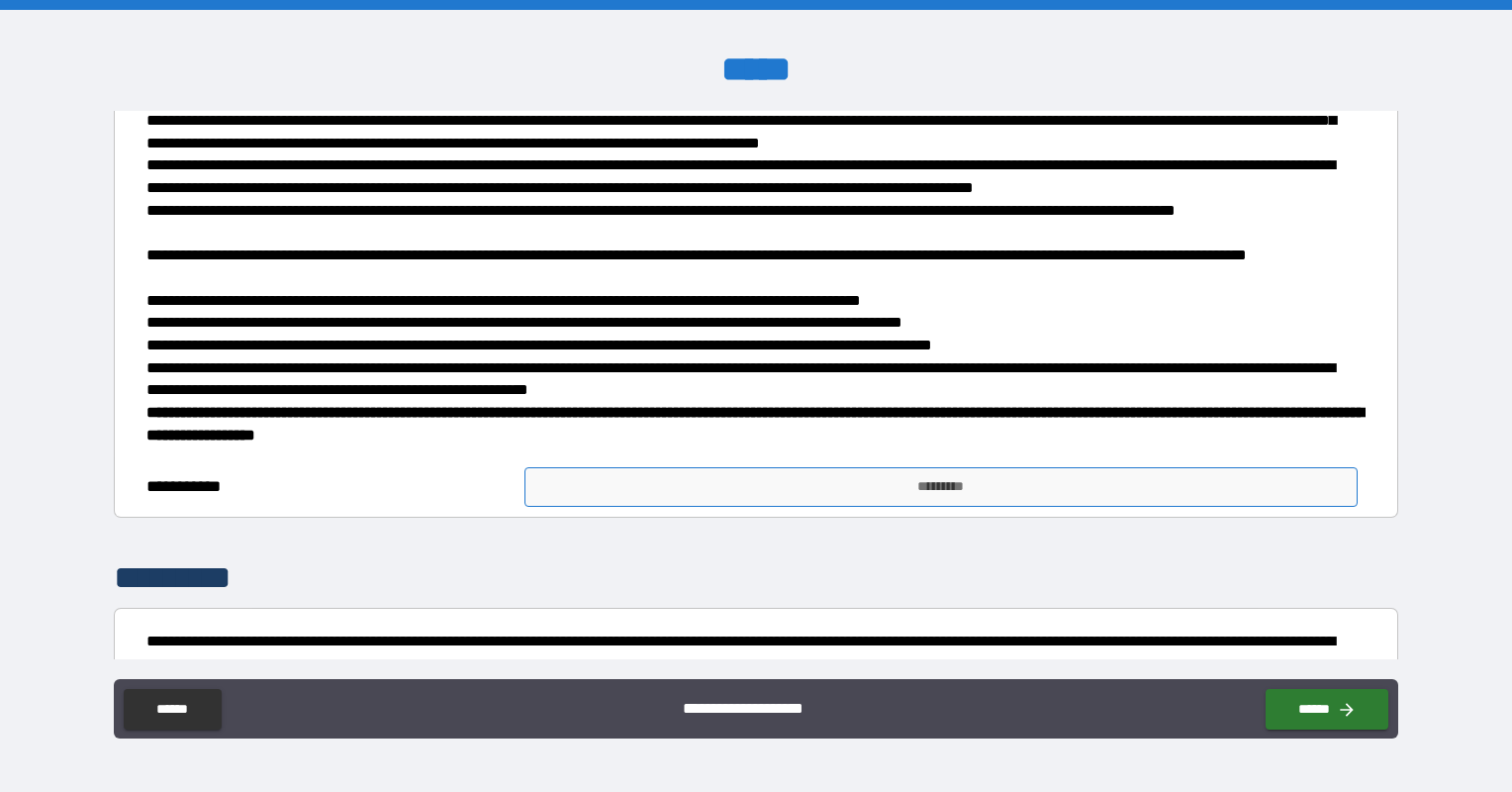 click on "*********" at bounding box center [941, 487] 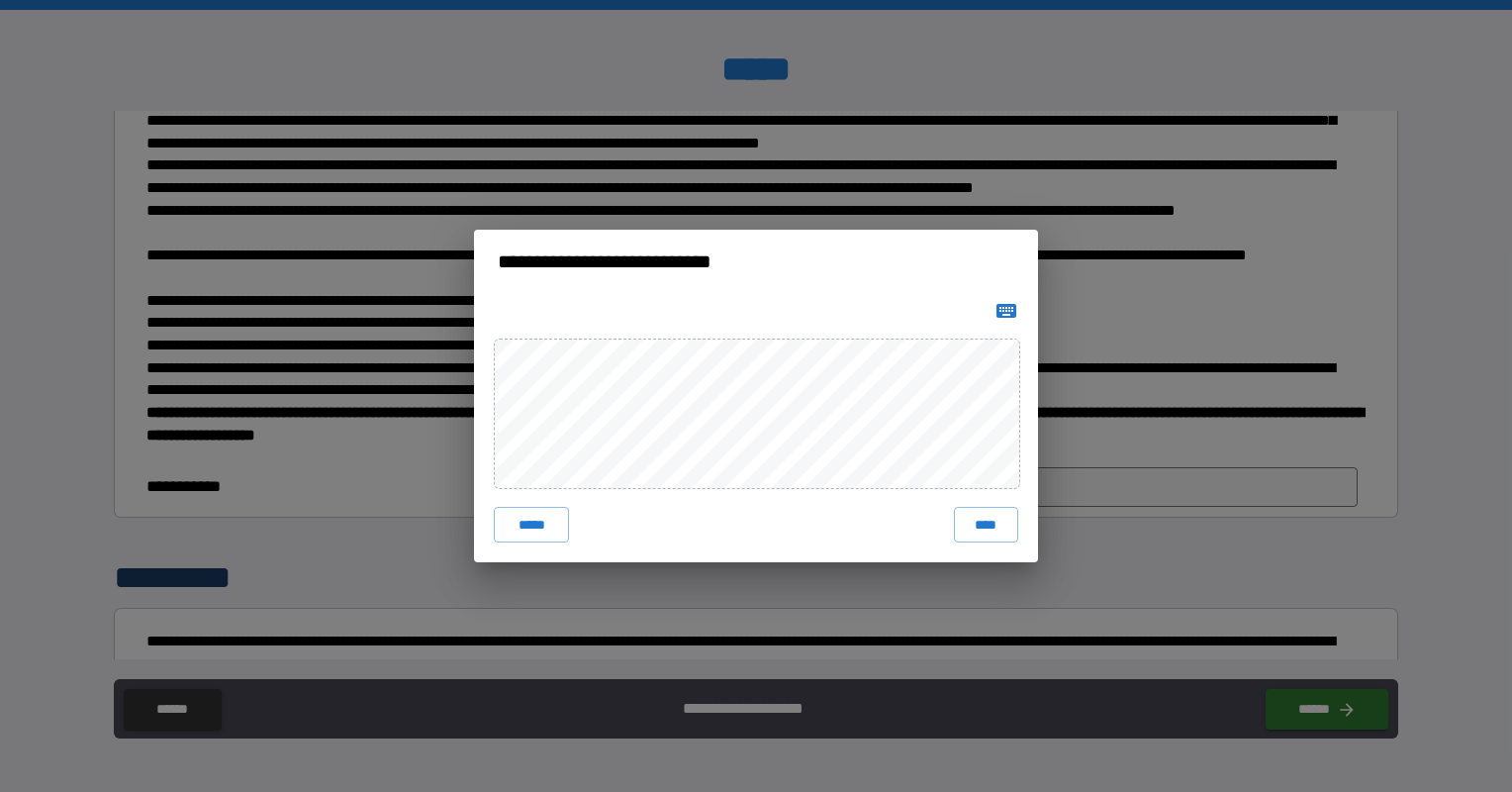 click 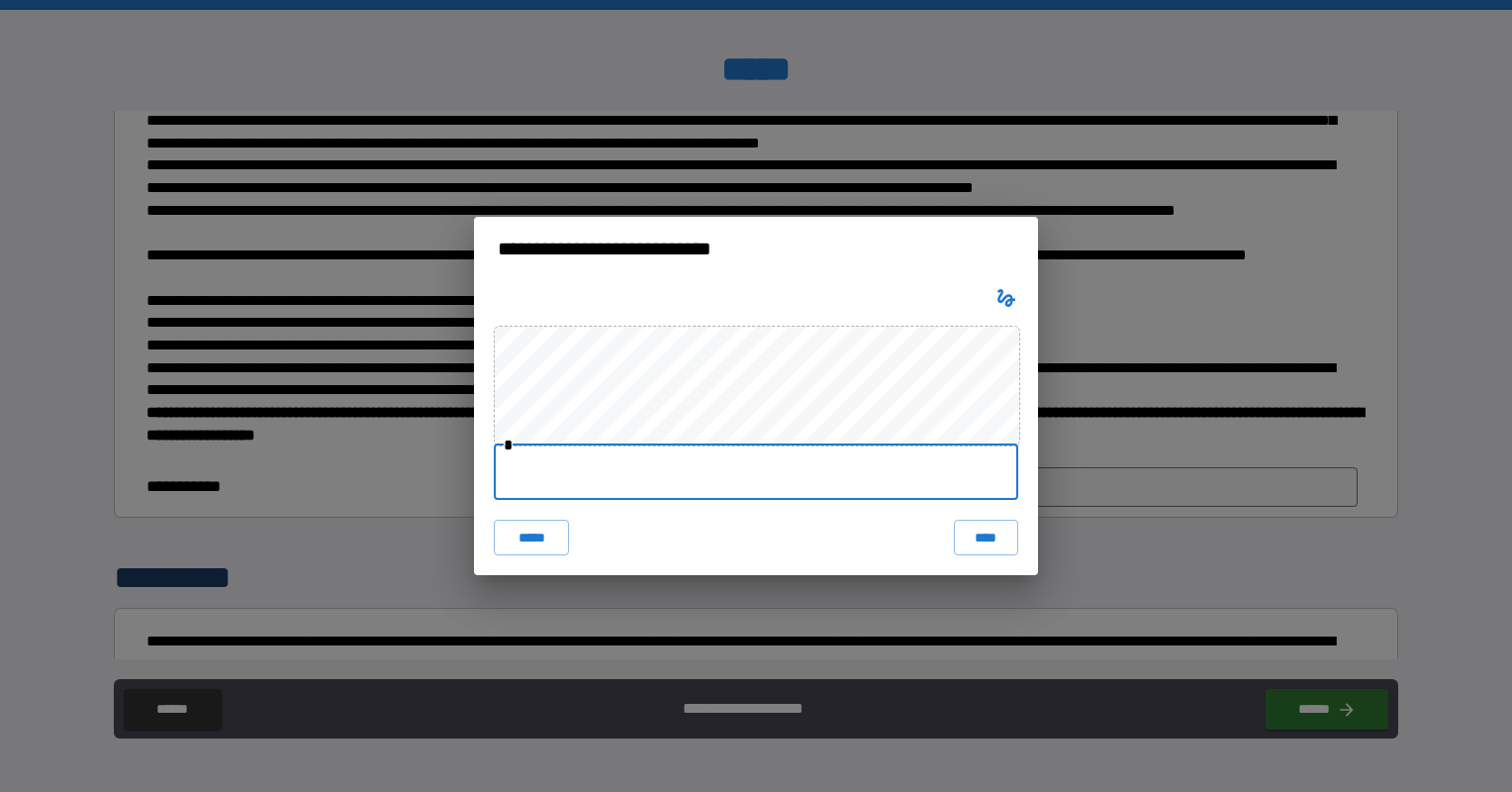 click at bounding box center (756, 472) 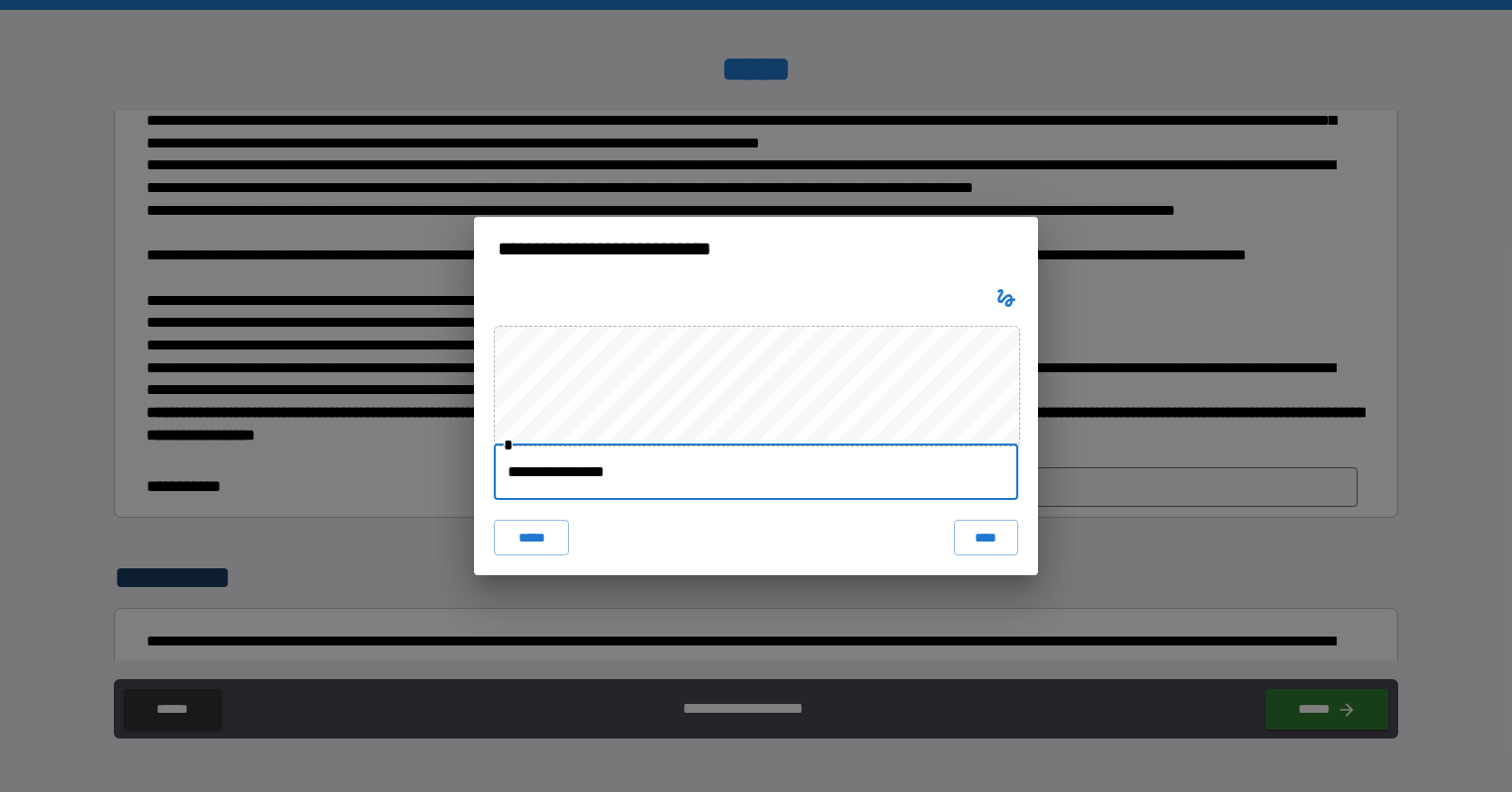 type 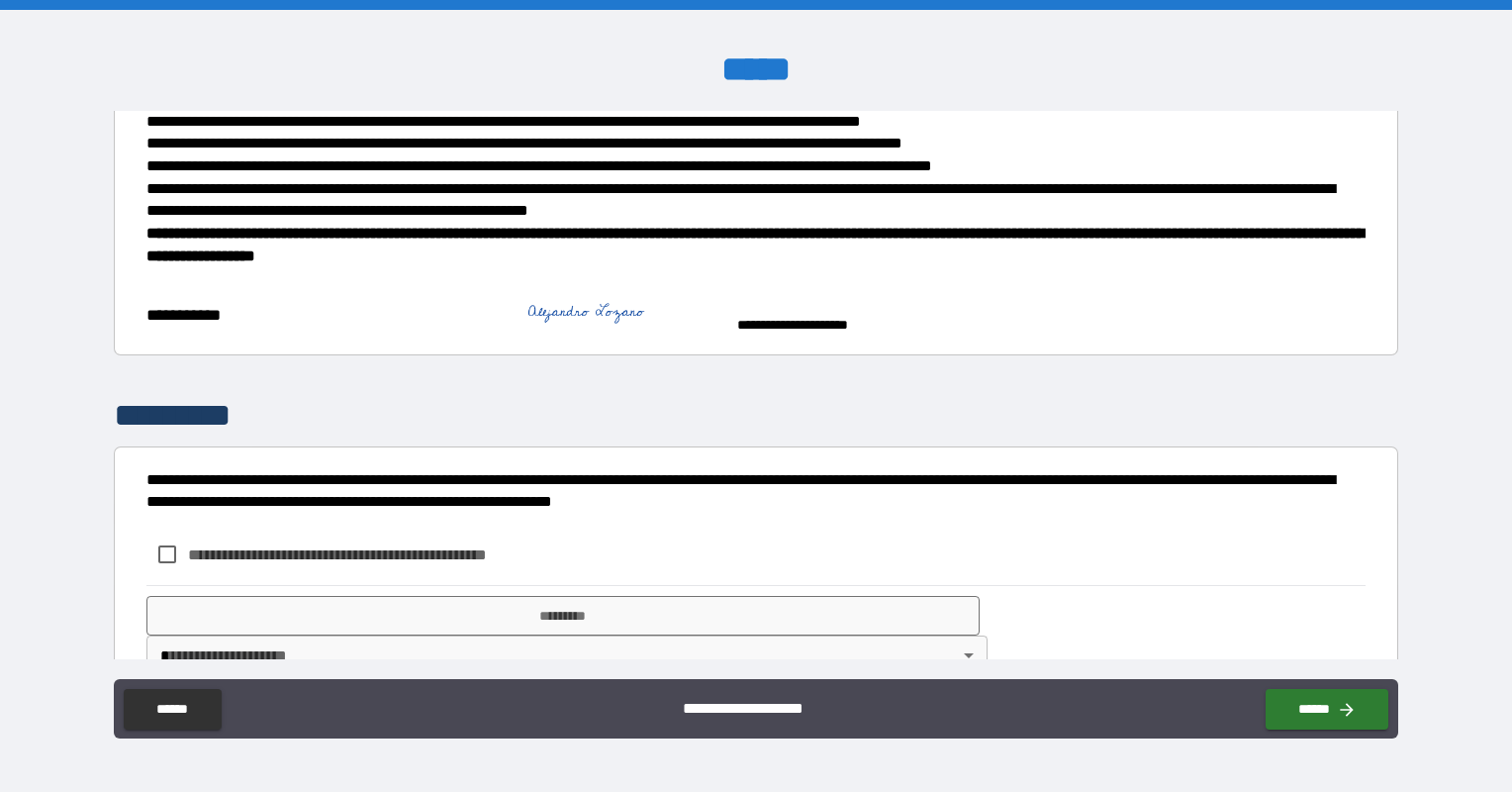 scroll, scrollTop: 520, scrollLeft: 0, axis: vertical 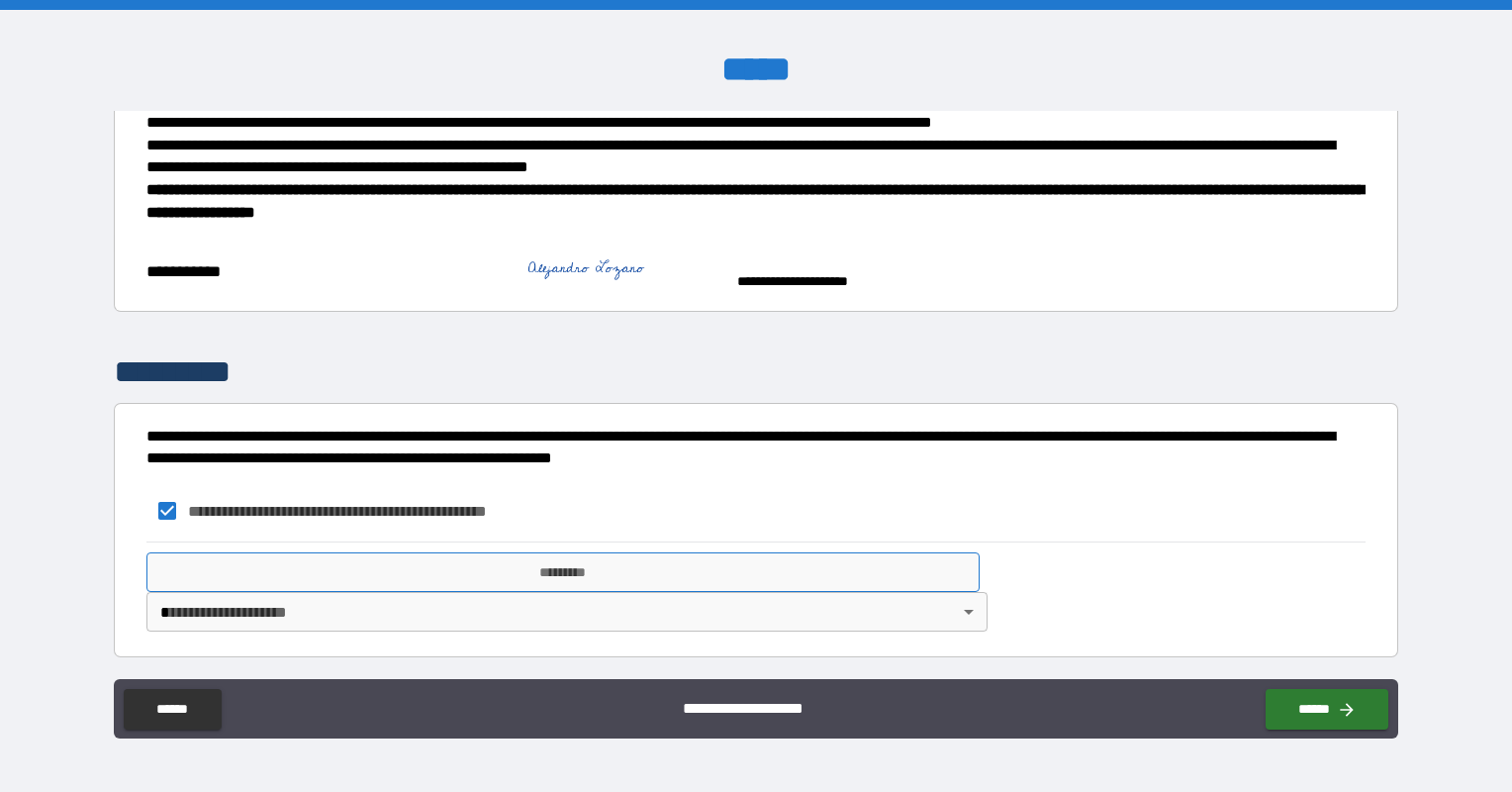 click on "*********" at bounding box center (563, 572) 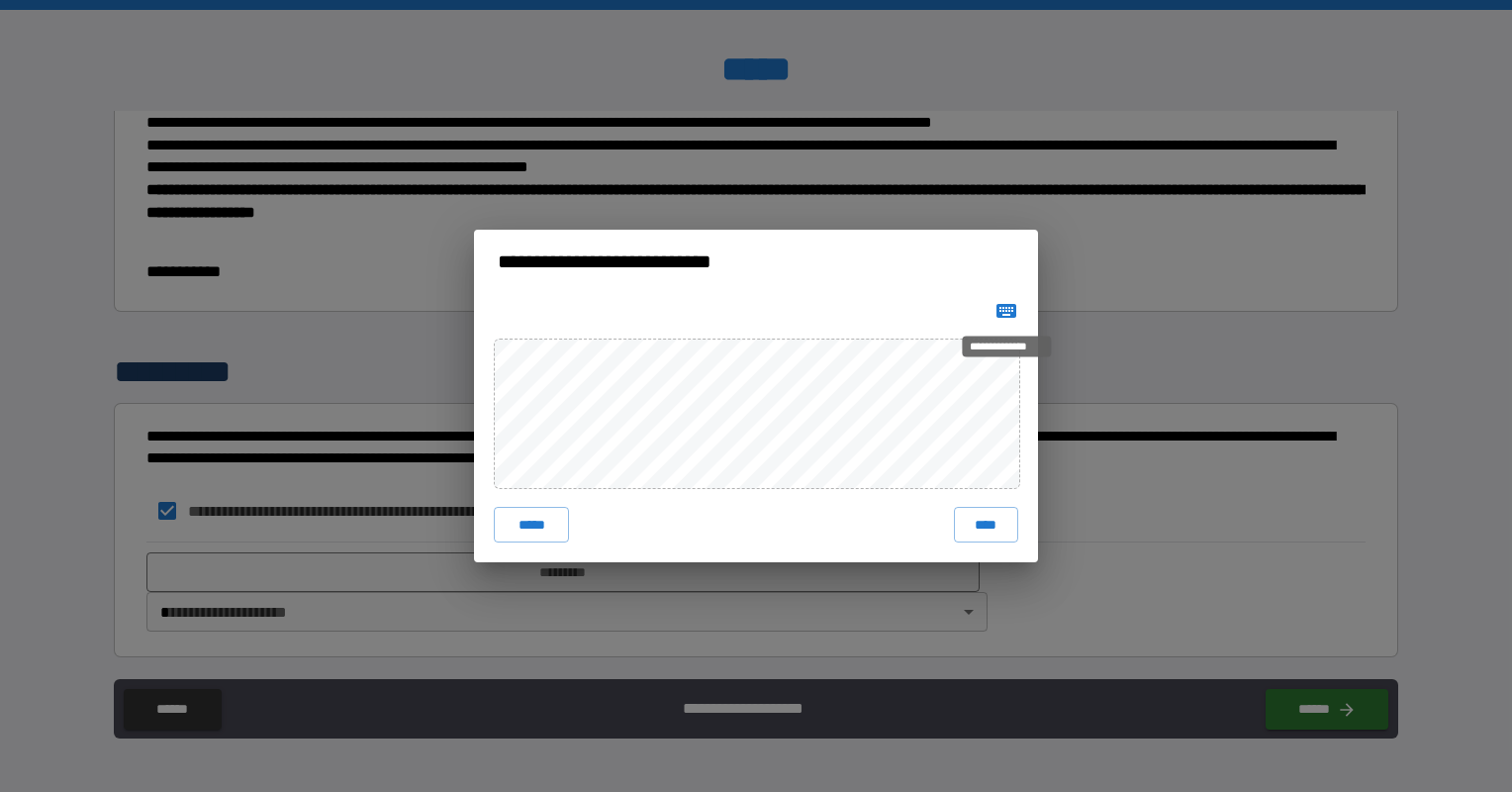 click 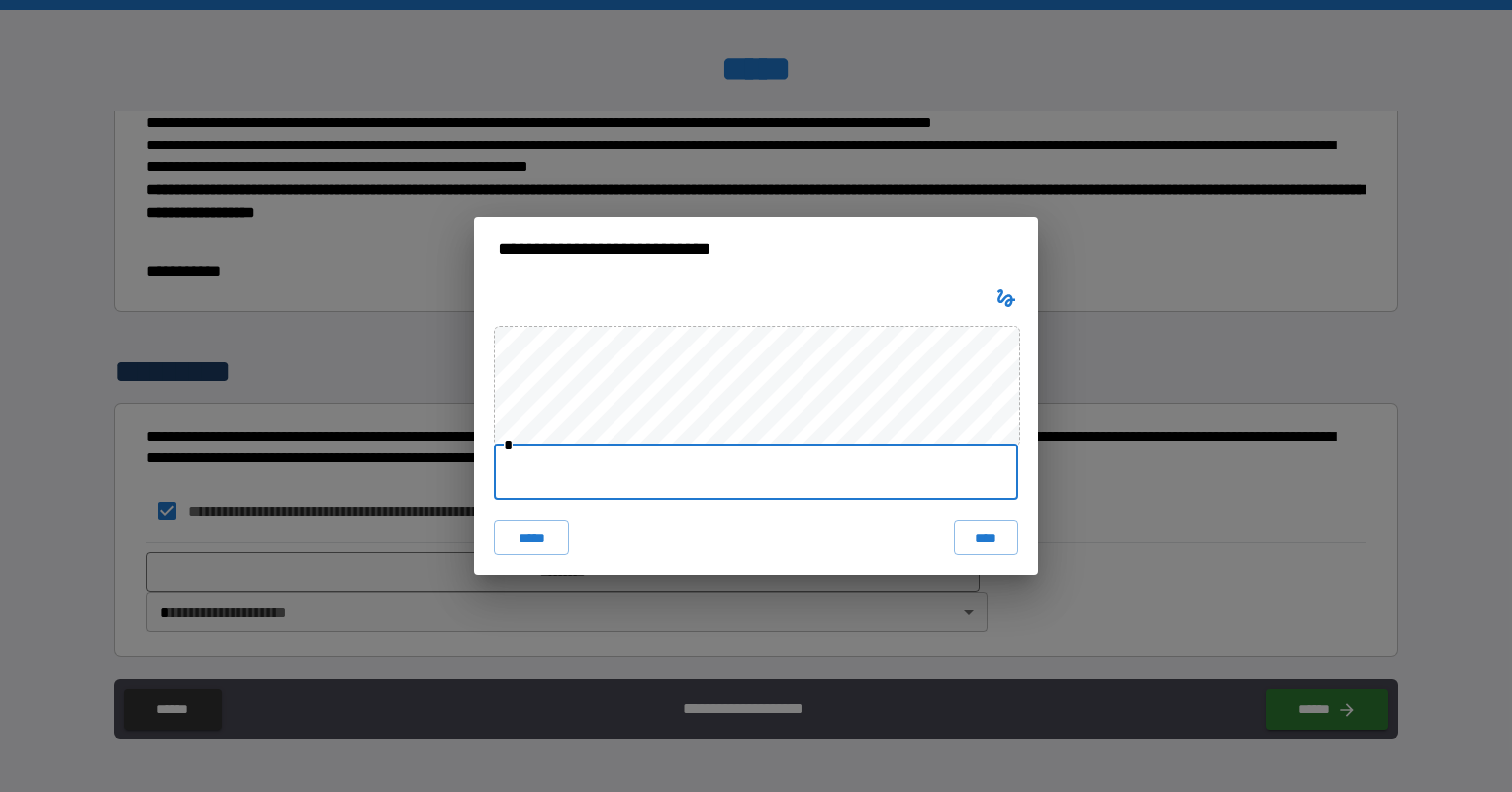 click at bounding box center (756, 472) 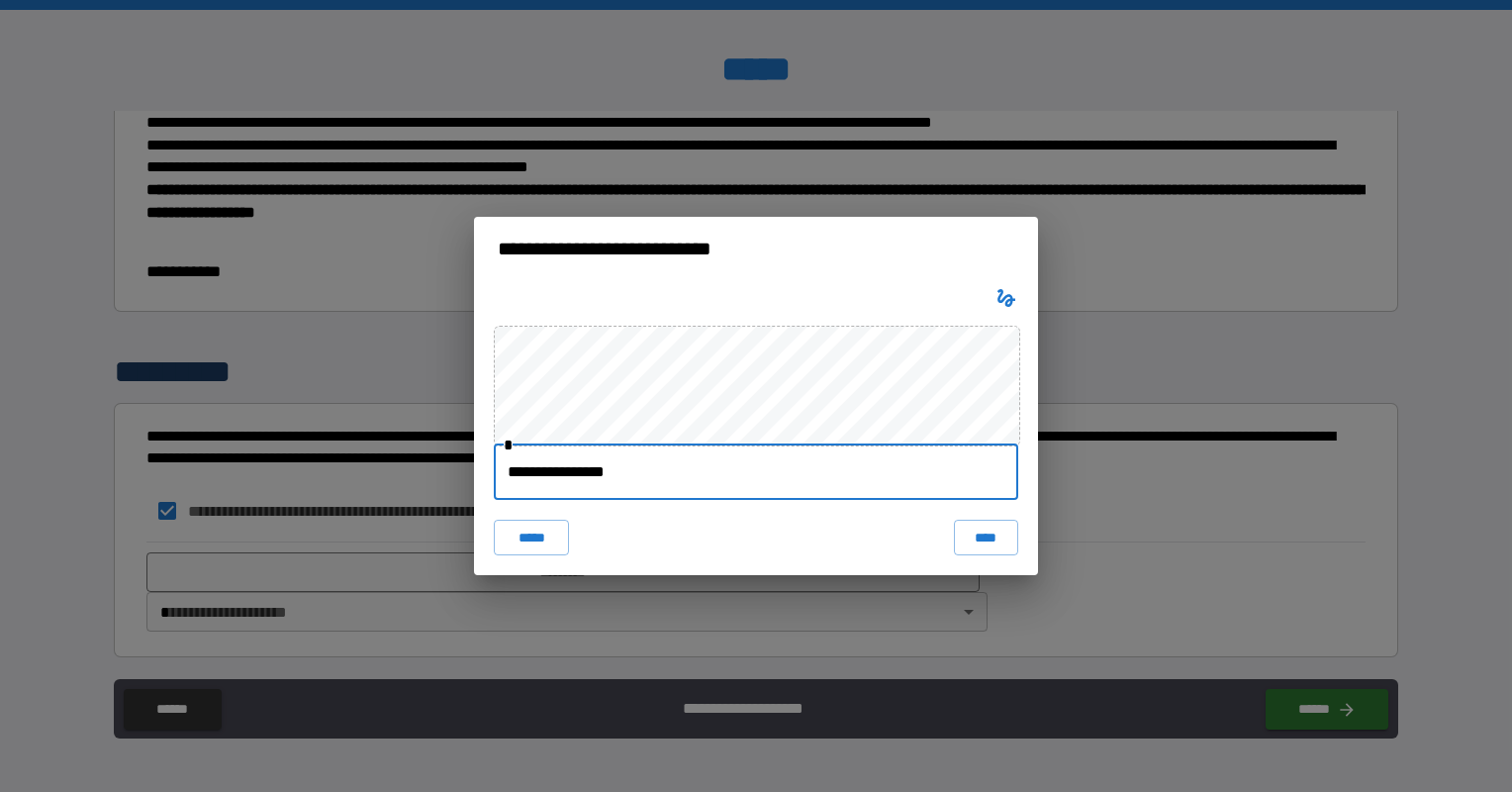 click on "****" at bounding box center (986, 538) 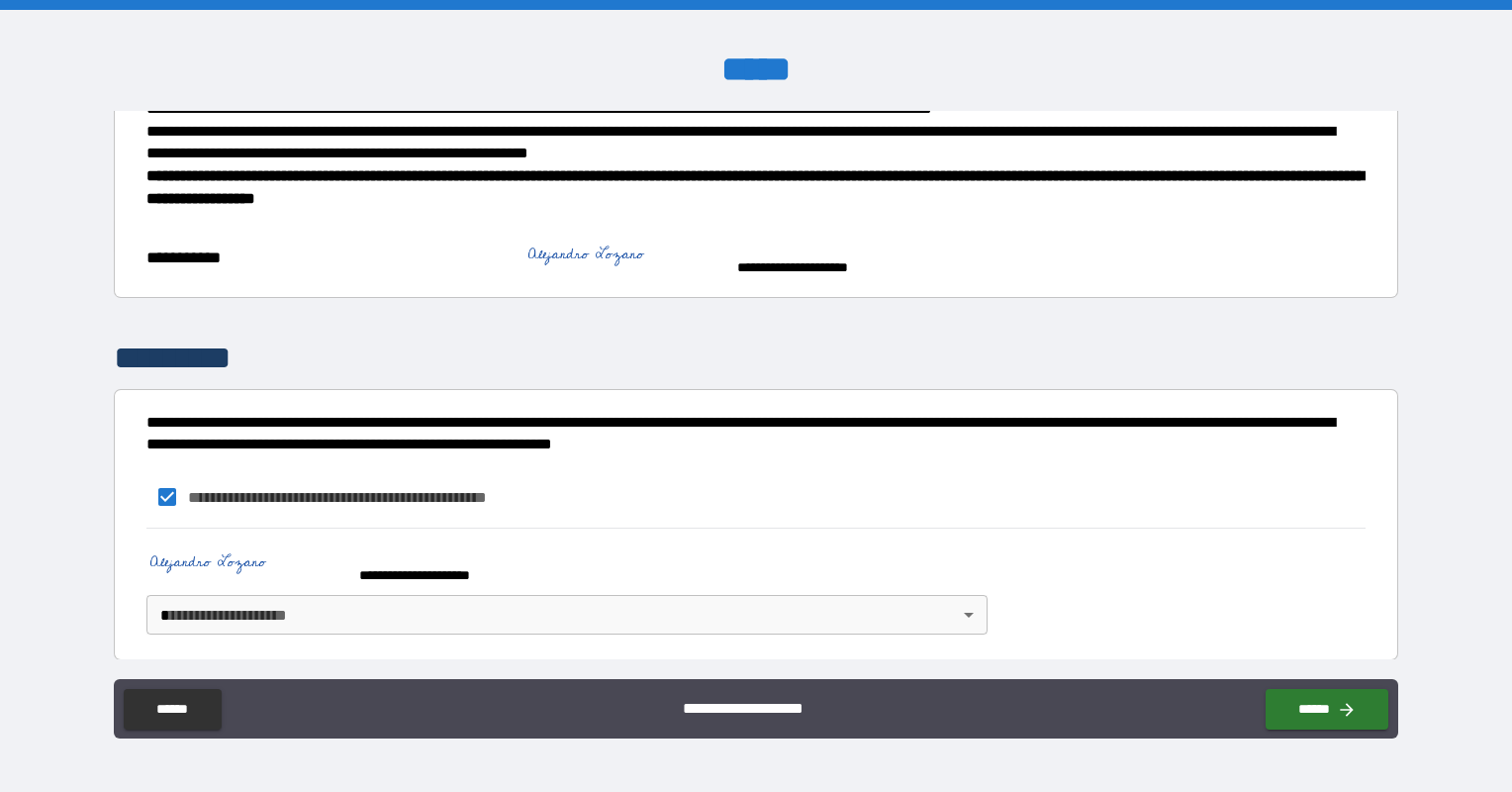 scroll, scrollTop: 538, scrollLeft: 0, axis: vertical 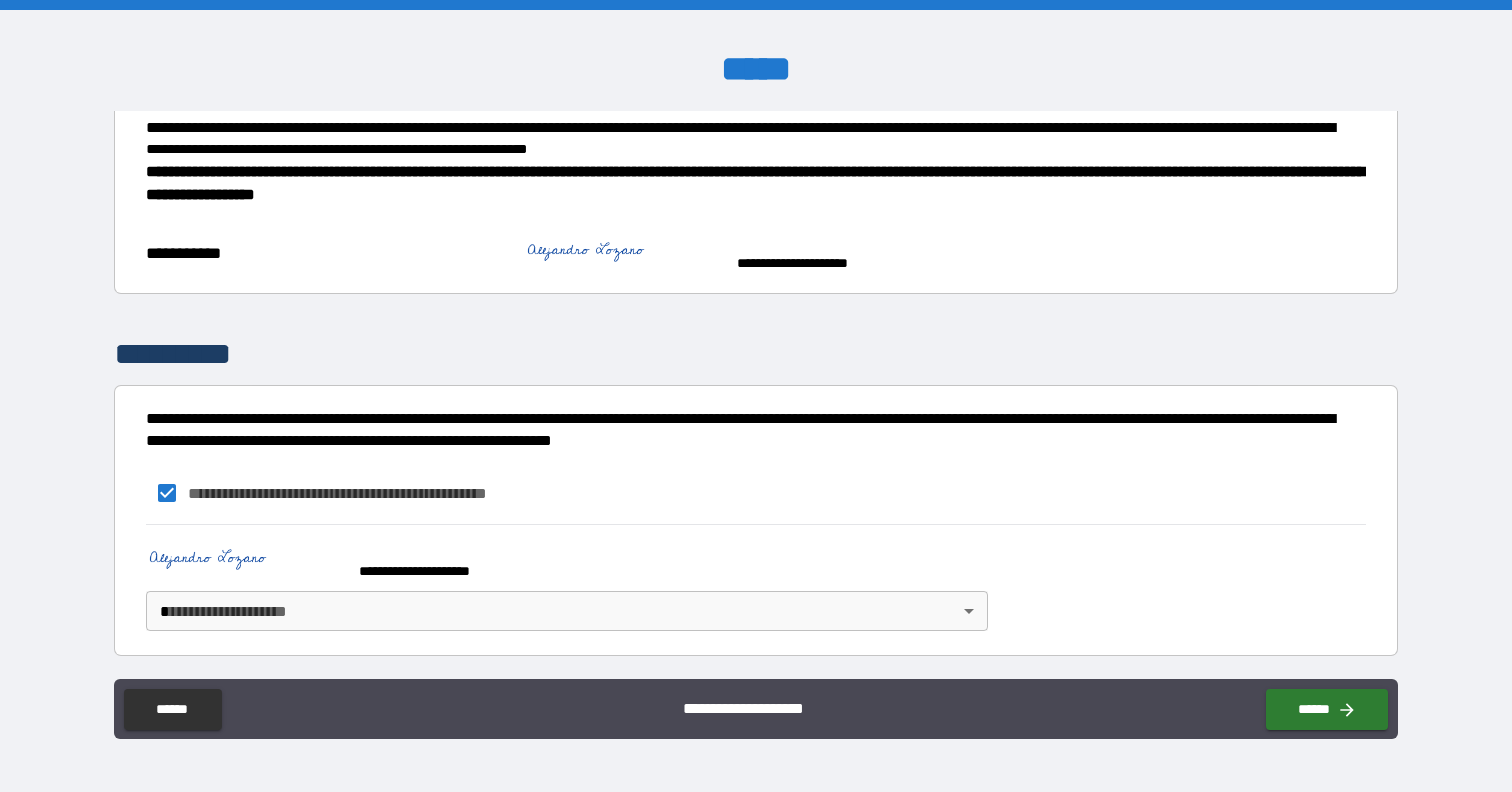 click on "**********" at bounding box center (756, 396) 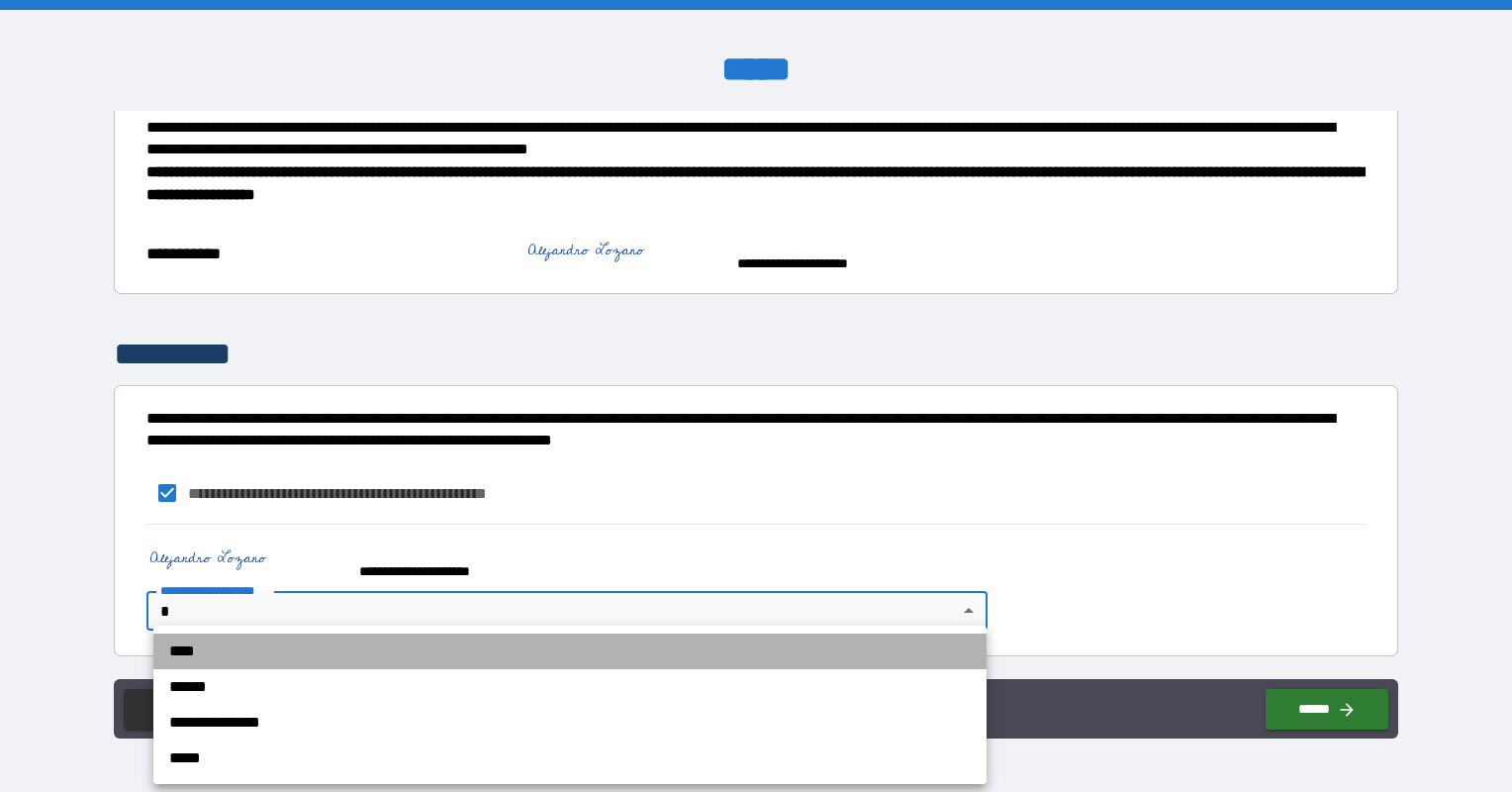 click on "****" at bounding box center (570, 651) 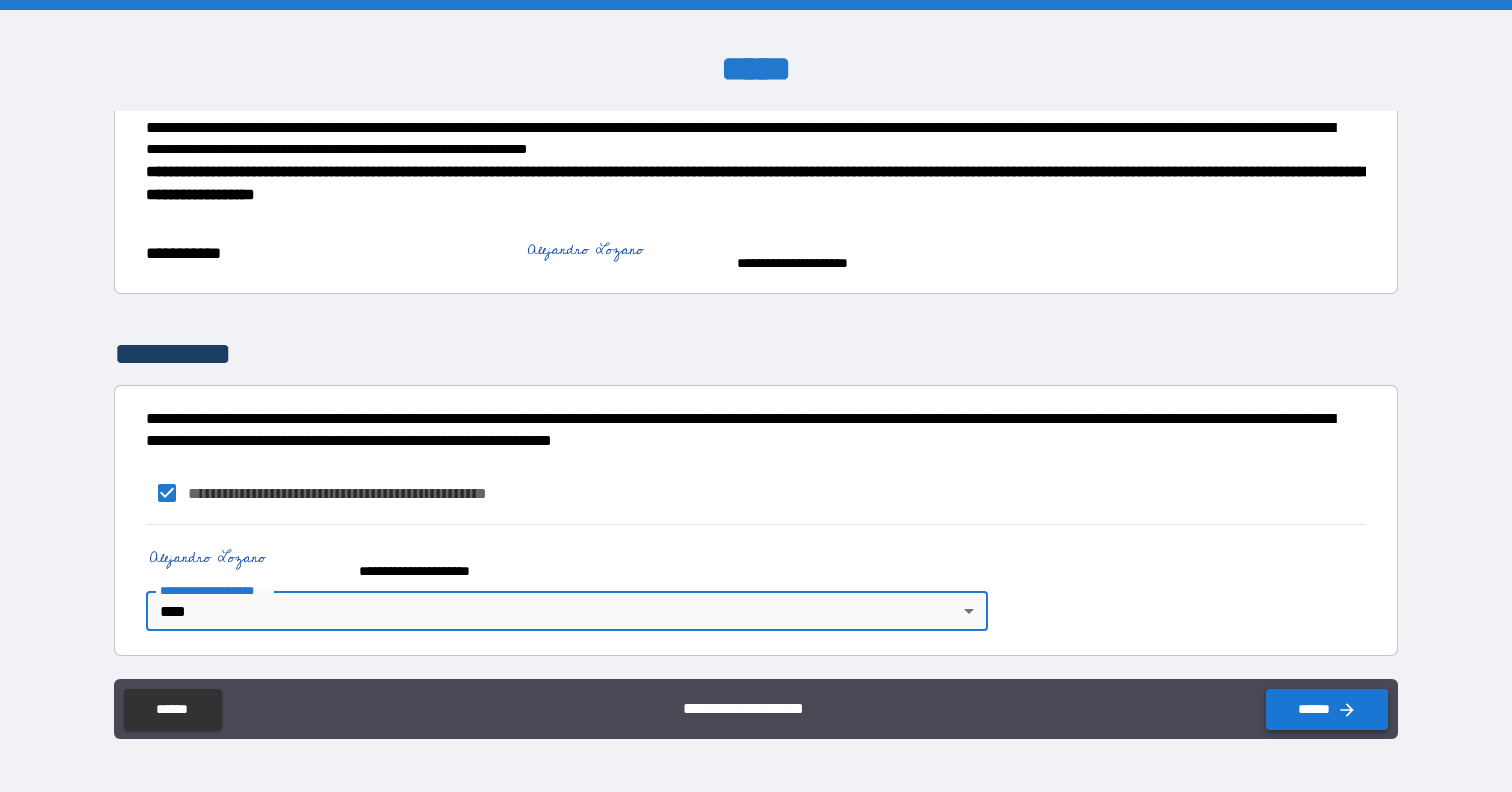 click 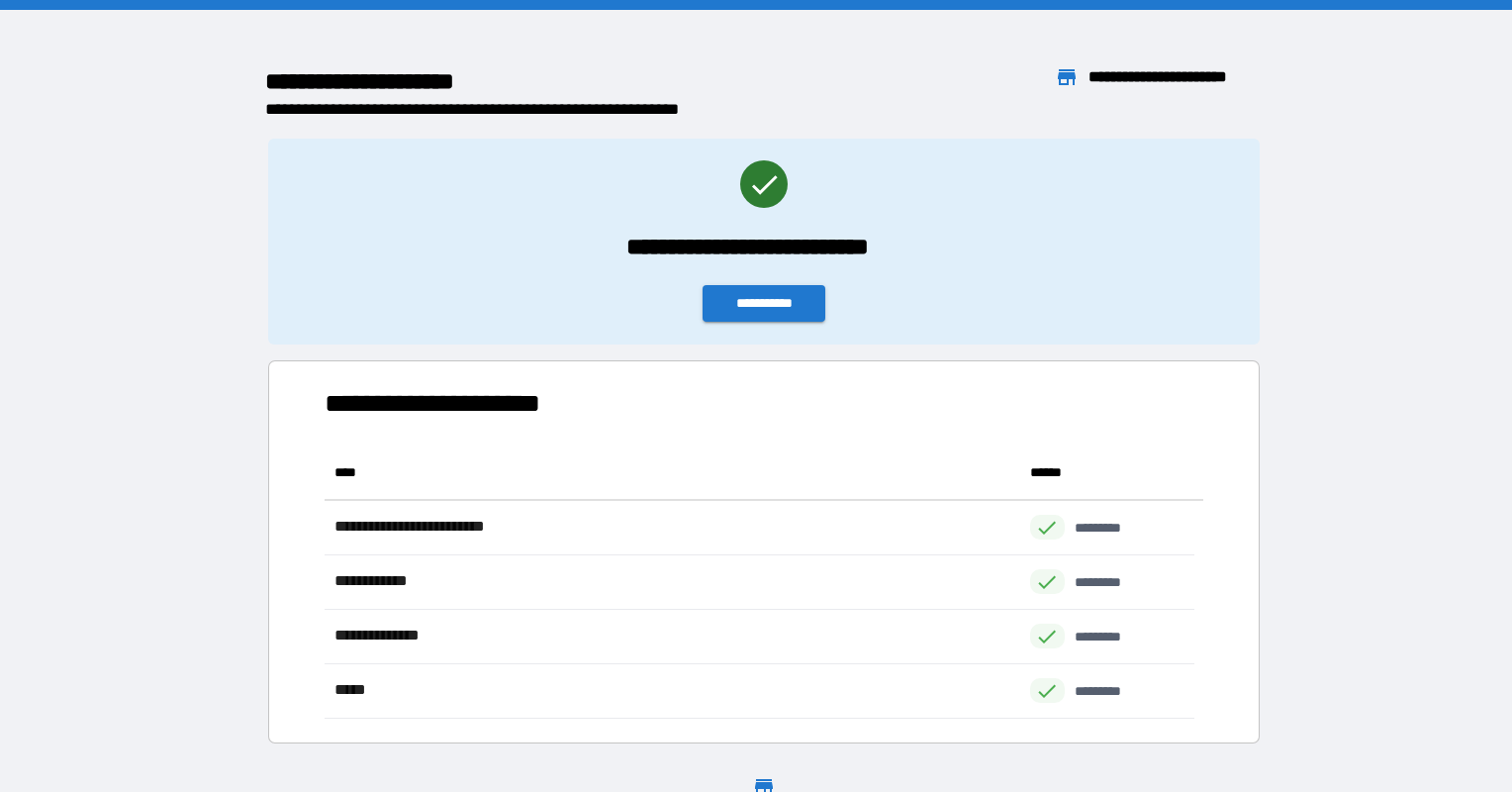 scroll, scrollTop: 16, scrollLeft: 16, axis: both 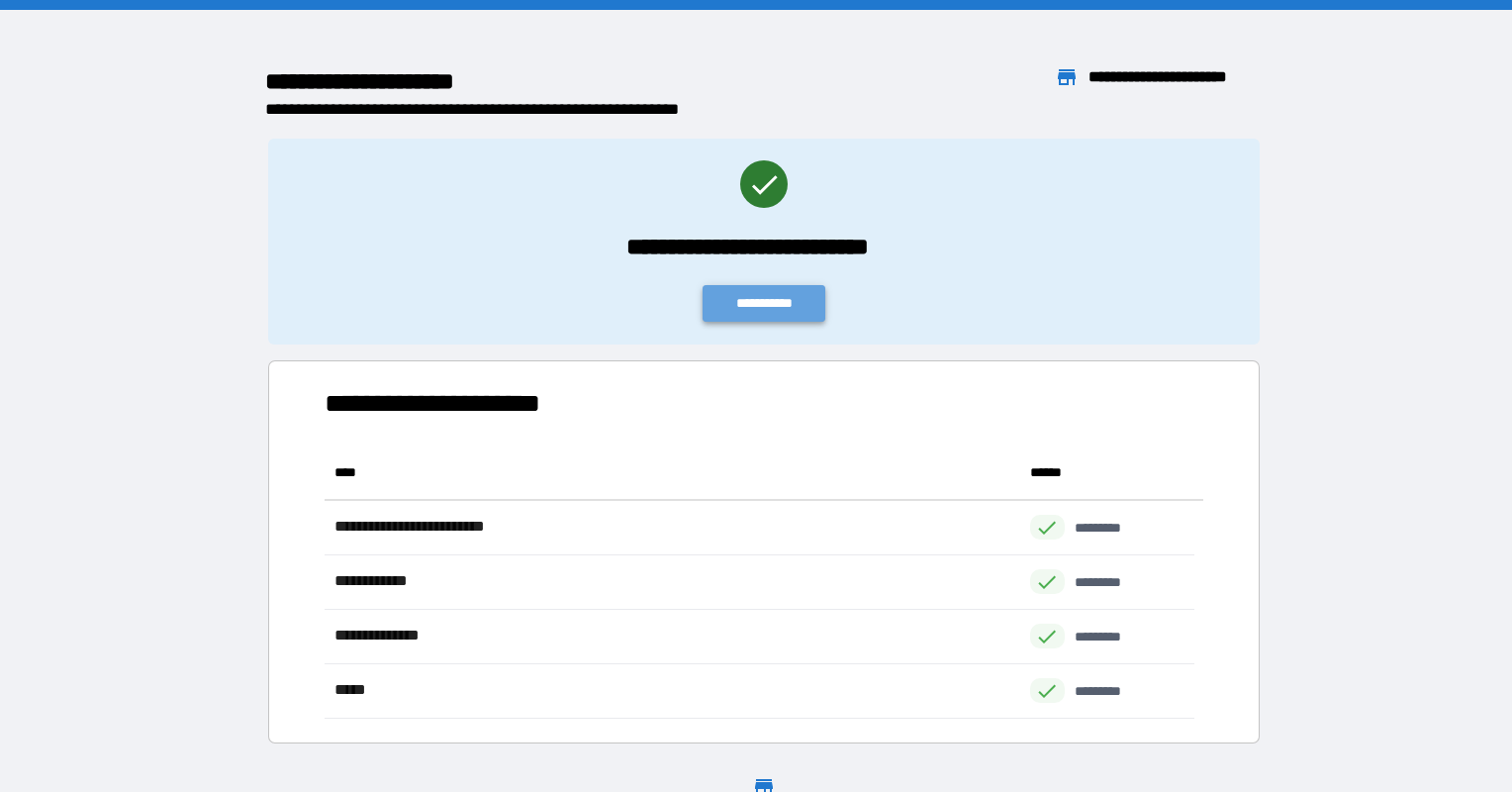click on "**********" at bounding box center (764, 303) 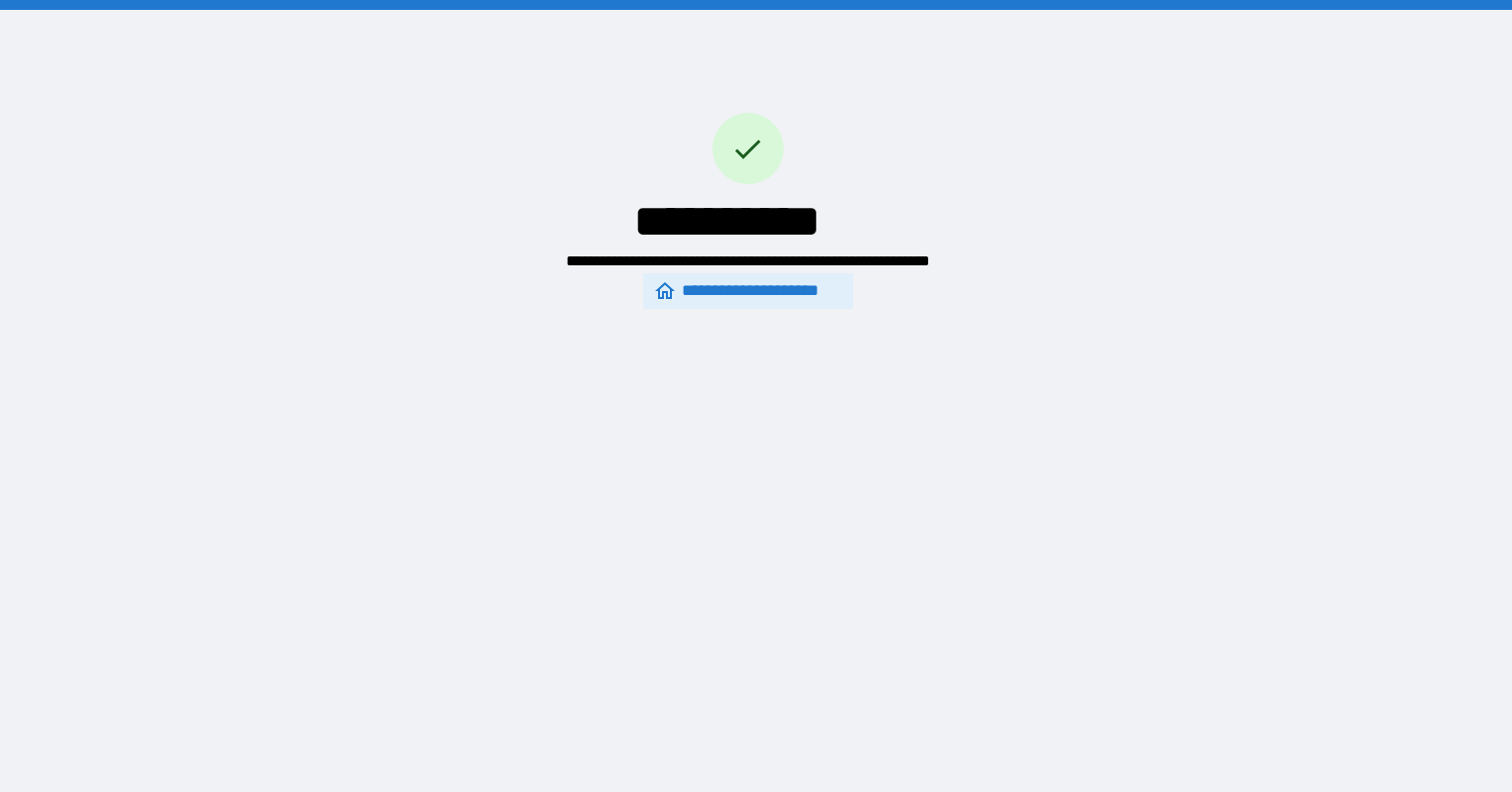 click on "**********" at bounding box center (747, 291) 